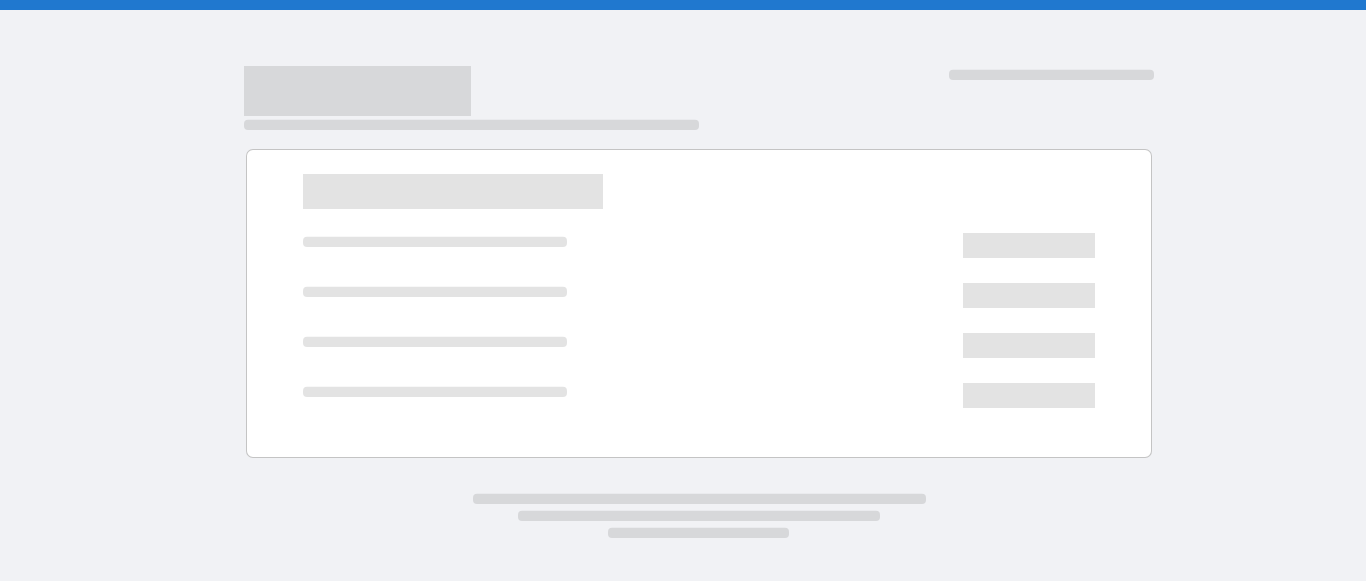 scroll, scrollTop: 0, scrollLeft: 0, axis: both 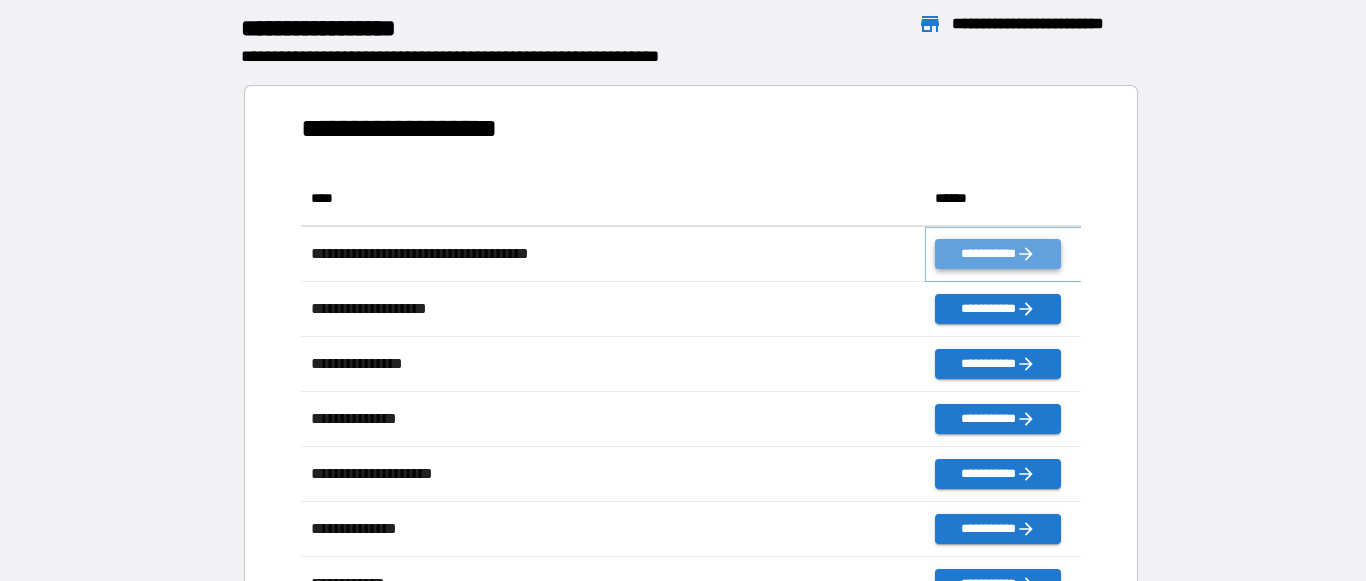 click on "**********" at bounding box center (997, 254) 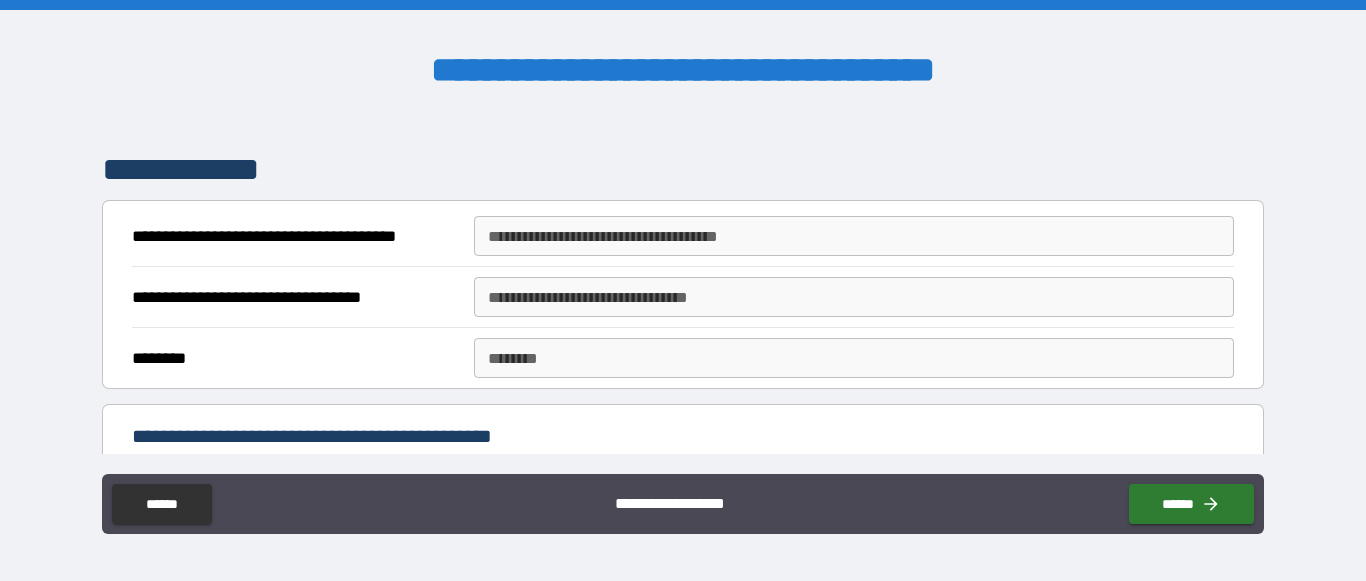 scroll, scrollTop: 321, scrollLeft: 0, axis: vertical 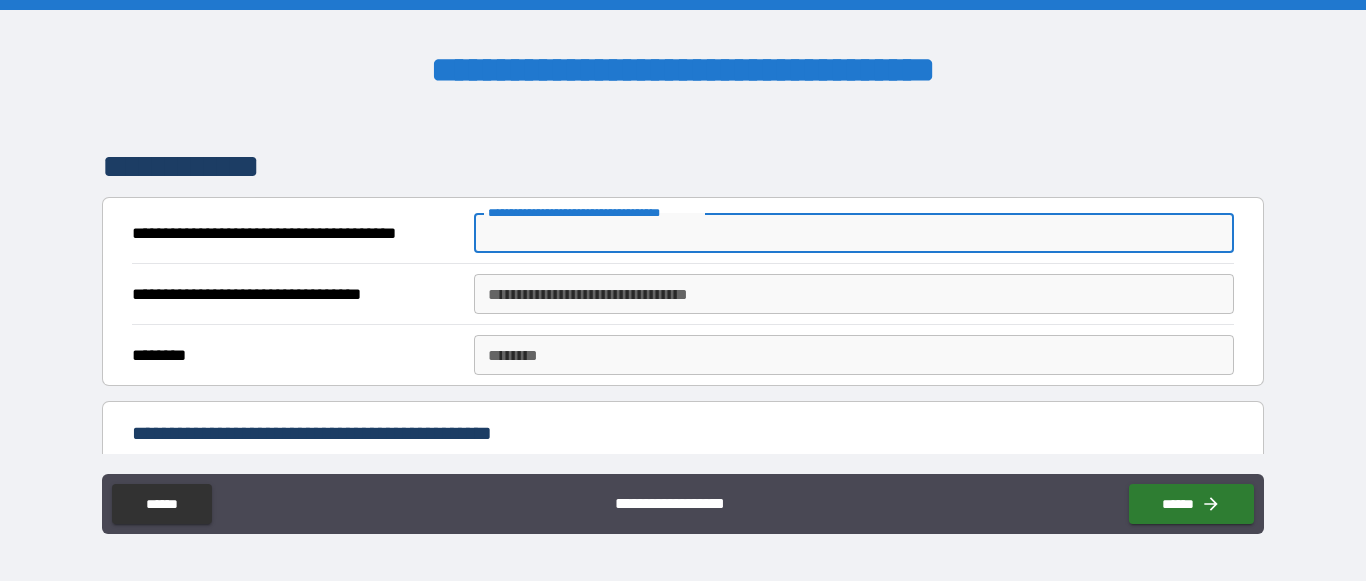click on "**********" at bounding box center (854, 233) 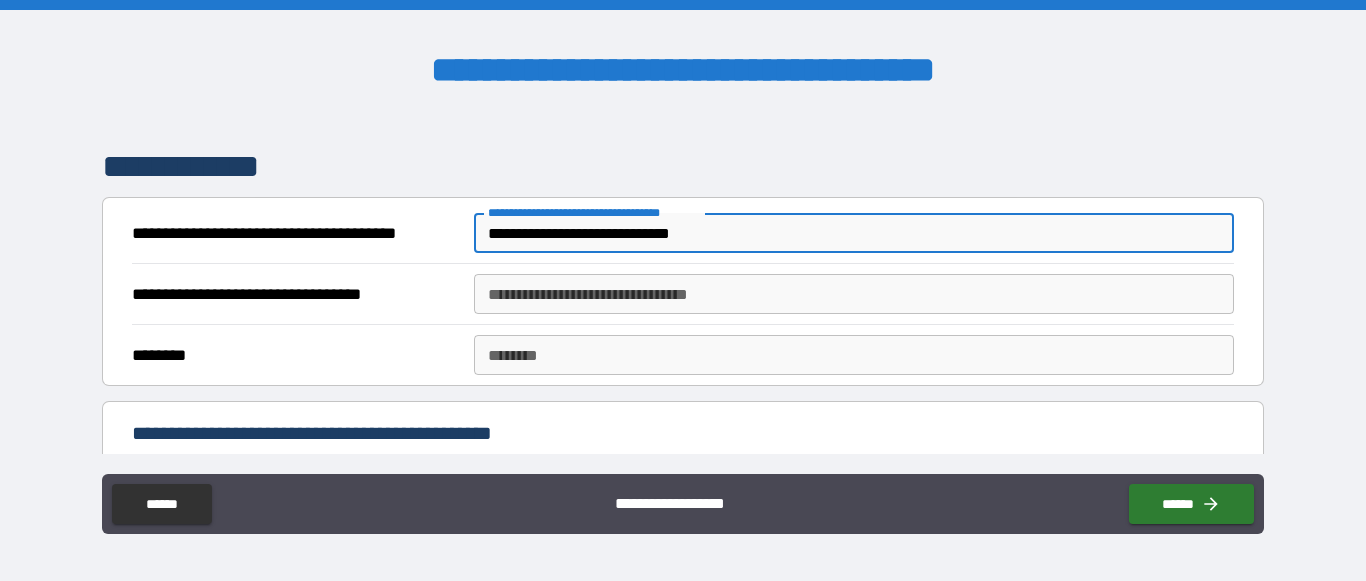type on "**********" 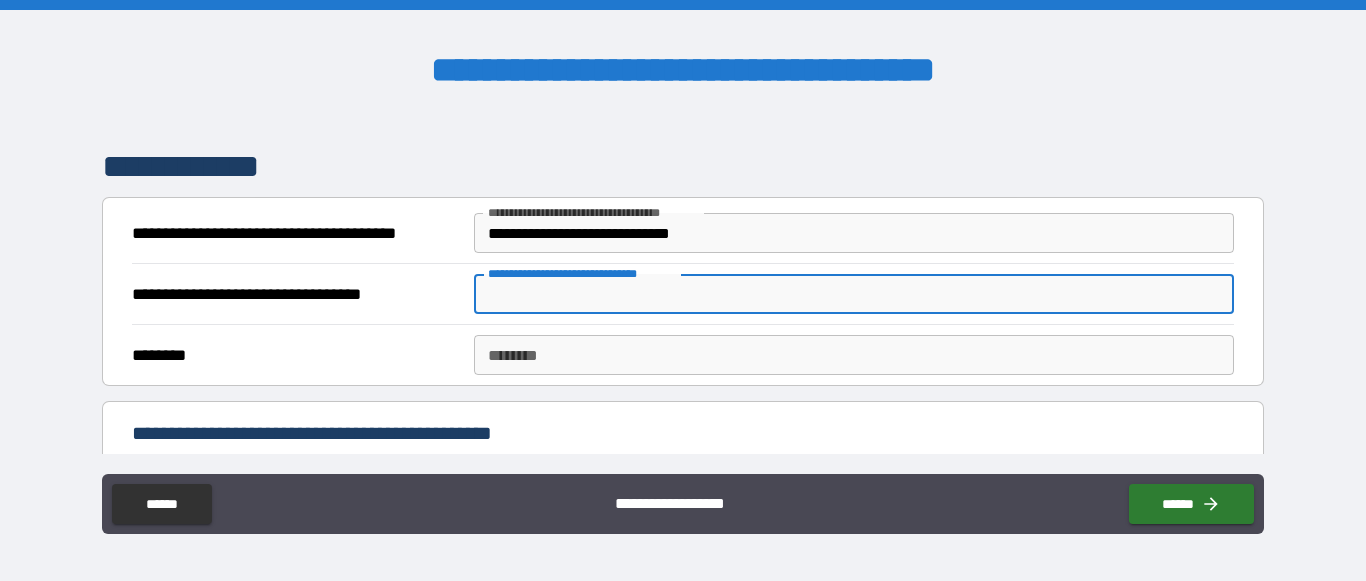 click on "**********" at bounding box center (854, 294) 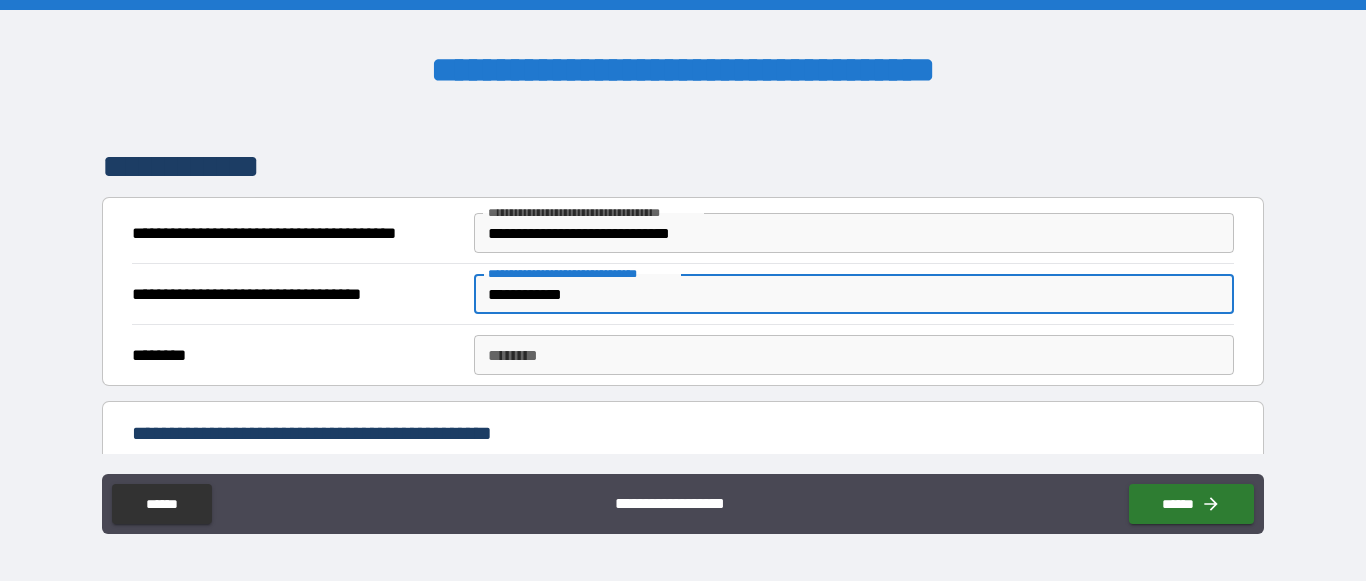 type on "**********" 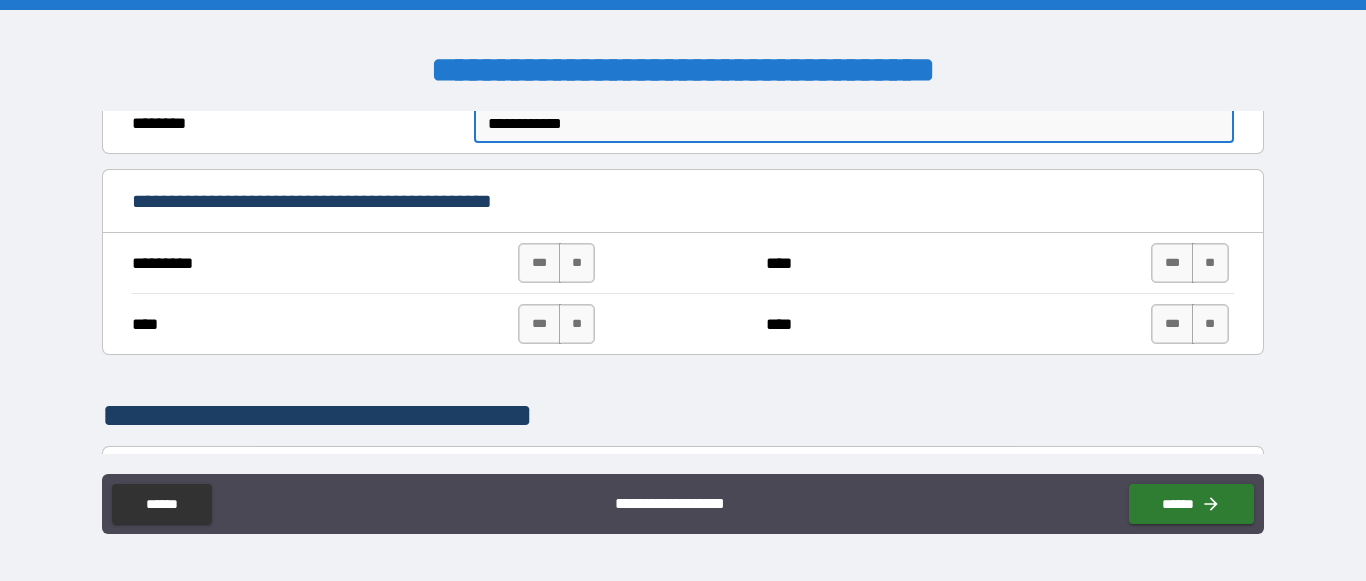 scroll, scrollTop: 527, scrollLeft: 0, axis: vertical 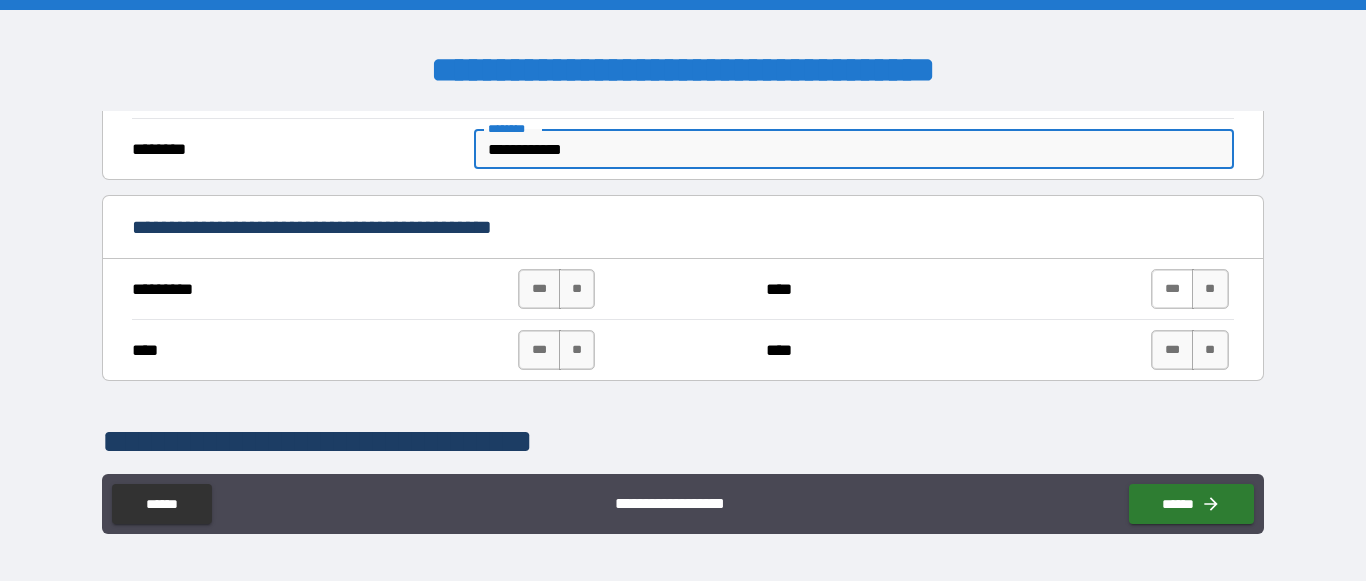 type on "**********" 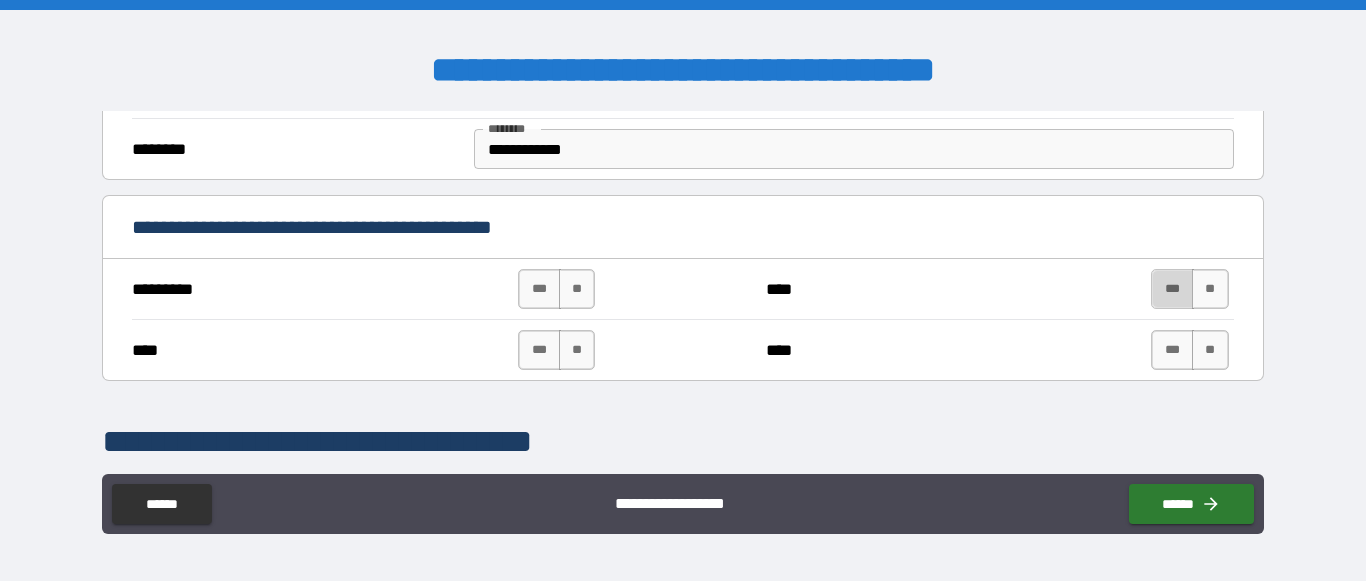 click on "***" at bounding box center (1172, 289) 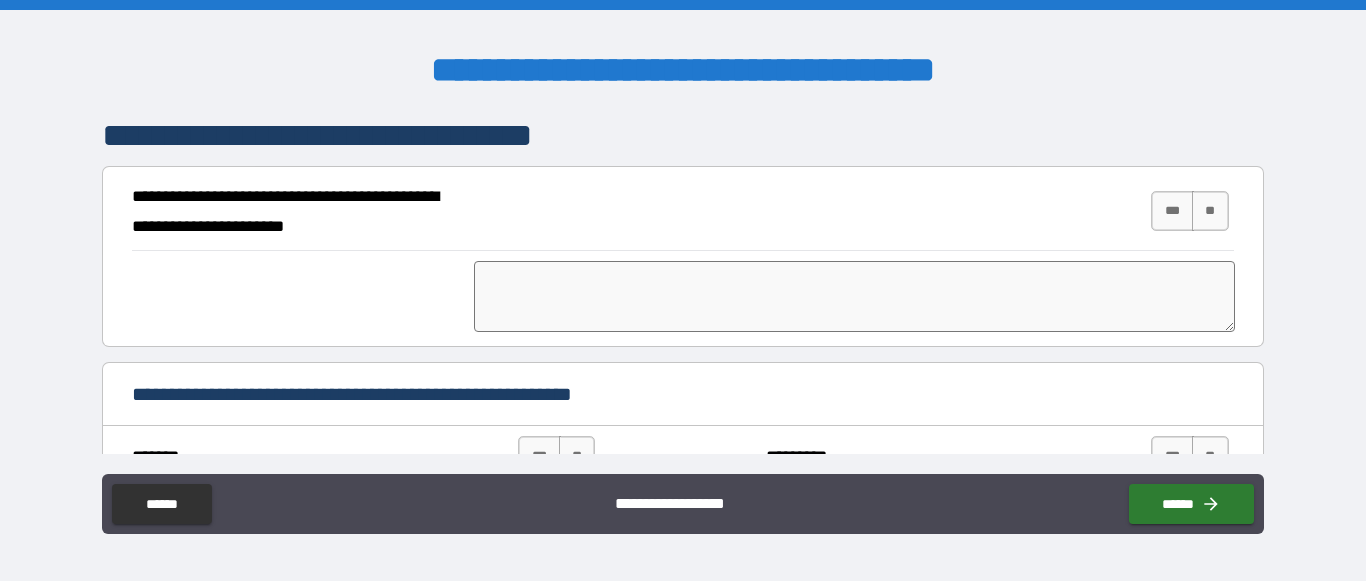 scroll, scrollTop: 834, scrollLeft: 0, axis: vertical 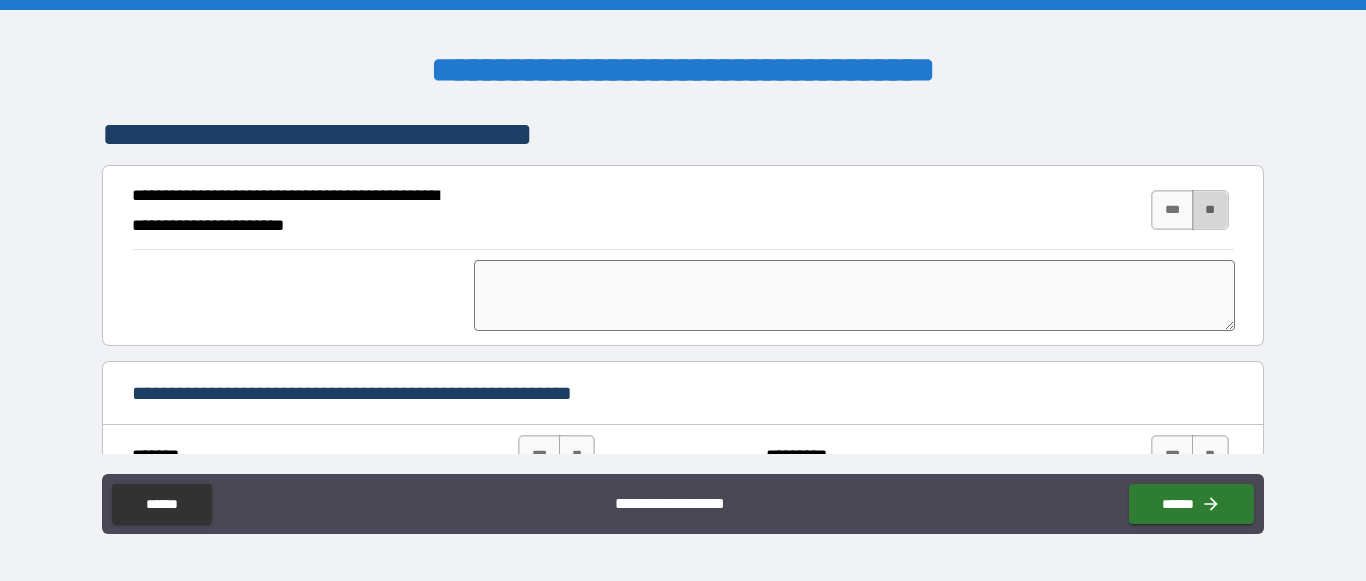 click on "**" at bounding box center (1210, 210) 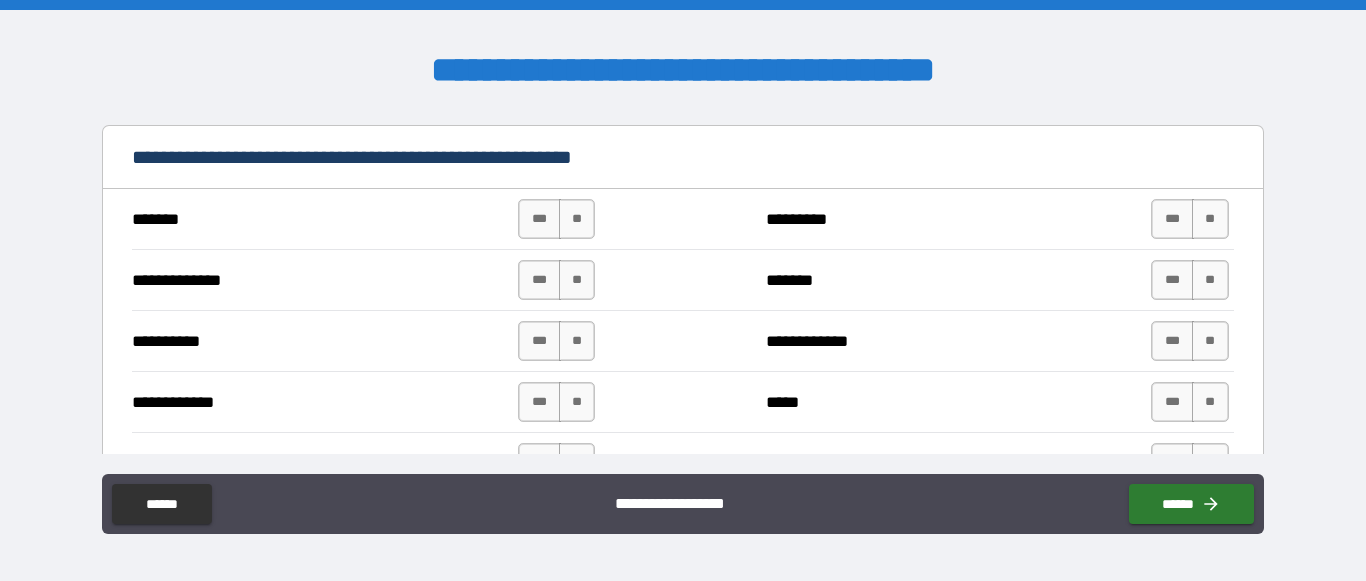 scroll, scrollTop: 1089, scrollLeft: 0, axis: vertical 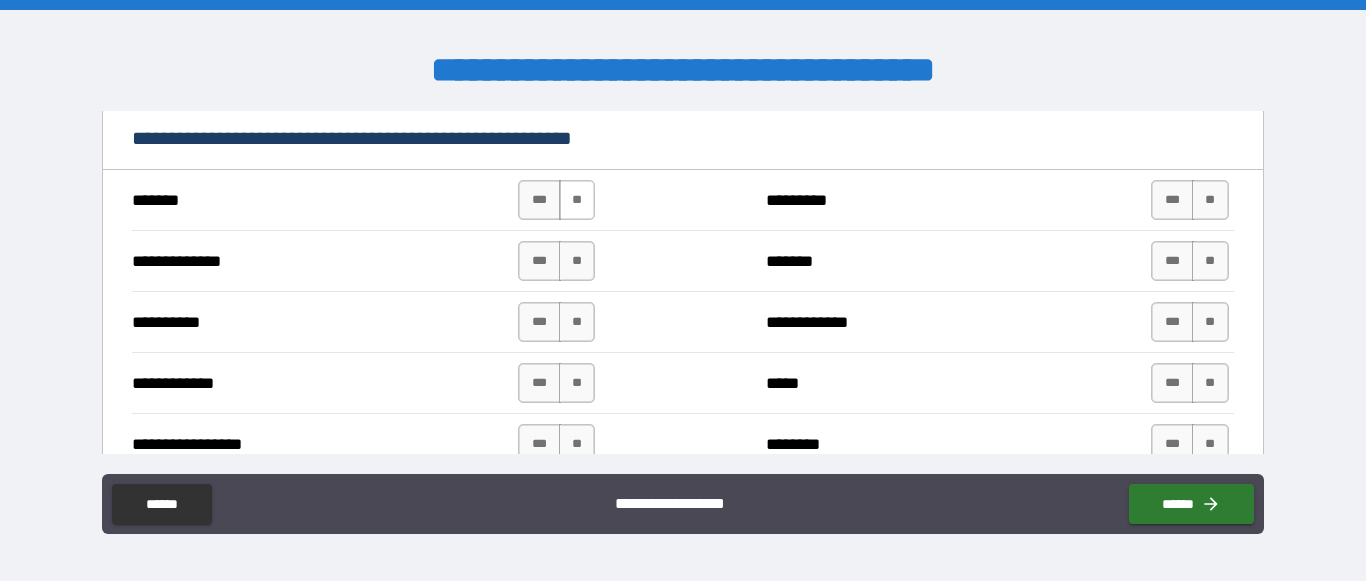 click on "**" at bounding box center [577, 200] 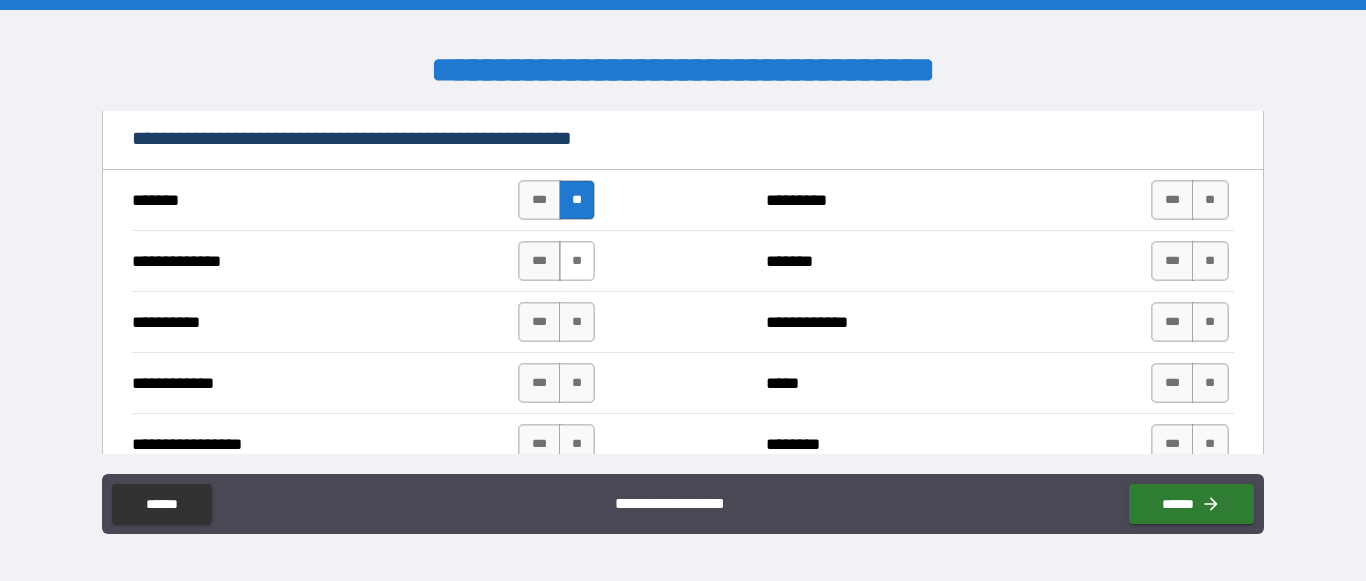 click on "**" at bounding box center (577, 261) 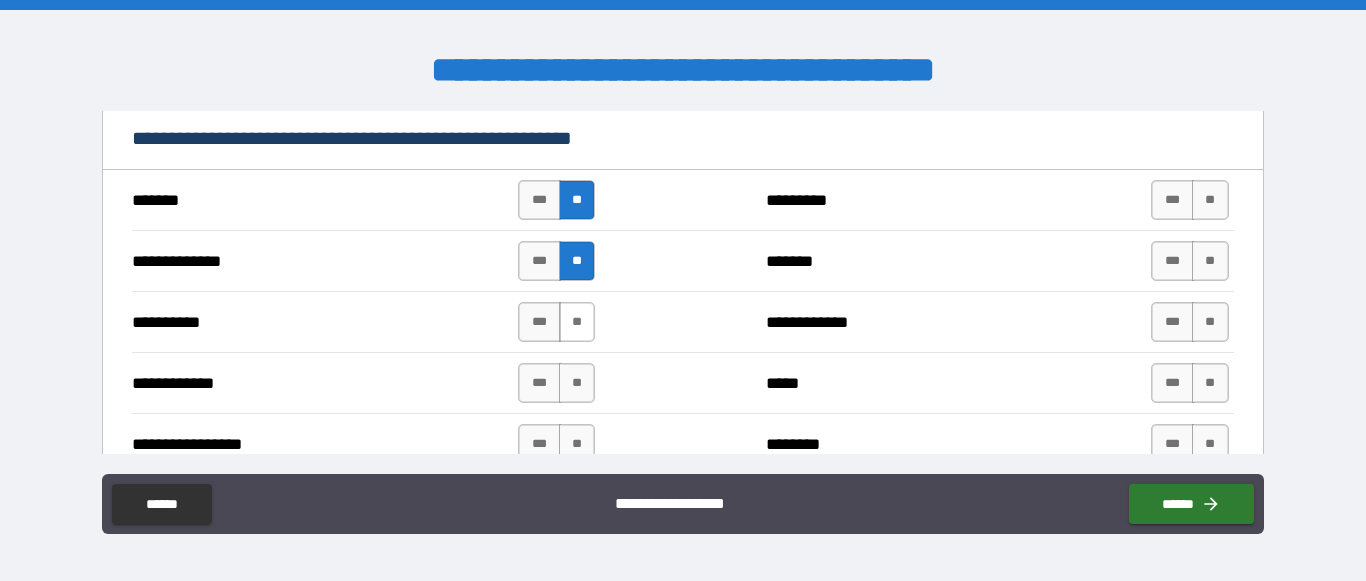 click on "**" at bounding box center (577, 322) 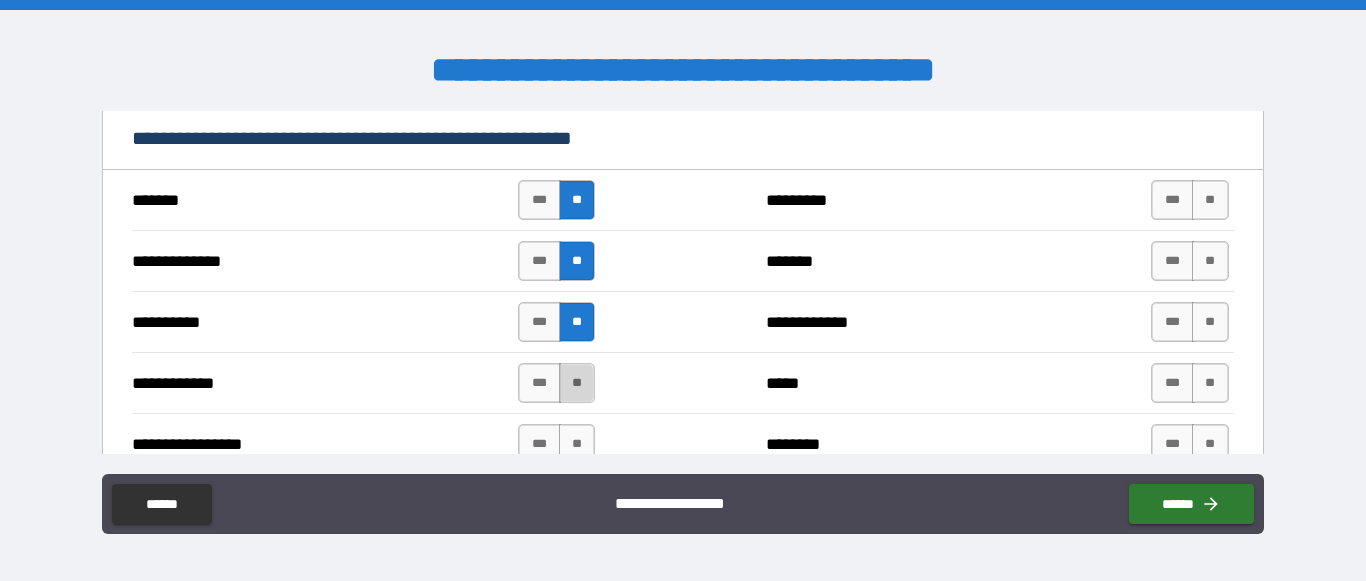 click on "**" at bounding box center (577, 383) 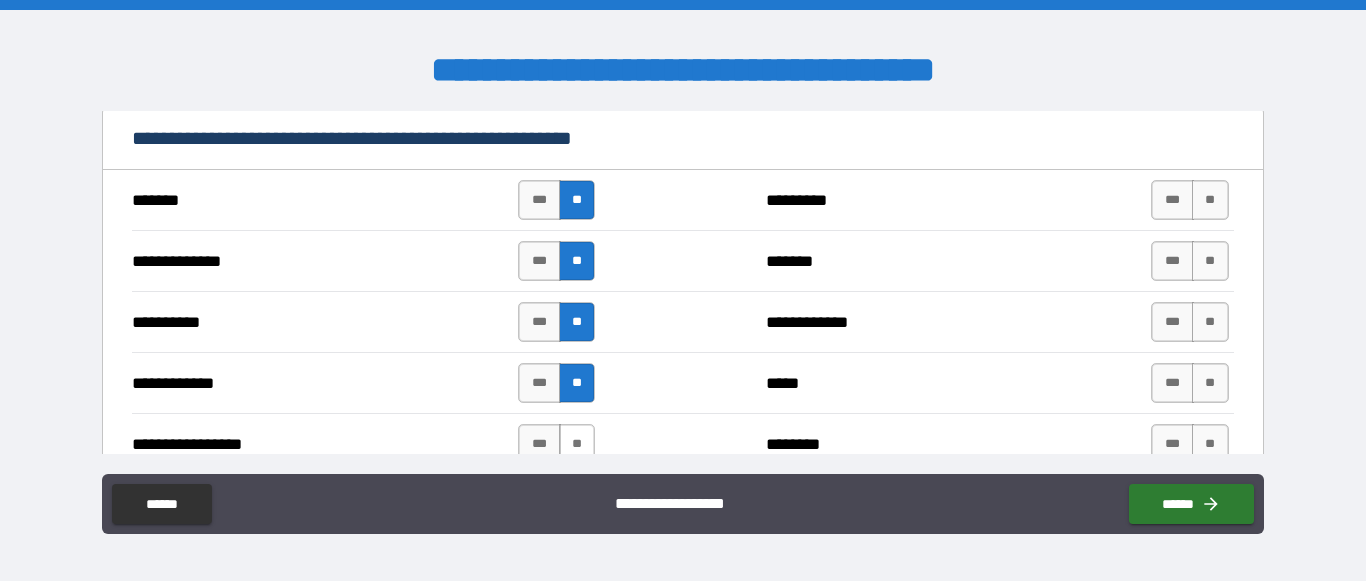 click on "**" at bounding box center (577, 444) 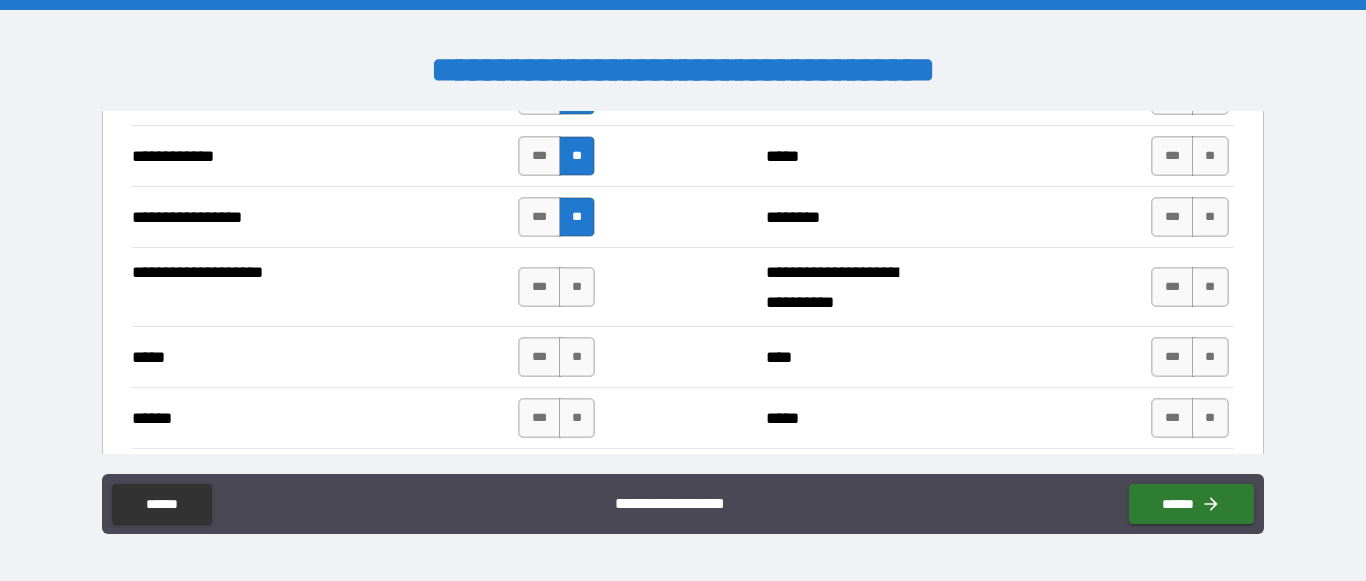 scroll, scrollTop: 1317, scrollLeft: 0, axis: vertical 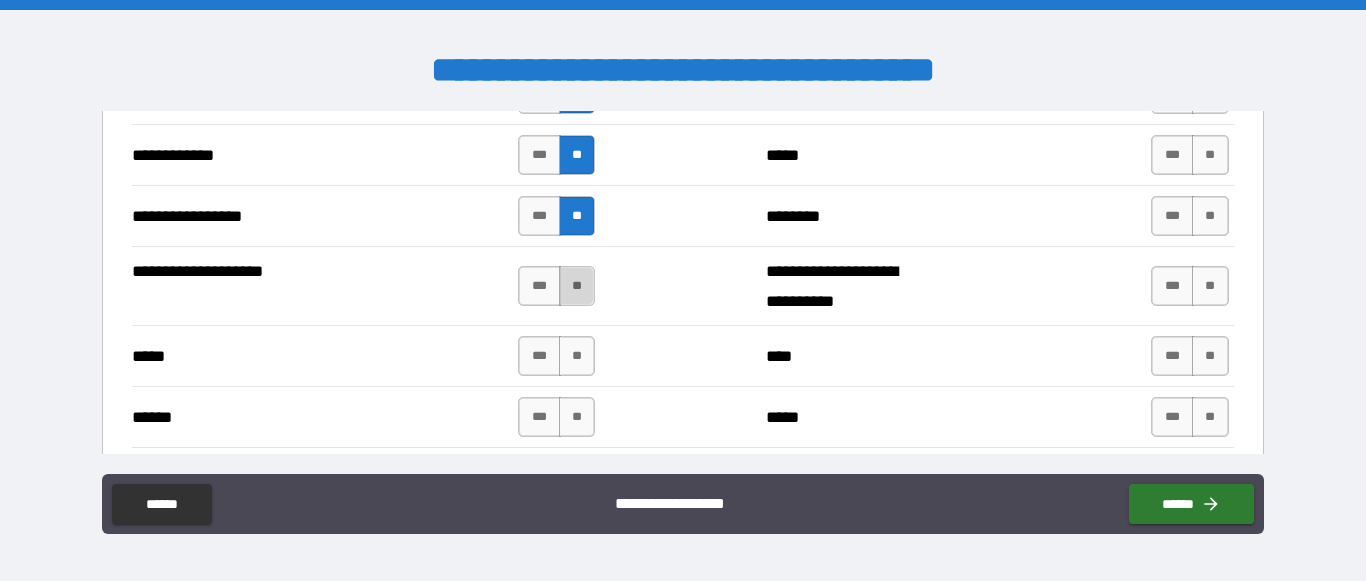 click on "**" at bounding box center (577, 286) 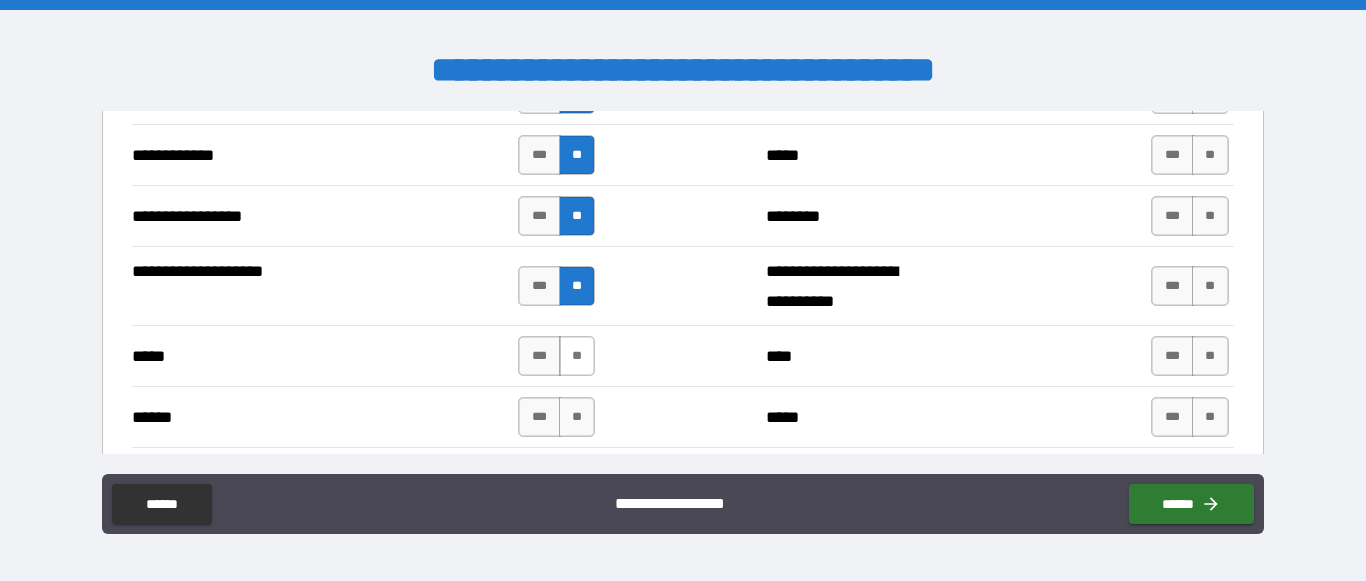 click on "**" at bounding box center (577, 356) 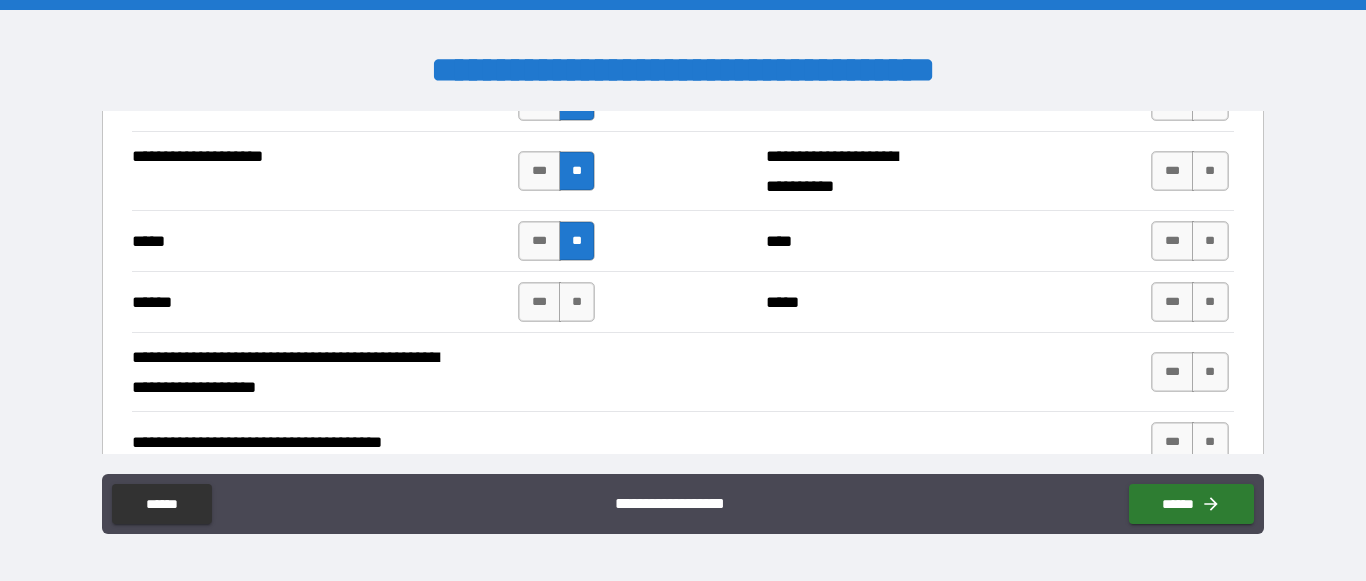 scroll, scrollTop: 1433, scrollLeft: 0, axis: vertical 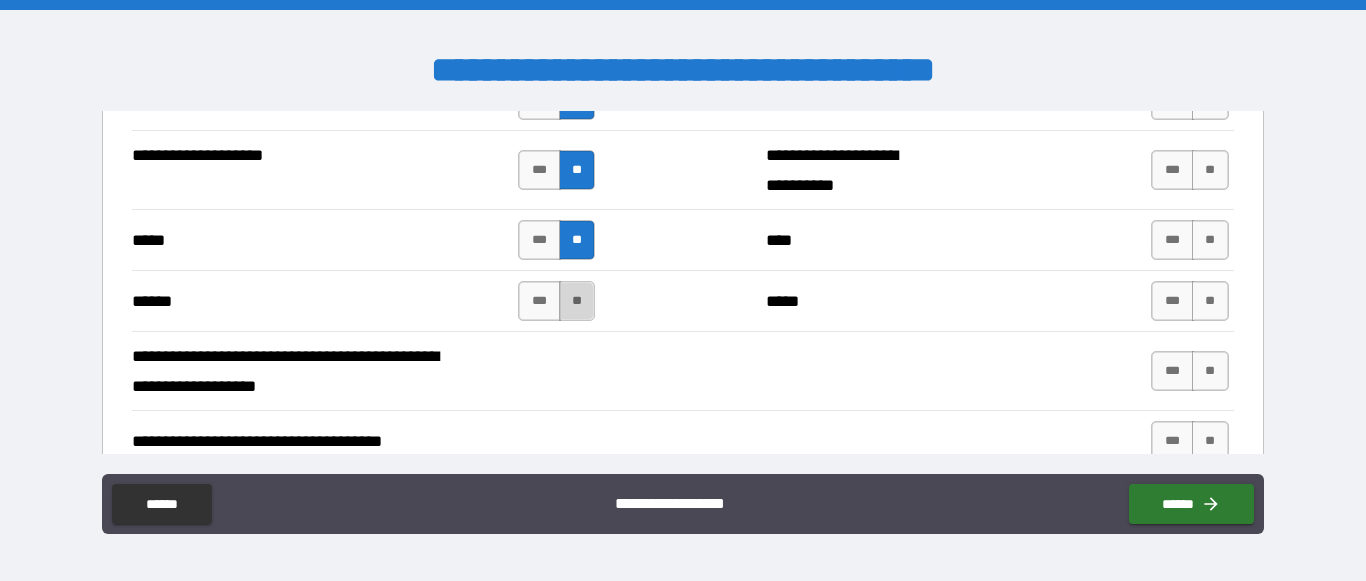 click on "**" at bounding box center [577, 301] 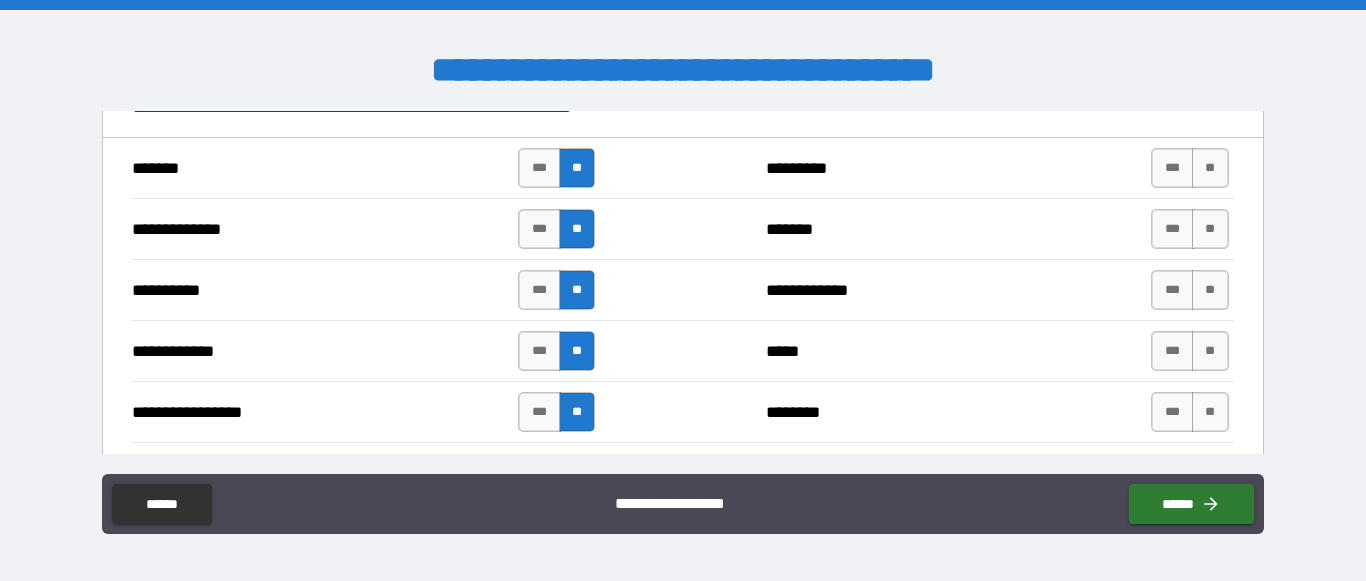 scroll, scrollTop: 1142, scrollLeft: 0, axis: vertical 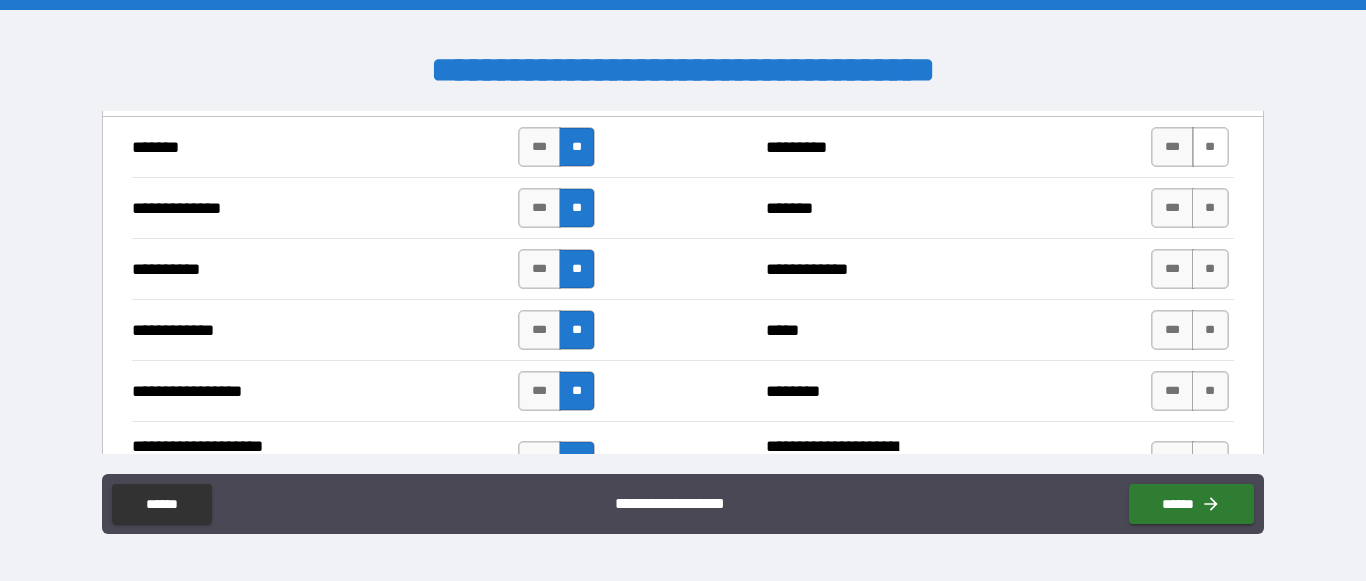 click on "**" at bounding box center (1210, 147) 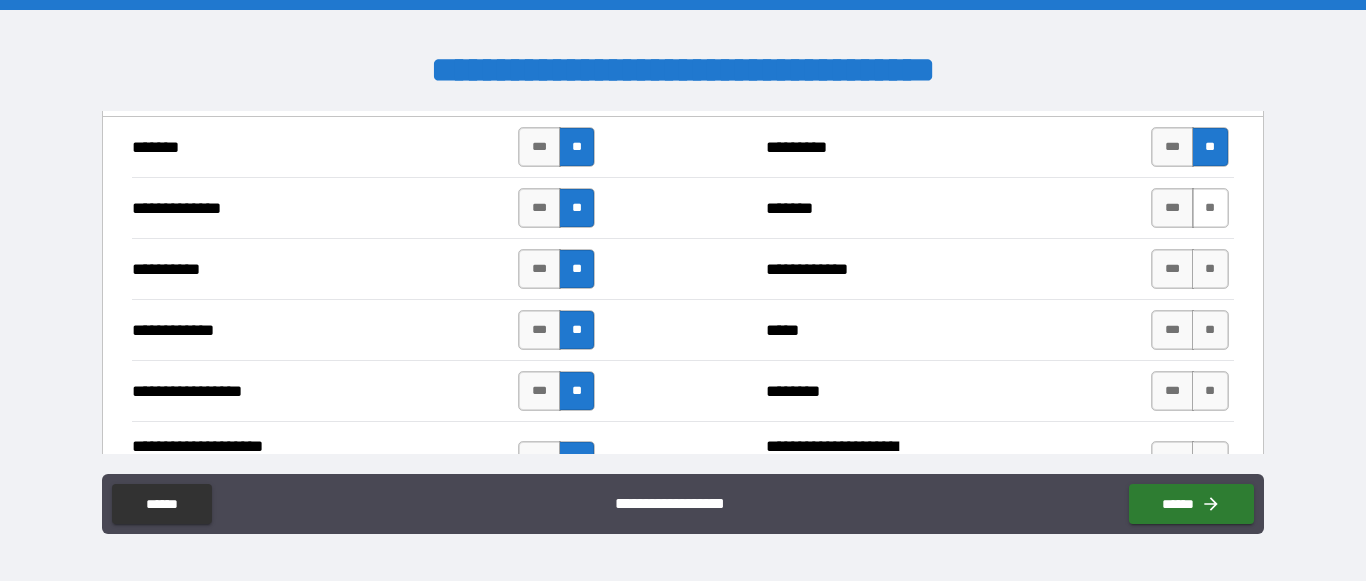 click on "**" at bounding box center [1210, 208] 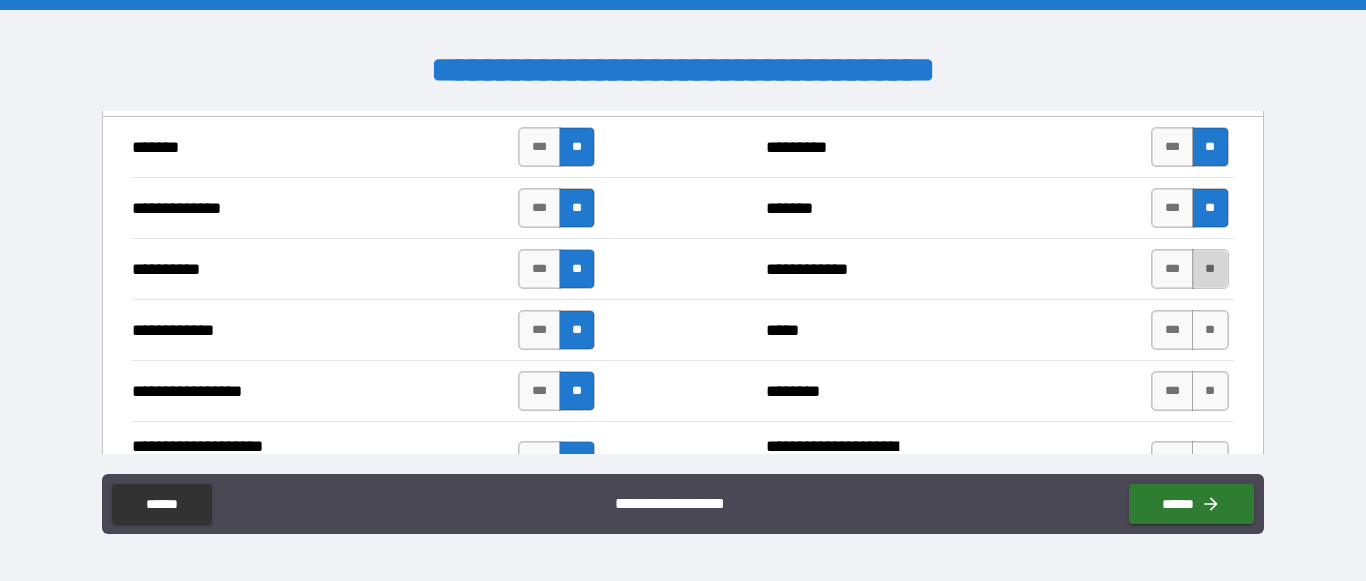 click on "**" at bounding box center [1210, 269] 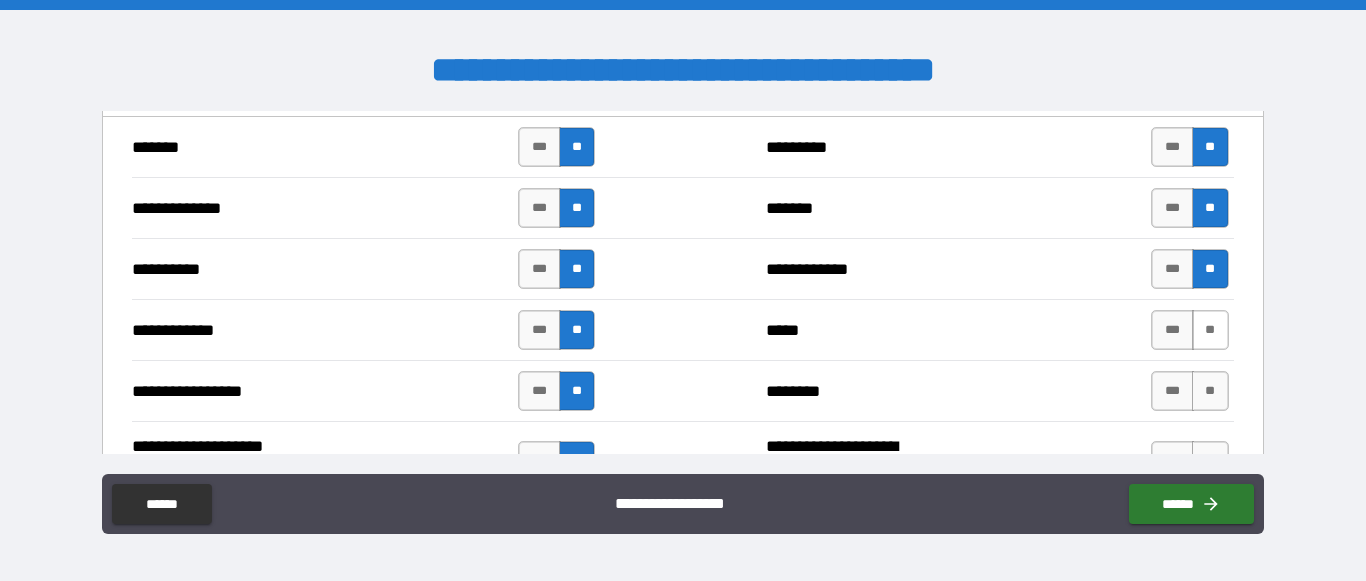 click on "**" at bounding box center (1210, 330) 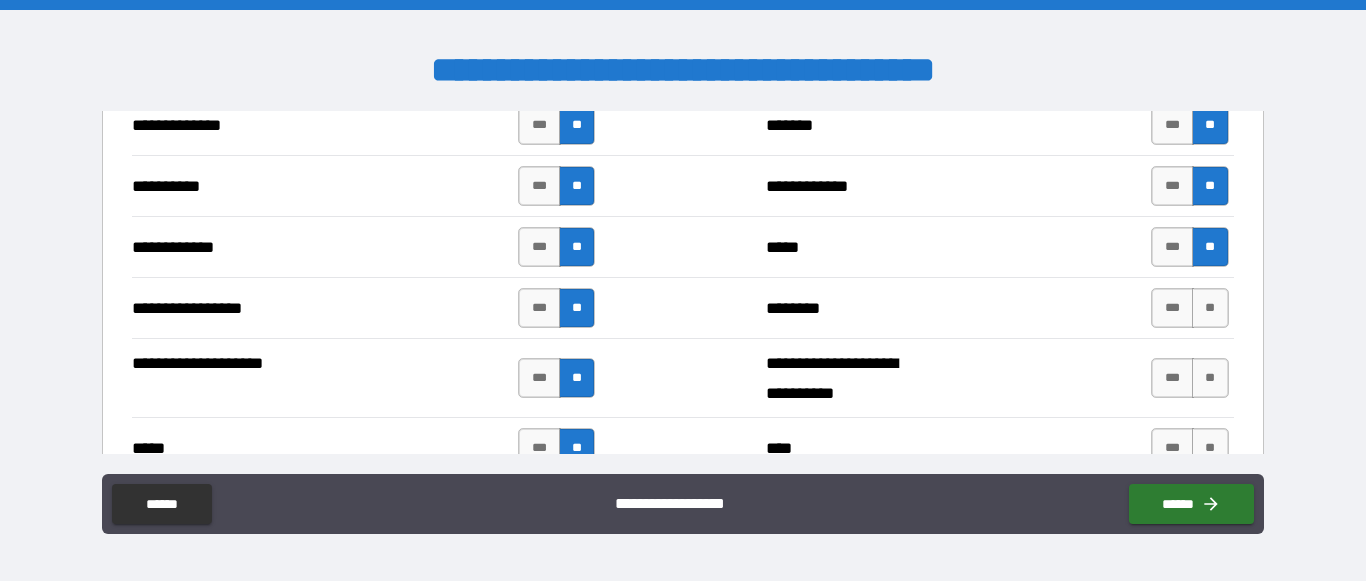 scroll, scrollTop: 1233, scrollLeft: 0, axis: vertical 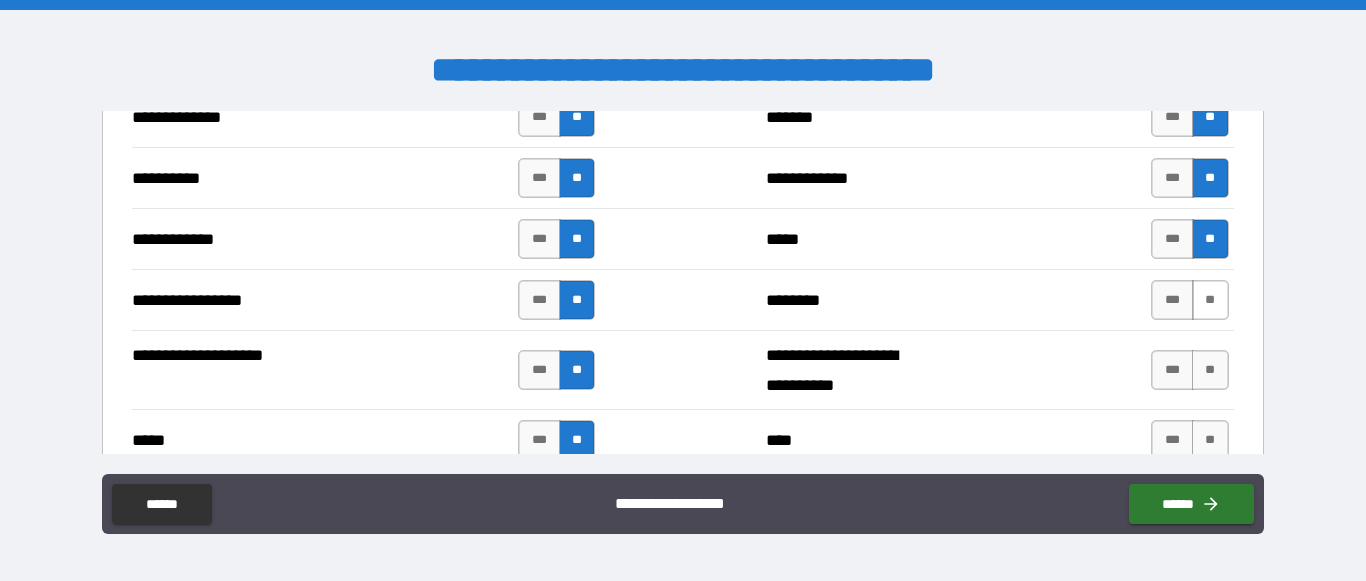 click on "**" at bounding box center (1210, 300) 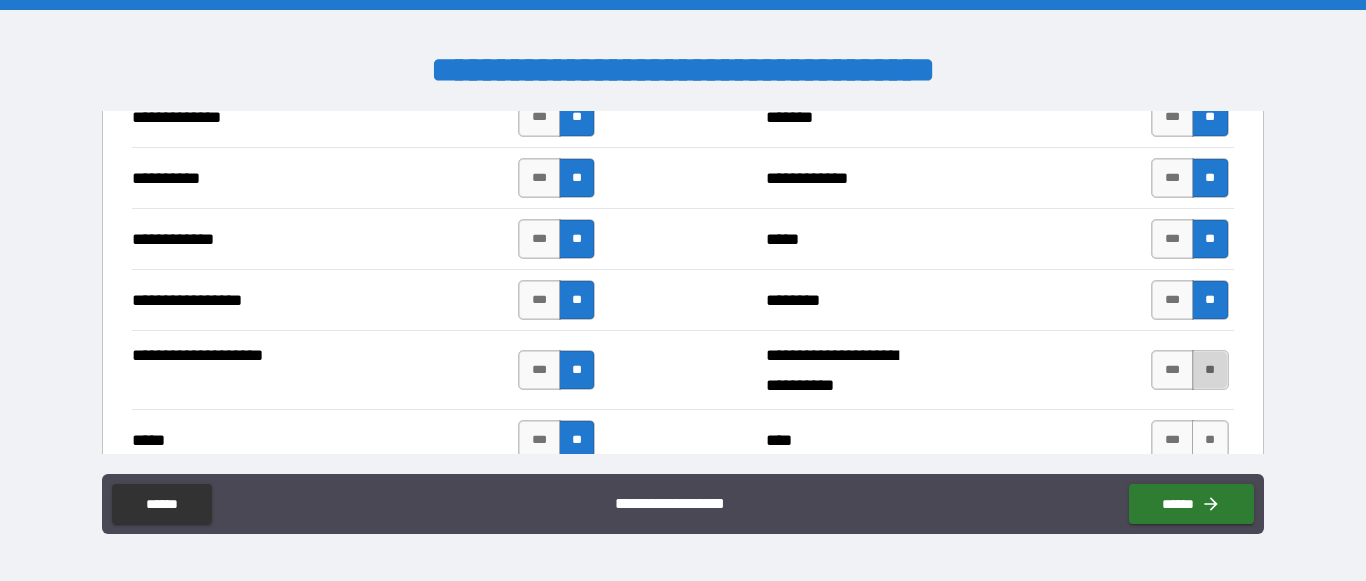 click on "**" at bounding box center (1210, 370) 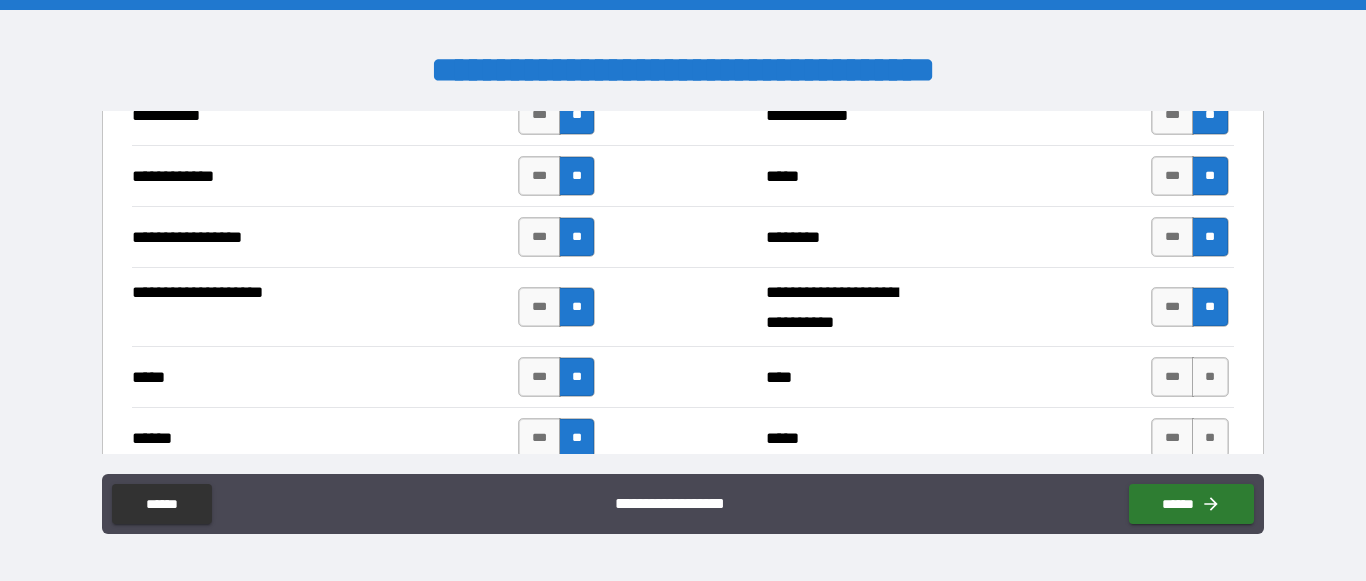 scroll, scrollTop: 1316, scrollLeft: 0, axis: vertical 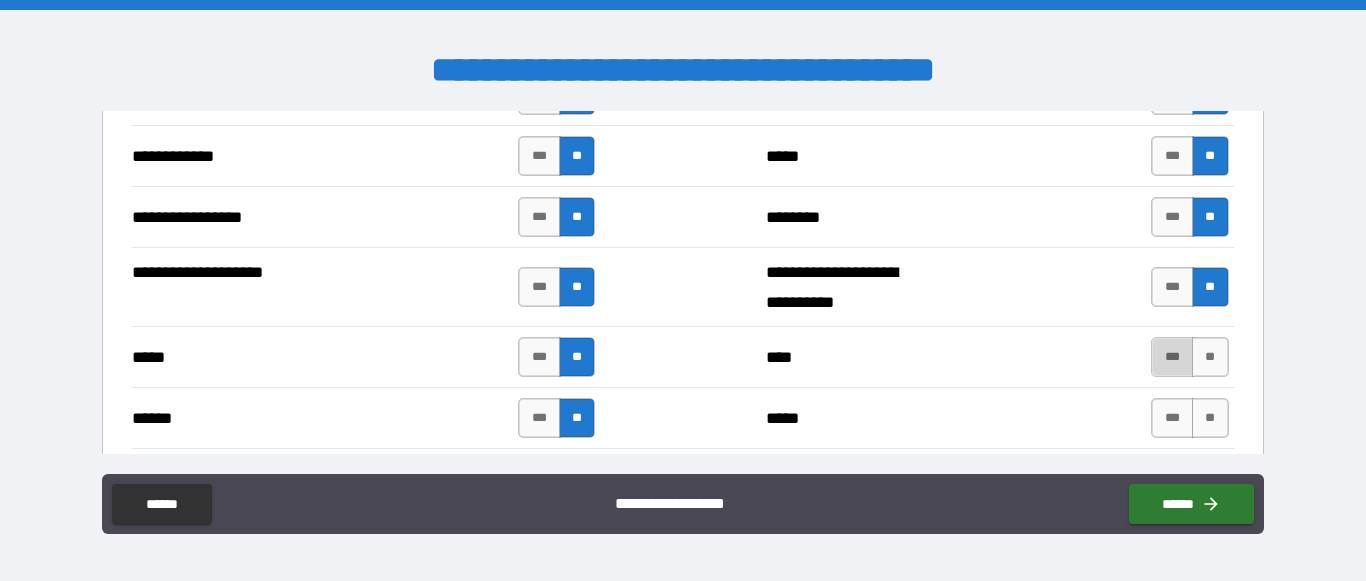 click on "***" at bounding box center [1172, 357] 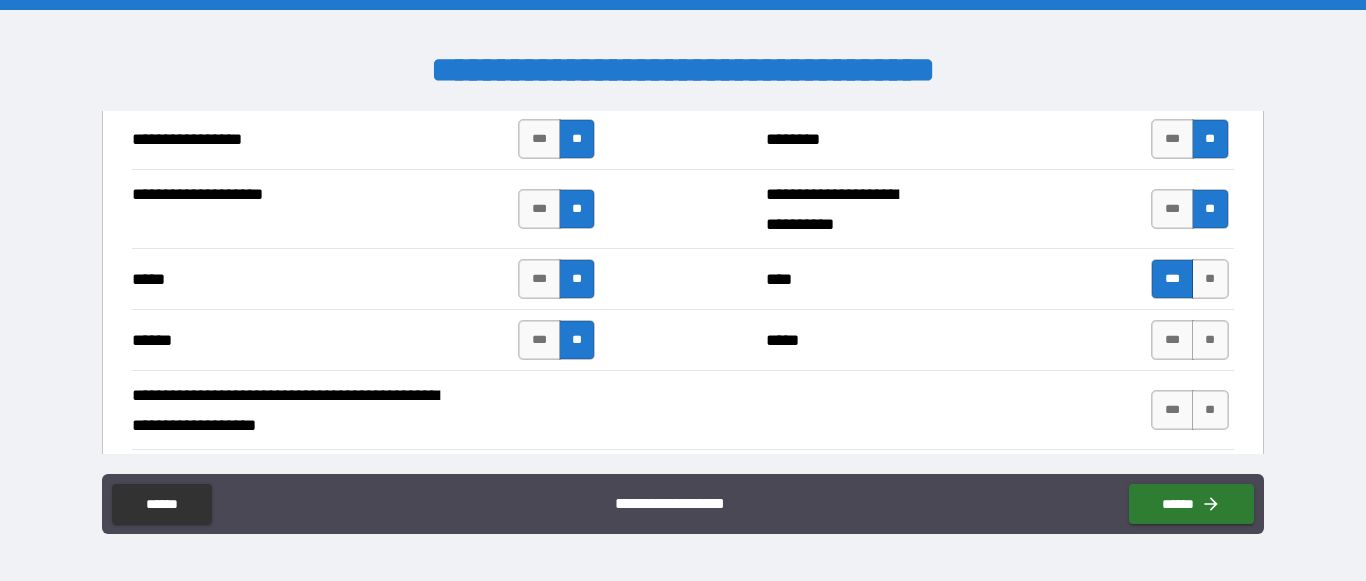 scroll, scrollTop: 1393, scrollLeft: 0, axis: vertical 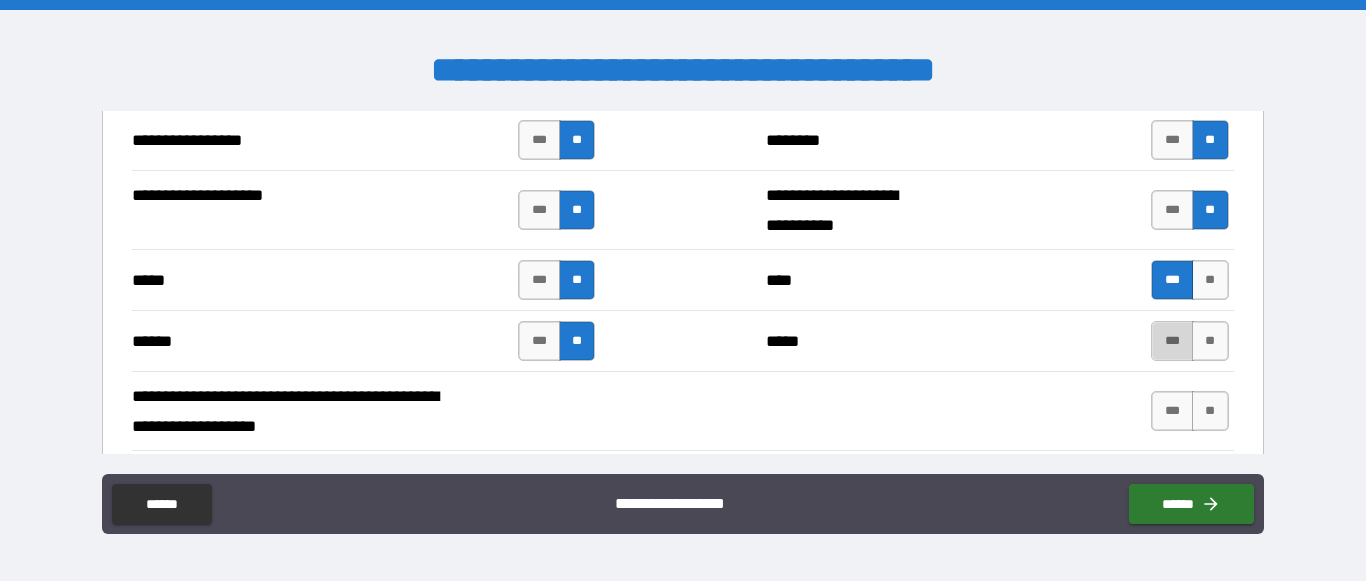 click on "***" at bounding box center (1172, 341) 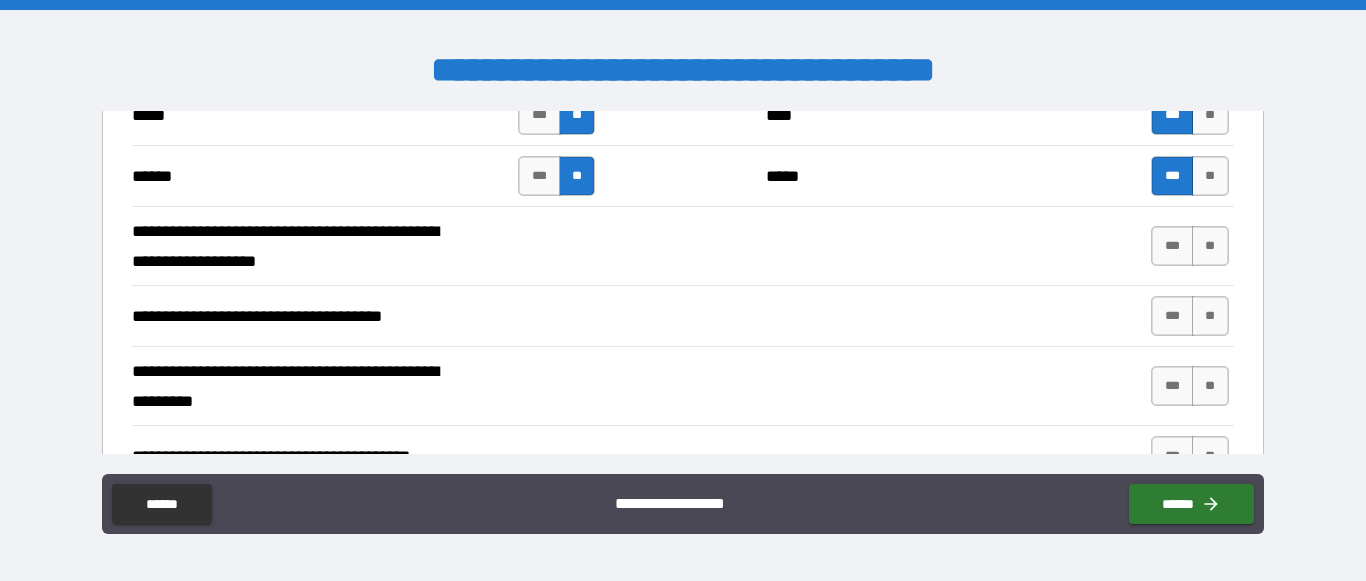 scroll, scrollTop: 1563, scrollLeft: 0, axis: vertical 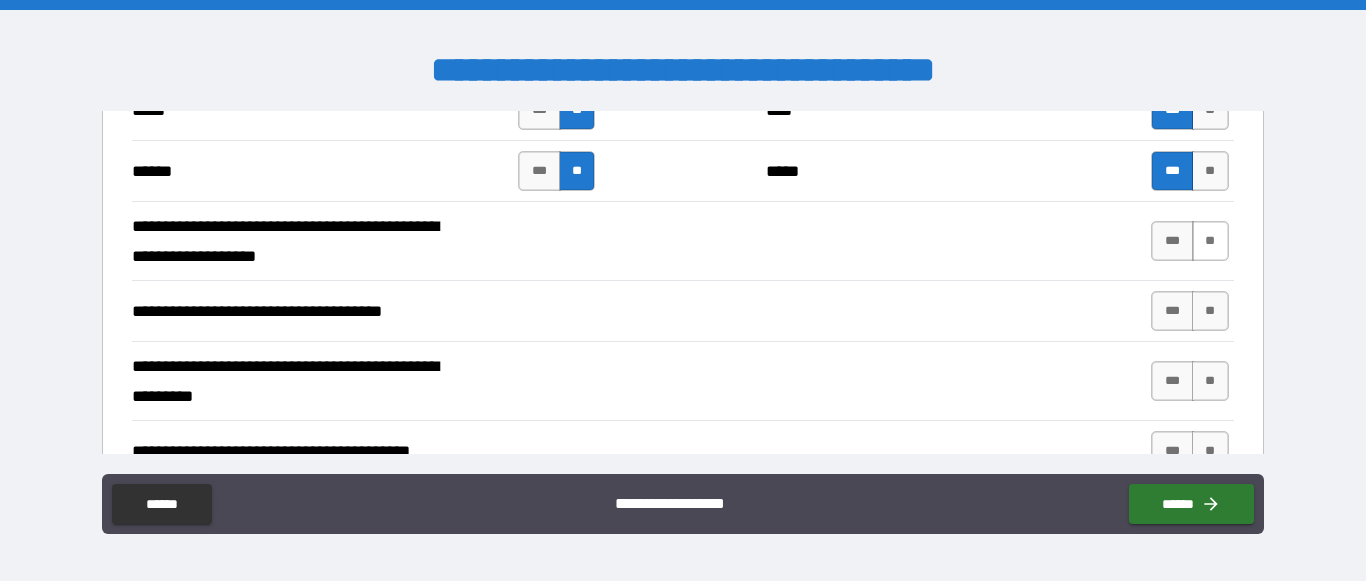 click on "**" at bounding box center (1210, 241) 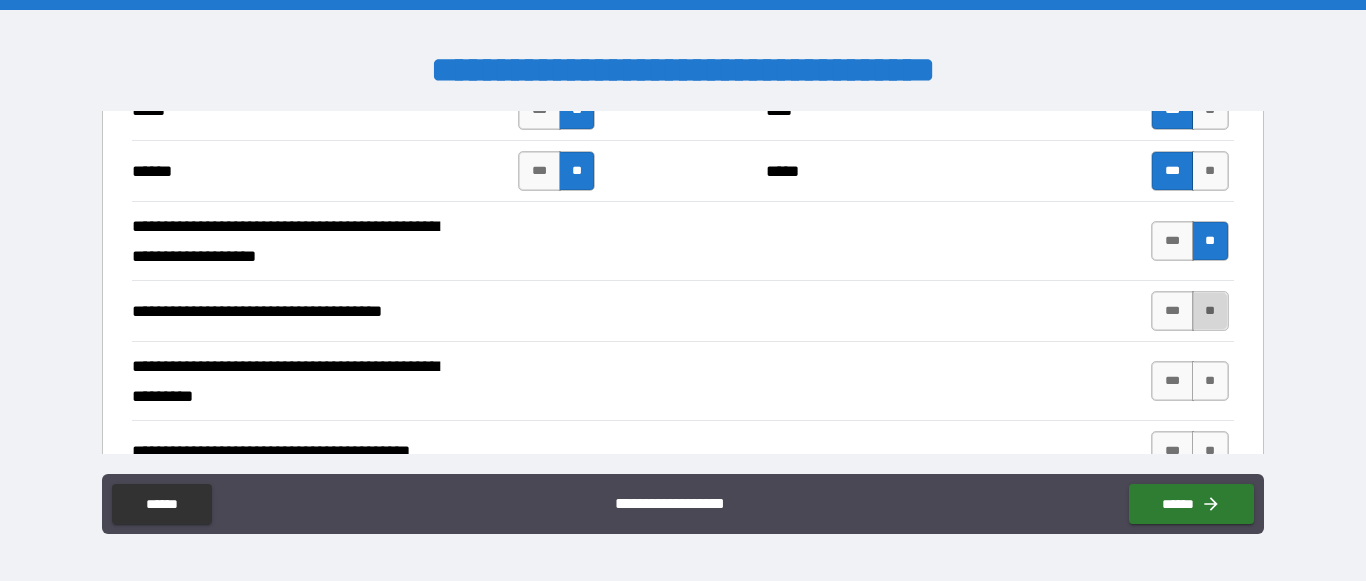 click on "**" at bounding box center [1210, 311] 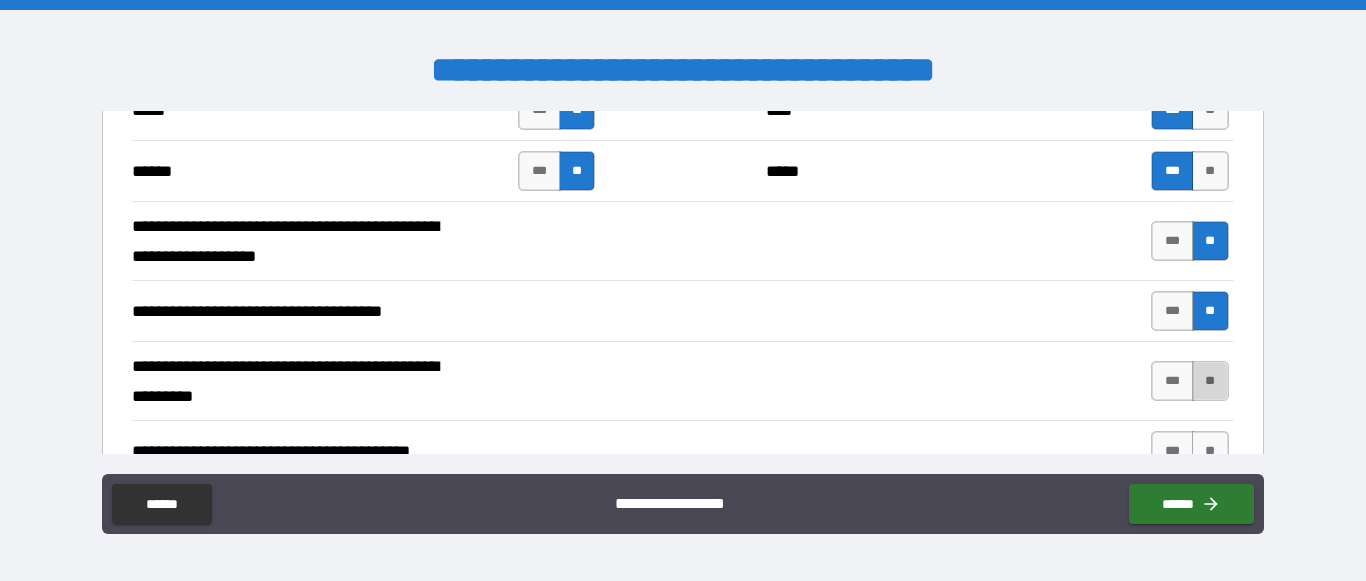 click on "**" at bounding box center (1210, 381) 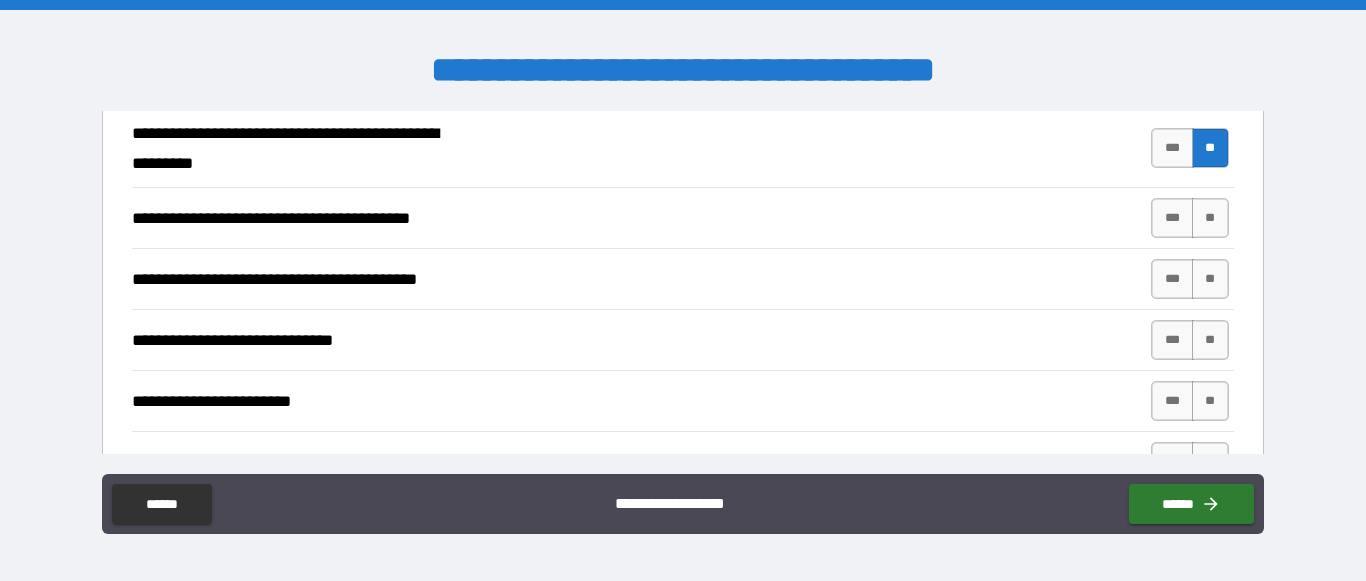 scroll, scrollTop: 1801, scrollLeft: 0, axis: vertical 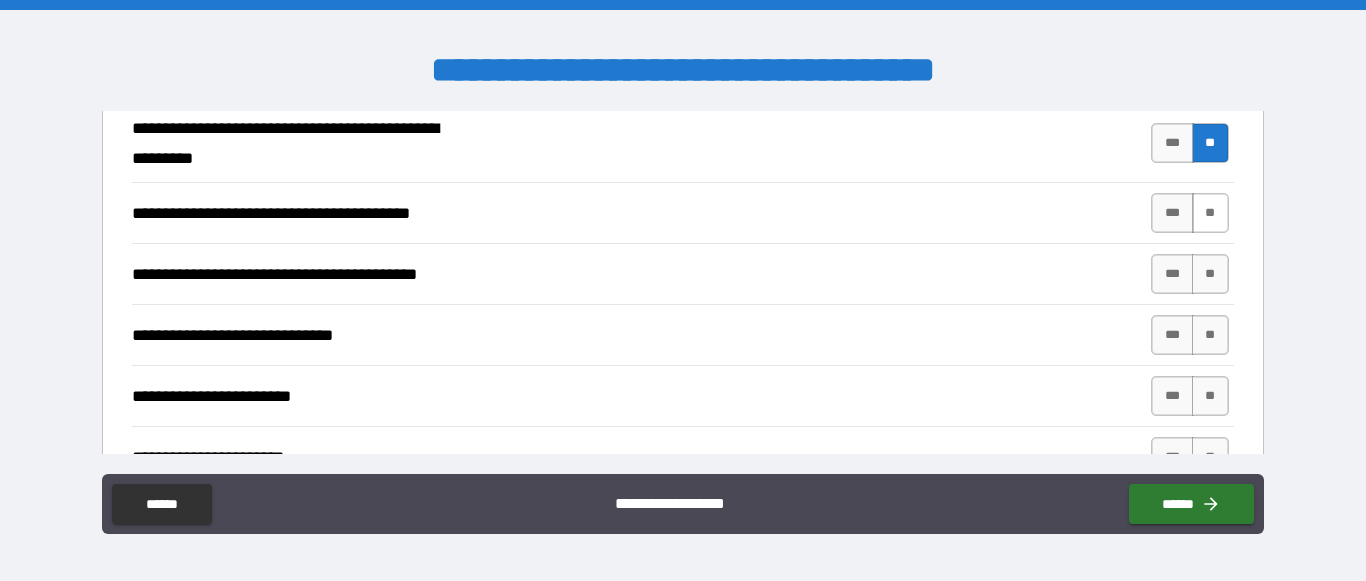 click on "**" at bounding box center [1210, 213] 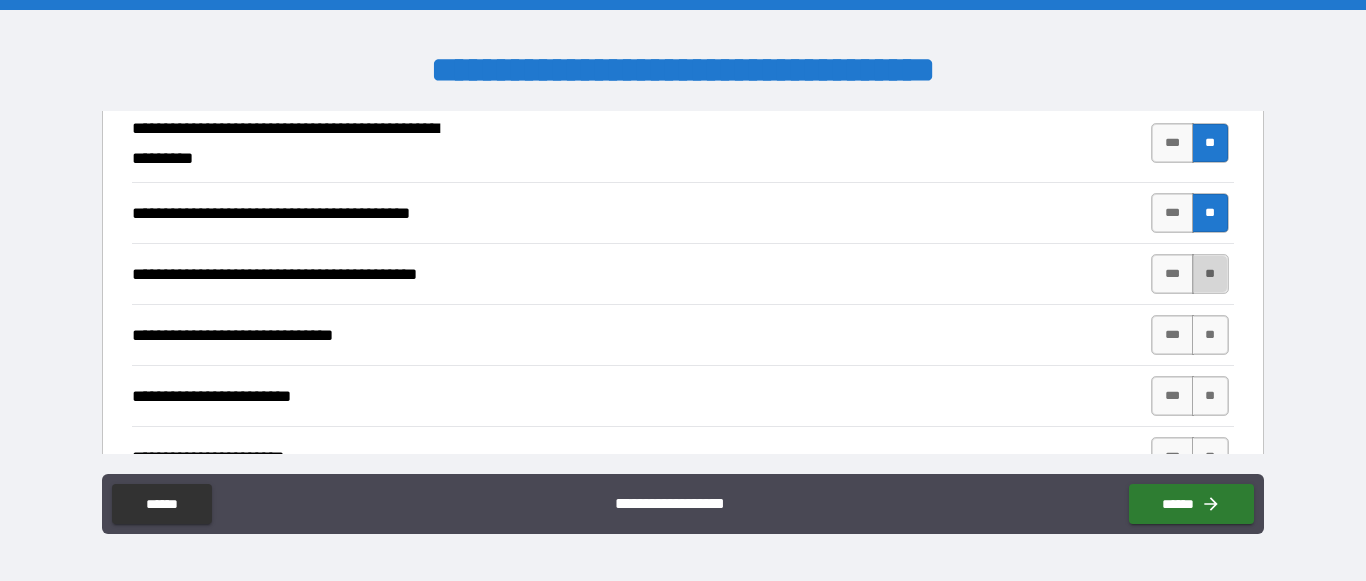 click on "**" at bounding box center (1210, 274) 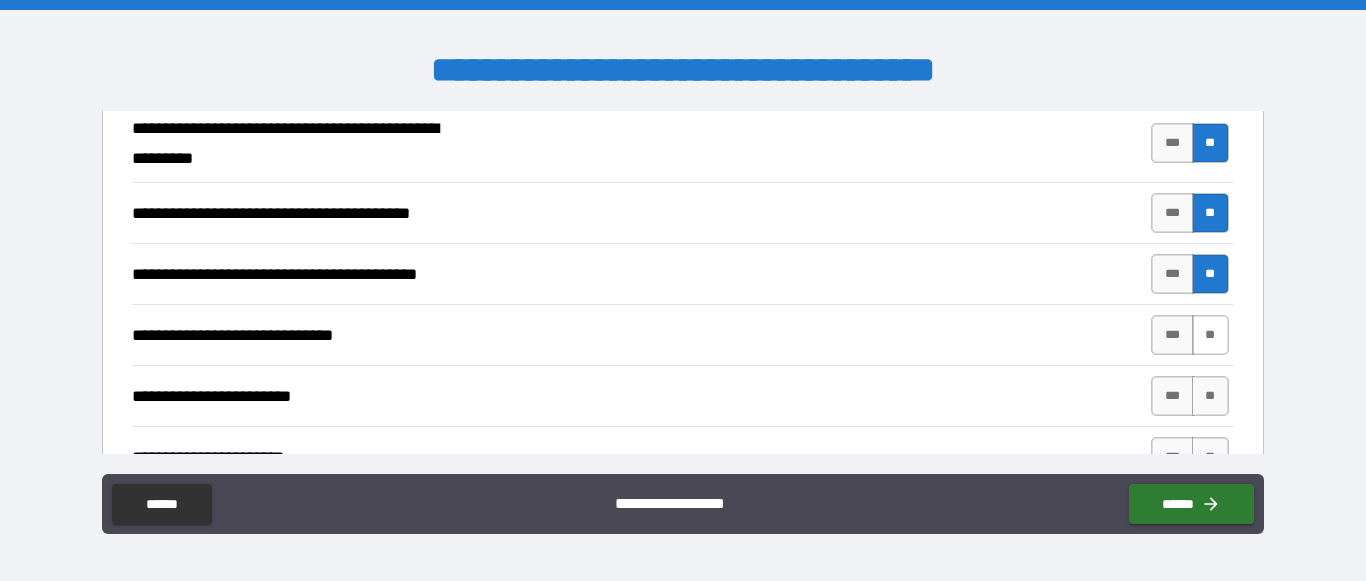 click on "**" at bounding box center (1210, 335) 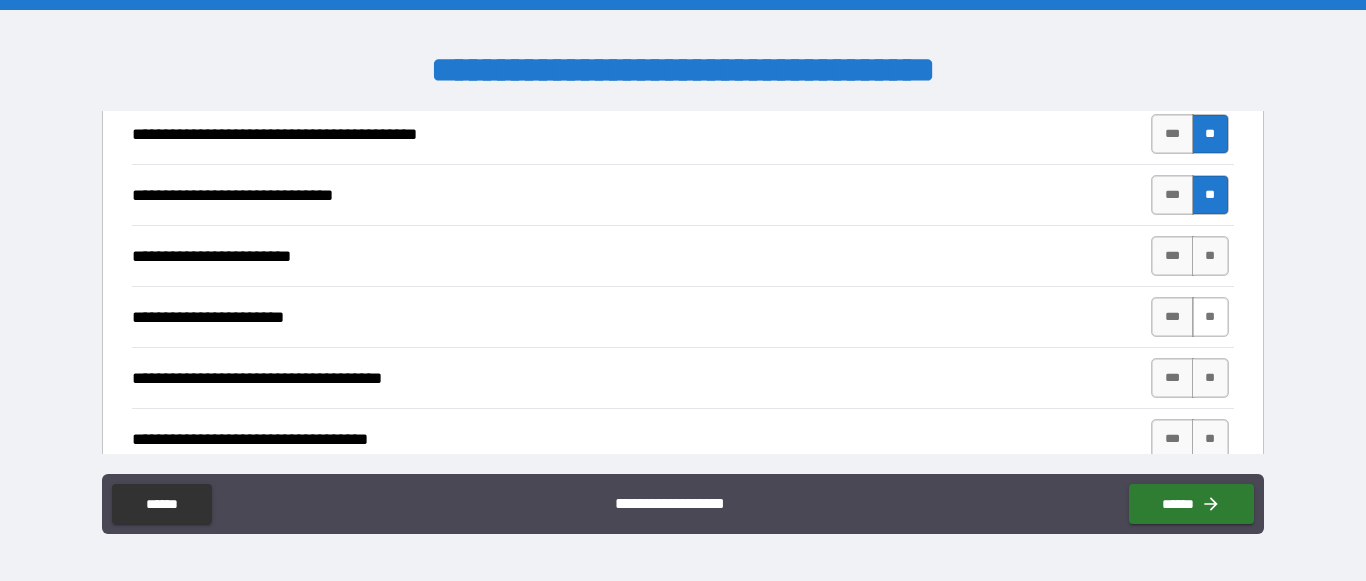 scroll, scrollTop: 1940, scrollLeft: 0, axis: vertical 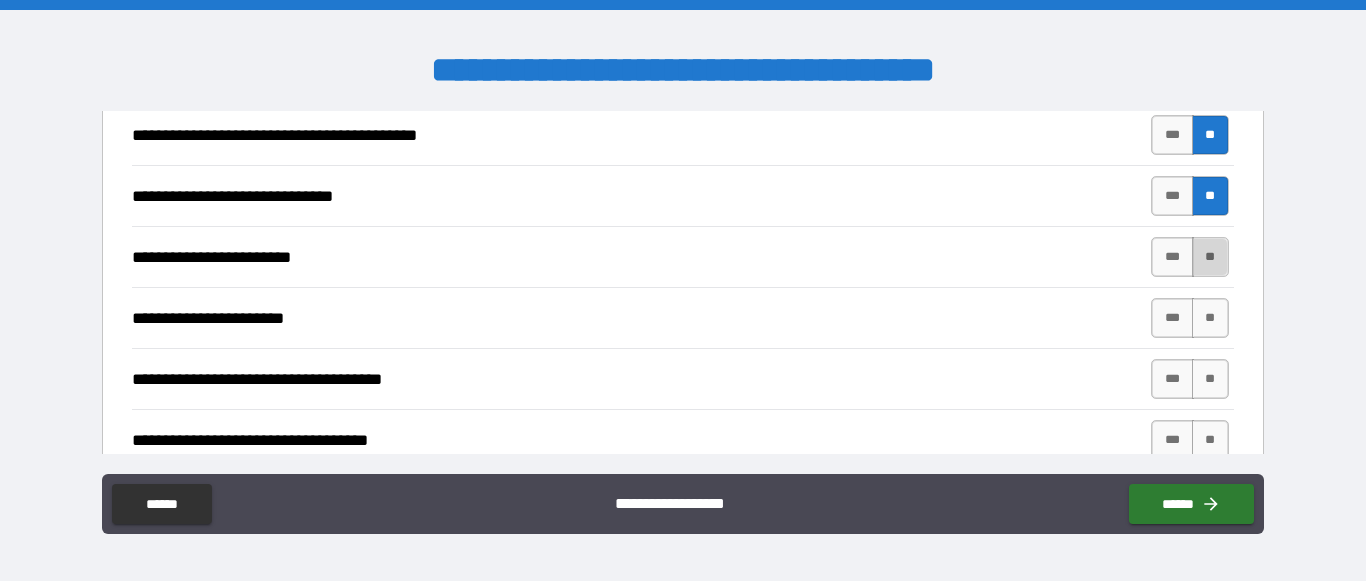 click on "**" at bounding box center (1210, 257) 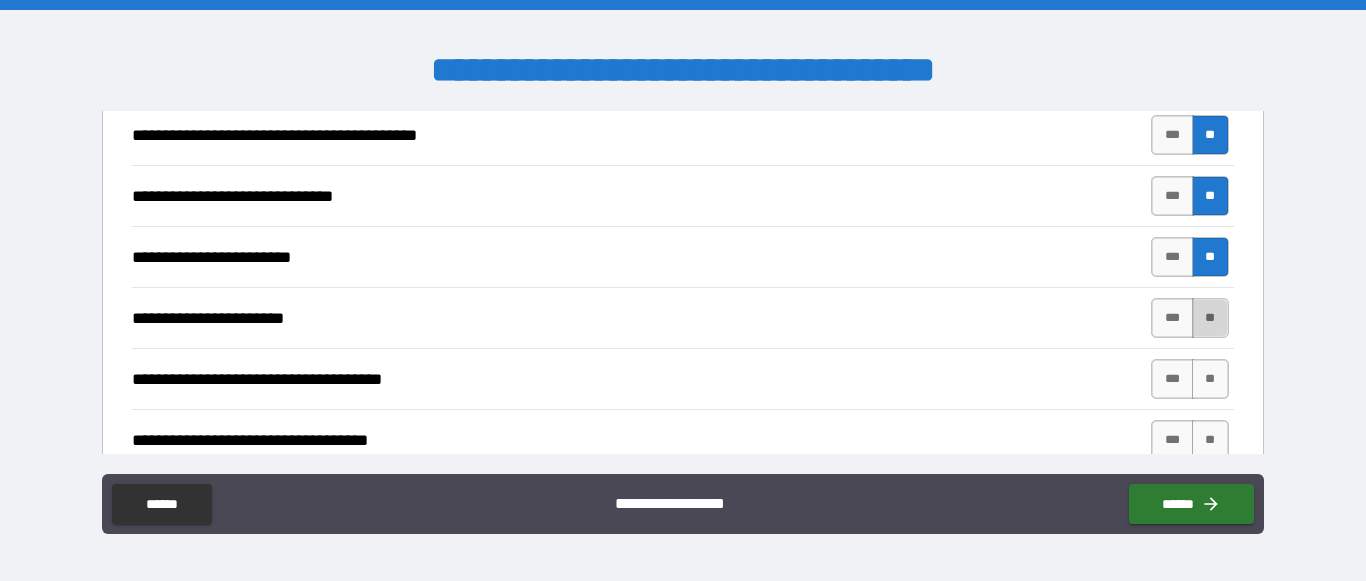 click on "**" at bounding box center [1210, 318] 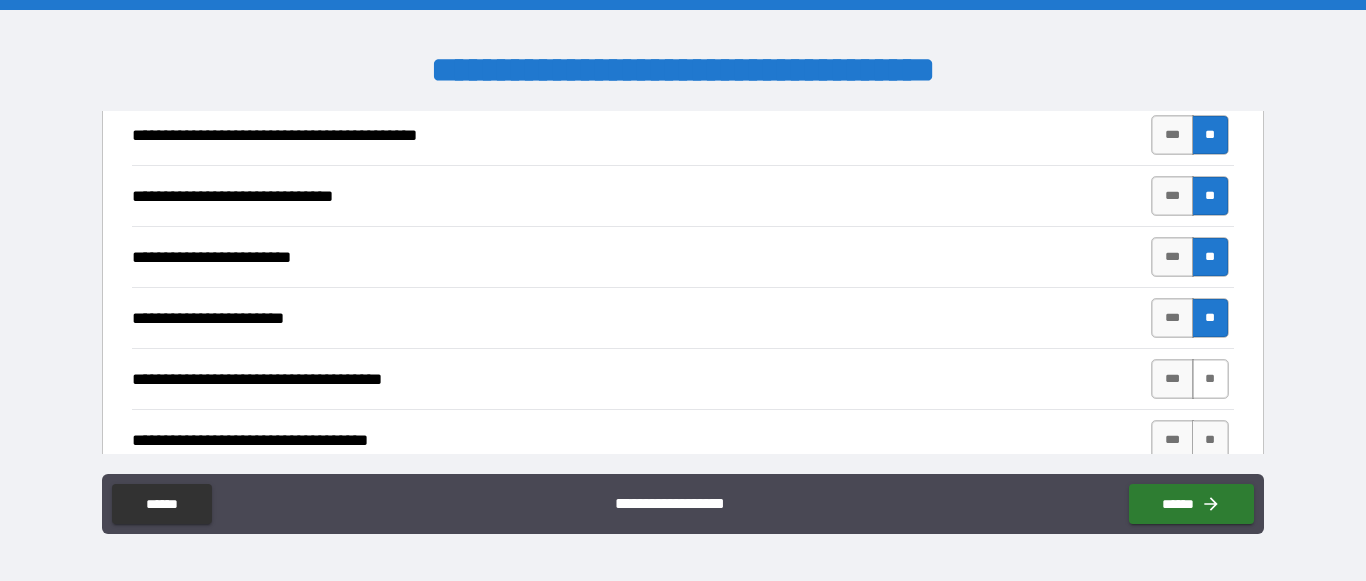click on "**" at bounding box center [1210, 379] 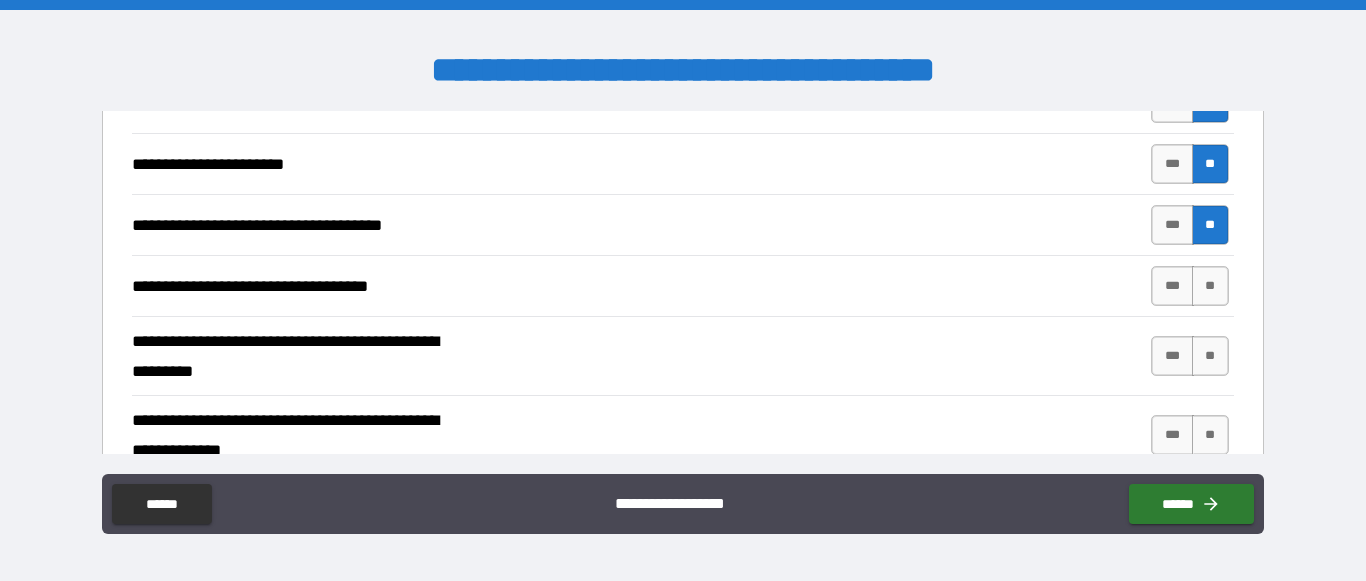 scroll, scrollTop: 2109, scrollLeft: 0, axis: vertical 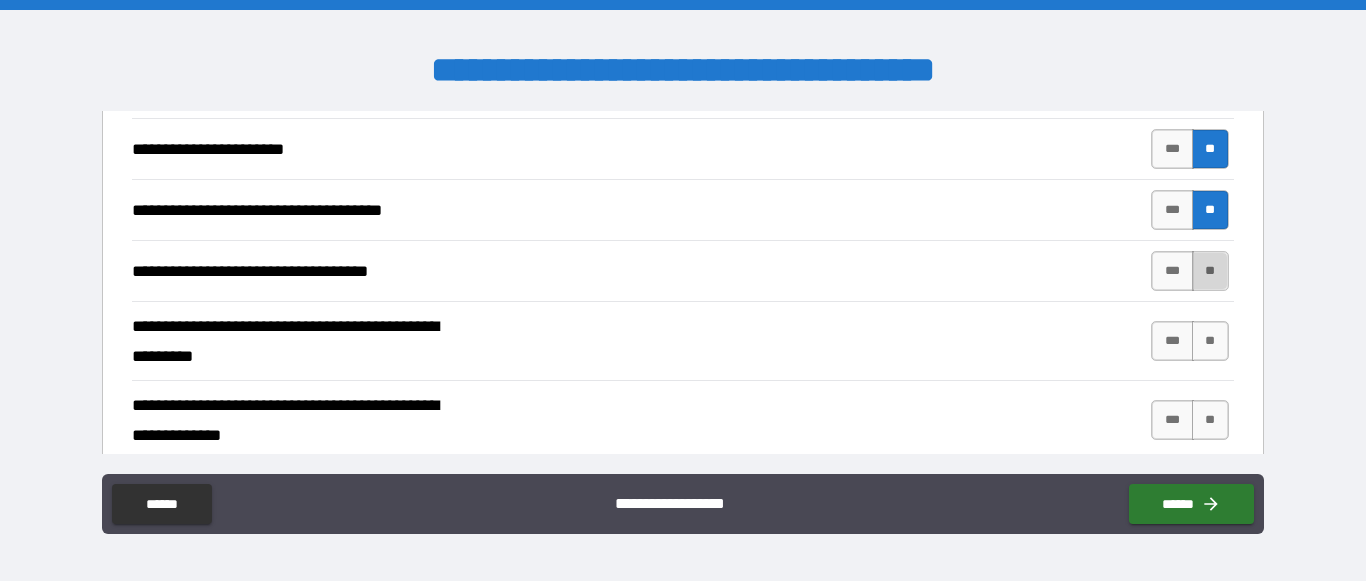 click on "**" at bounding box center [1210, 271] 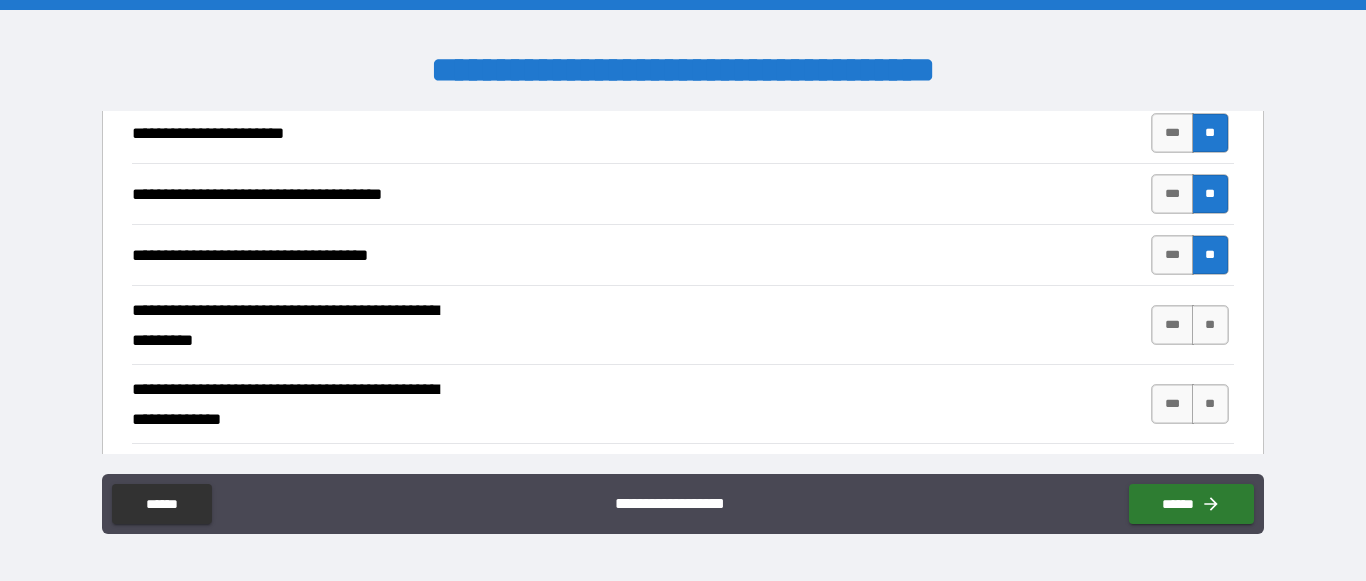 scroll, scrollTop: 2131, scrollLeft: 0, axis: vertical 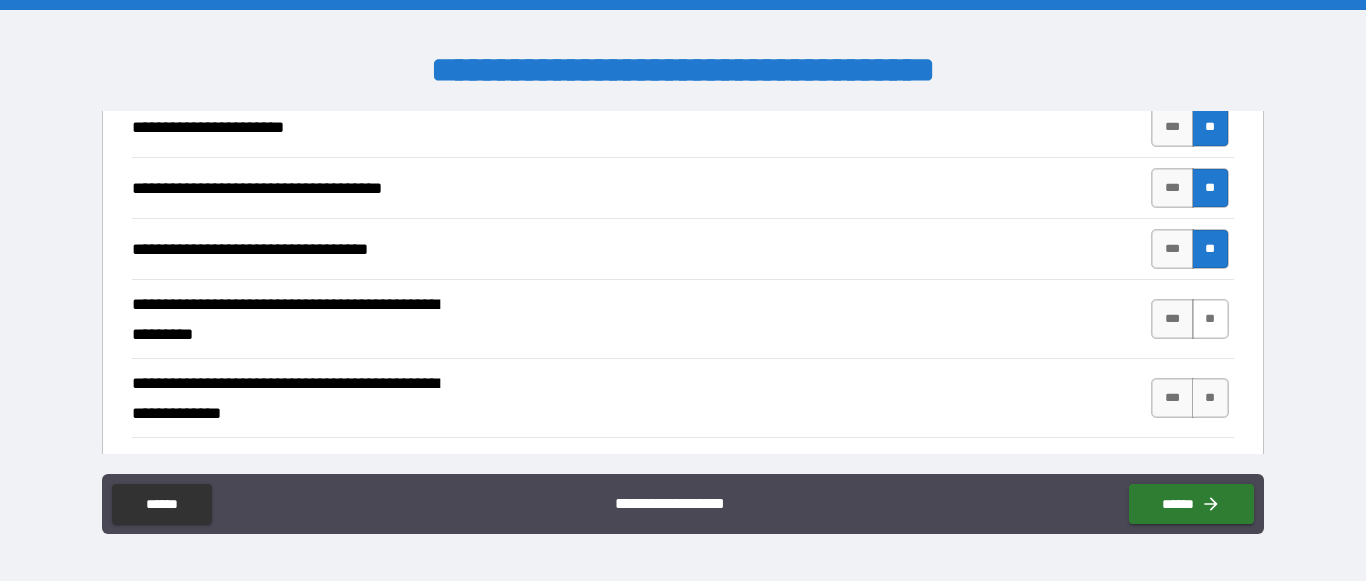 click on "**" at bounding box center (1210, 319) 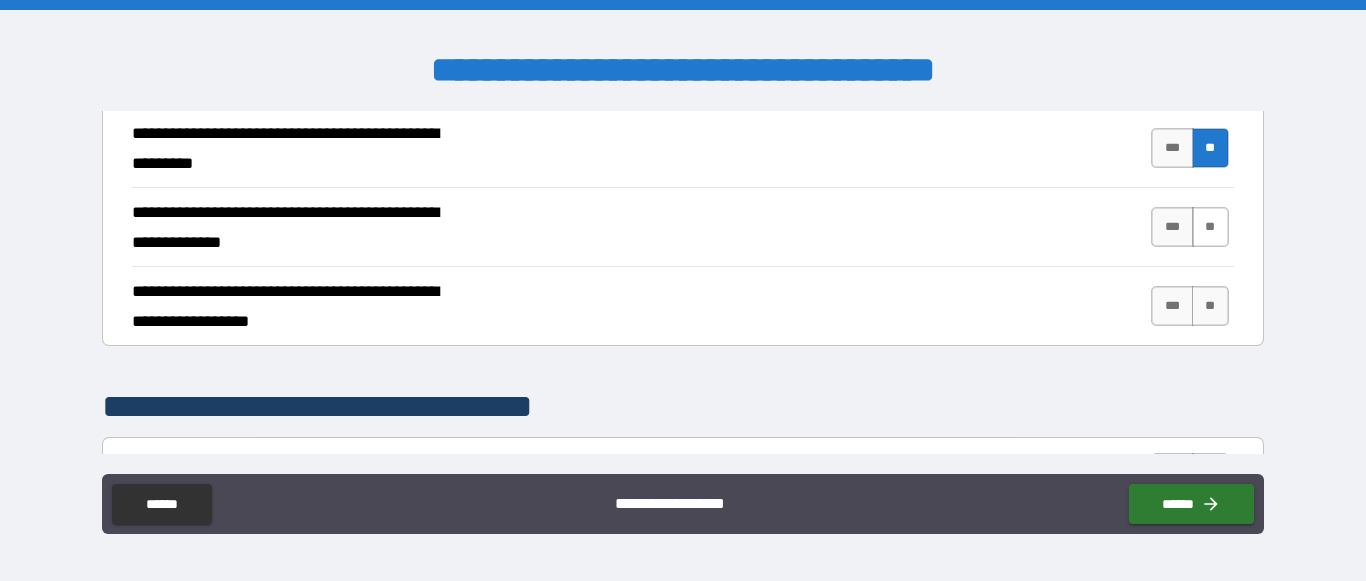 scroll, scrollTop: 2303, scrollLeft: 0, axis: vertical 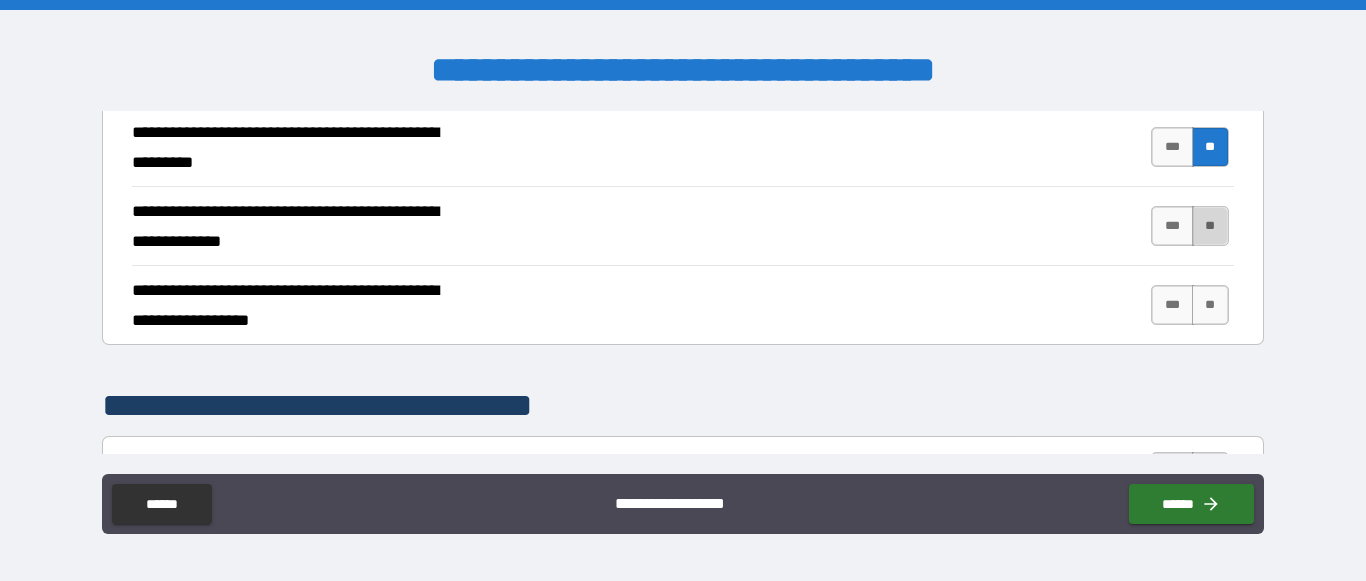 click on "**" at bounding box center [1210, 226] 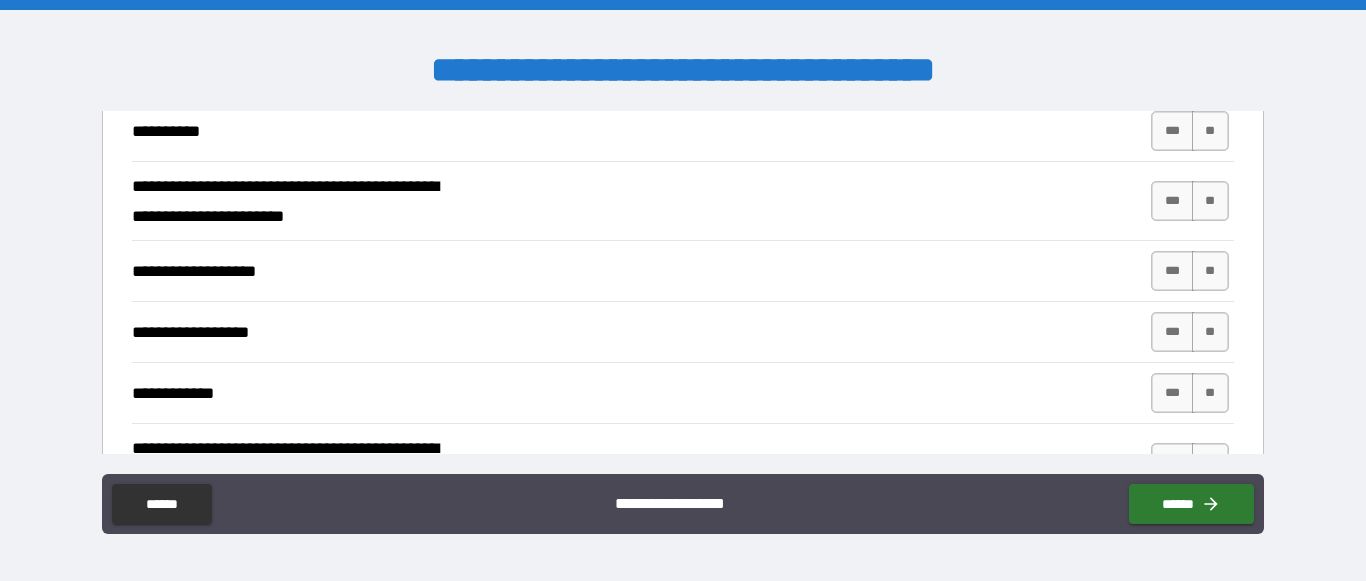 scroll, scrollTop: 2637, scrollLeft: 0, axis: vertical 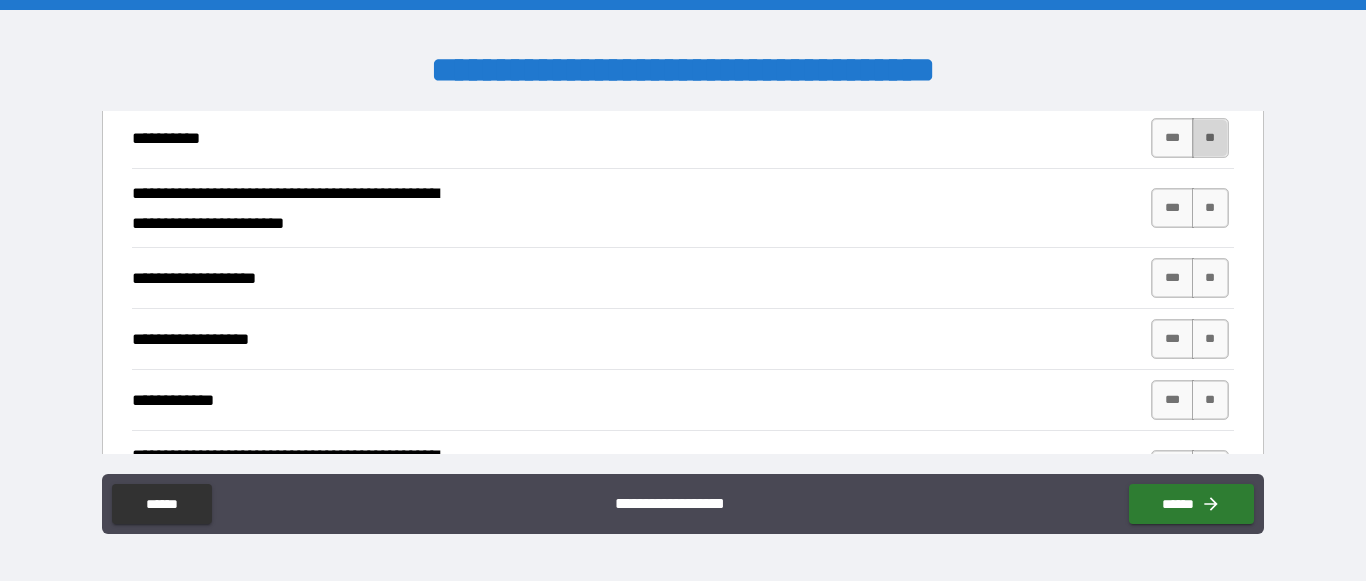 click on "**" at bounding box center [1210, 138] 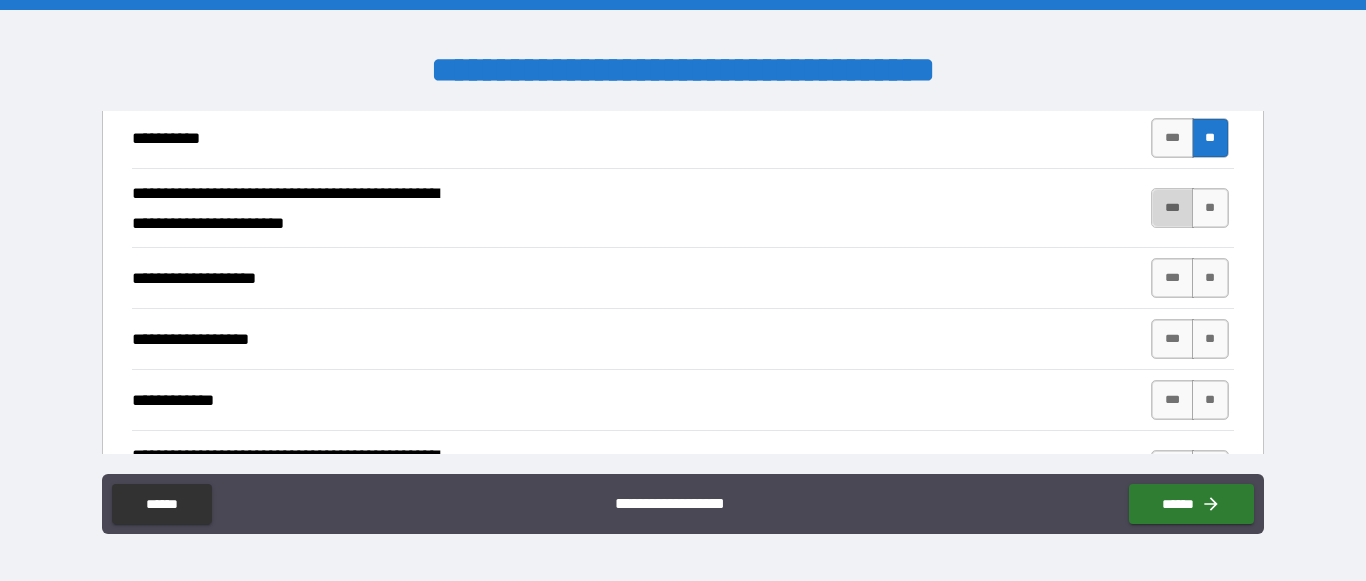 click on "***" at bounding box center [1172, 208] 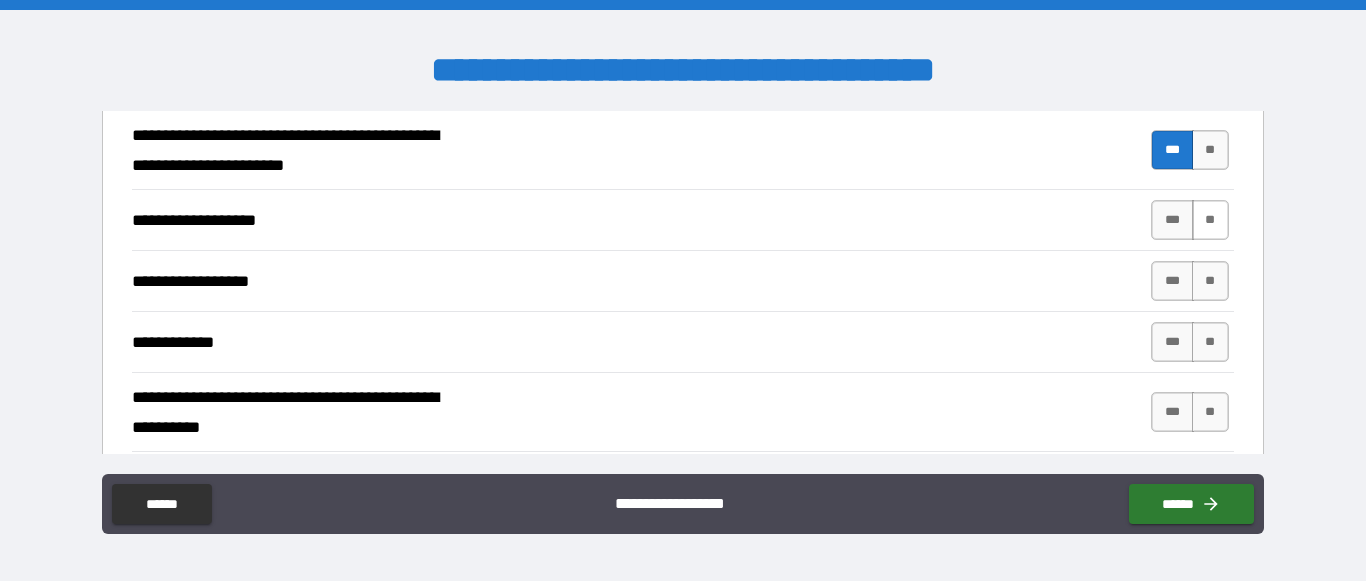 scroll, scrollTop: 2702, scrollLeft: 0, axis: vertical 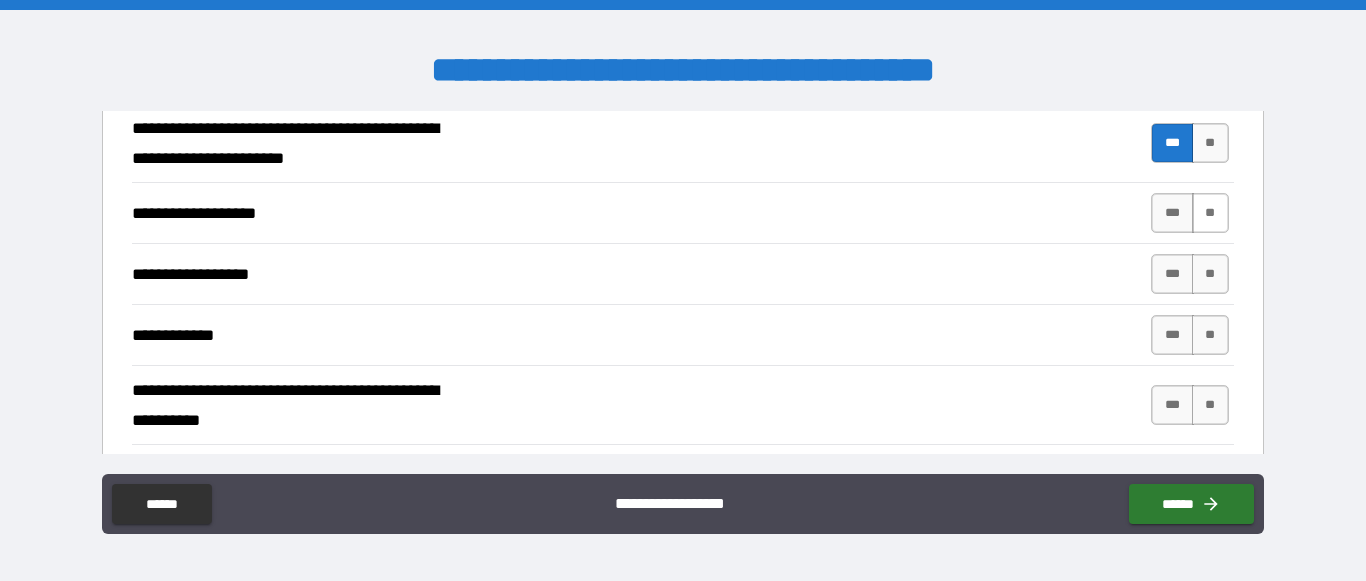 click on "**" at bounding box center (1210, 213) 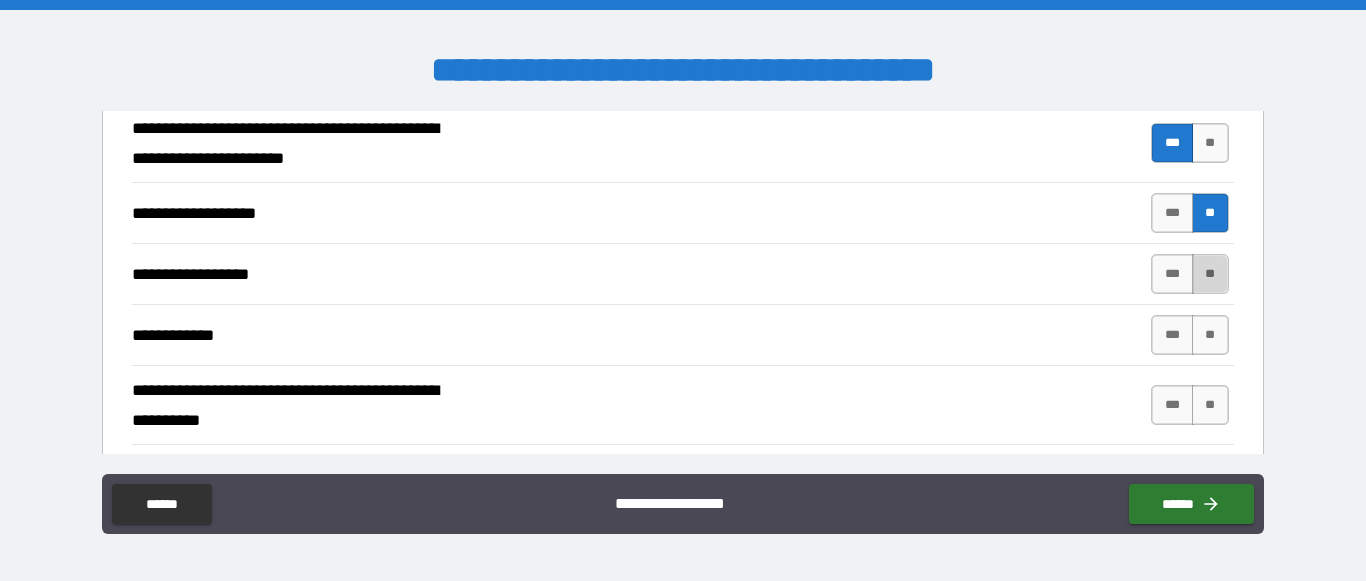 click on "**" at bounding box center (1210, 274) 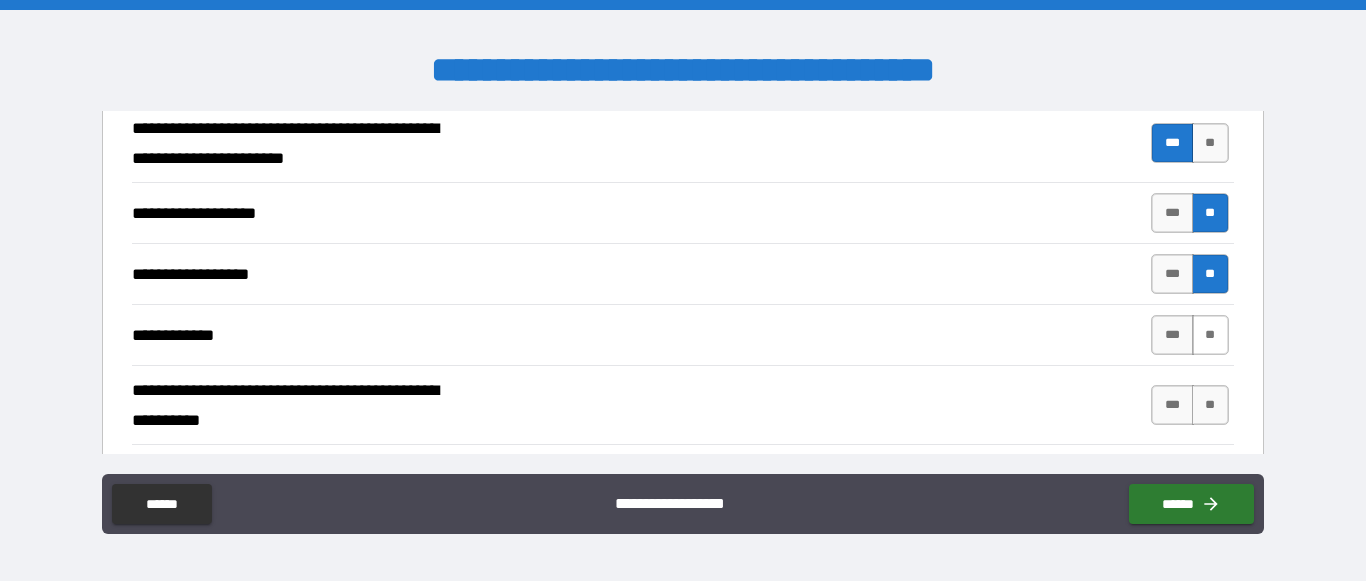 click on "**" at bounding box center [1210, 335] 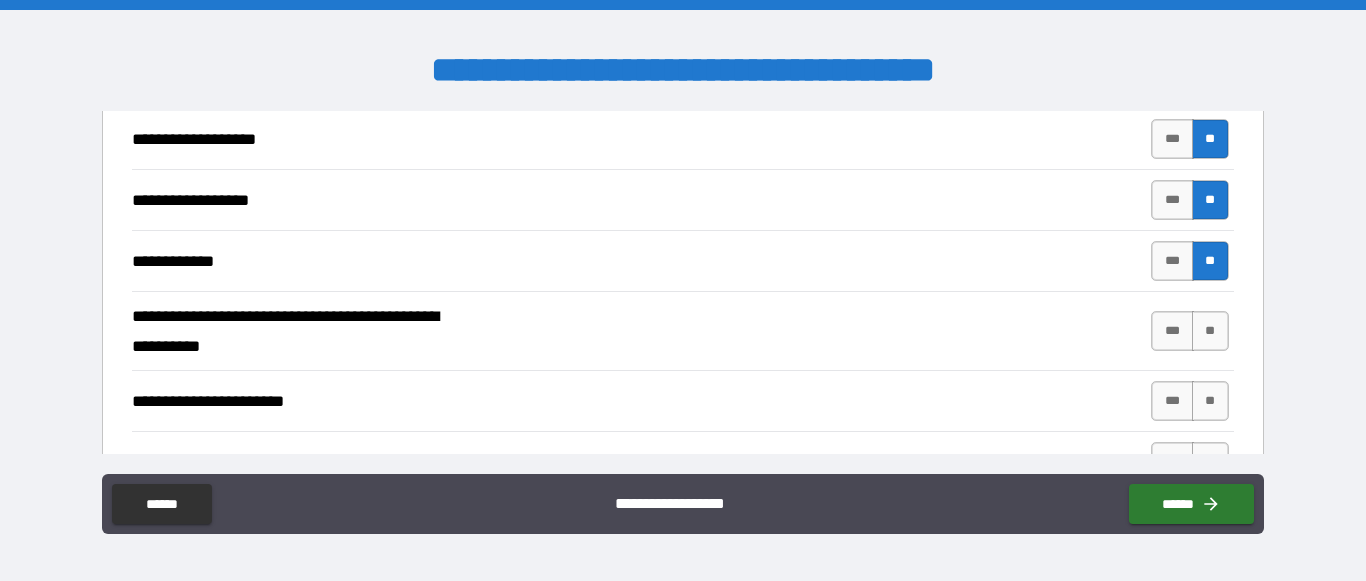 scroll, scrollTop: 2783, scrollLeft: 0, axis: vertical 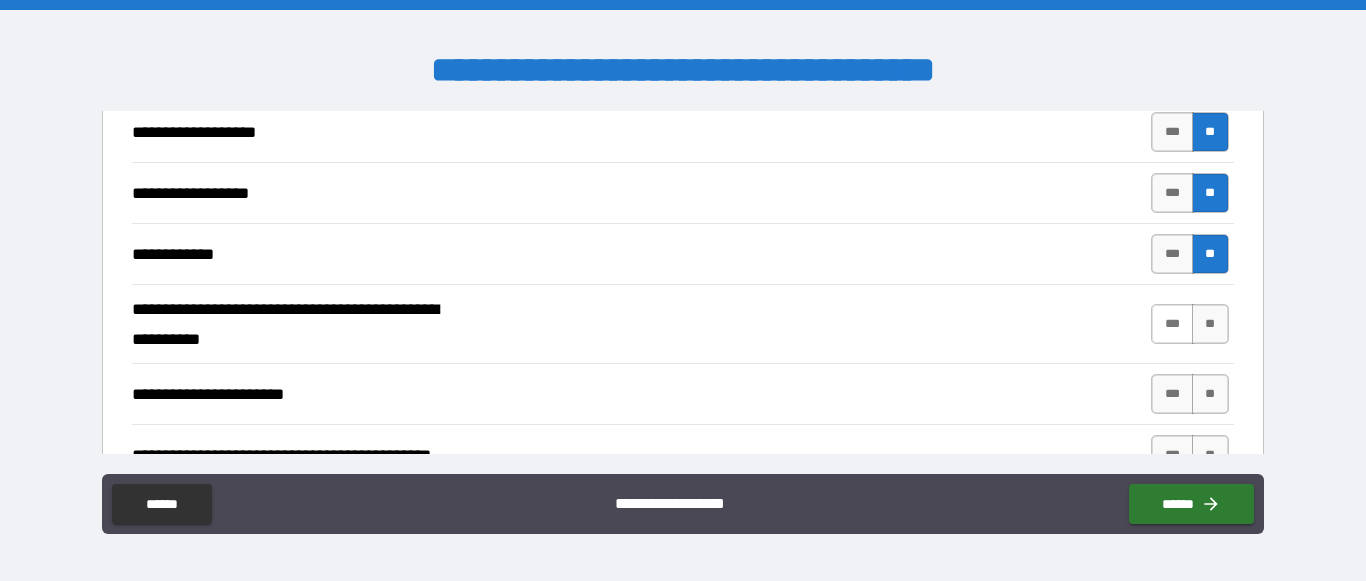 click on "***" at bounding box center (1172, 324) 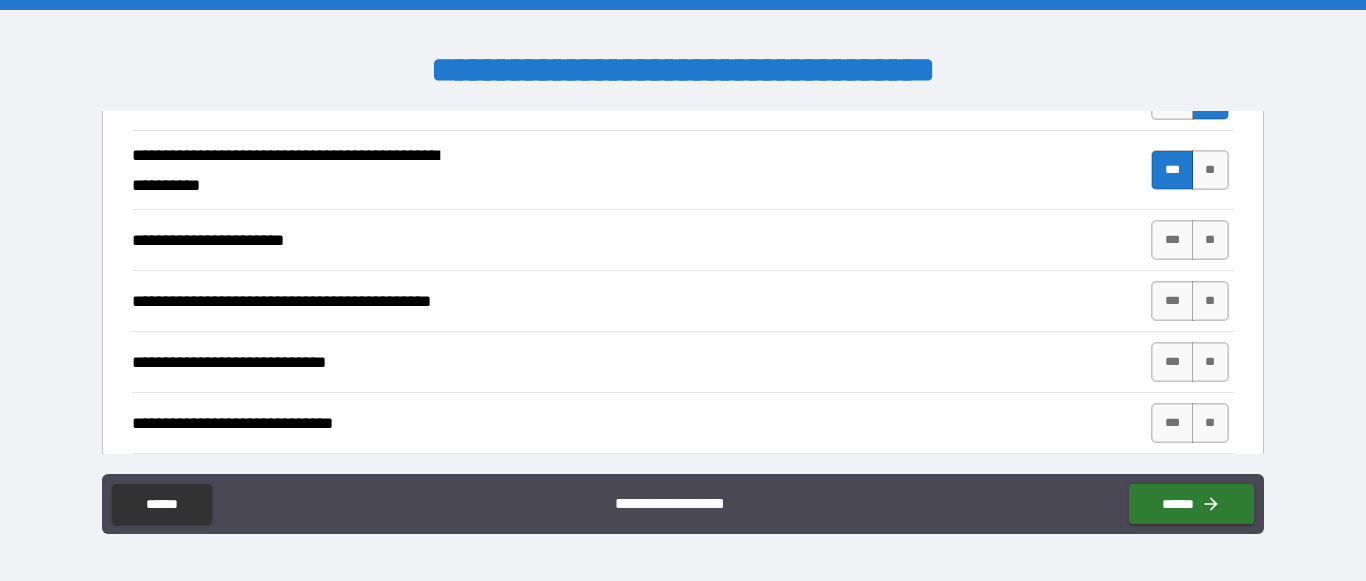scroll, scrollTop: 2942, scrollLeft: 0, axis: vertical 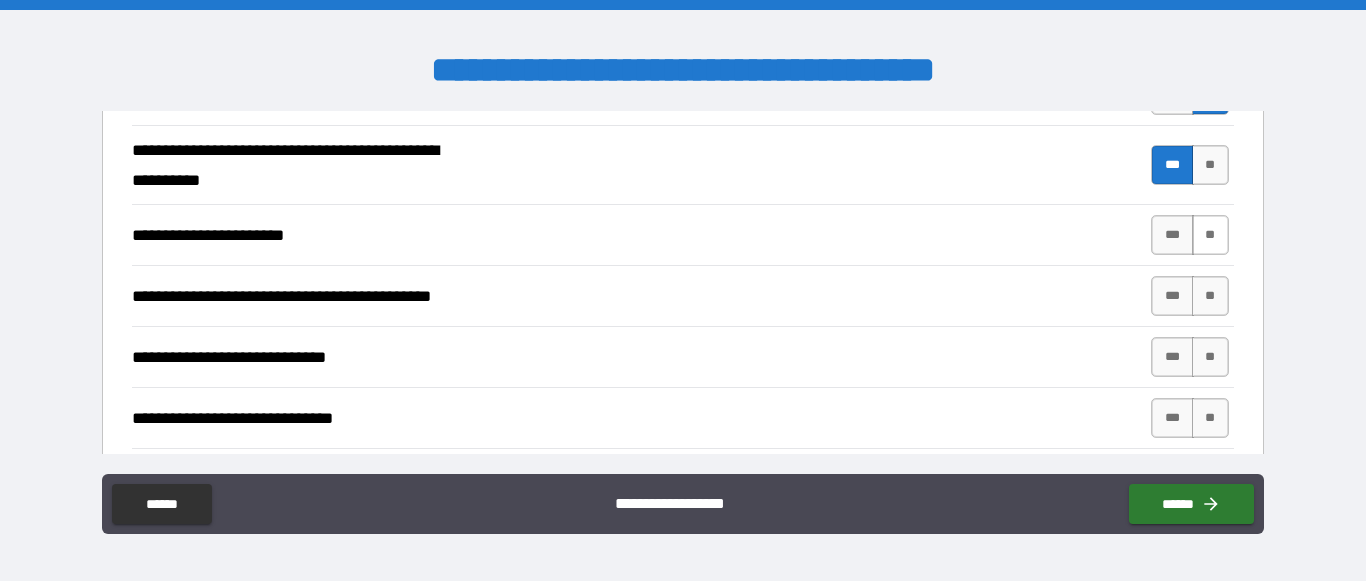 click on "**" at bounding box center [1210, 235] 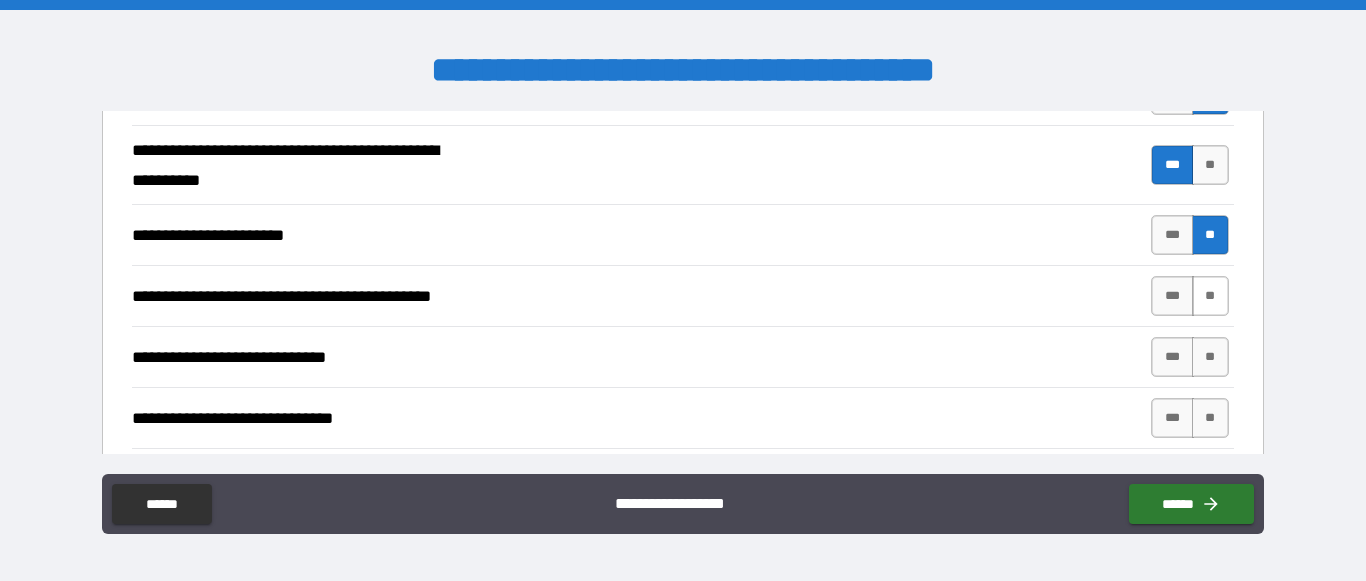 click on "**" at bounding box center [1210, 296] 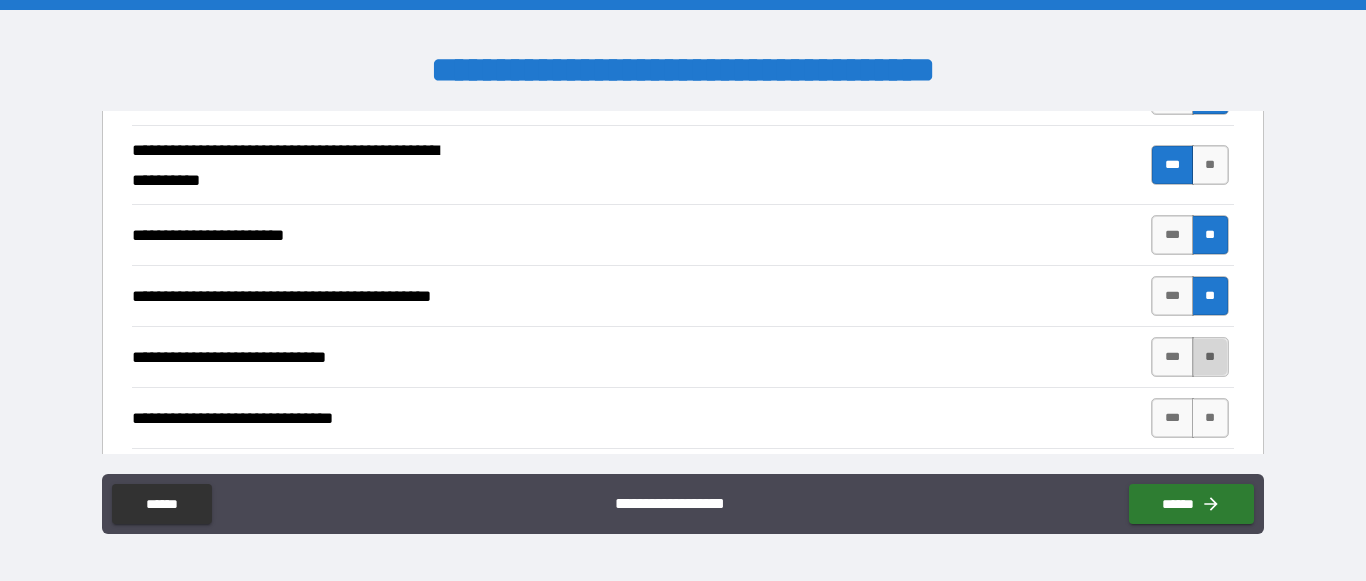 click on "**" at bounding box center (1210, 357) 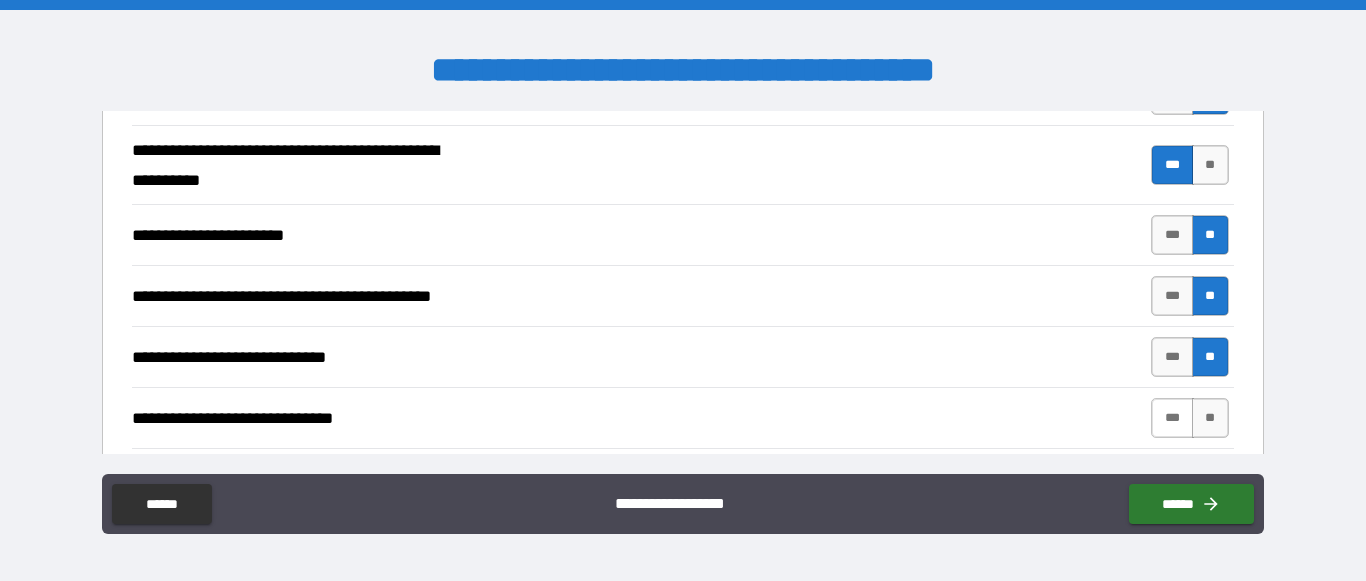 click on "***" at bounding box center [1172, 418] 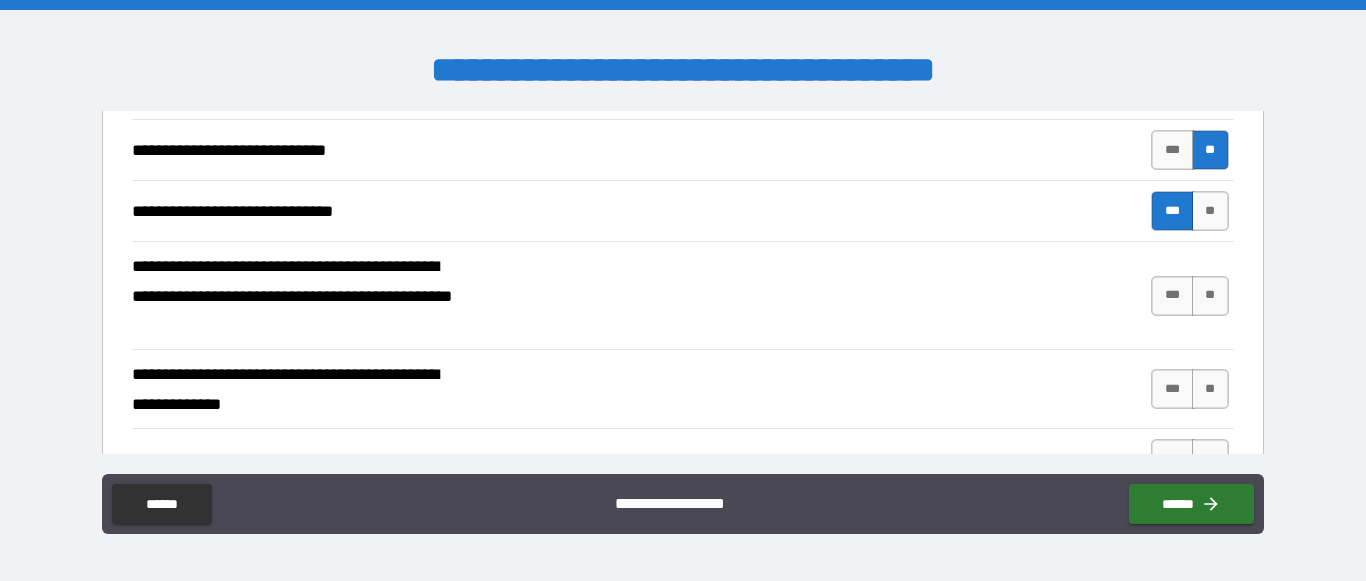 scroll, scrollTop: 3145, scrollLeft: 0, axis: vertical 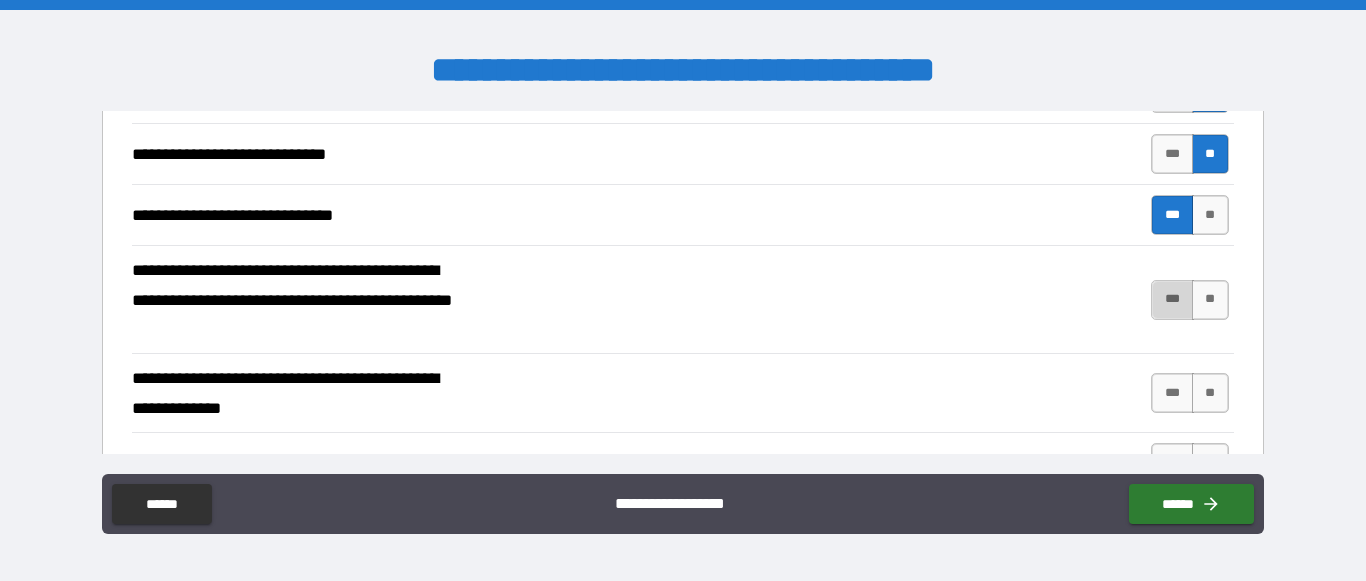click on "***" at bounding box center [1172, 300] 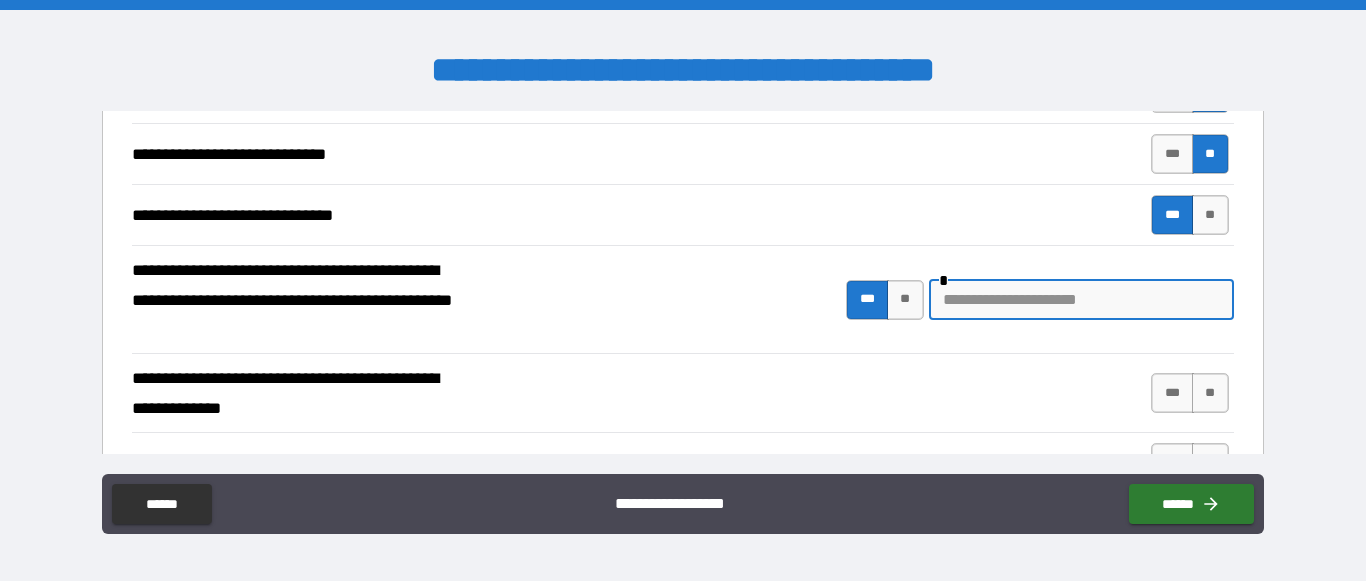 click at bounding box center (1081, 300) 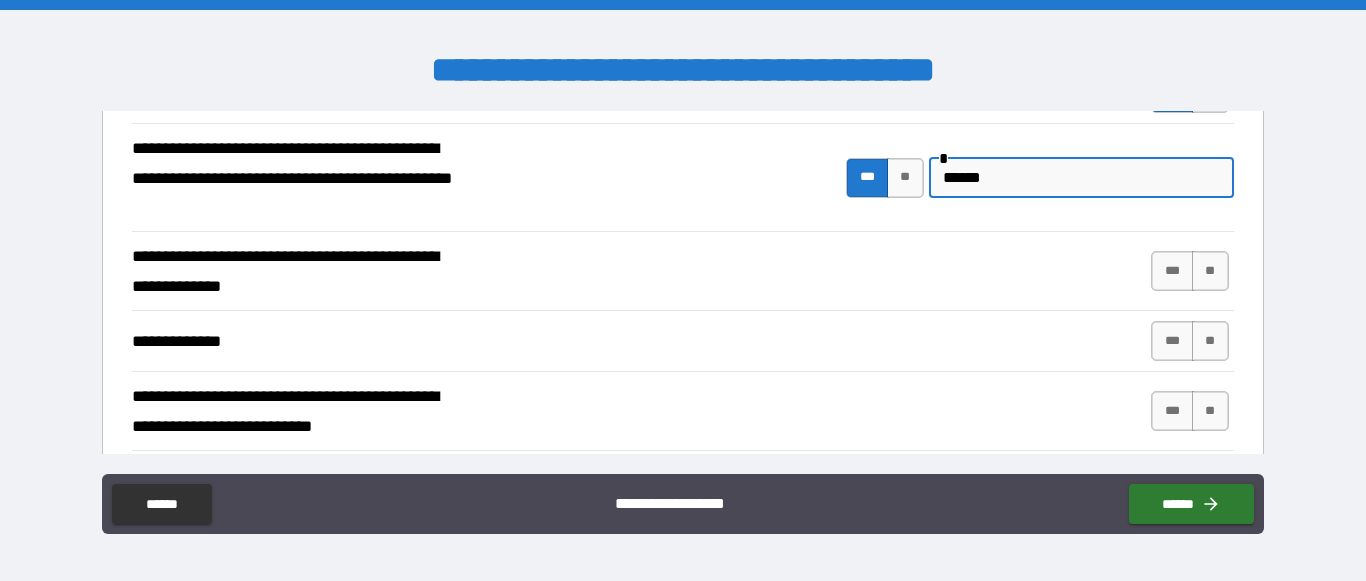 scroll, scrollTop: 3275, scrollLeft: 0, axis: vertical 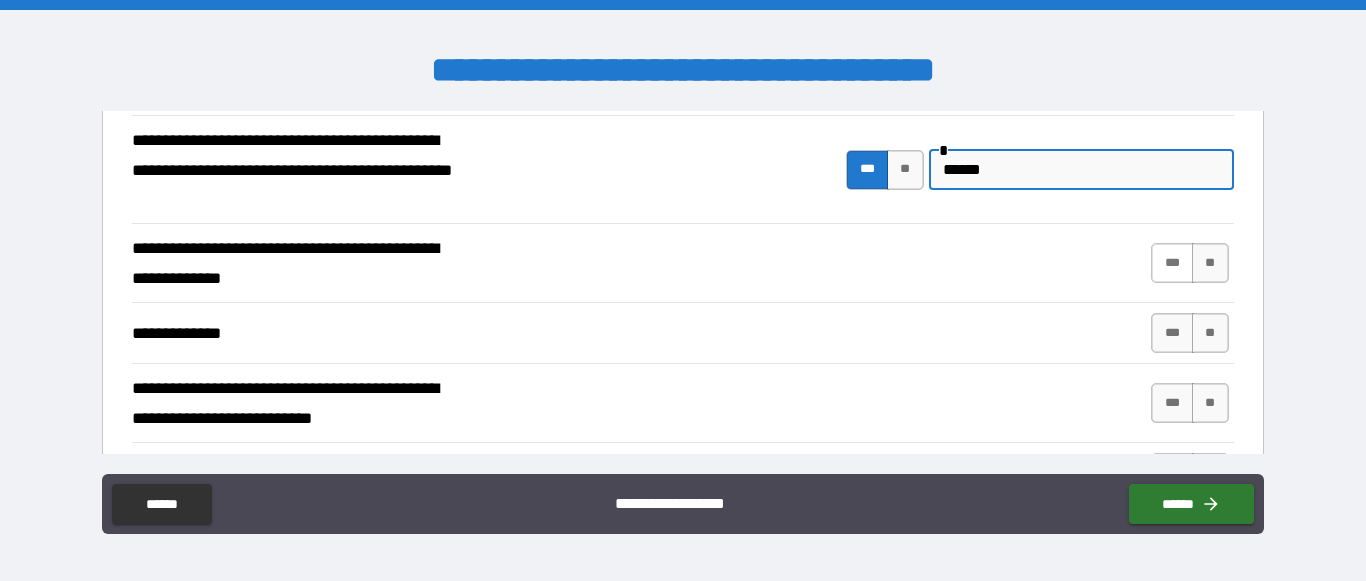 type on "******" 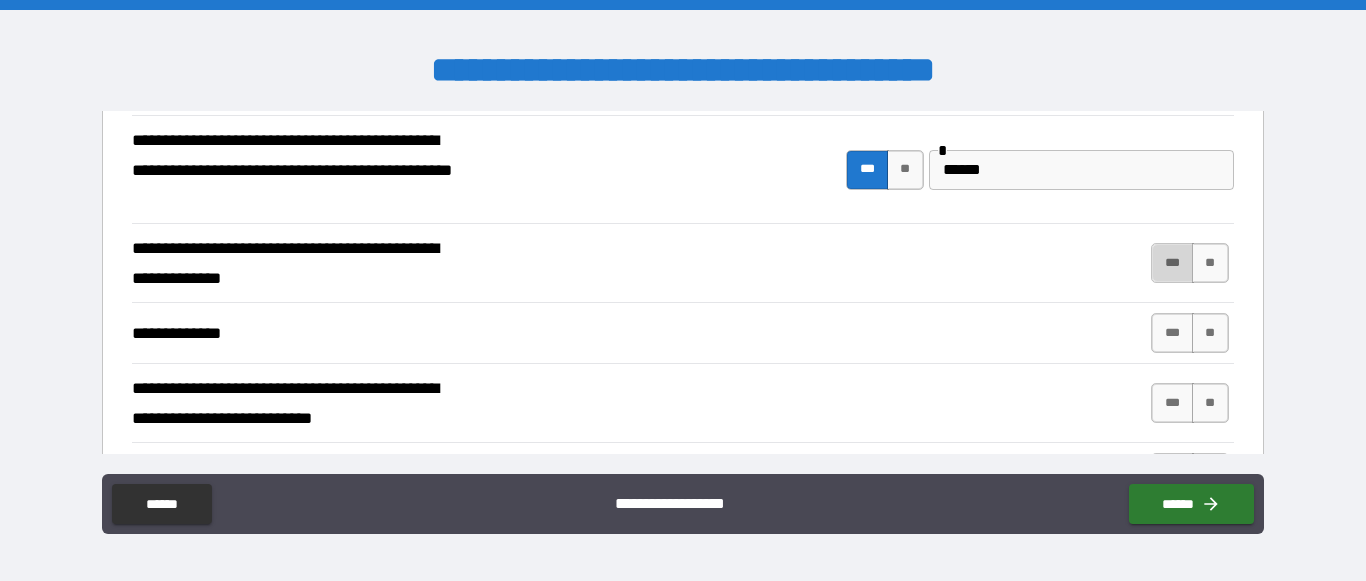 click on "***" at bounding box center (1172, 263) 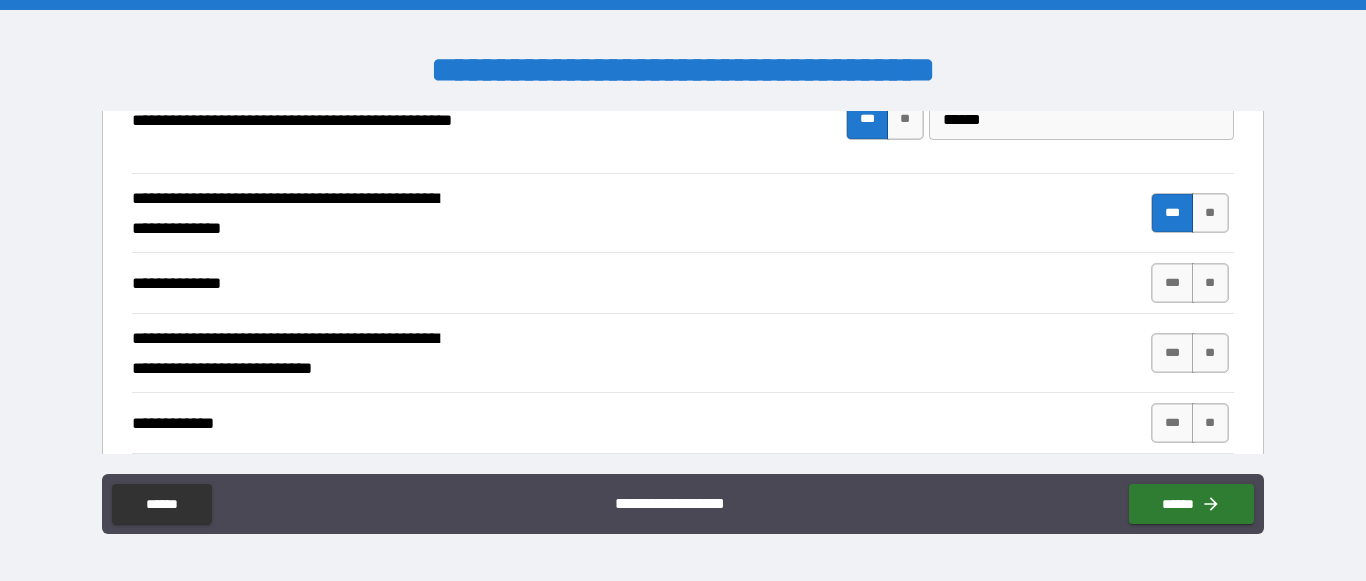 scroll, scrollTop: 3323, scrollLeft: 0, axis: vertical 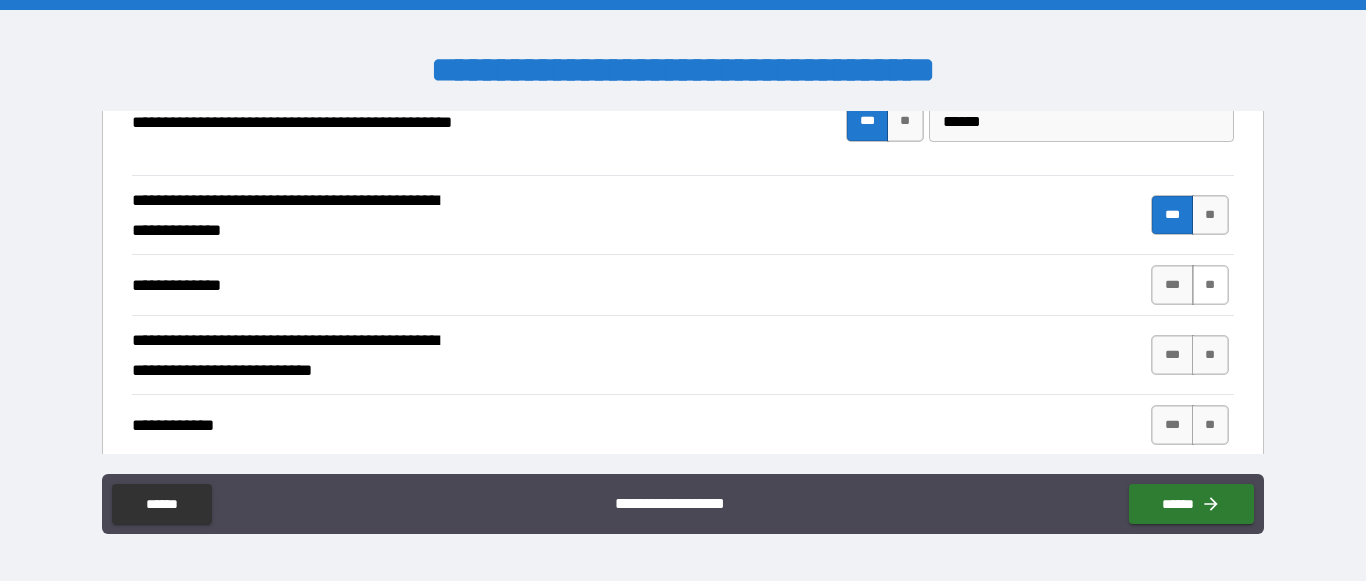 click on "**" at bounding box center (1210, 285) 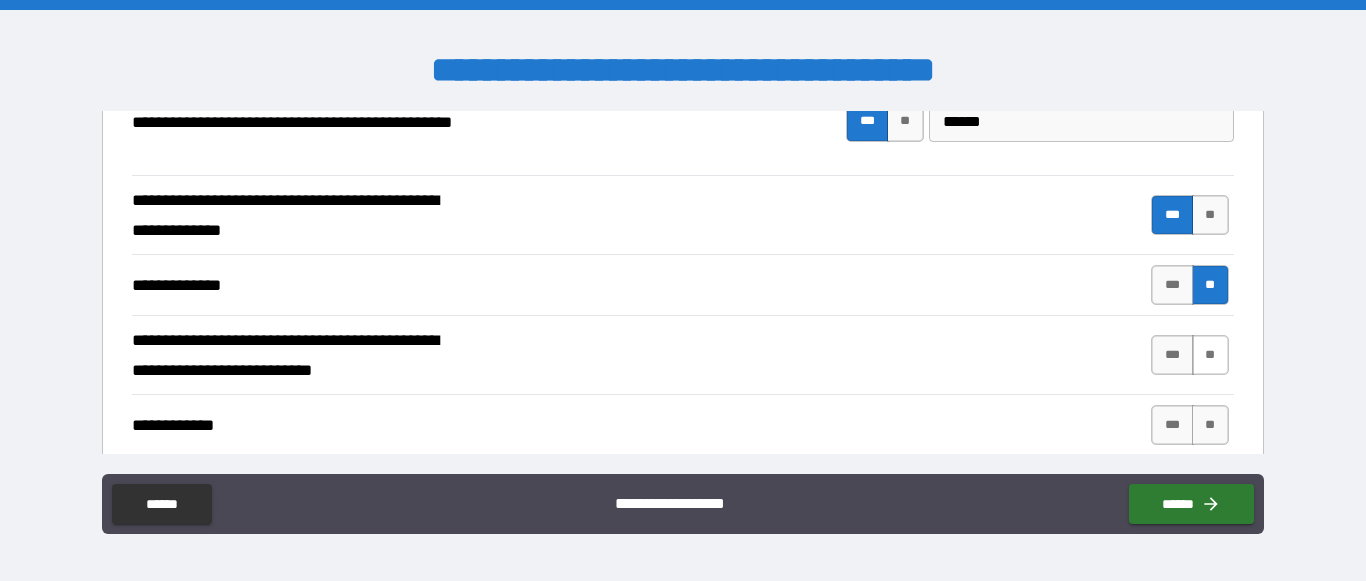 click on "**" at bounding box center [1210, 355] 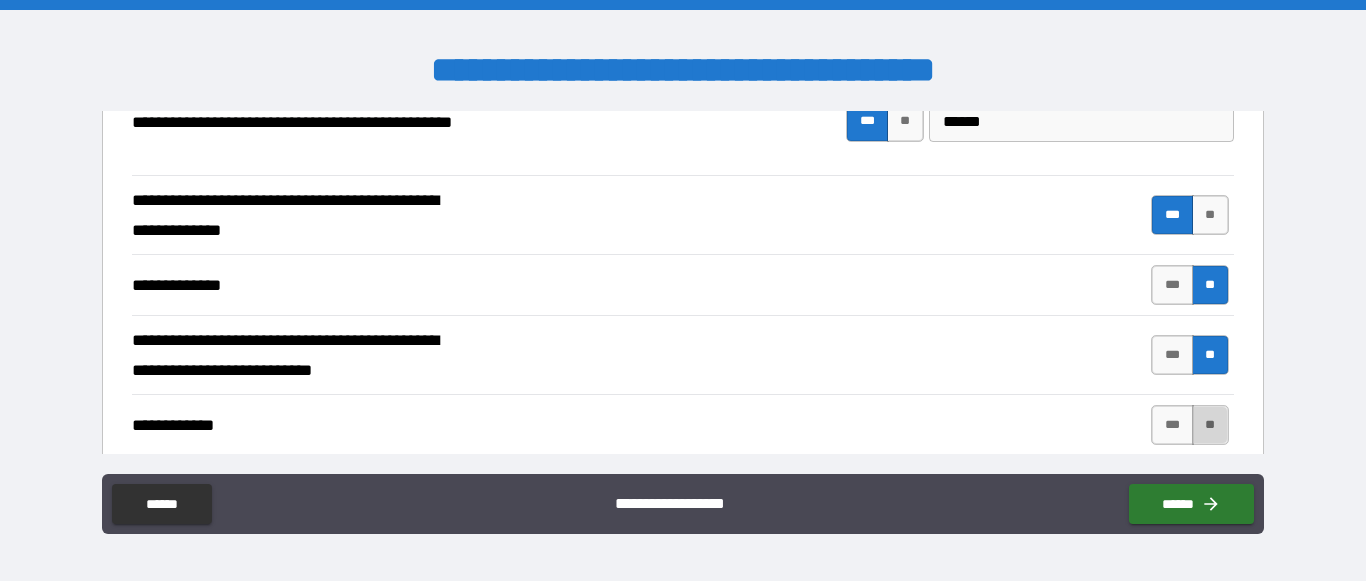 click on "**" at bounding box center (1210, 425) 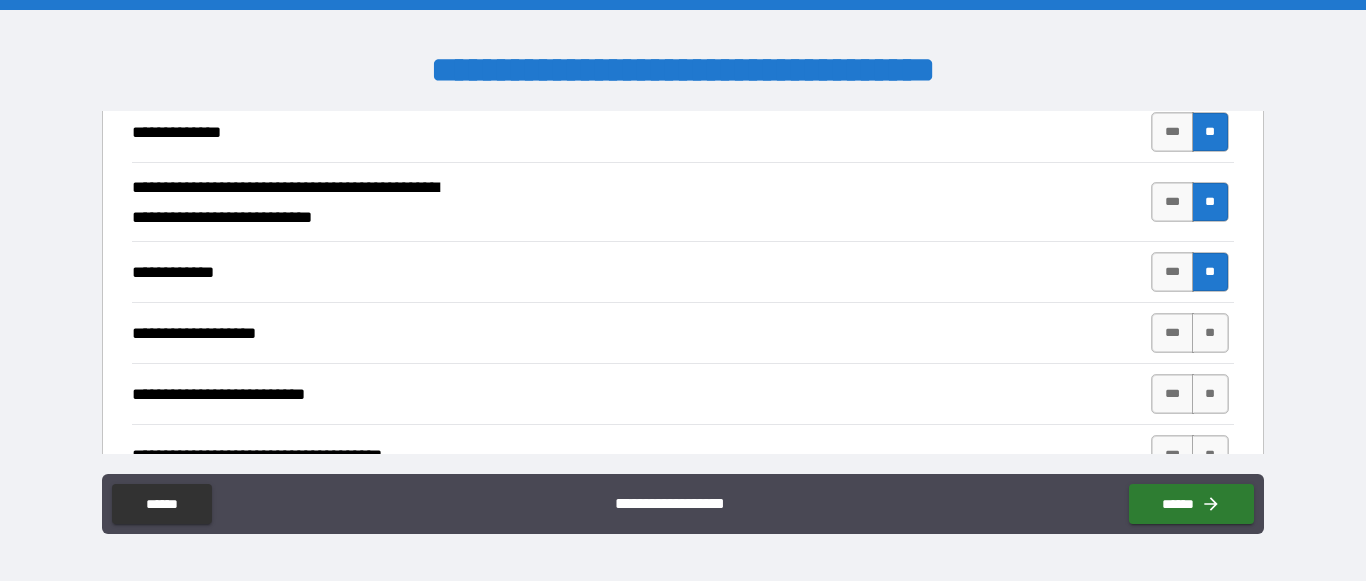 scroll, scrollTop: 3496, scrollLeft: 0, axis: vertical 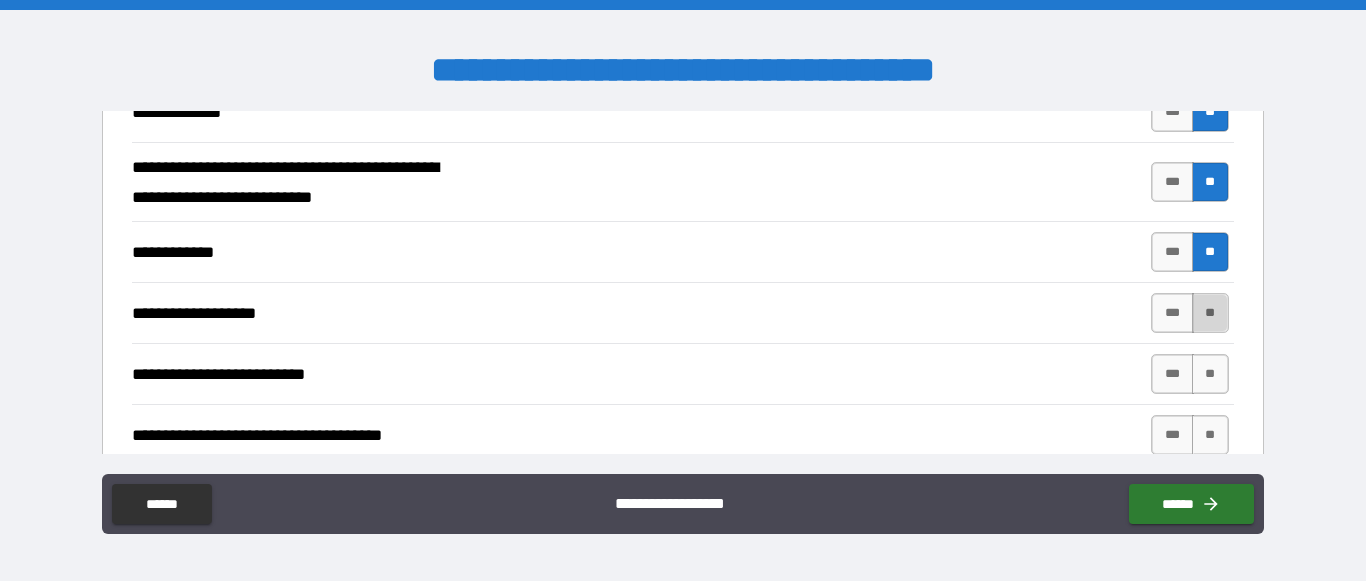 click on "**" at bounding box center [1210, 313] 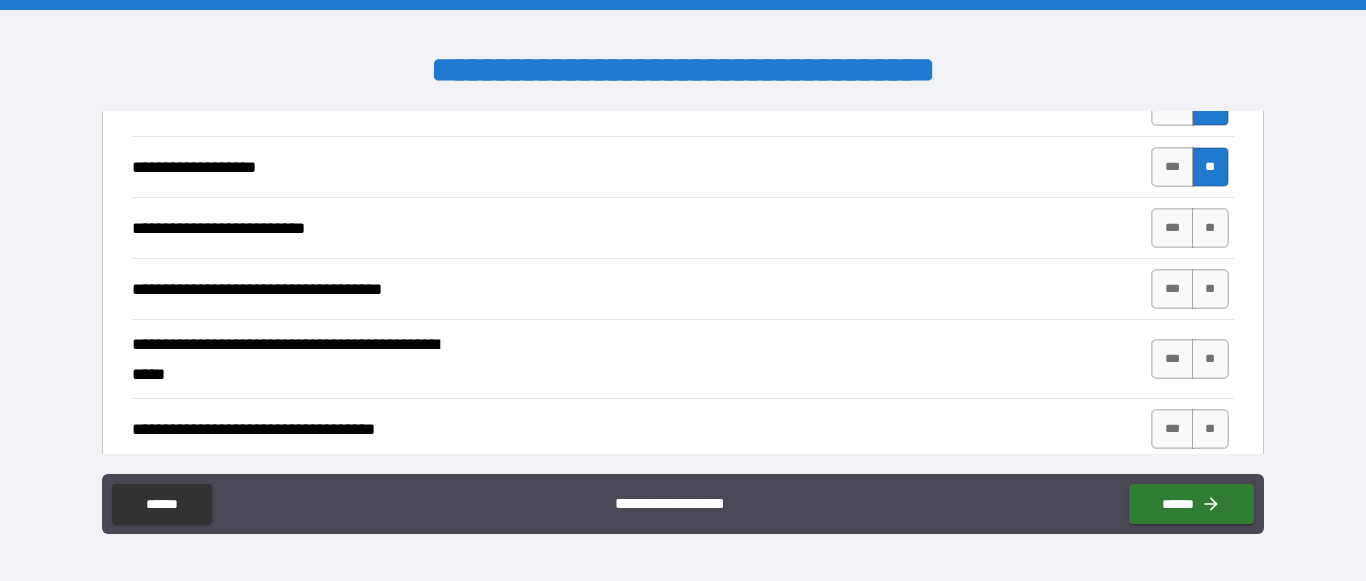 scroll, scrollTop: 3643, scrollLeft: 0, axis: vertical 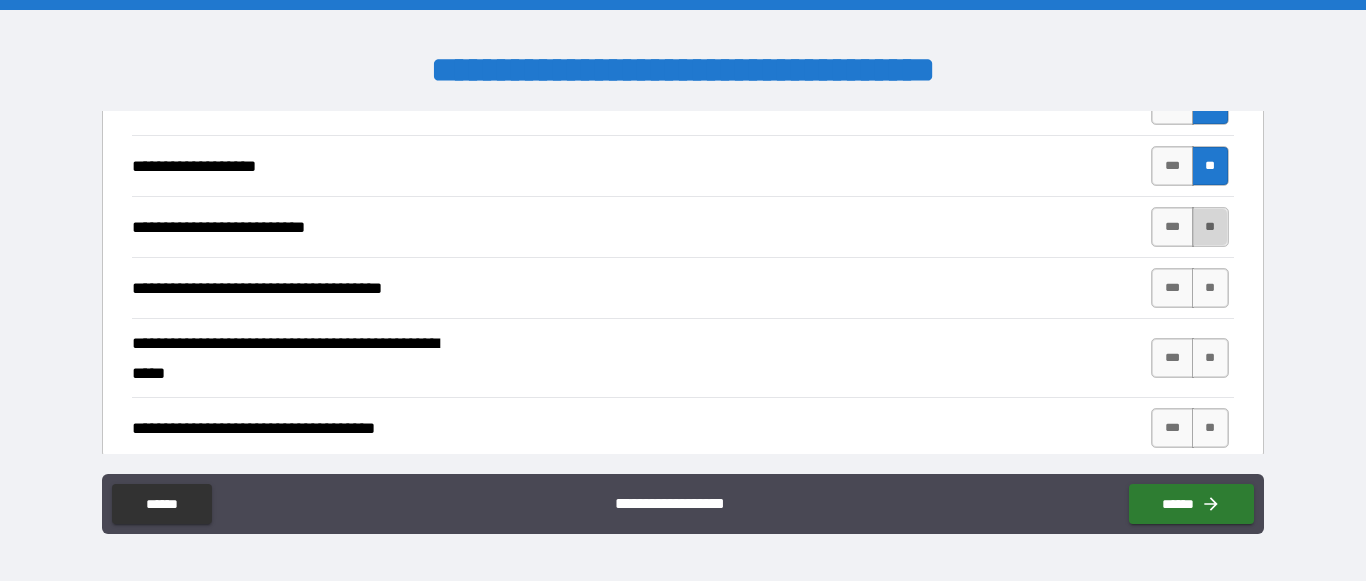click on "**" at bounding box center (1210, 227) 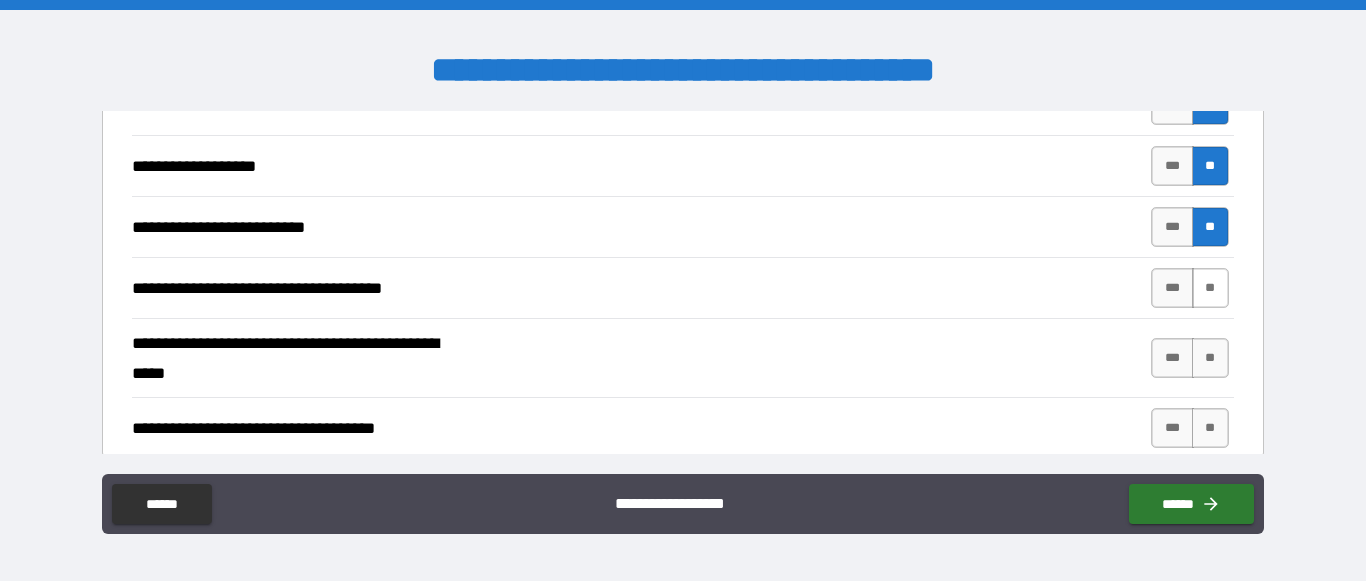 click on "**" at bounding box center (1210, 288) 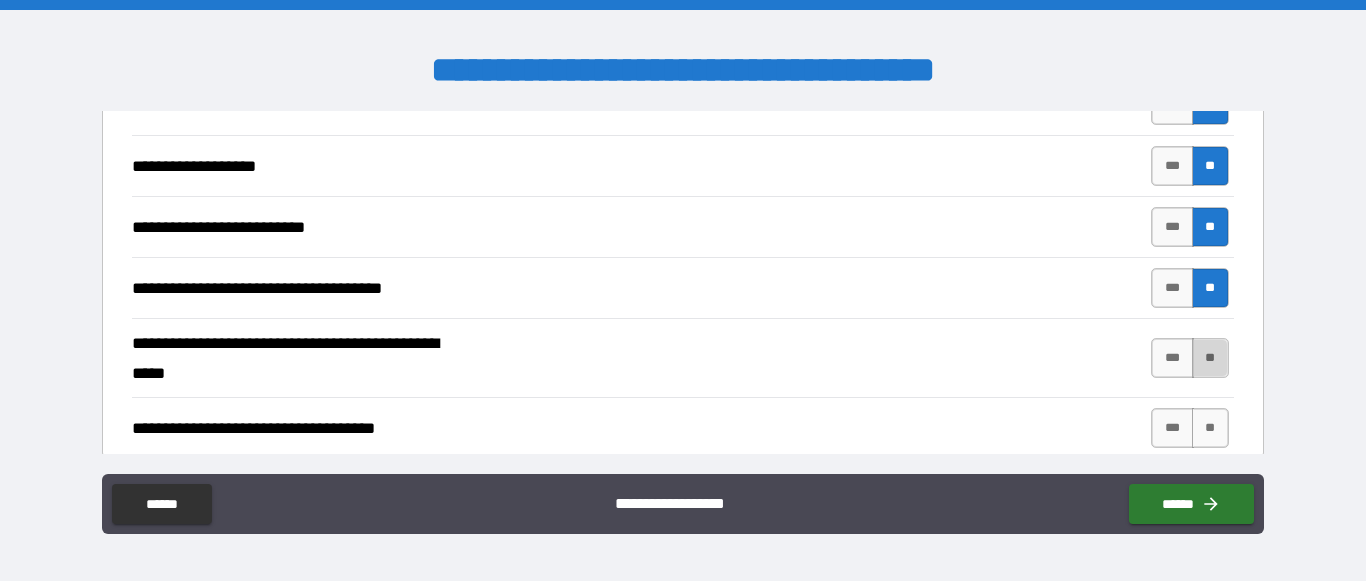 click on "**" at bounding box center (1210, 358) 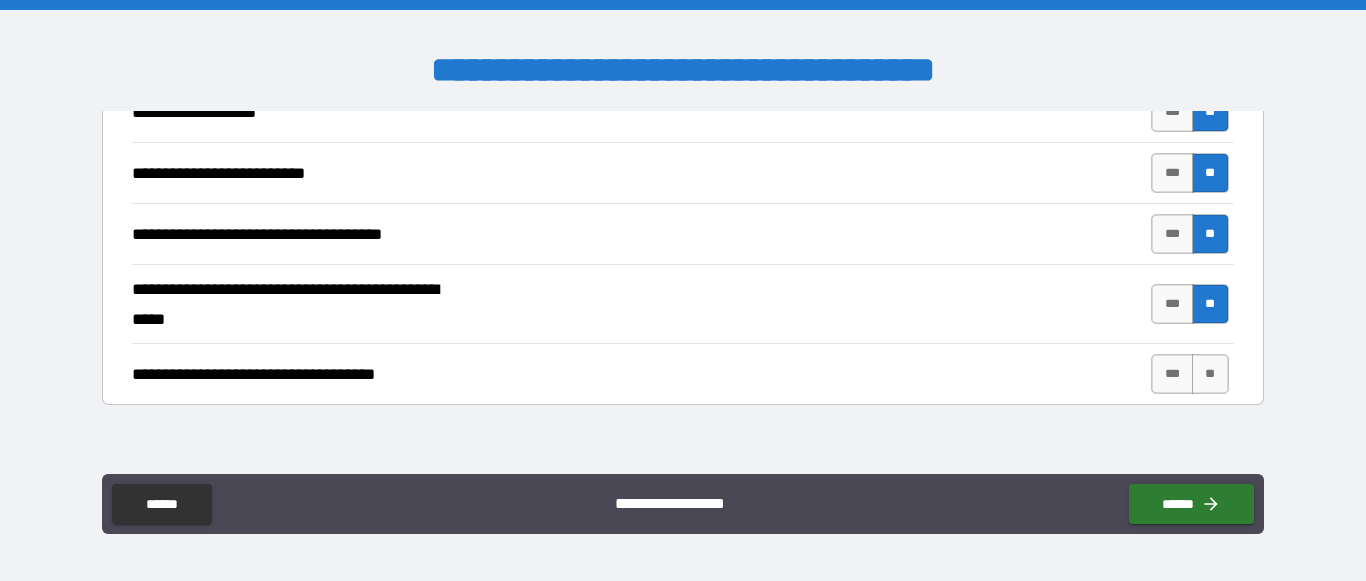 scroll, scrollTop: 3707, scrollLeft: 0, axis: vertical 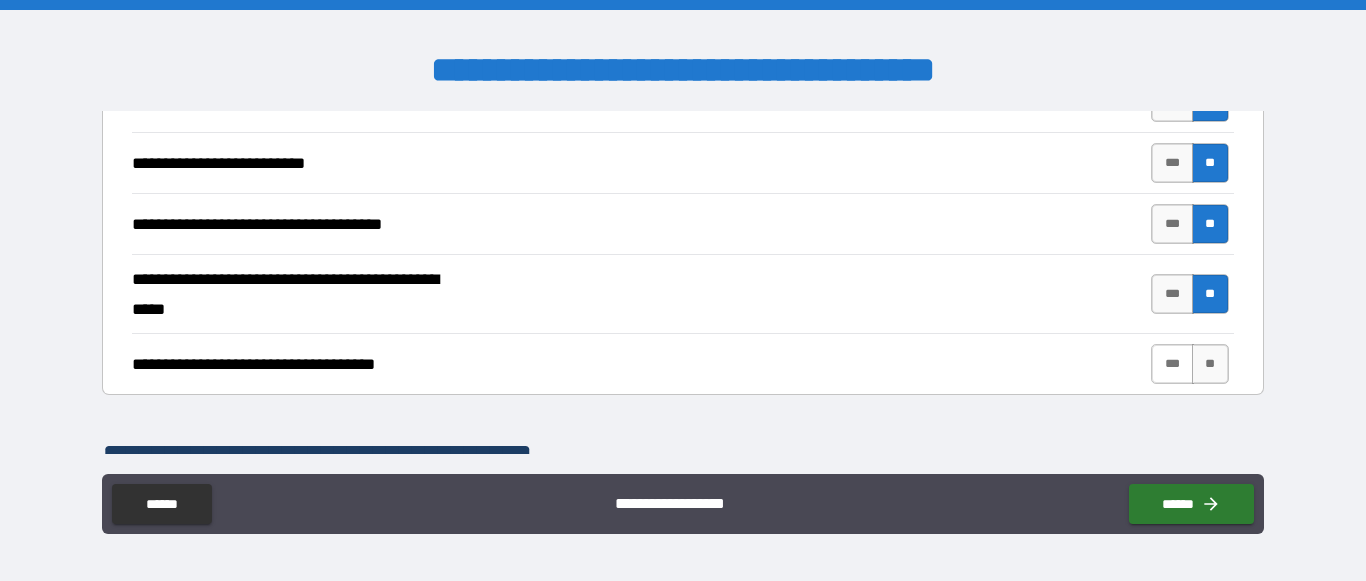 click on "***" at bounding box center (1172, 364) 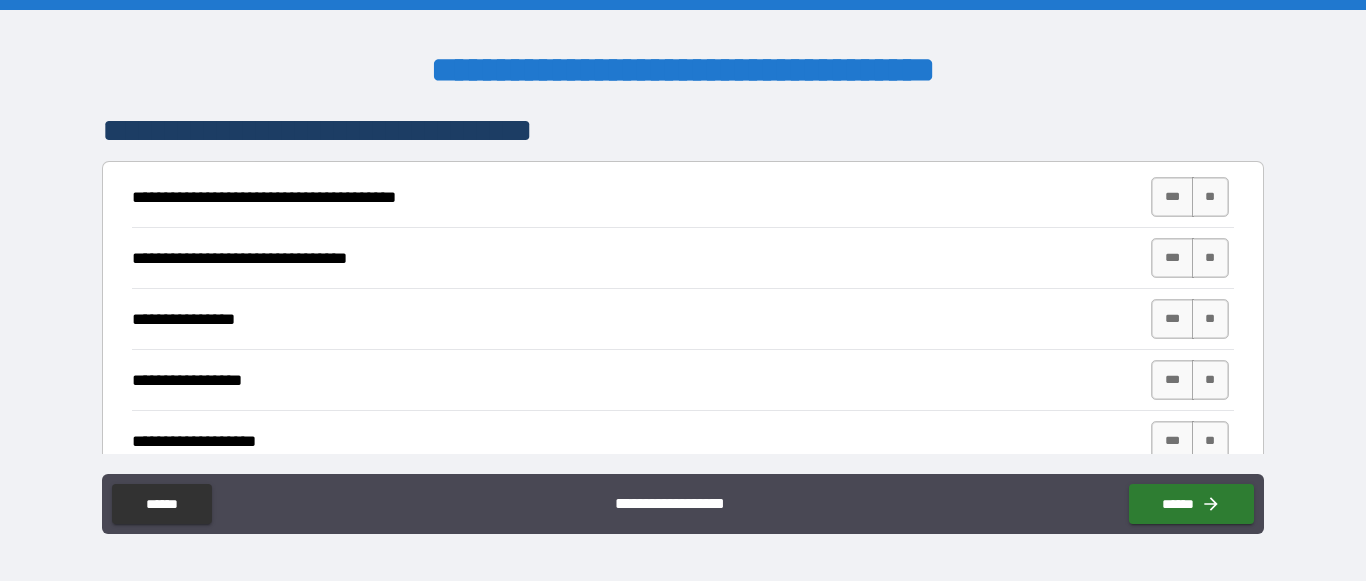 scroll, scrollTop: 4027, scrollLeft: 0, axis: vertical 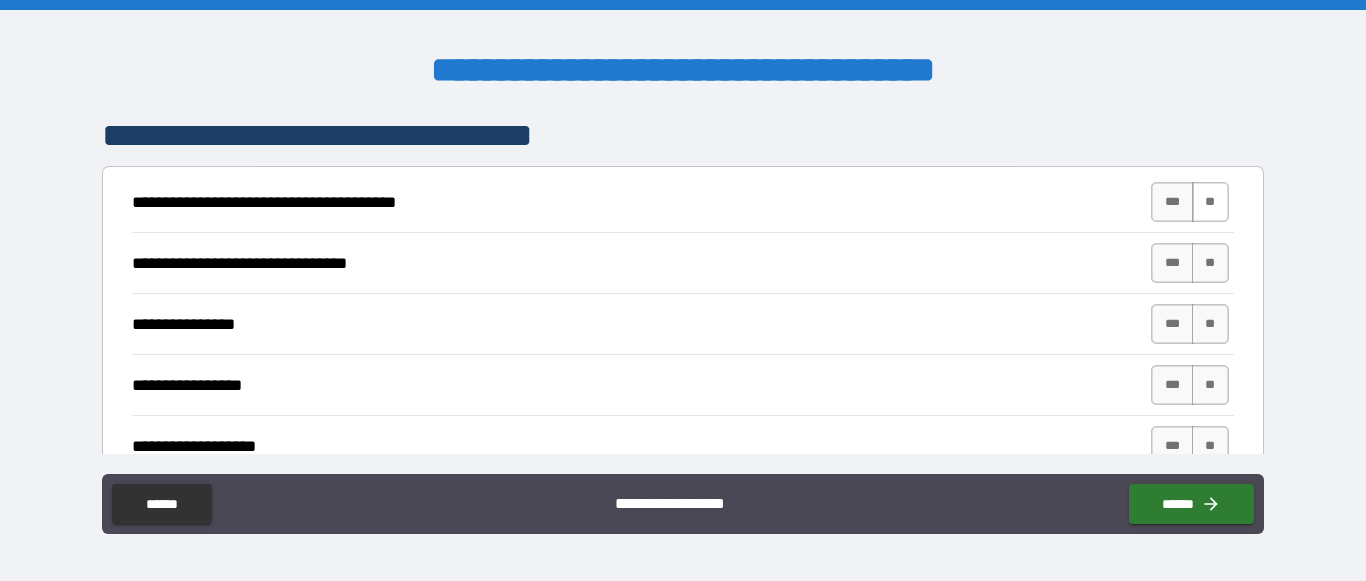 click on "**" at bounding box center [1210, 202] 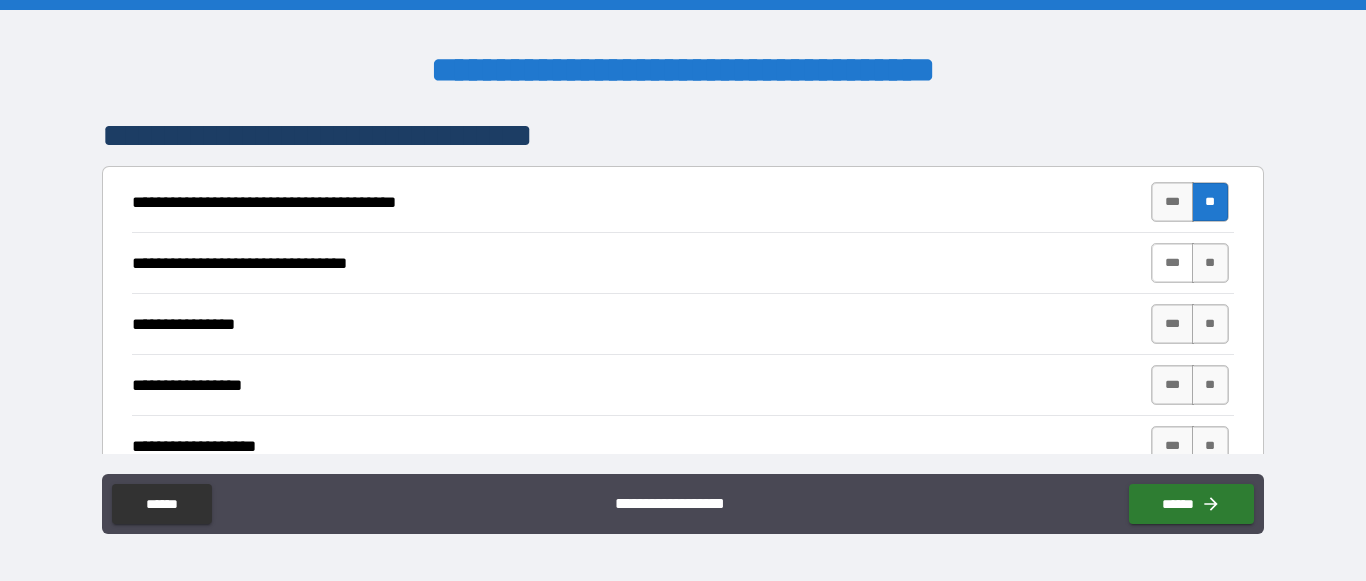 click on "***" at bounding box center [1172, 263] 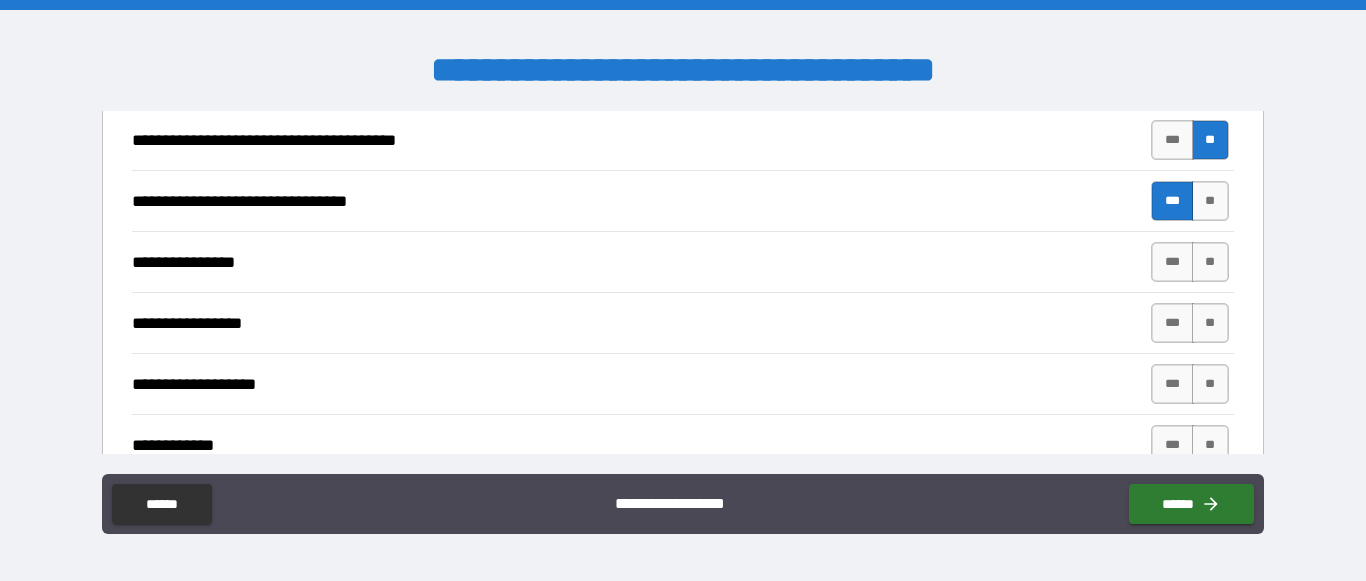 scroll, scrollTop: 4090, scrollLeft: 0, axis: vertical 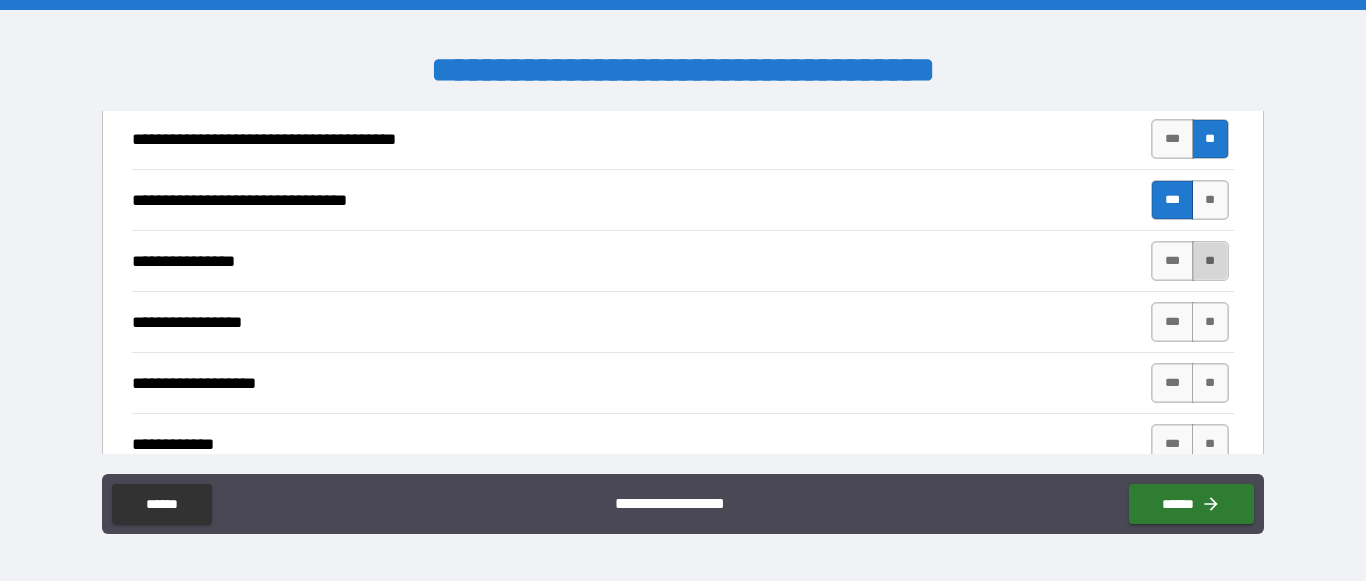 click on "**" at bounding box center (1210, 261) 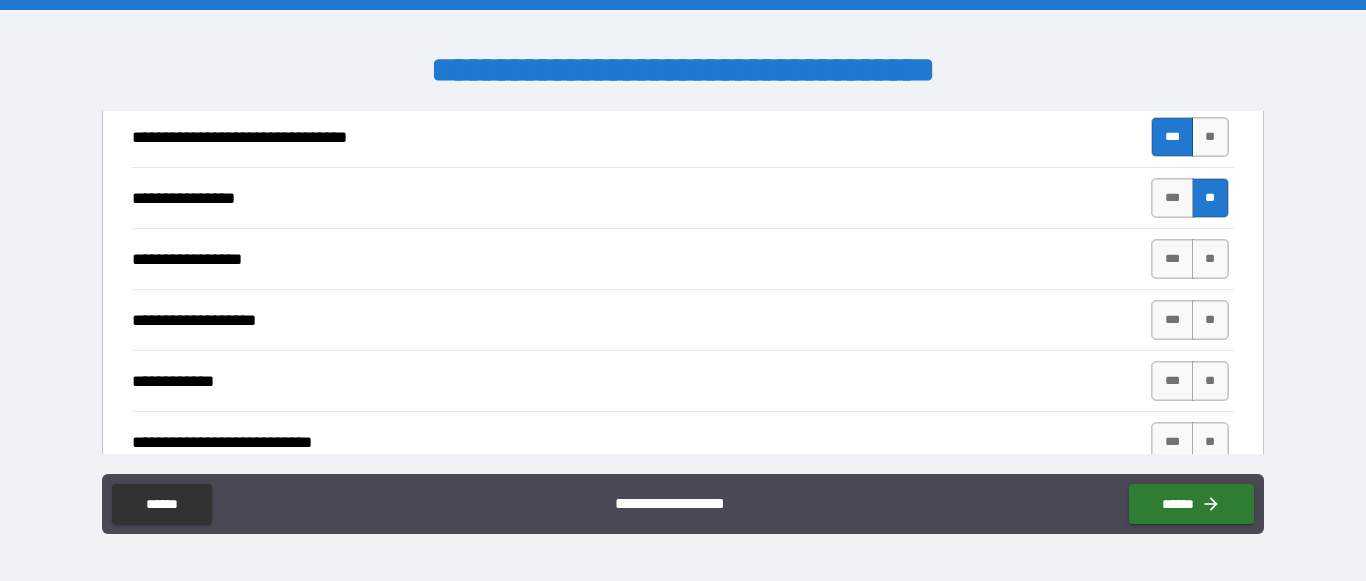 scroll, scrollTop: 4163, scrollLeft: 0, axis: vertical 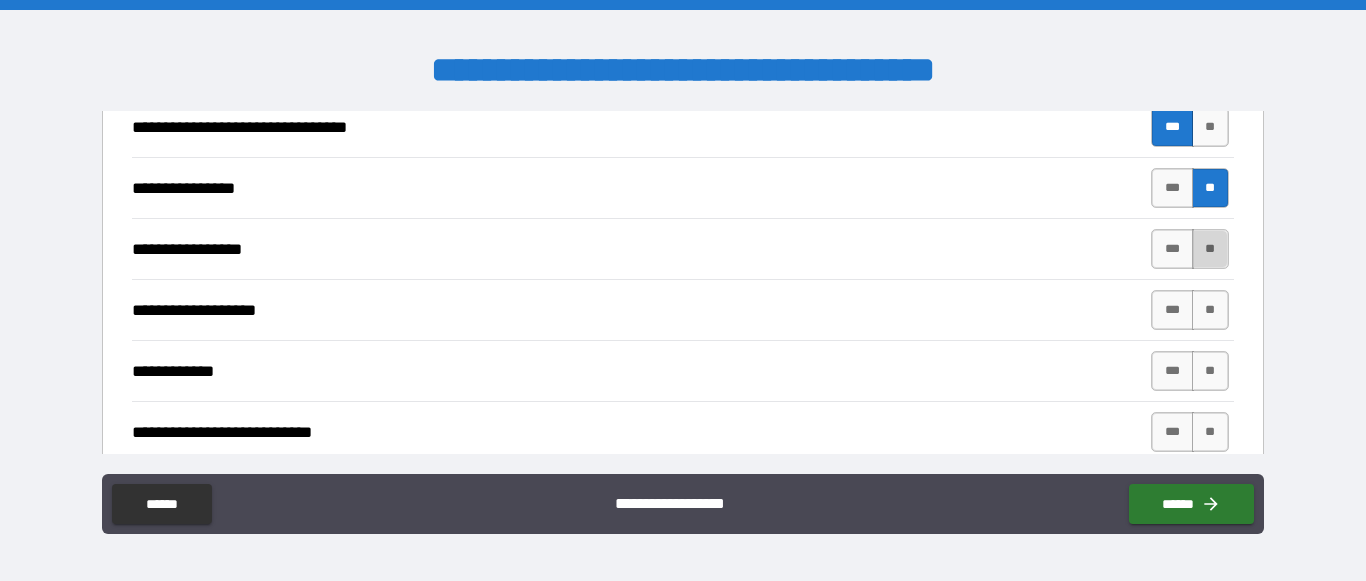 click on "**" at bounding box center [1210, 249] 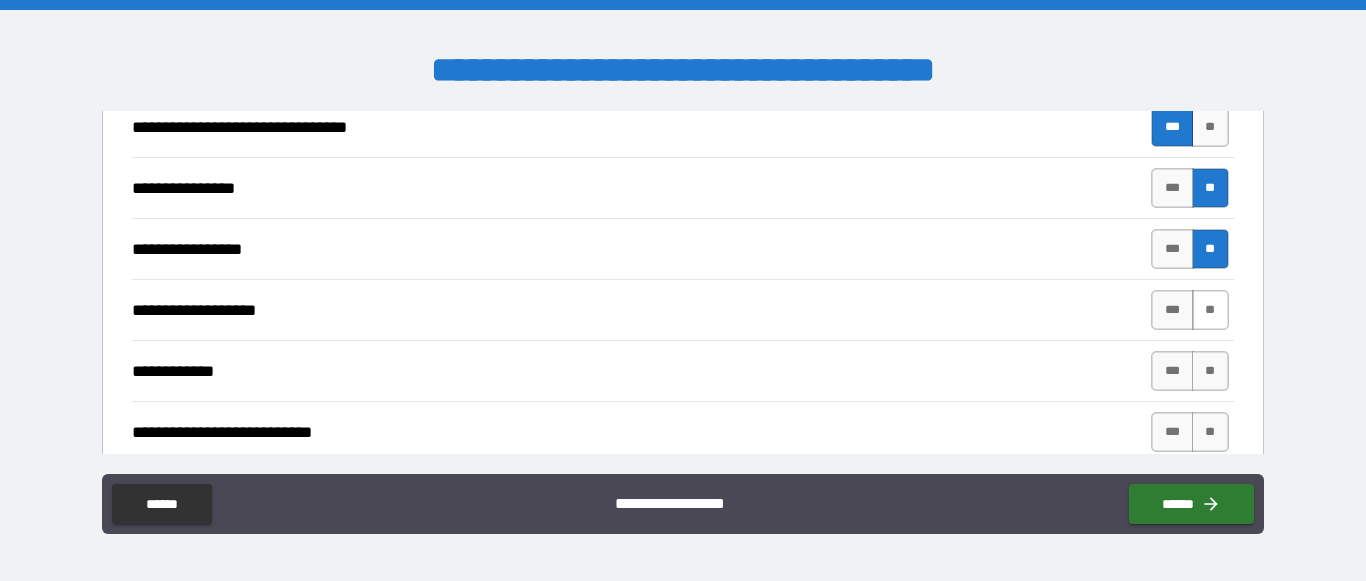 click on "**" at bounding box center [1210, 310] 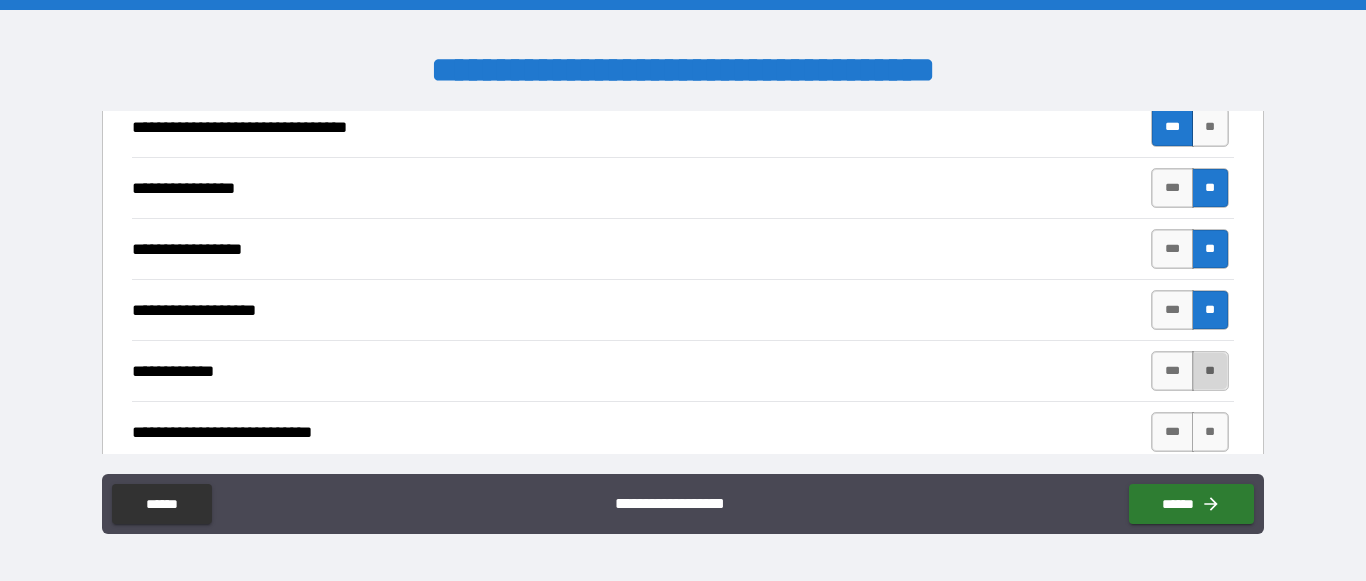 click on "**" at bounding box center [1210, 371] 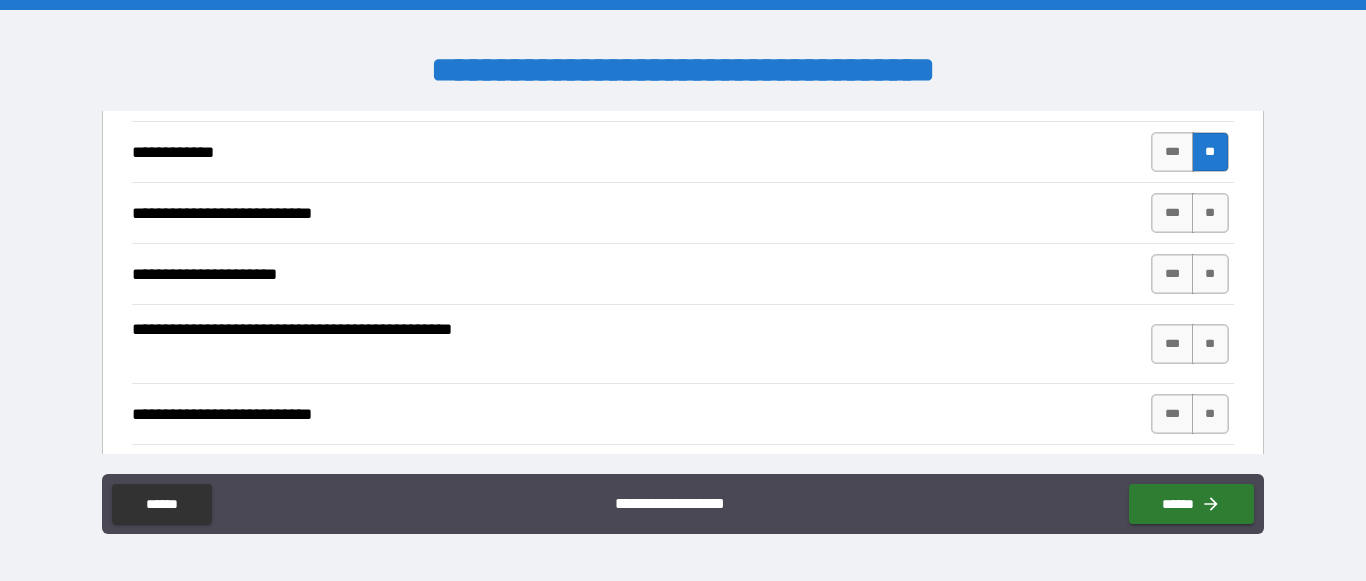 scroll, scrollTop: 4383, scrollLeft: 0, axis: vertical 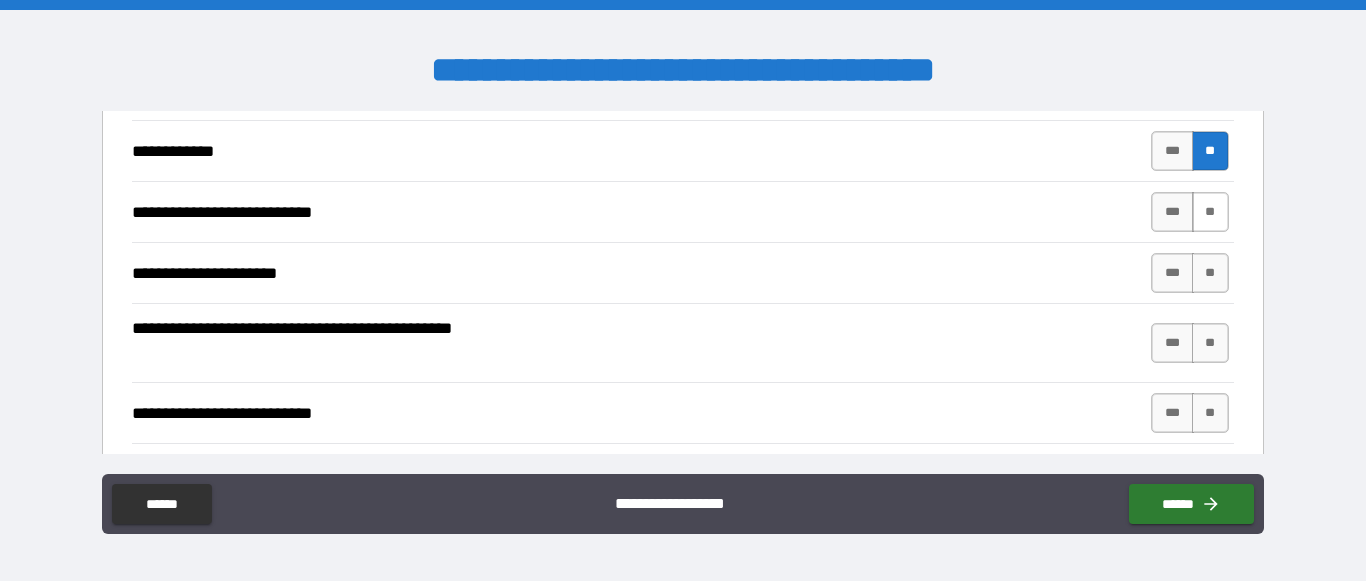 click on "**" at bounding box center [1210, 212] 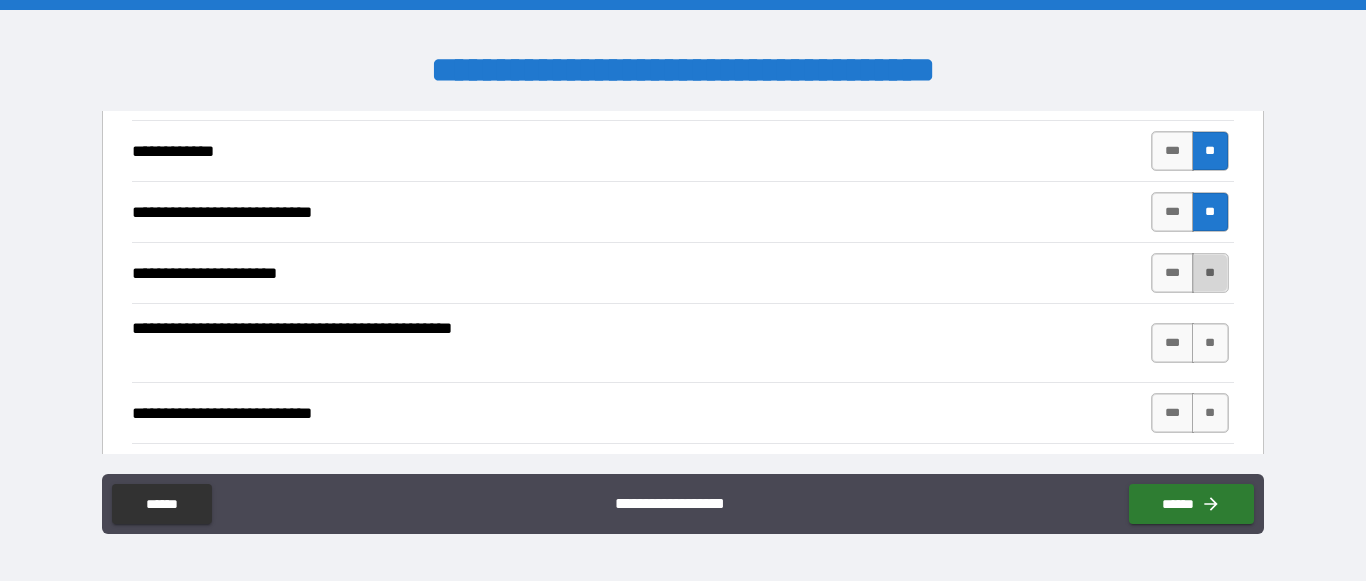 click on "**" at bounding box center [1210, 273] 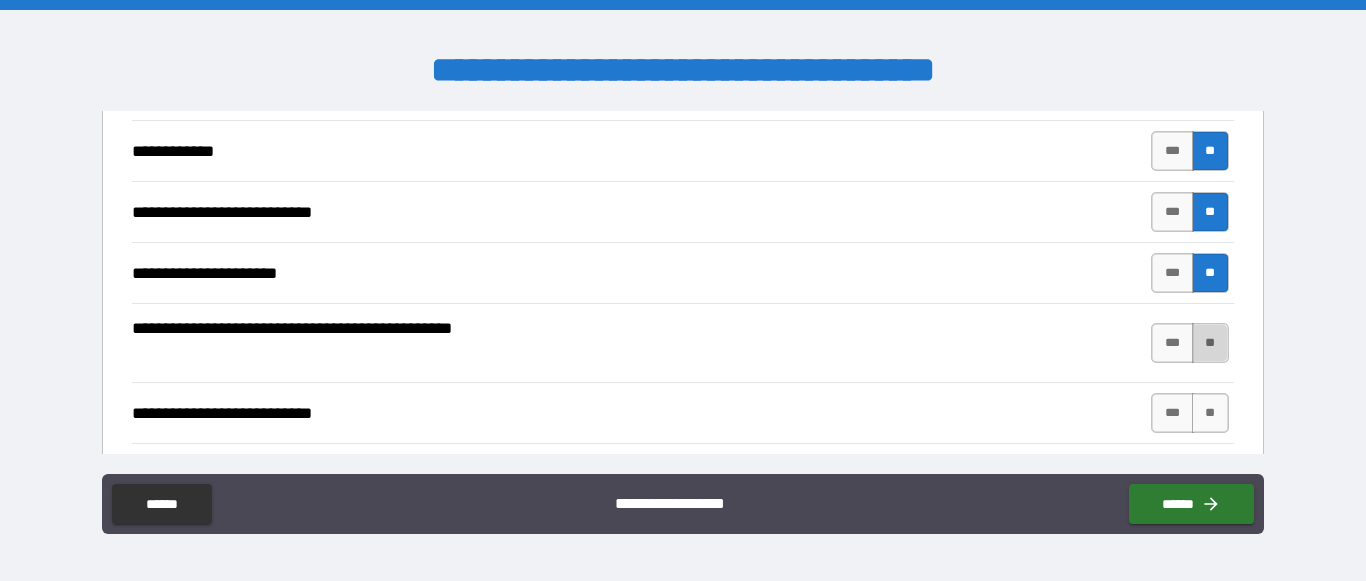 click on "**" at bounding box center [1210, 343] 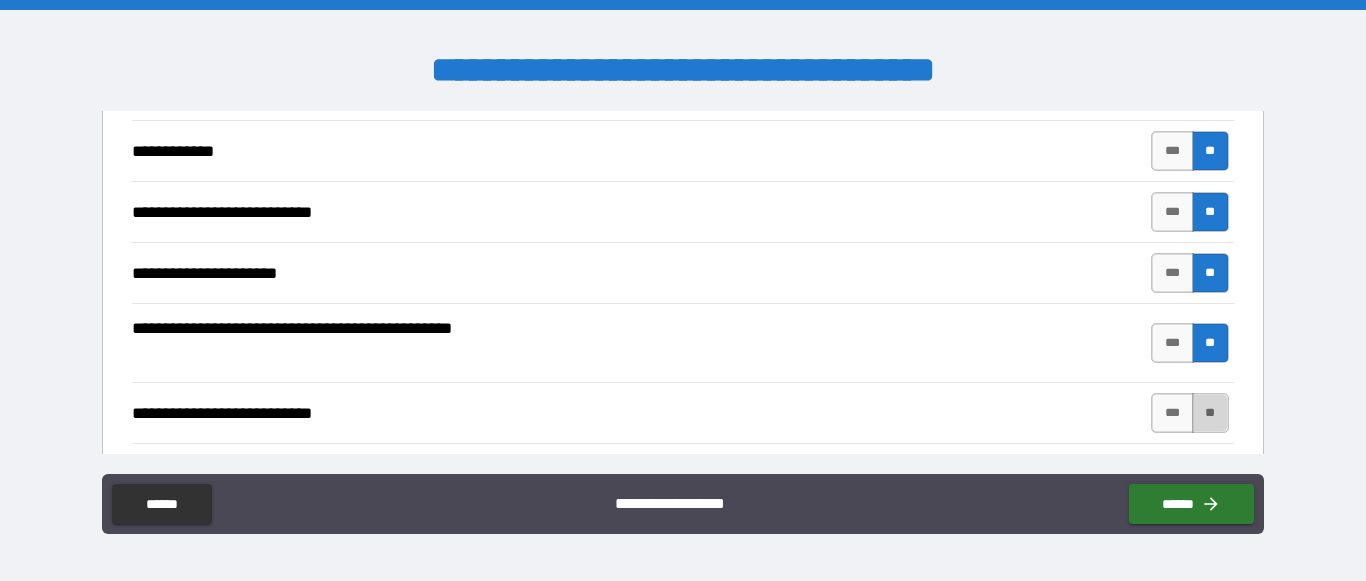 click on "**" at bounding box center (1210, 413) 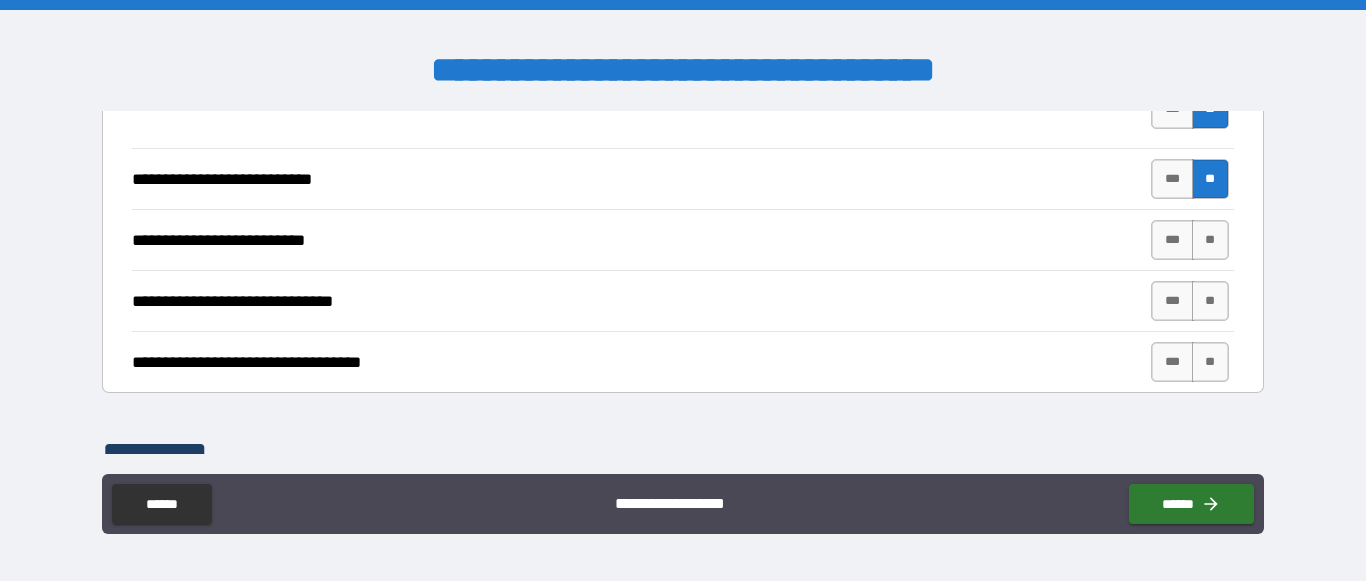 scroll, scrollTop: 4618, scrollLeft: 0, axis: vertical 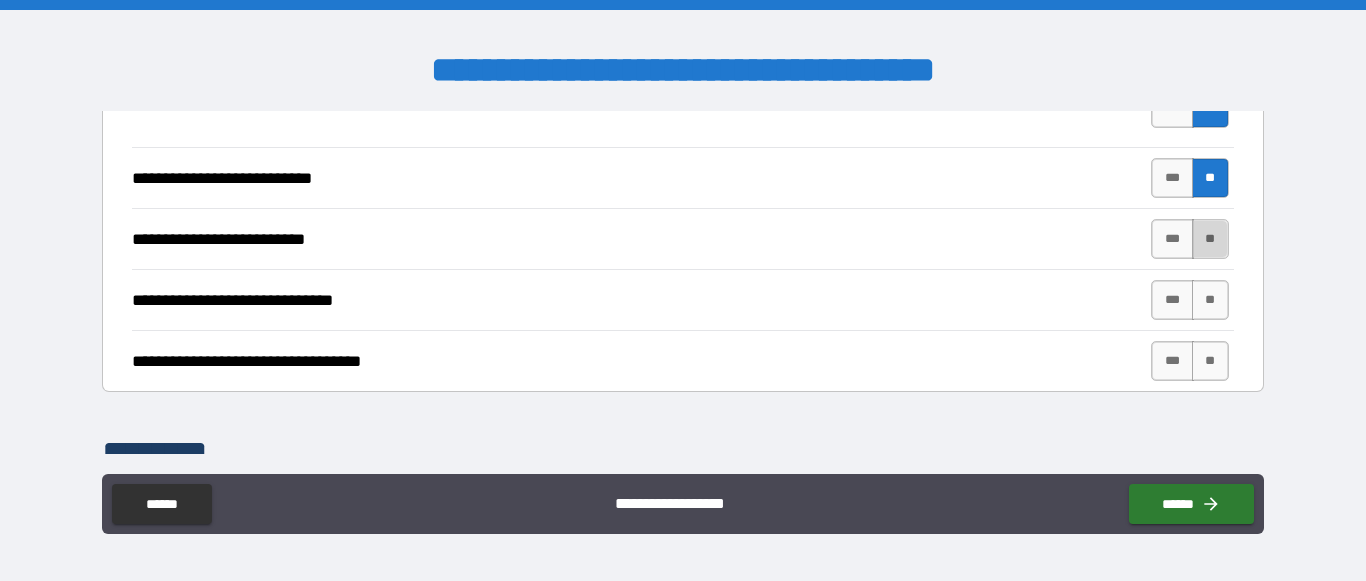click on "**" at bounding box center (1210, 239) 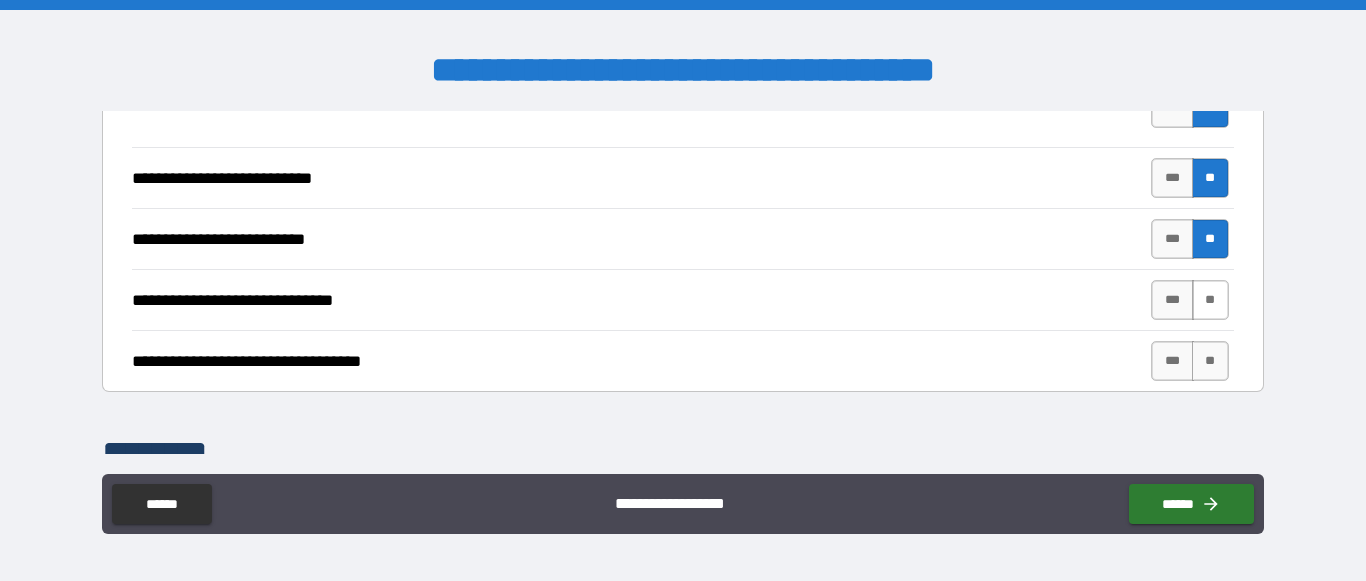 click on "**" at bounding box center (1210, 300) 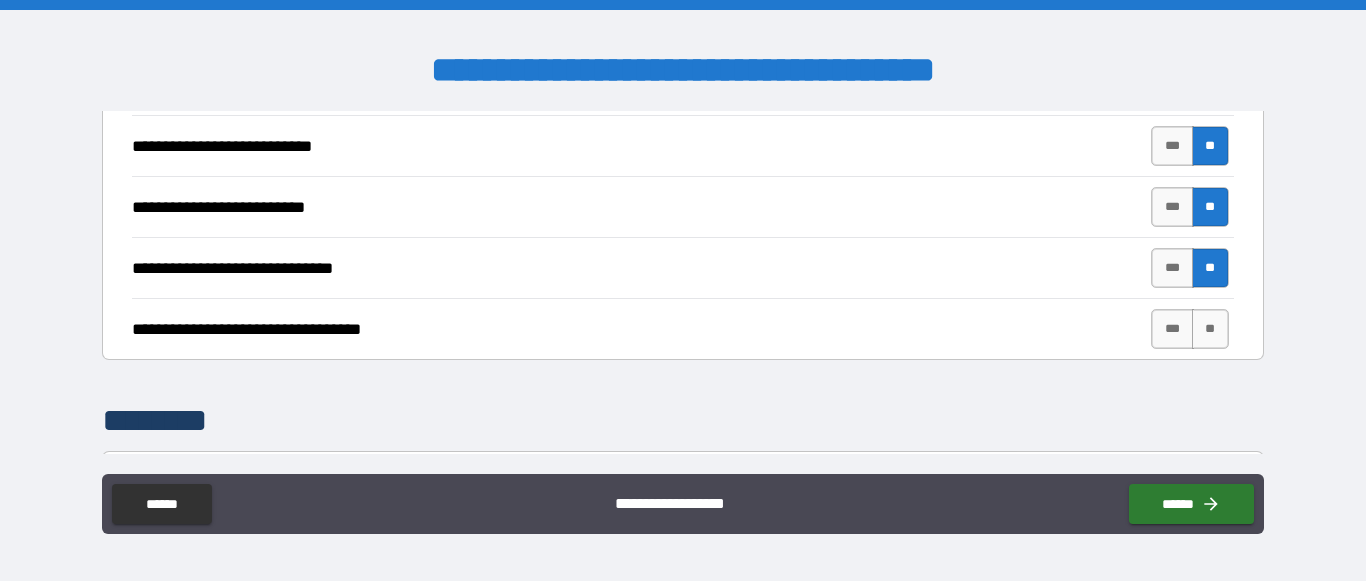 scroll, scrollTop: 4651, scrollLeft: 0, axis: vertical 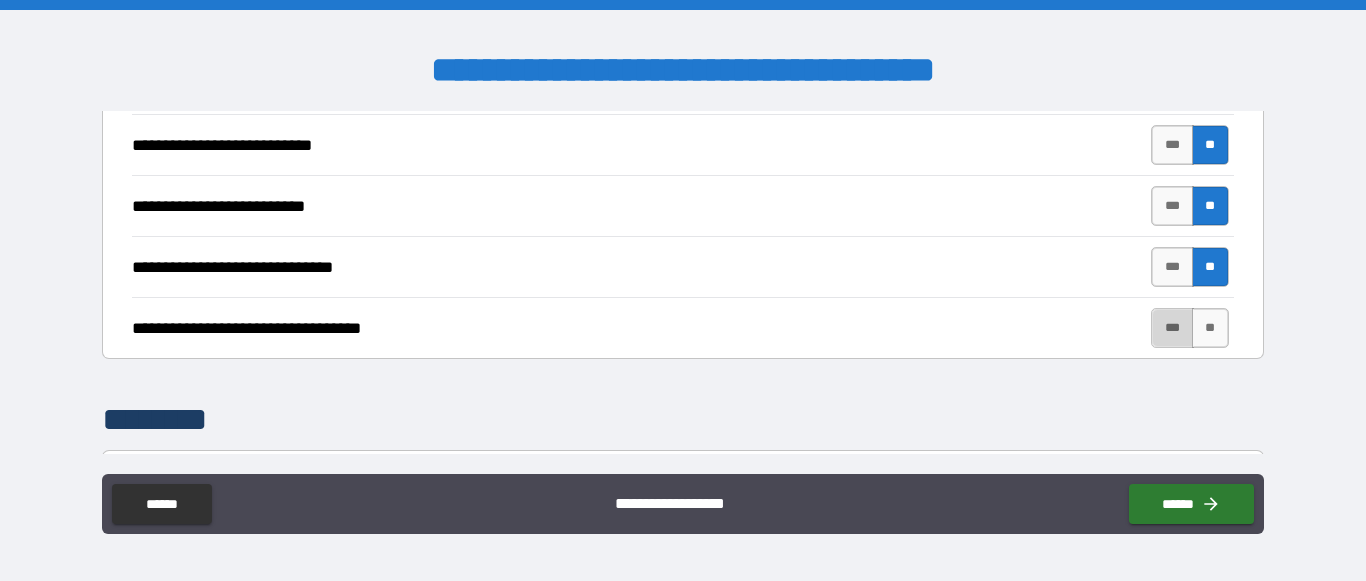 click on "***" at bounding box center (1172, 328) 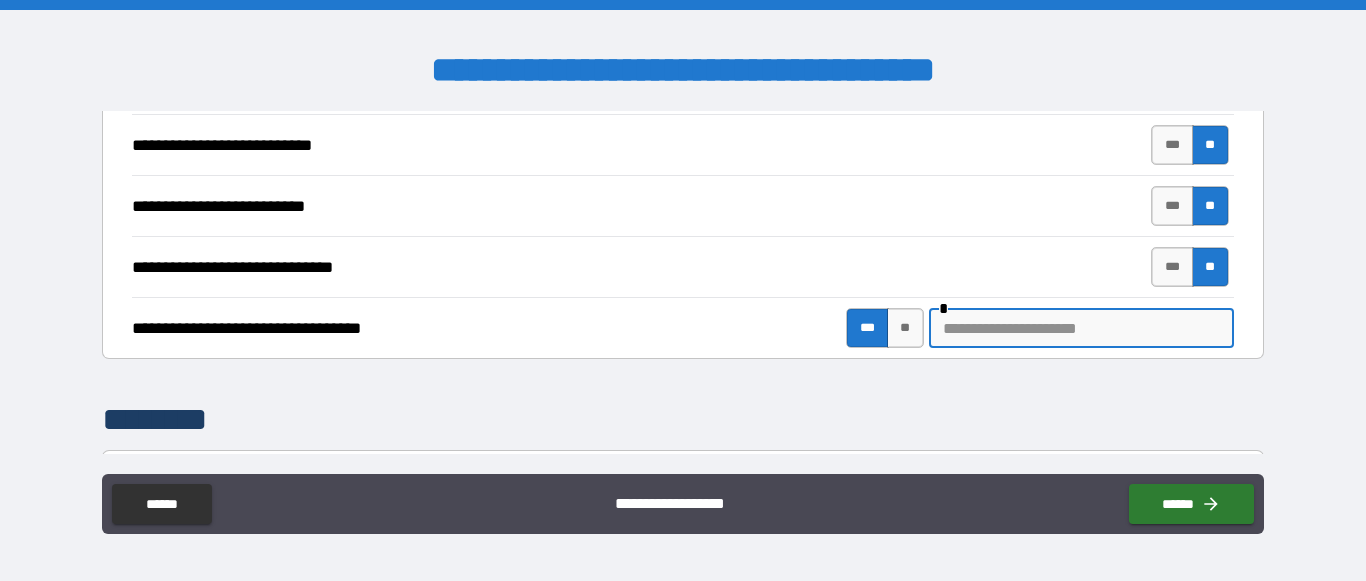click at bounding box center [1081, 328] 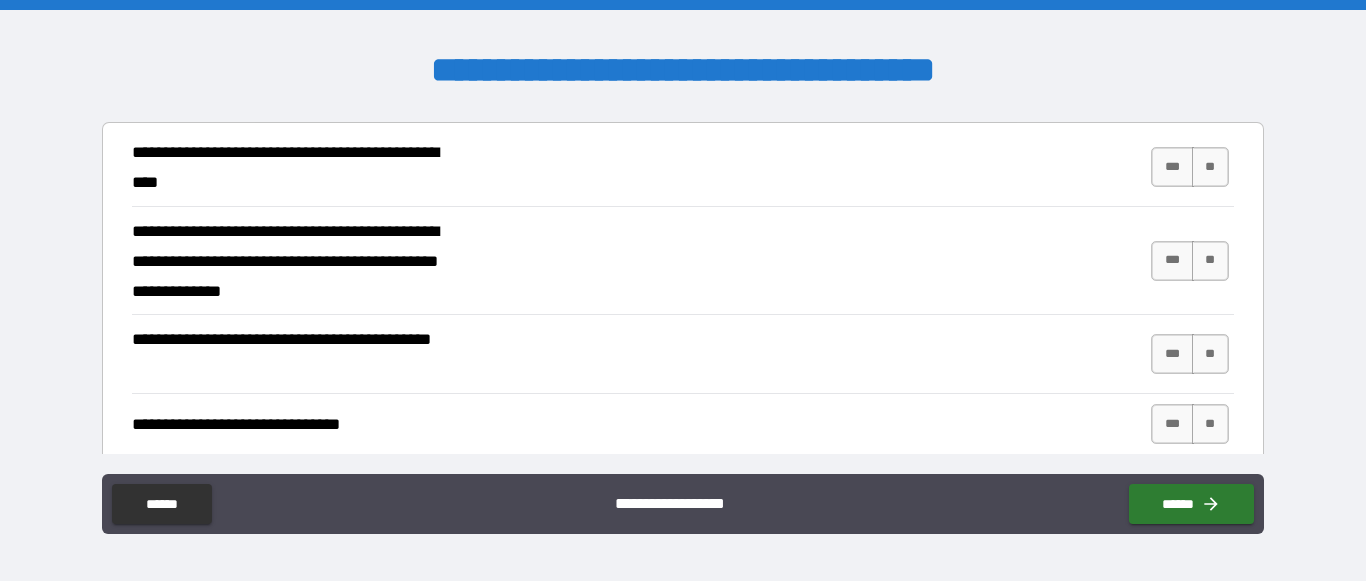 scroll, scrollTop: 4985, scrollLeft: 0, axis: vertical 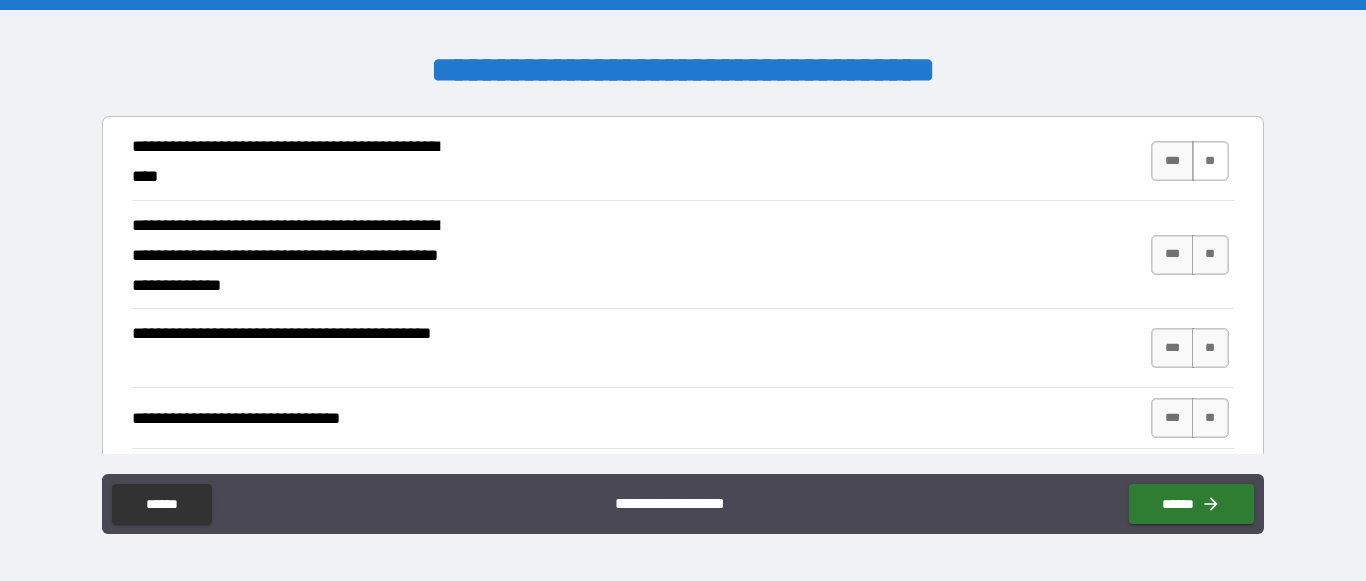 type on "**********" 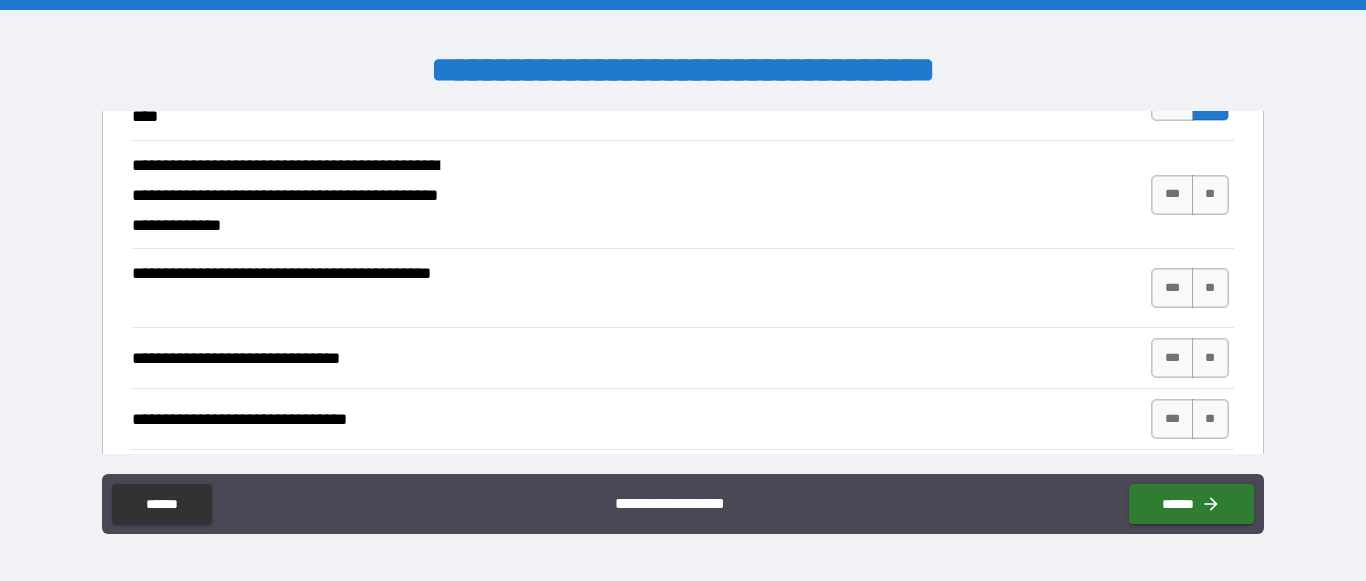 scroll, scrollTop: 5047, scrollLeft: 0, axis: vertical 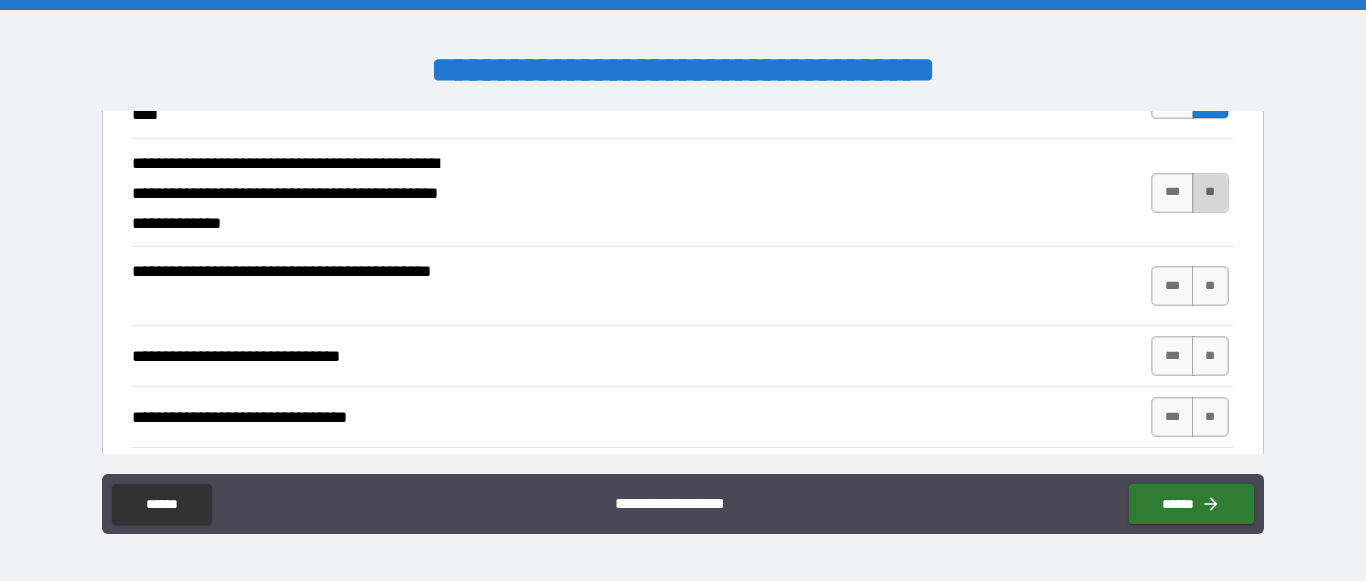 click on "**" at bounding box center (1210, 193) 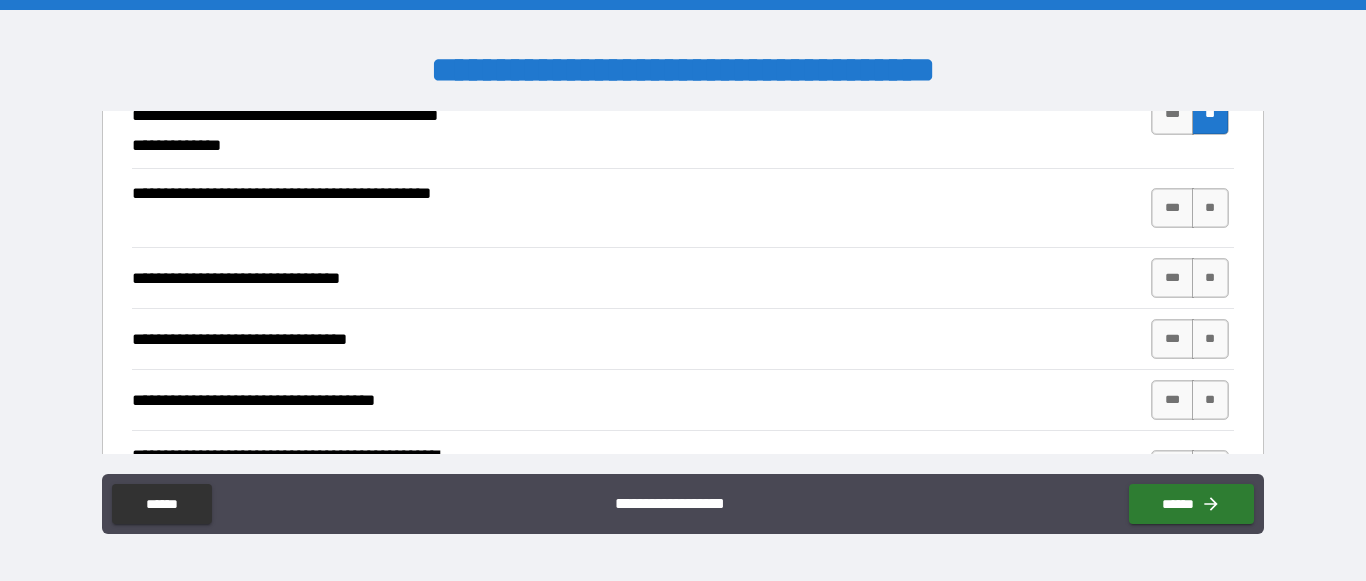 scroll, scrollTop: 5126, scrollLeft: 0, axis: vertical 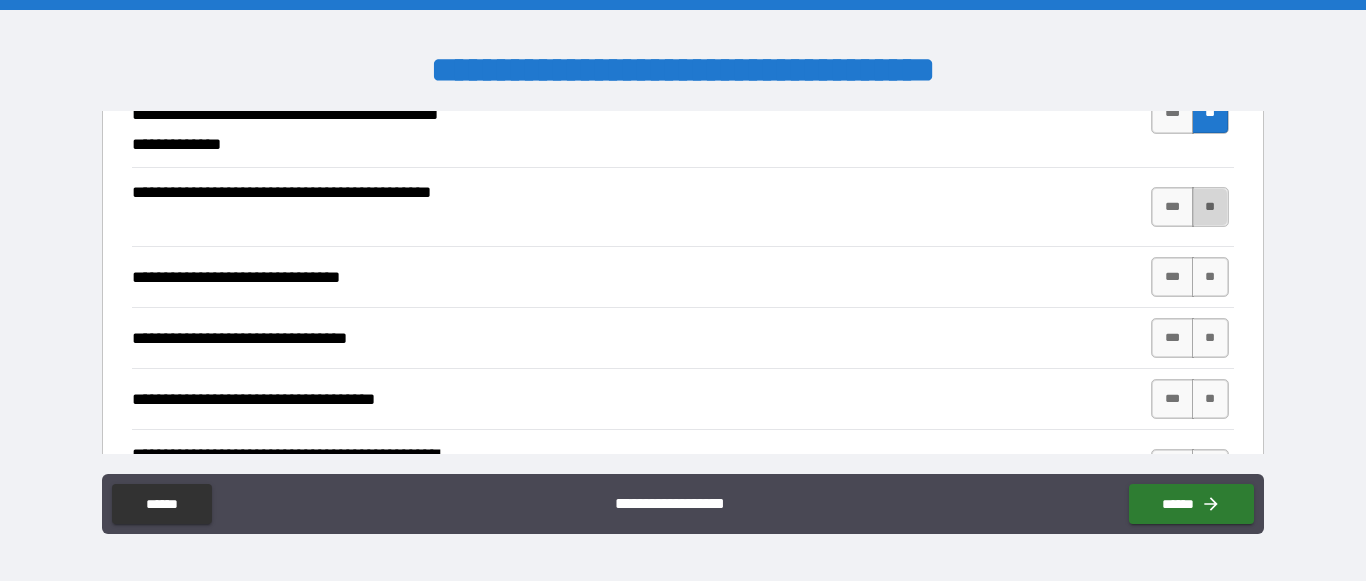 click on "**" at bounding box center [1210, 207] 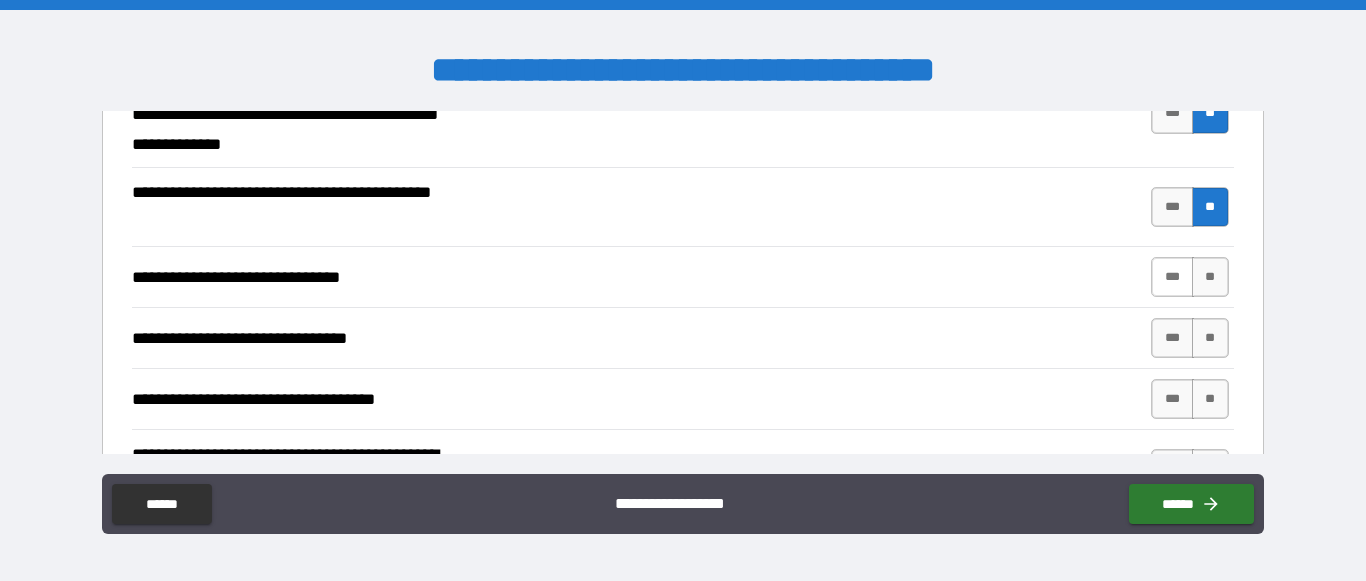 click on "***" at bounding box center [1172, 277] 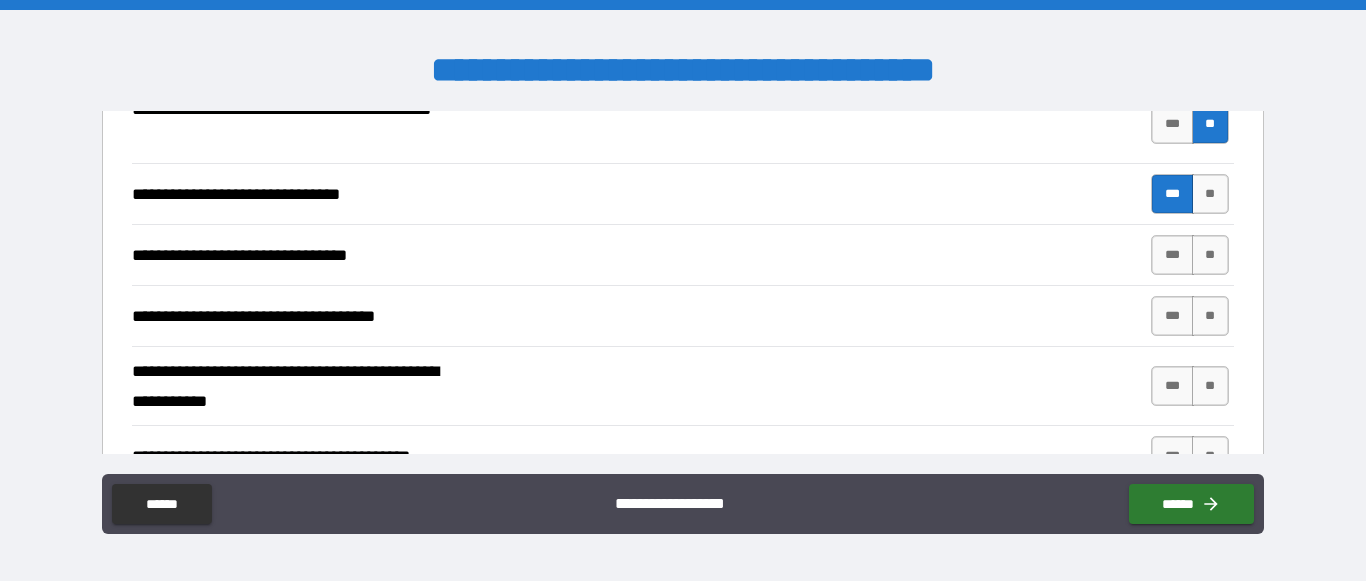 scroll, scrollTop: 5253, scrollLeft: 0, axis: vertical 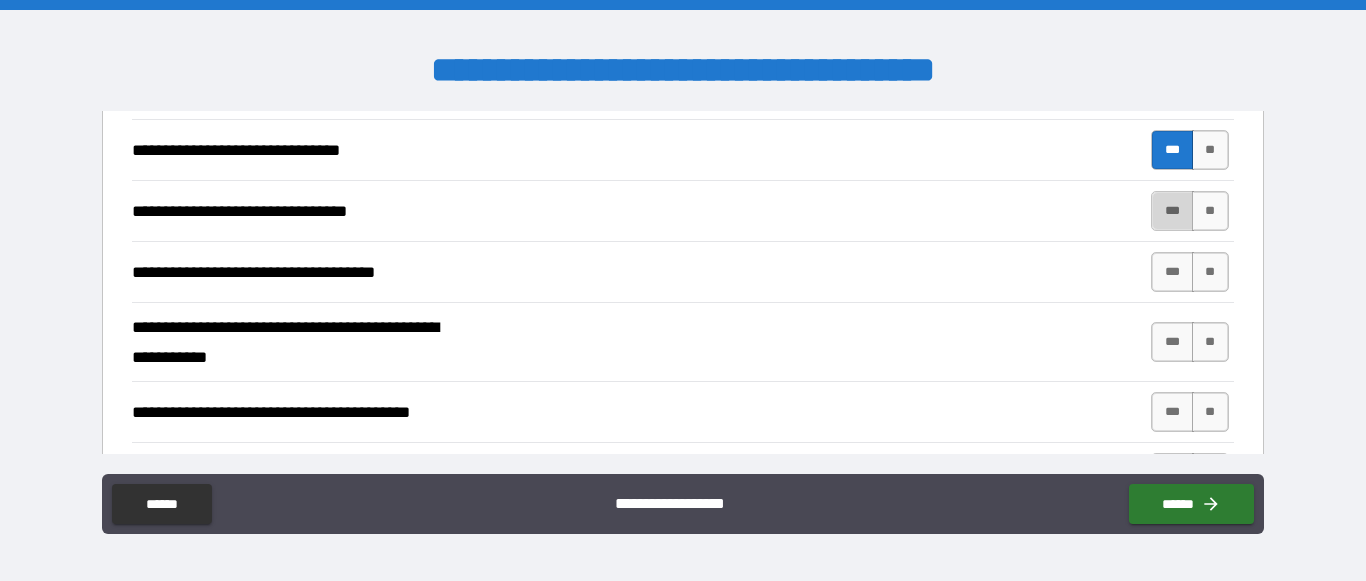 click on "***" at bounding box center (1172, 211) 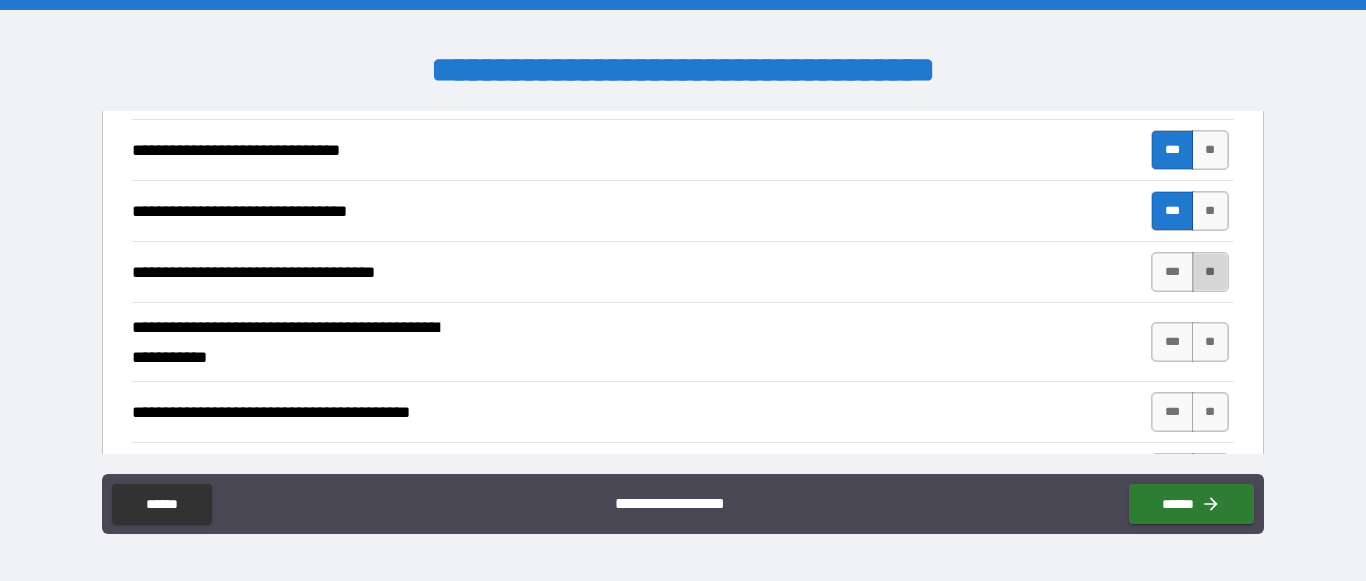 click on "**" at bounding box center (1210, 272) 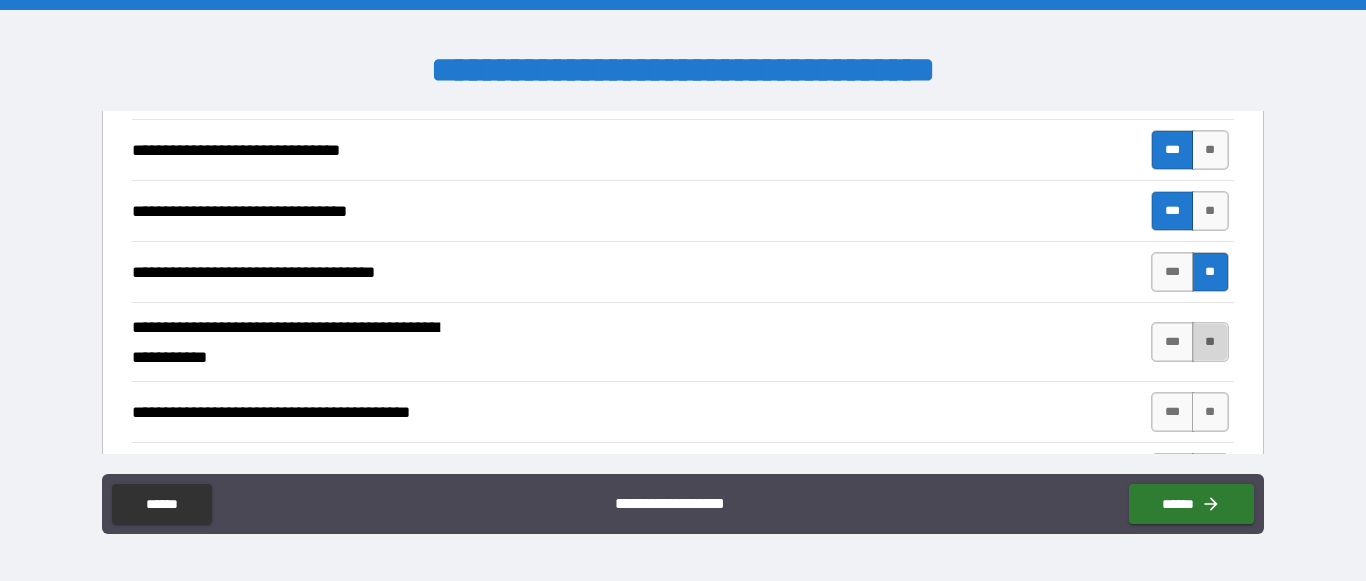 click on "**" at bounding box center (1210, 342) 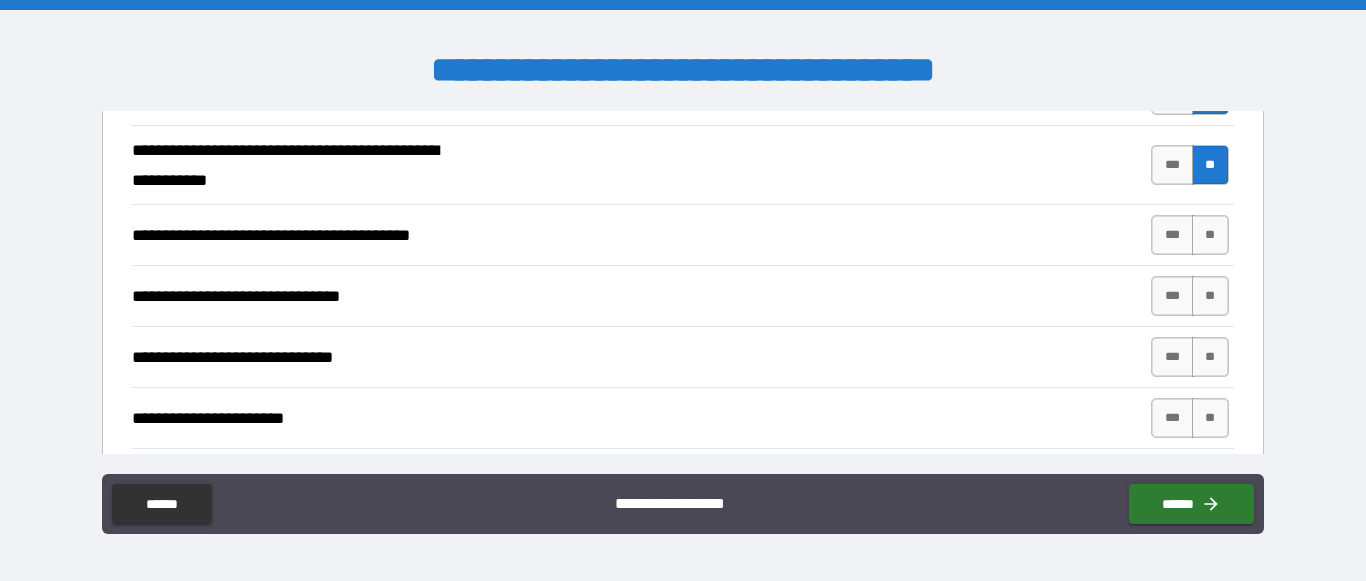 scroll, scrollTop: 5437, scrollLeft: 0, axis: vertical 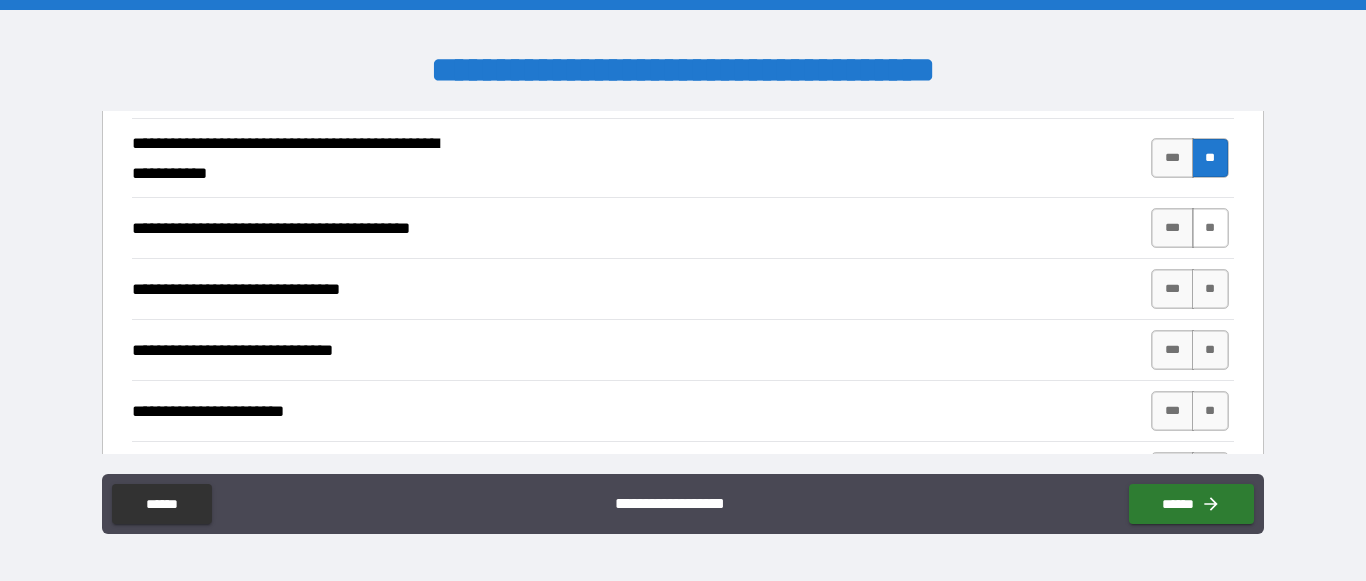 click on "**" at bounding box center (1210, 228) 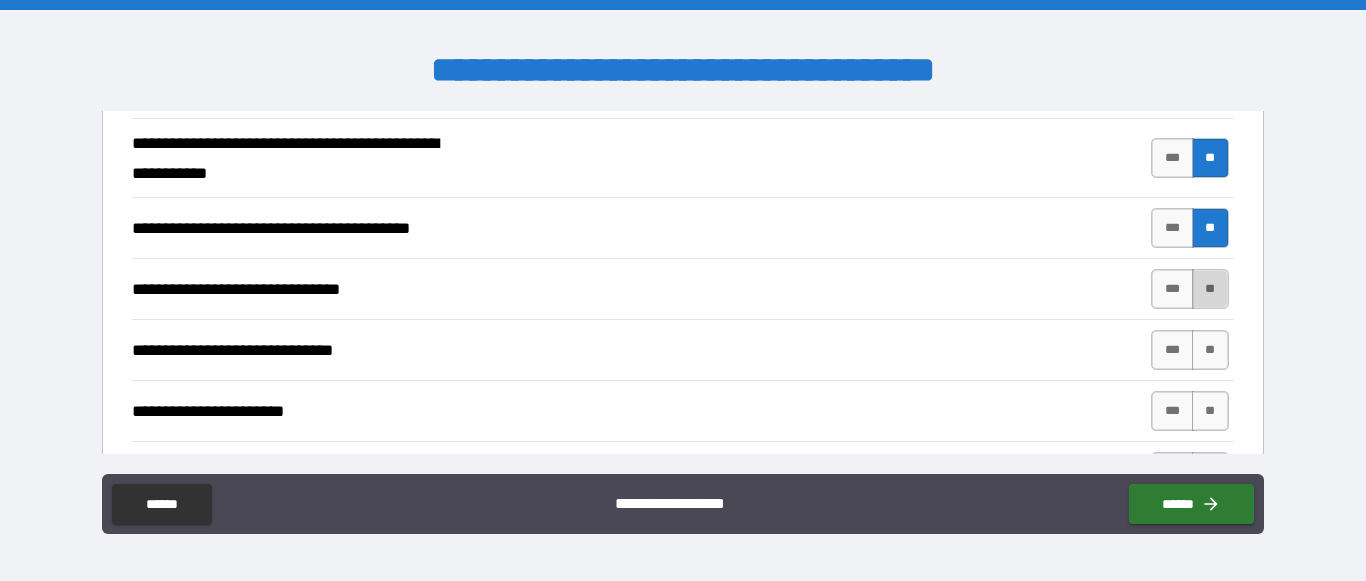 click on "**" at bounding box center [1210, 289] 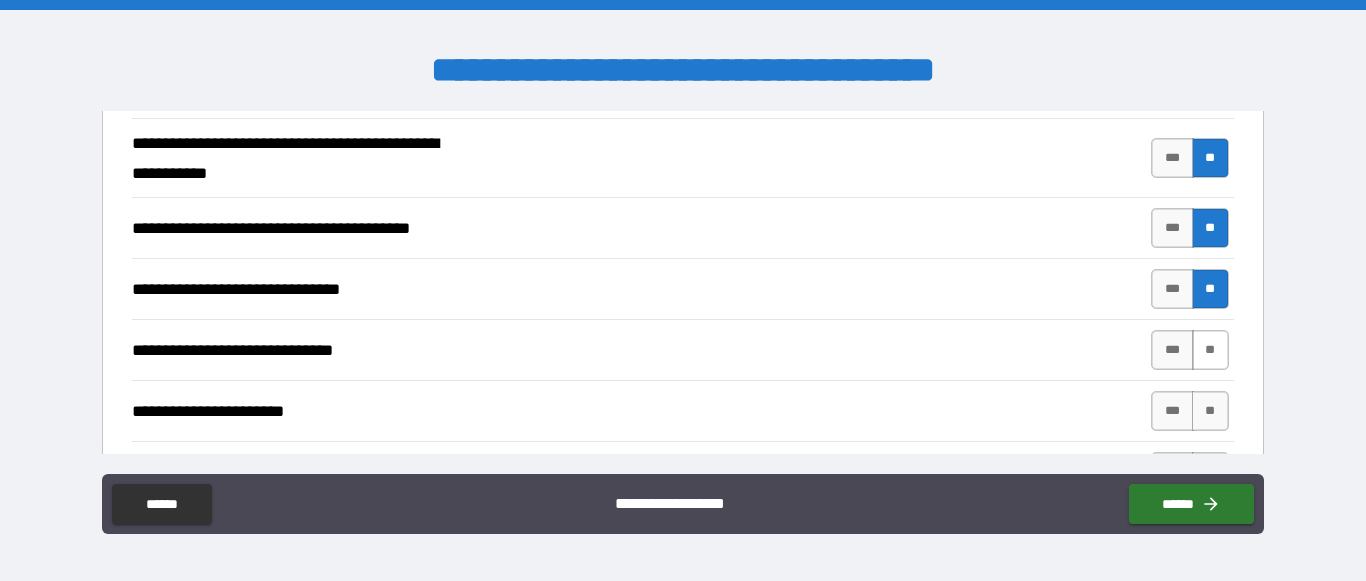 click on "**" at bounding box center [1210, 350] 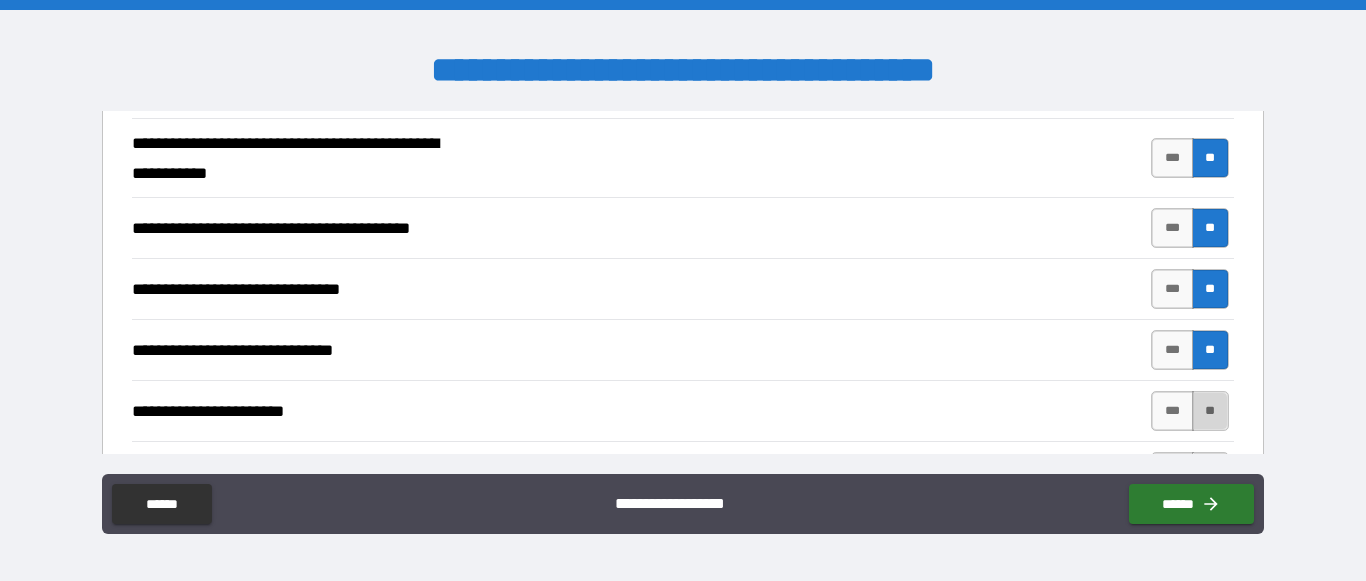 click on "**" at bounding box center (1210, 411) 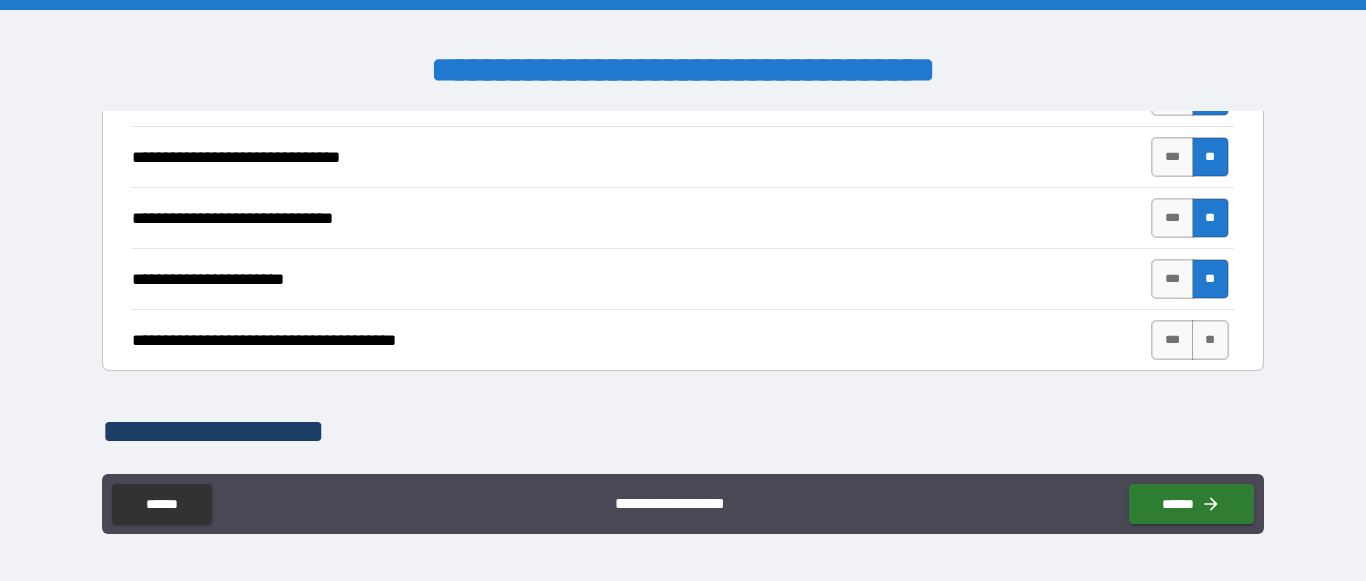scroll, scrollTop: 5575, scrollLeft: 0, axis: vertical 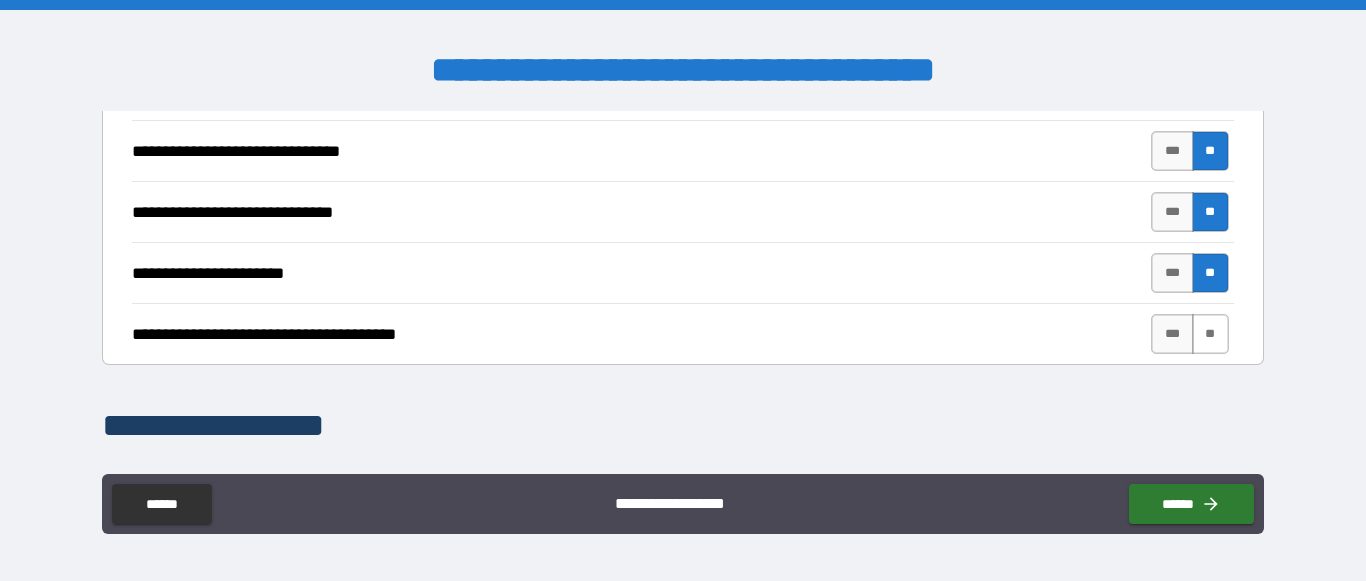 click on "**" at bounding box center [1210, 334] 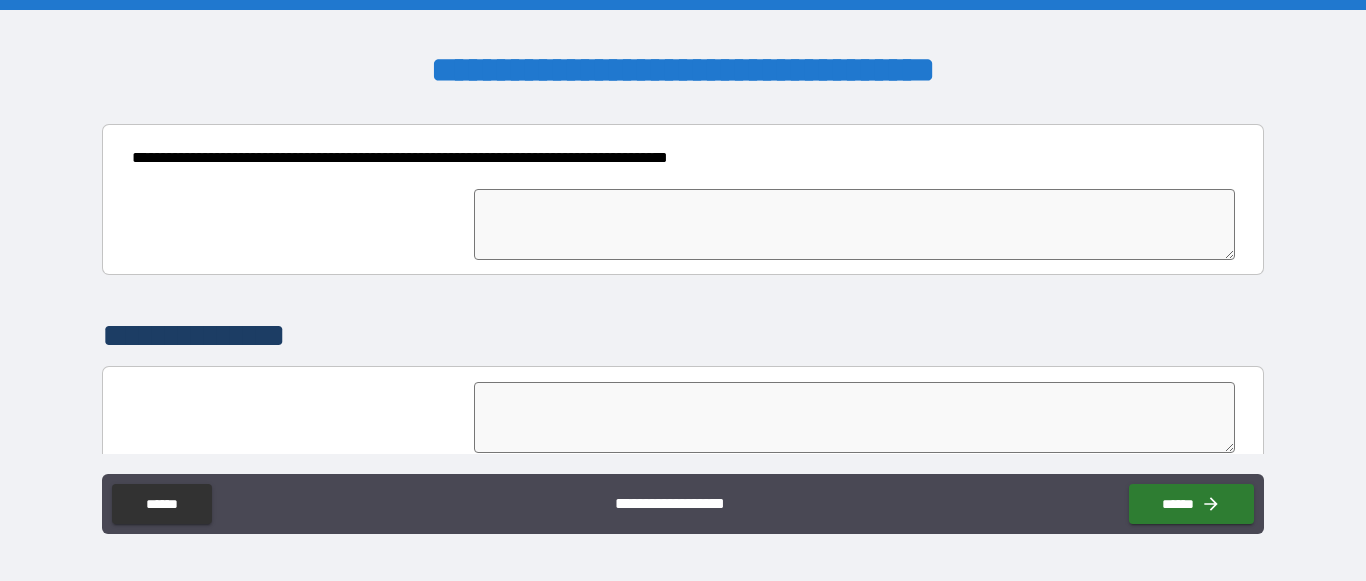 scroll, scrollTop: 6167, scrollLeft: 0, axis: vertical 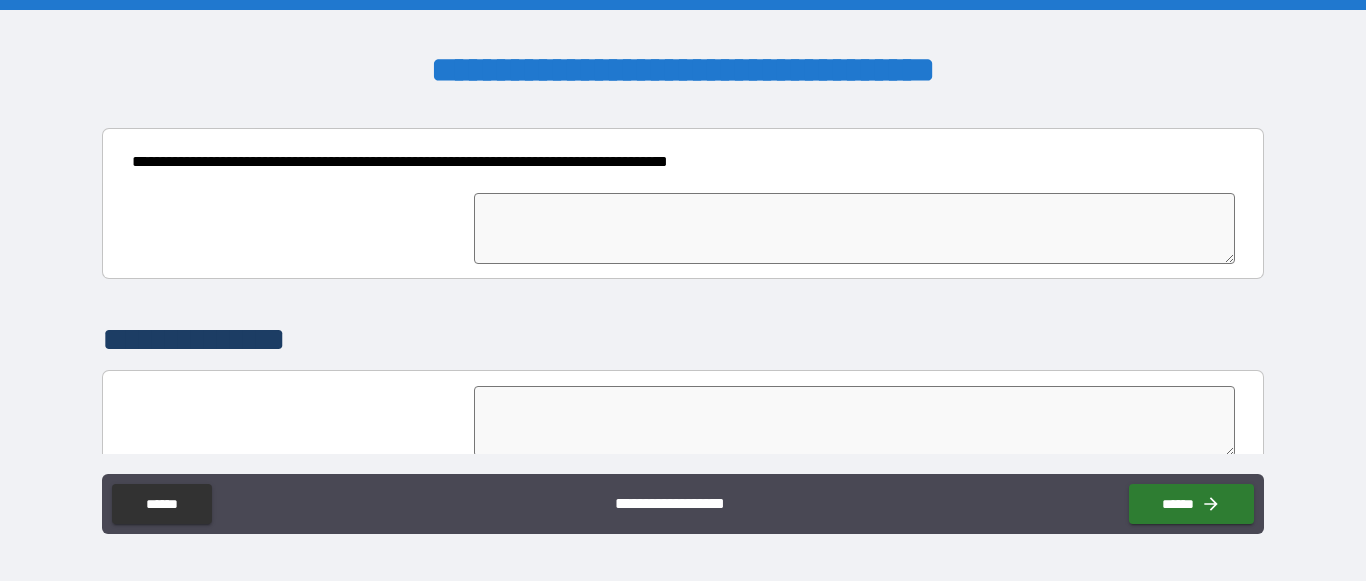 click at bounding box center (854, 228) 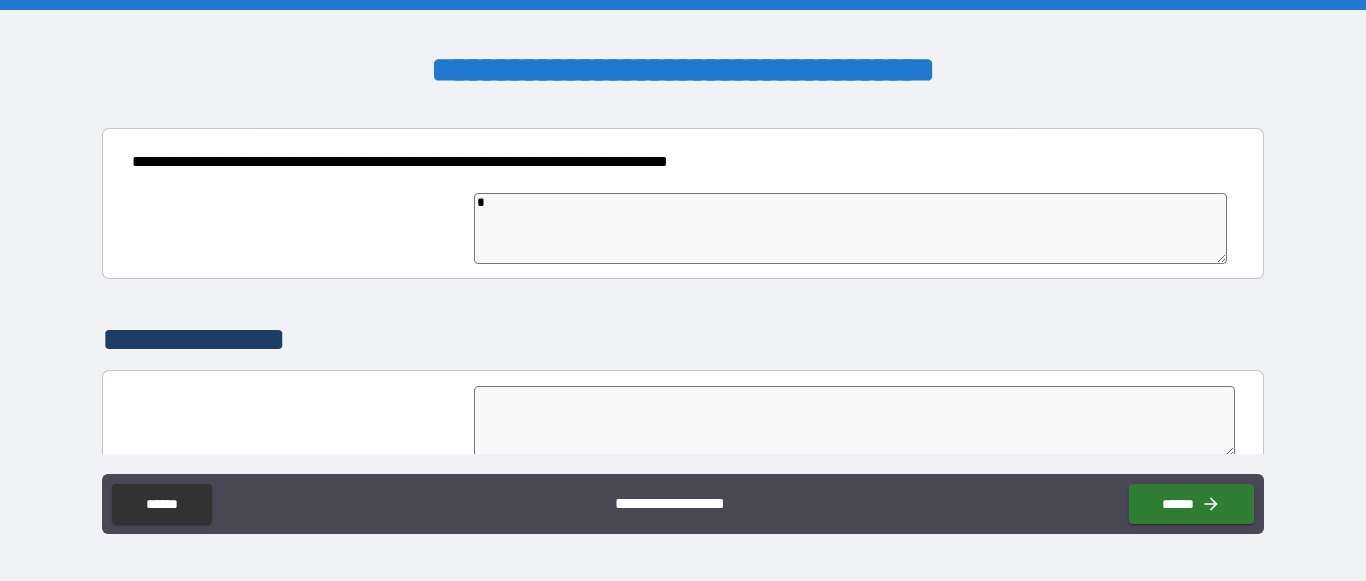 type on "*" 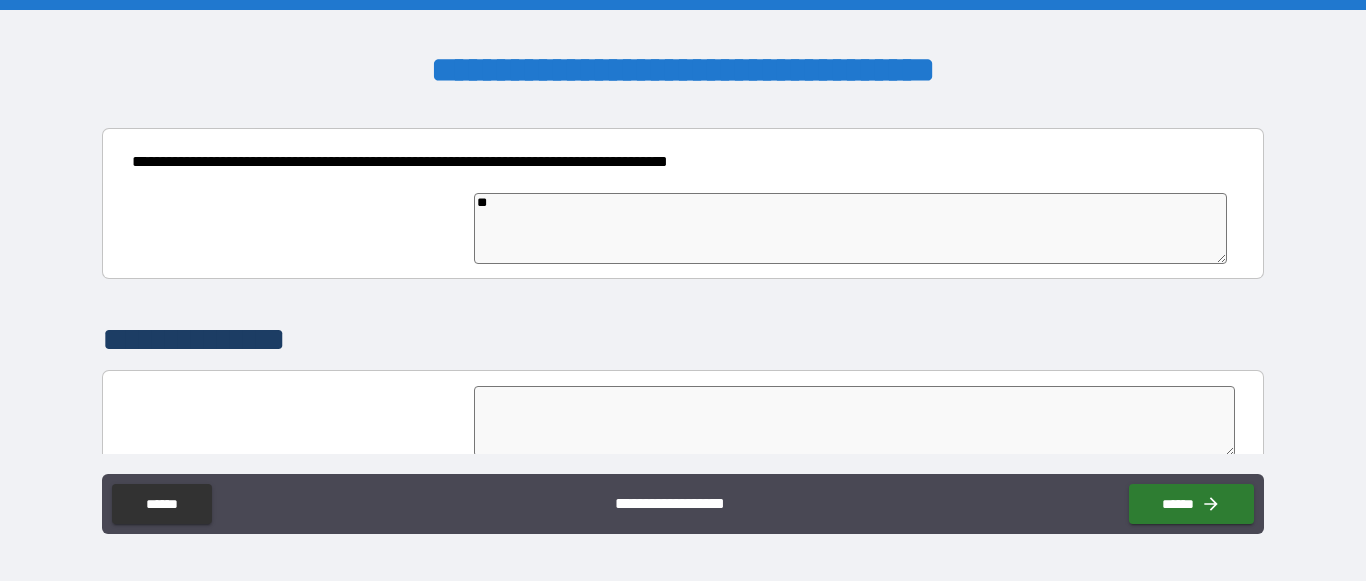 type on "*" 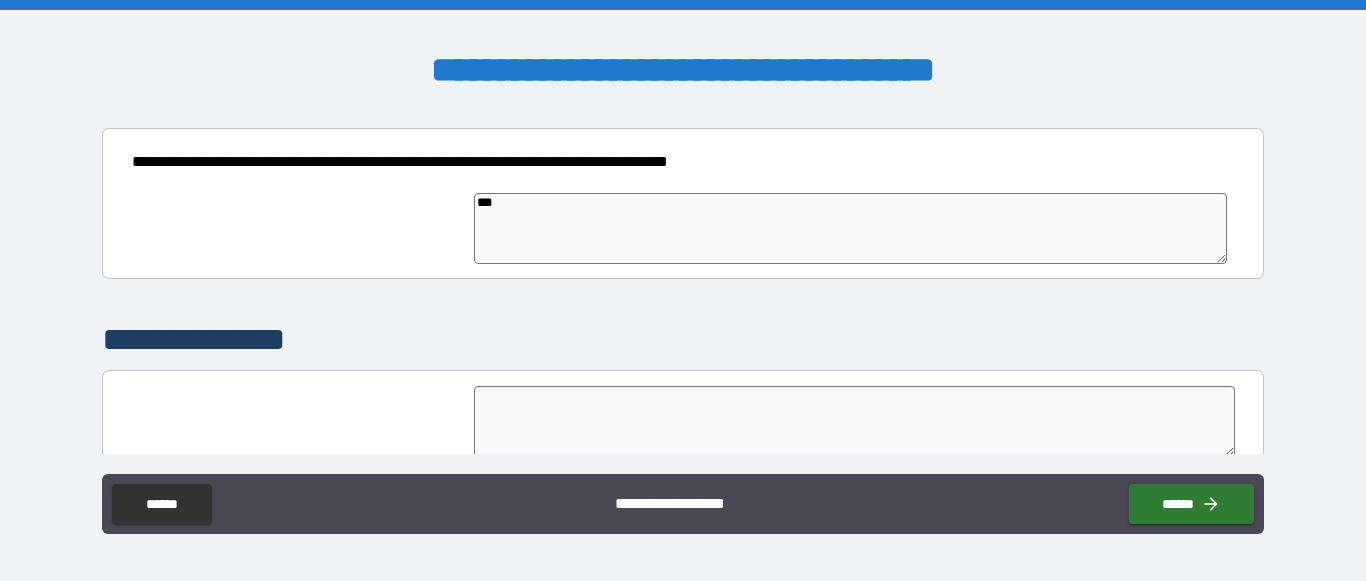 type on "*" 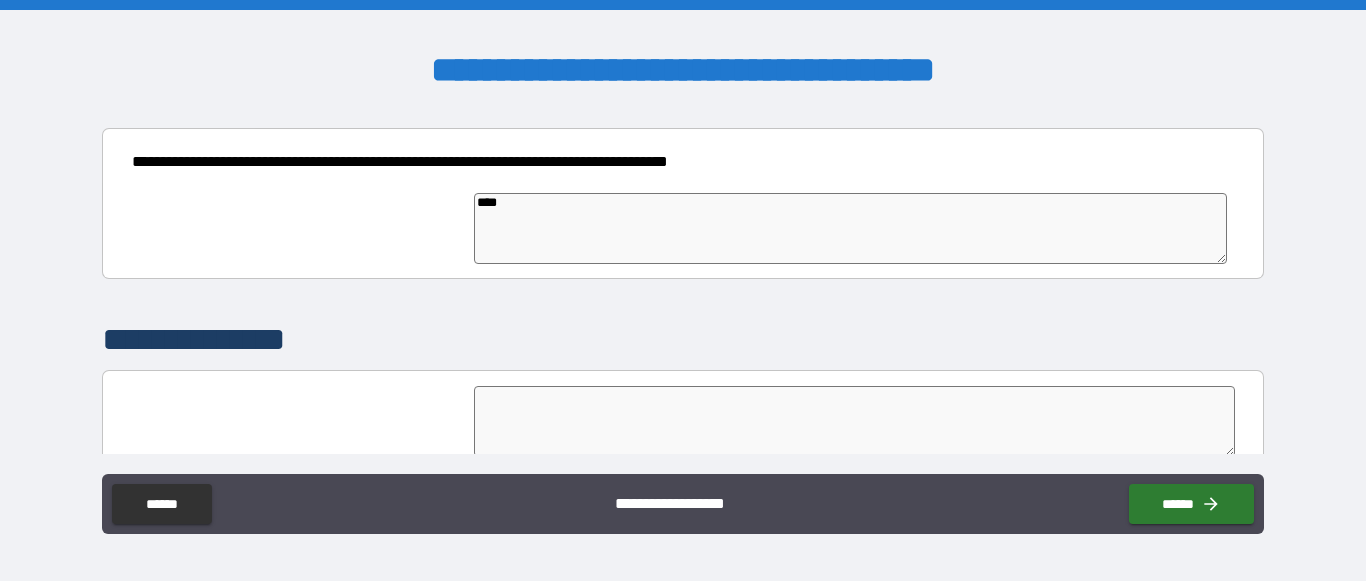 type on "*****" 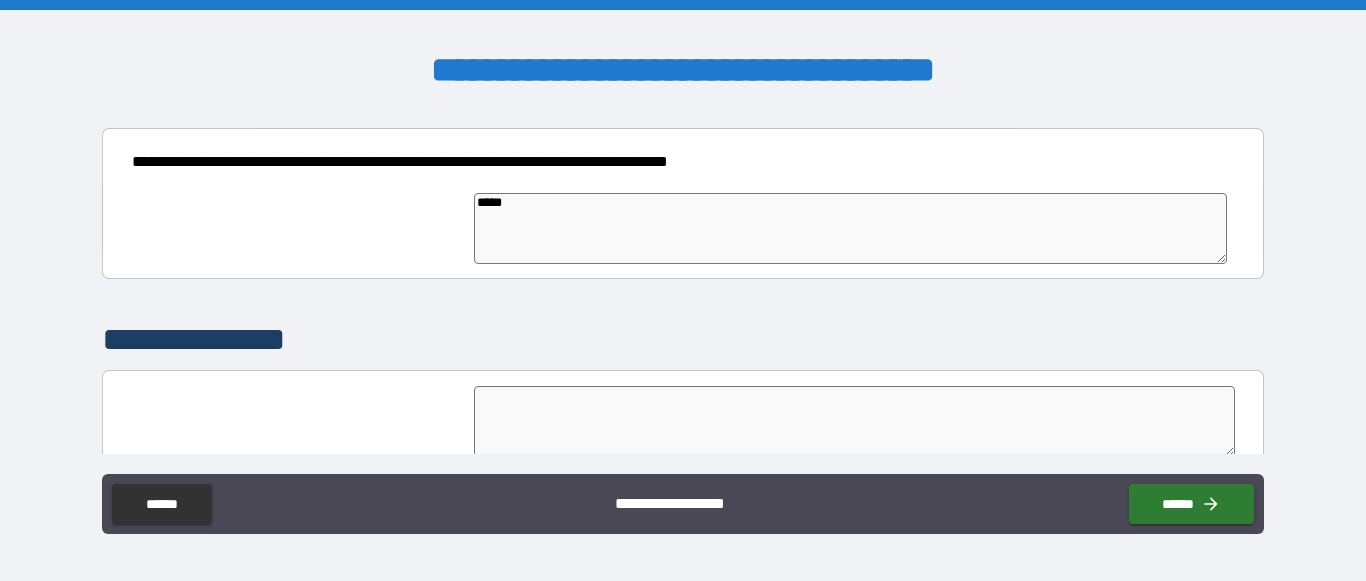 type on "*" 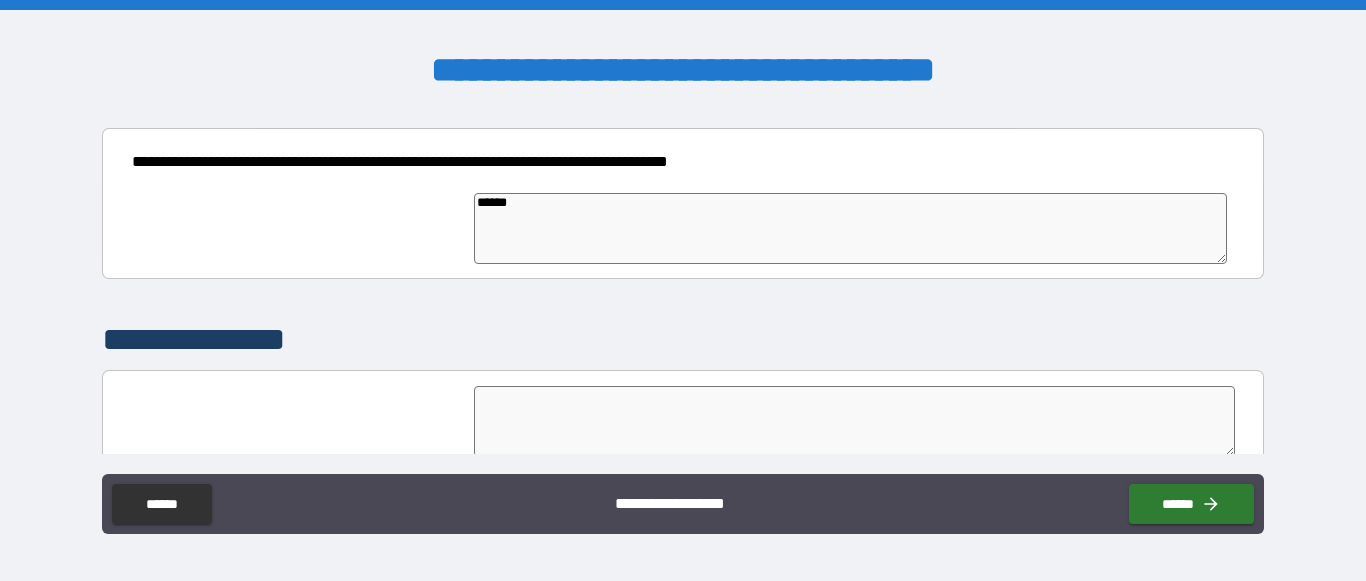 type on "*" 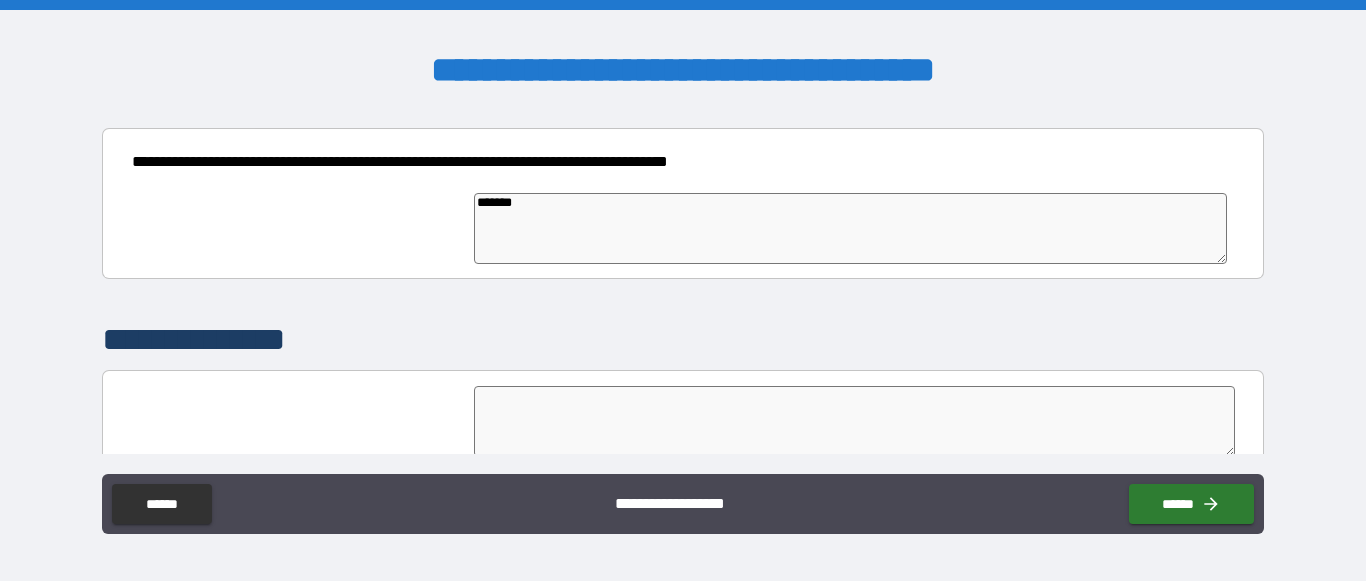 type on "********" 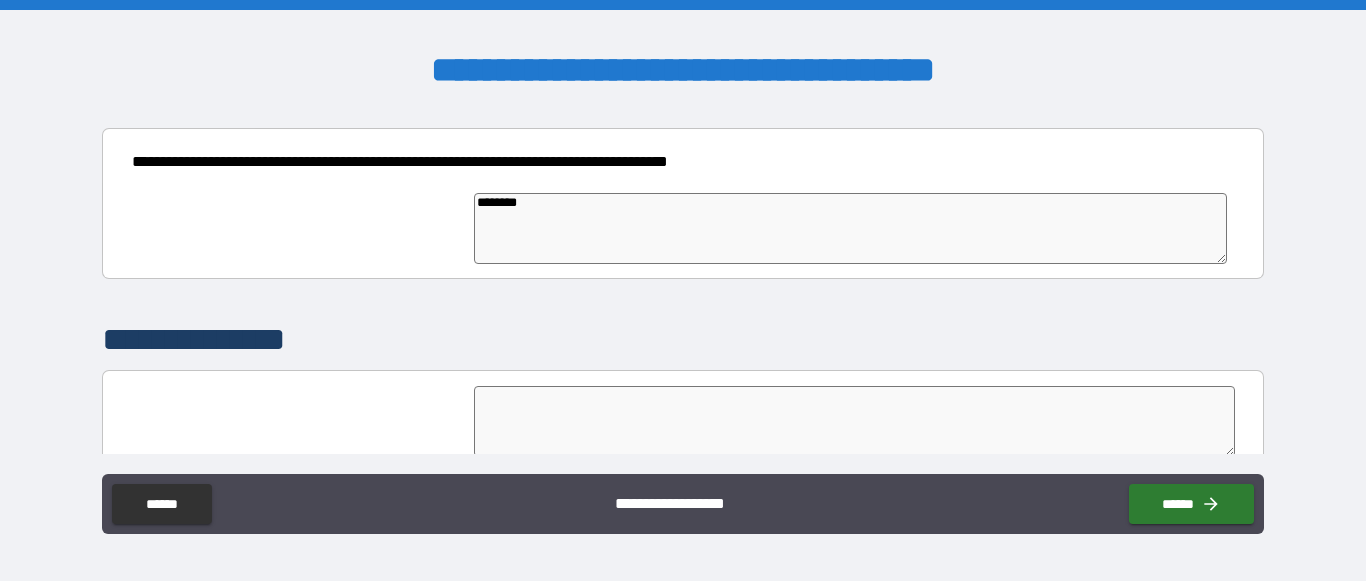 type on "*********" 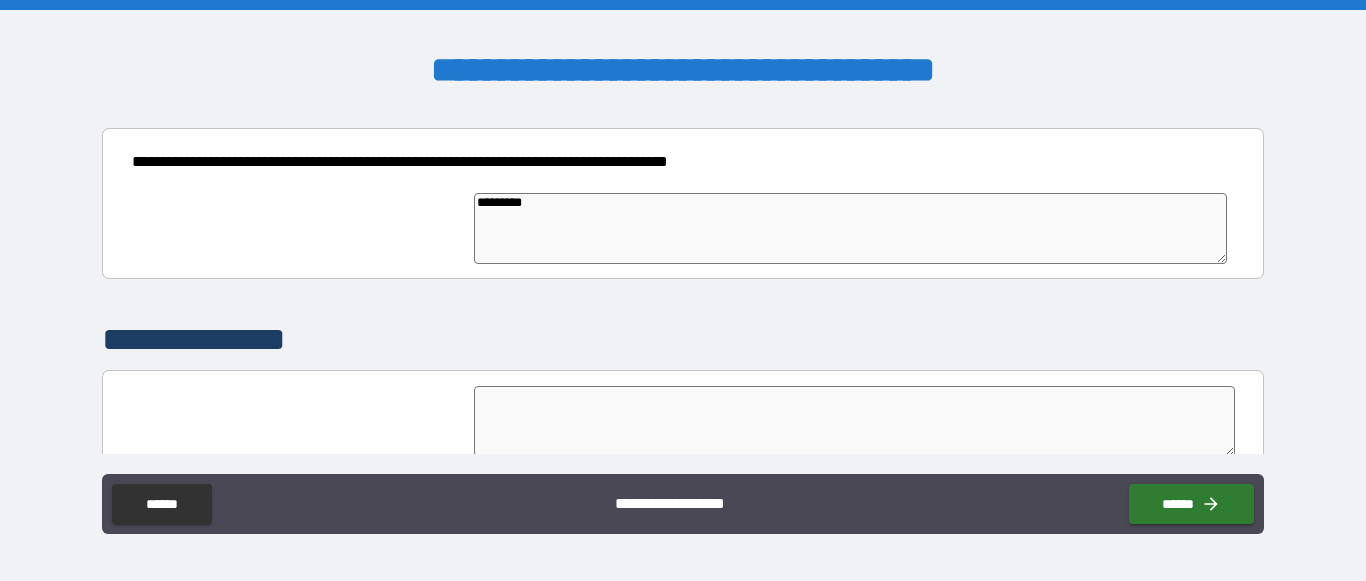 type on "*" 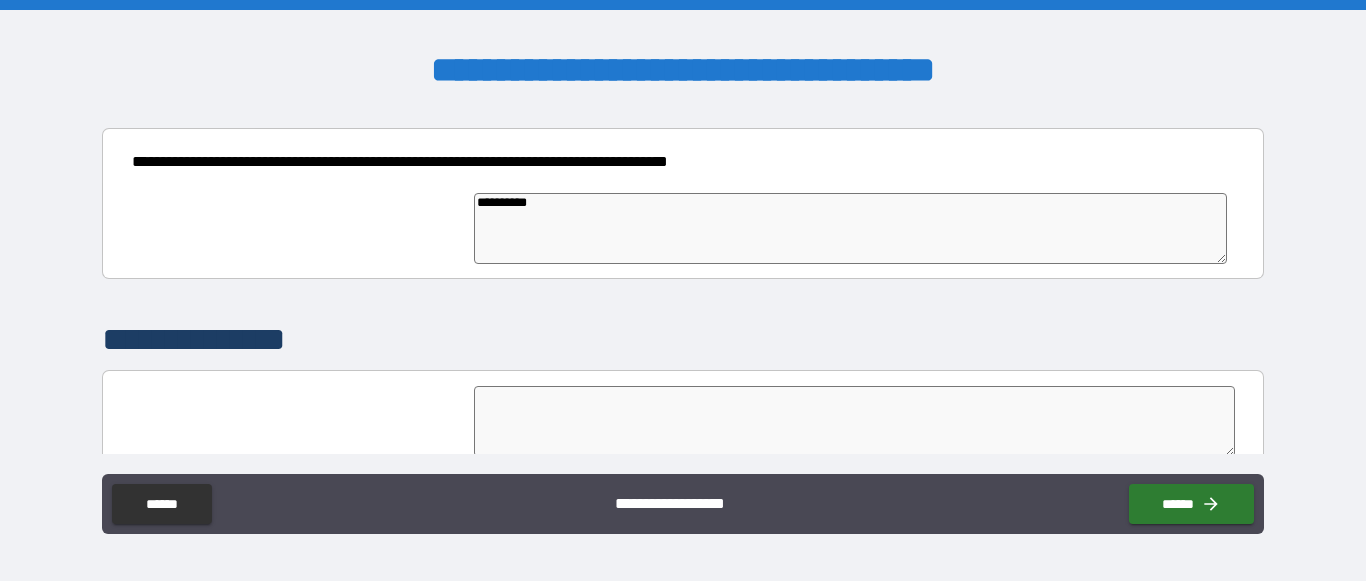 type on "*" 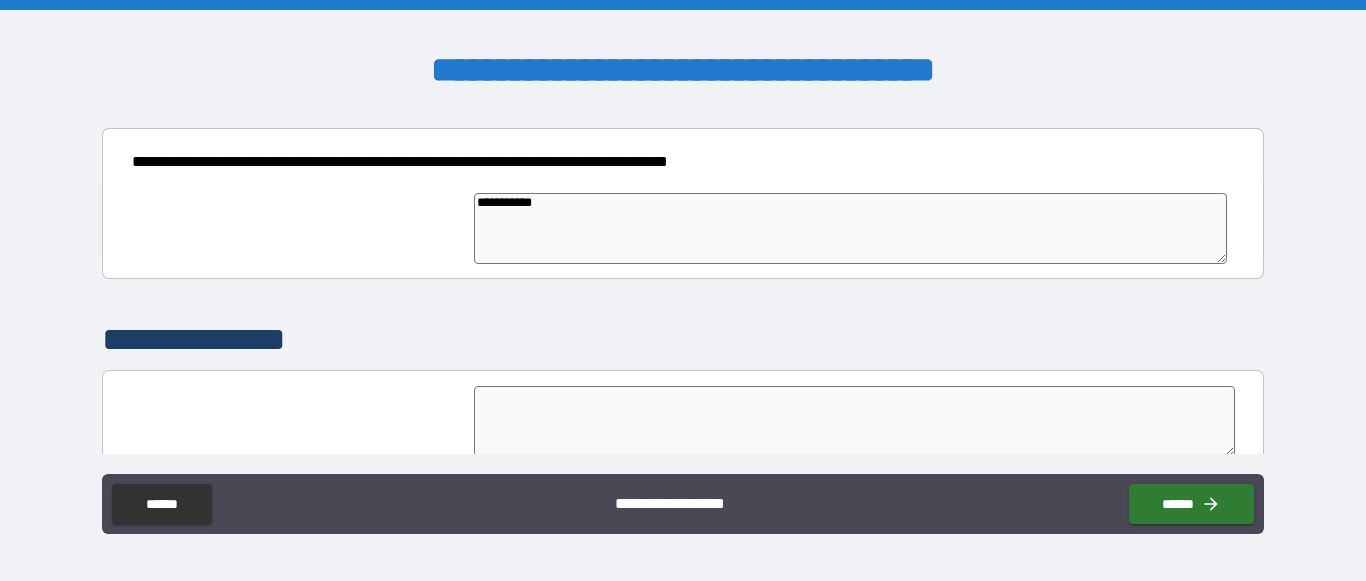type on "**********" 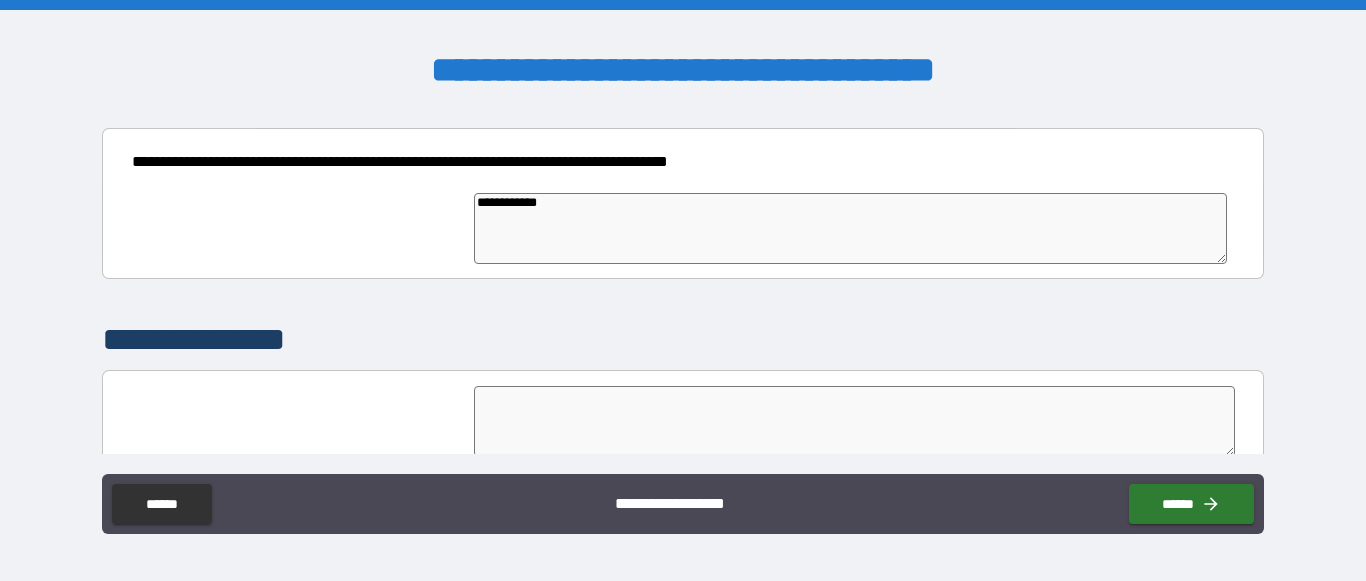 type on "**********" 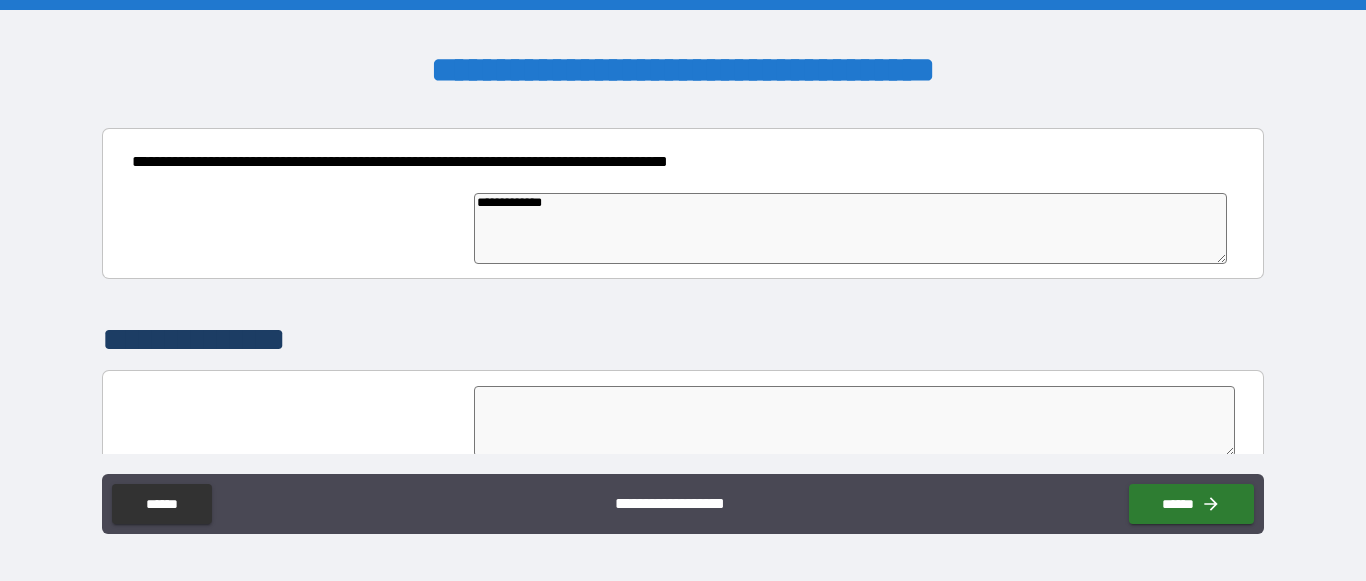 type on "*" 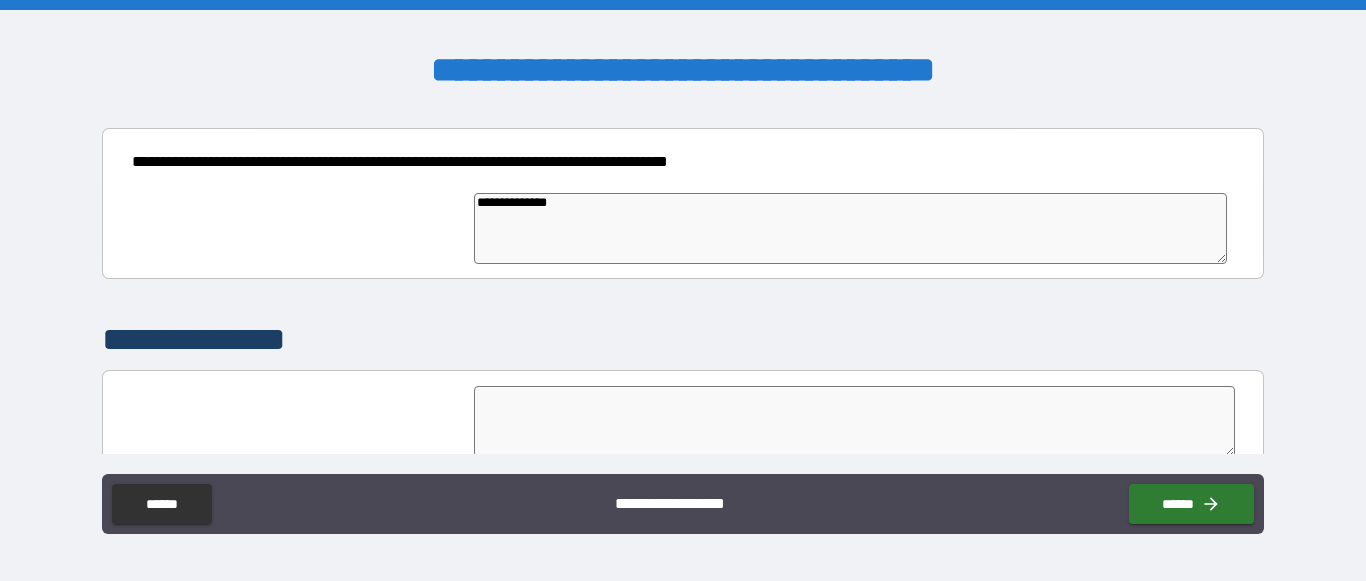 type on "*" 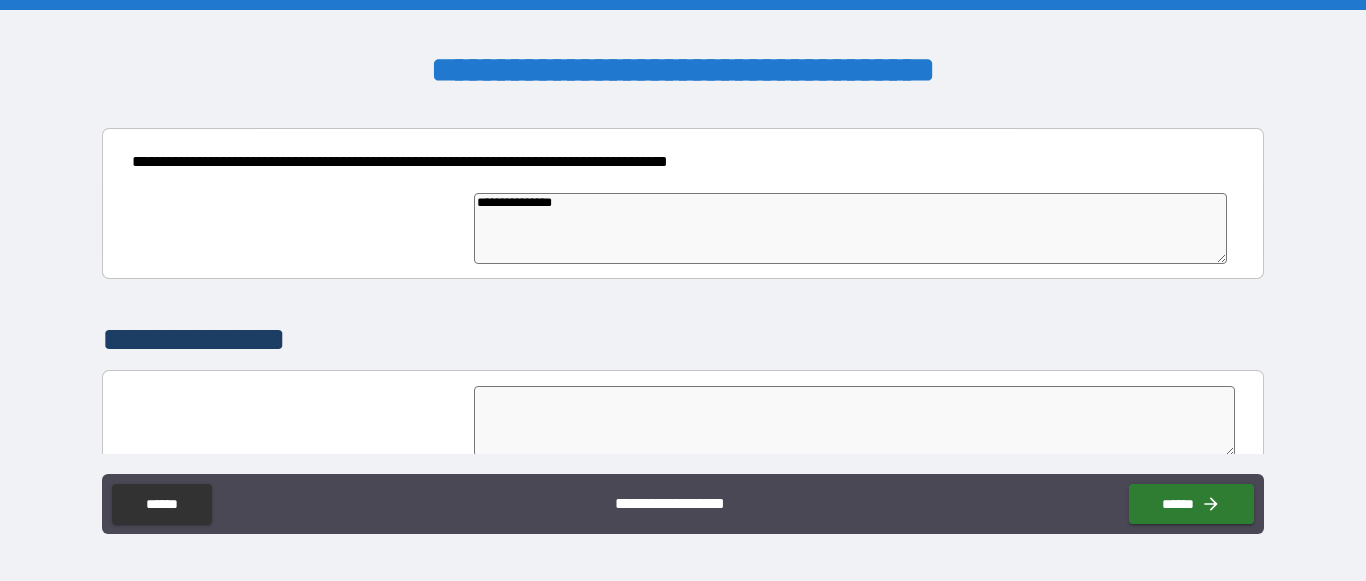 type on "**********" 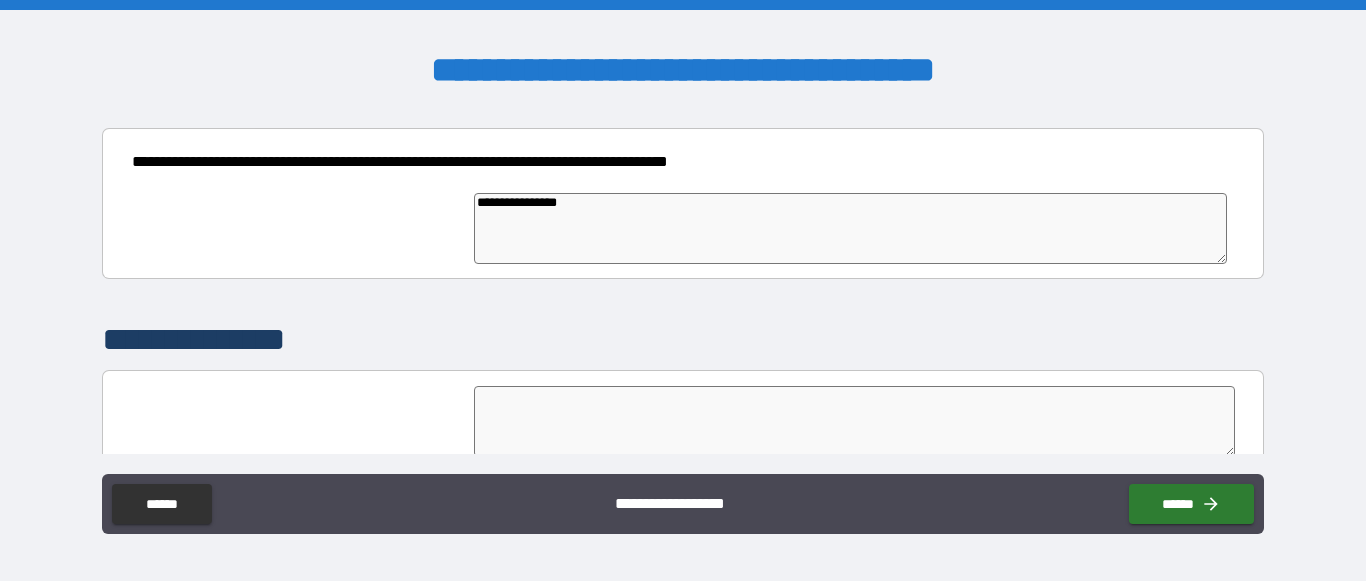 type on "*" 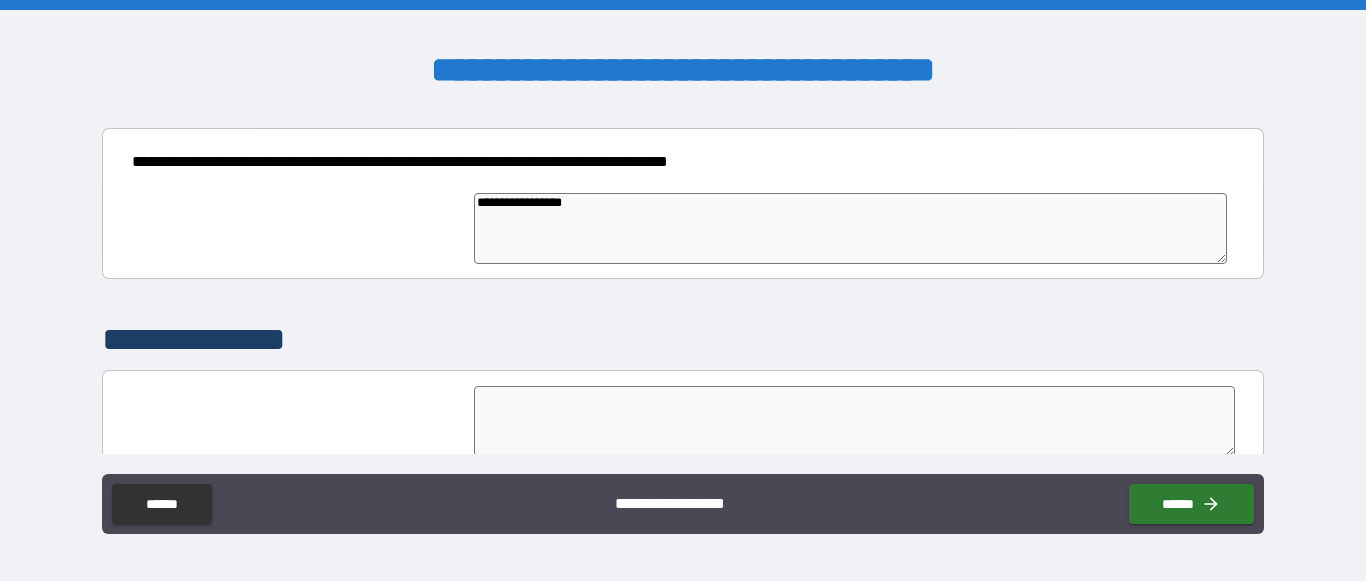 type on "*" 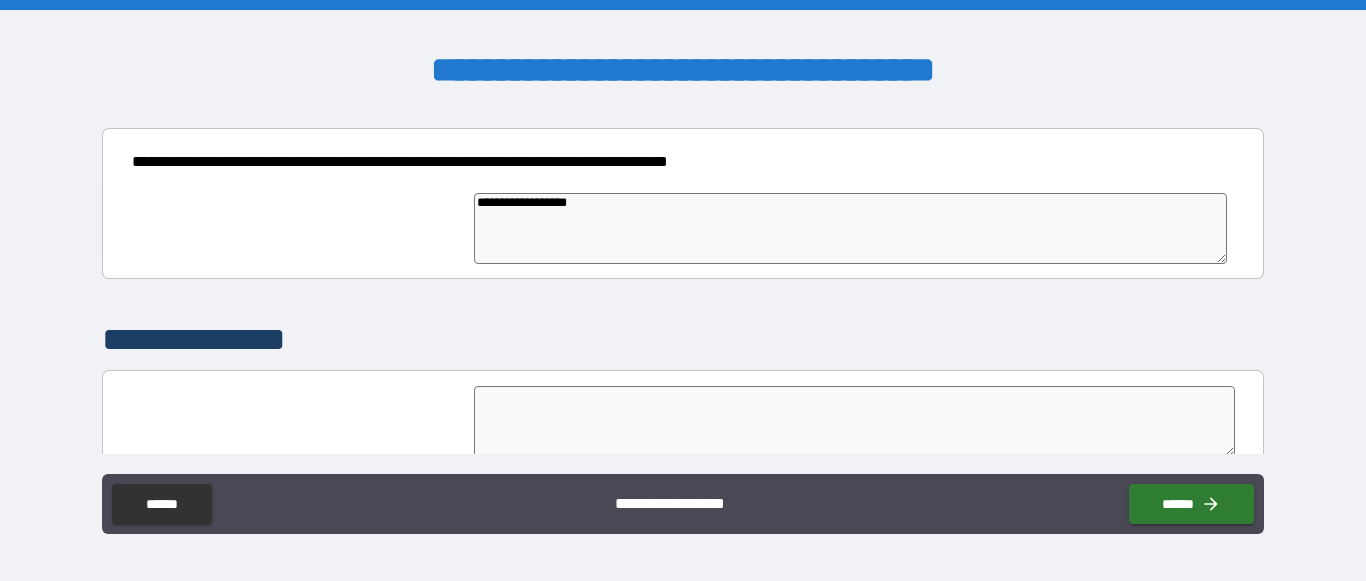 type on "**********" 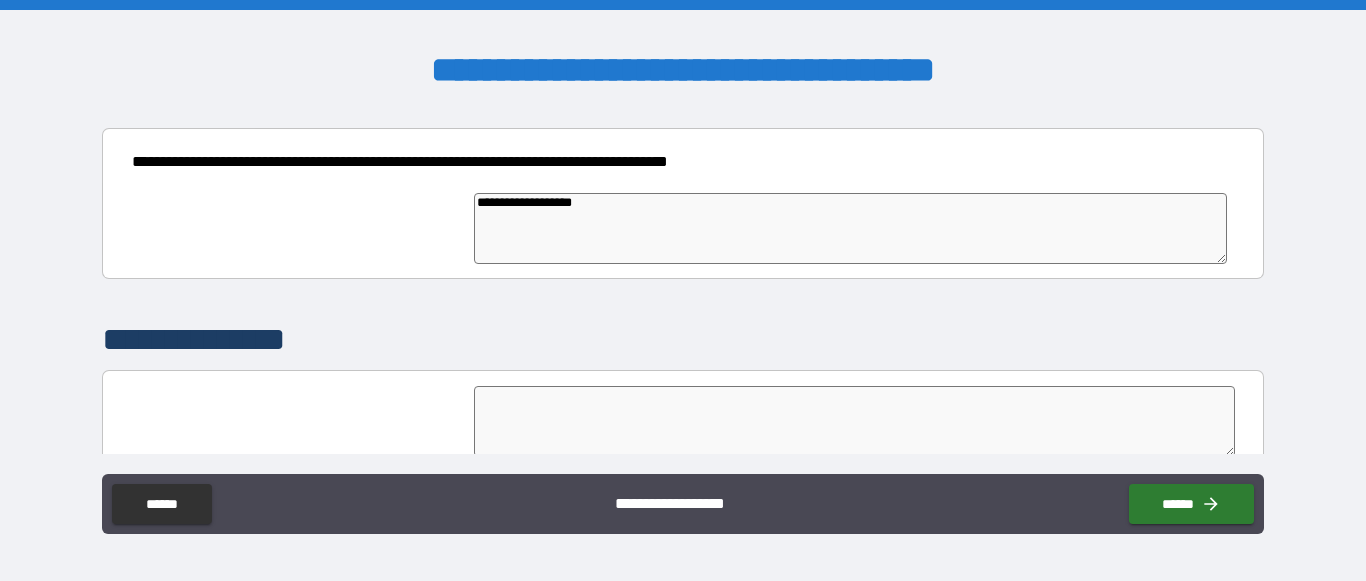 type on "*" 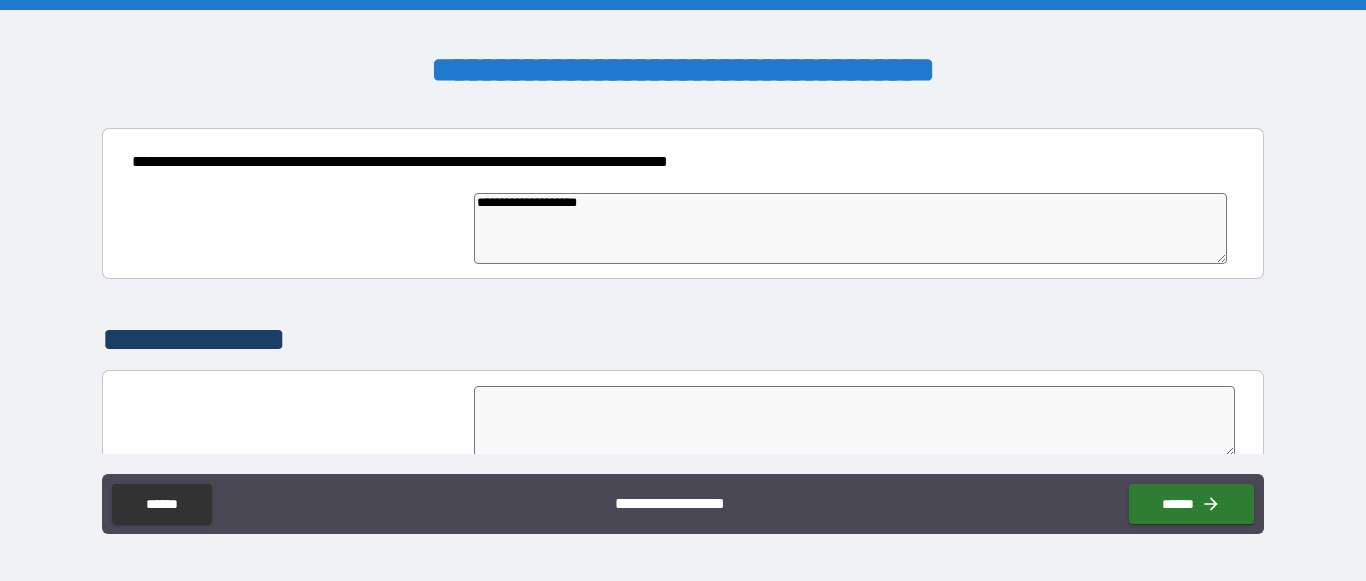 type on "*" 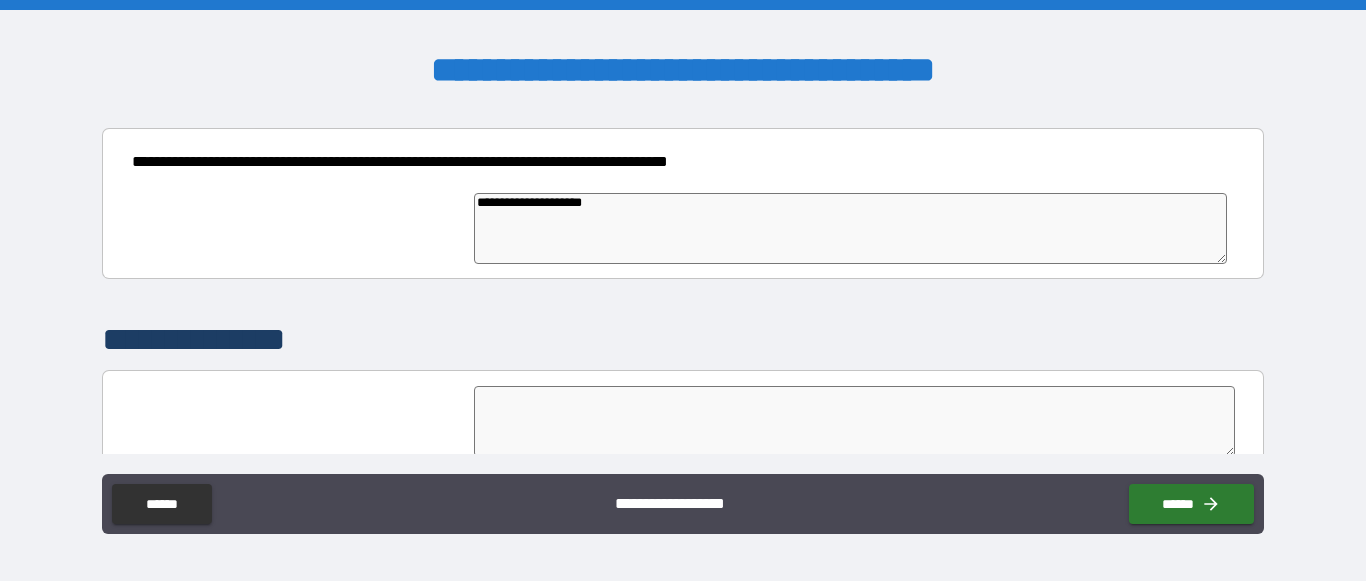 type on "**********" 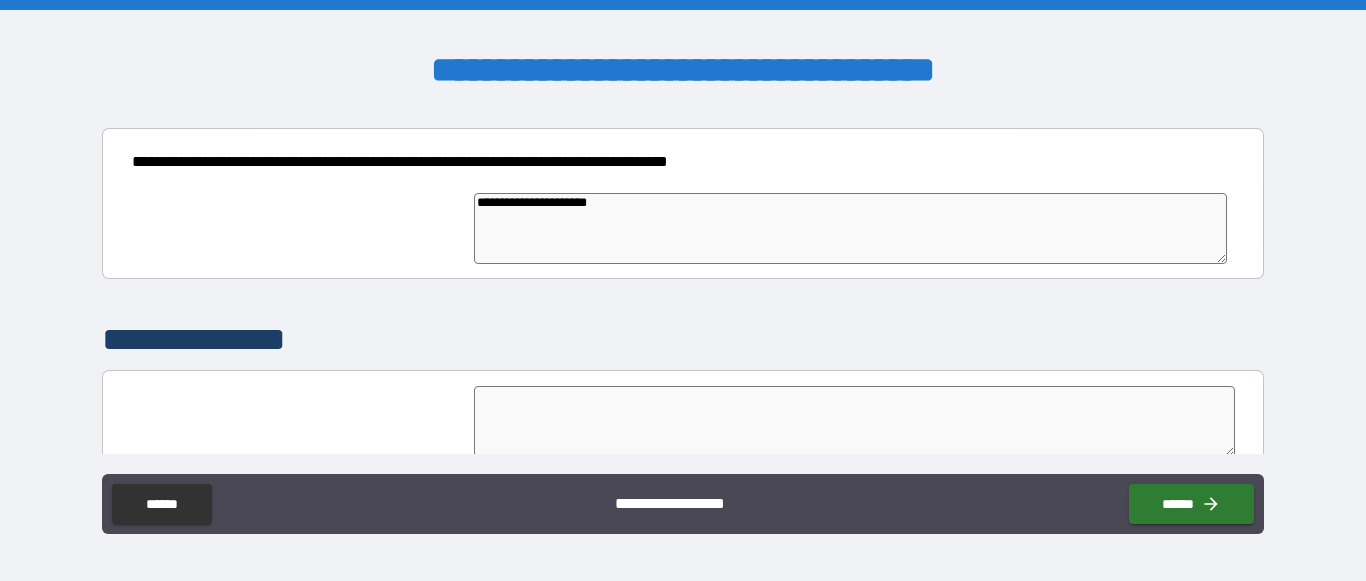 type on "*" 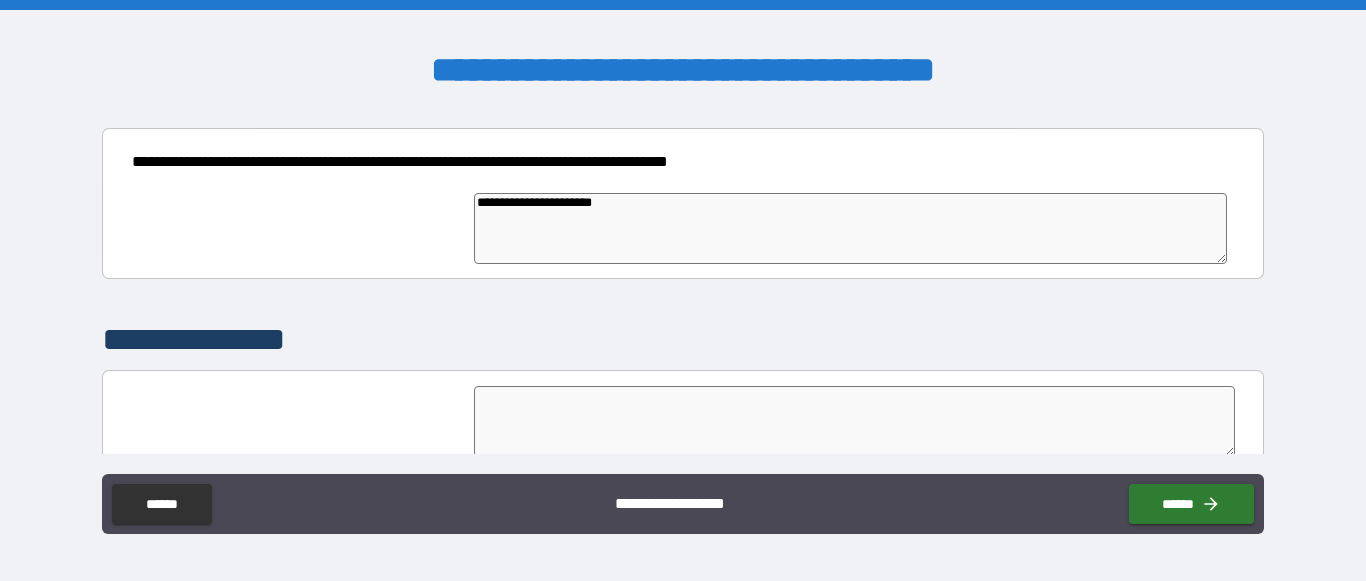 type on "*" 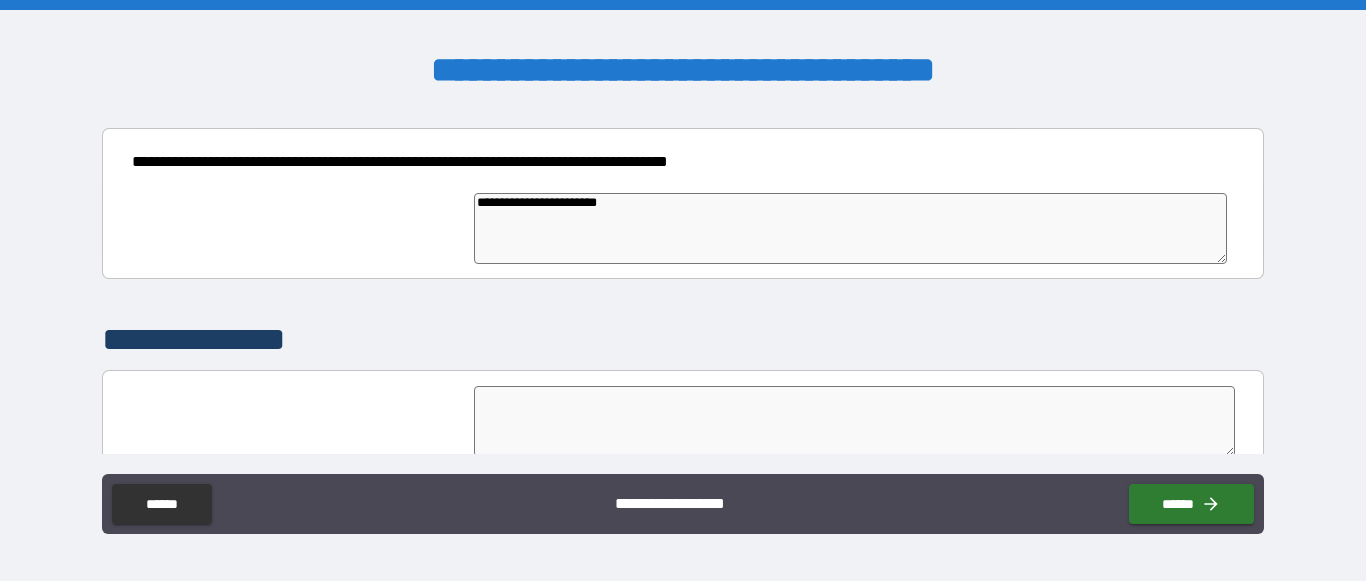 type on "*" 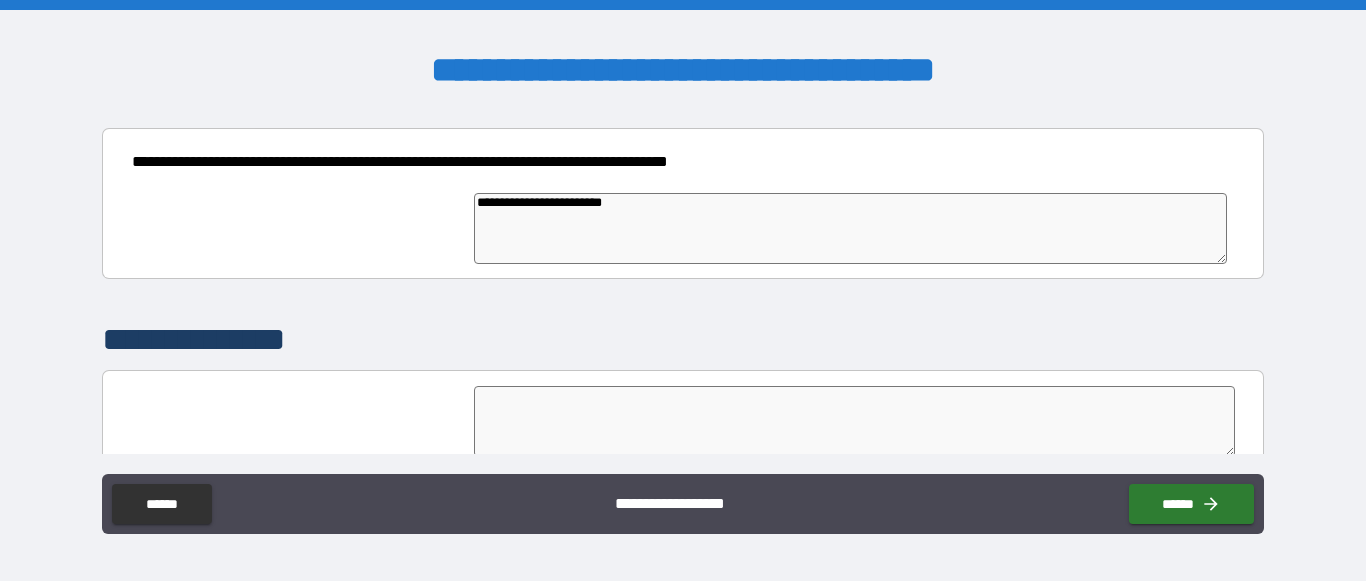 type on "*" 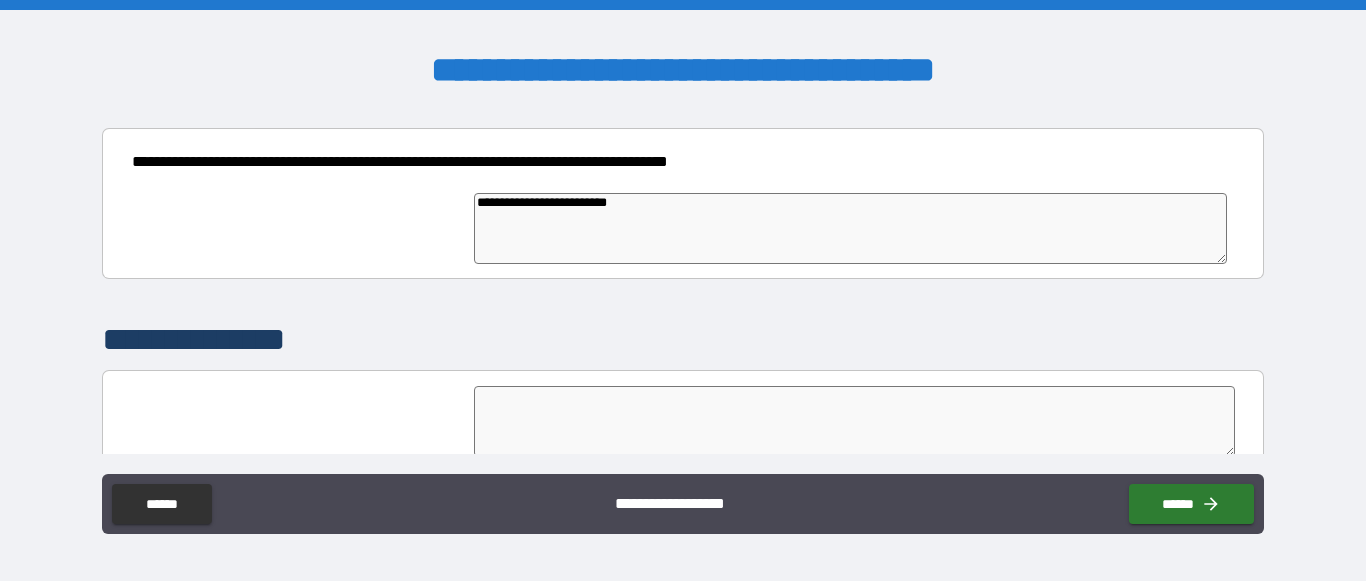 type on "**********" 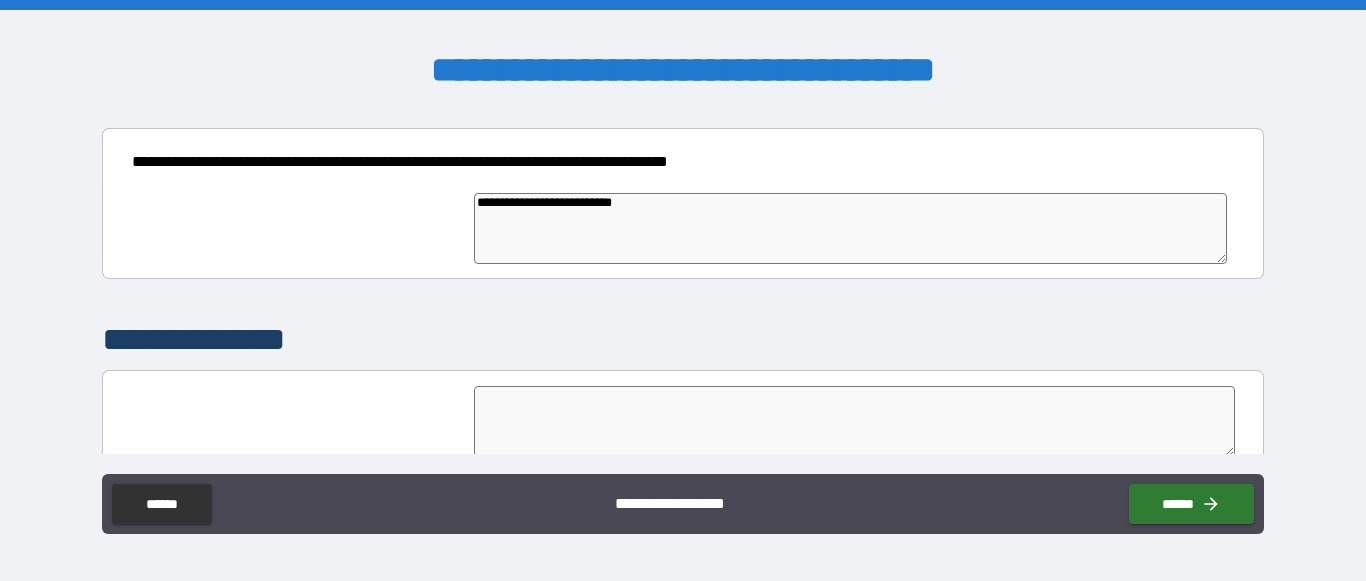 type on "**********" 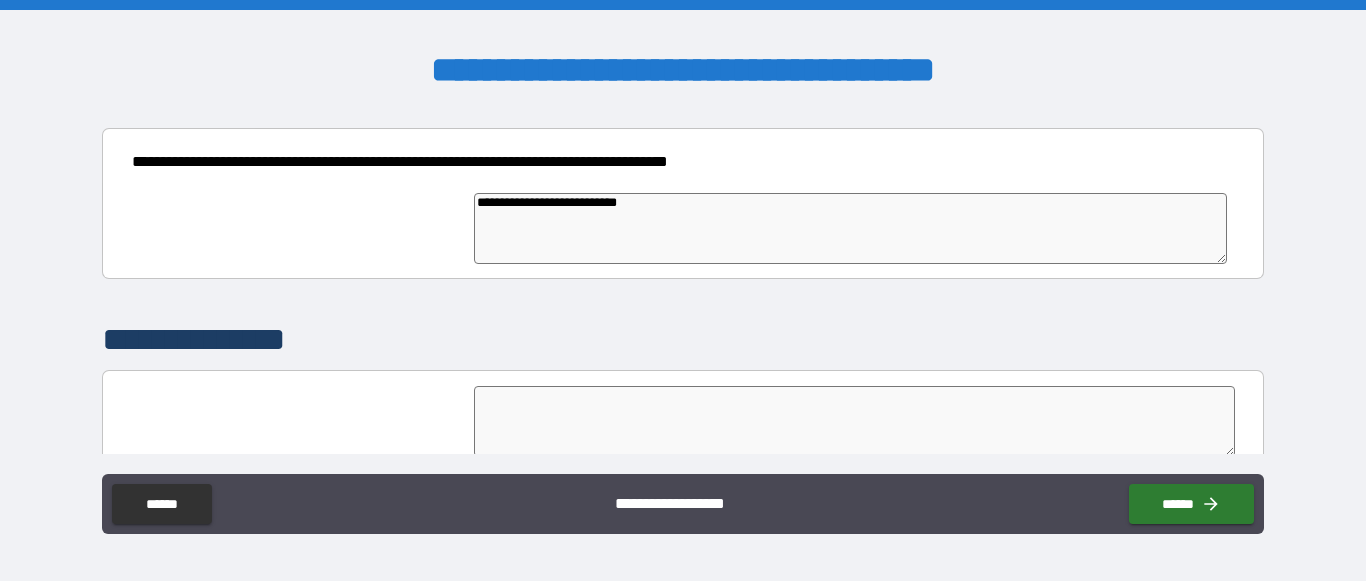type on "*" 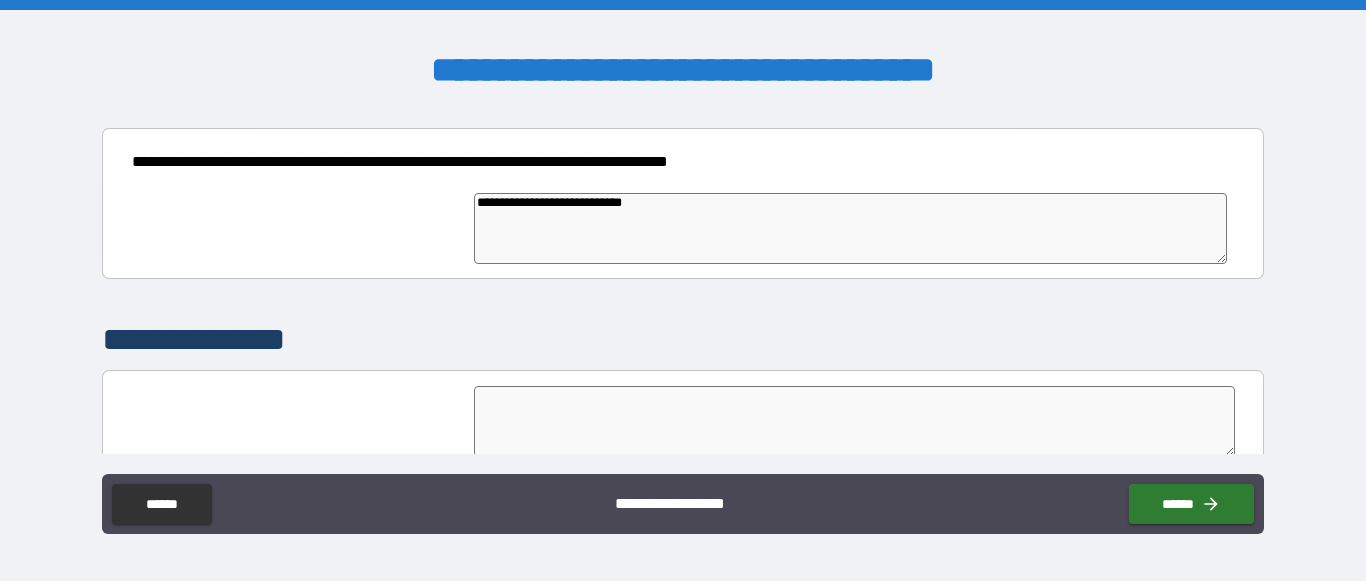 type on "*" 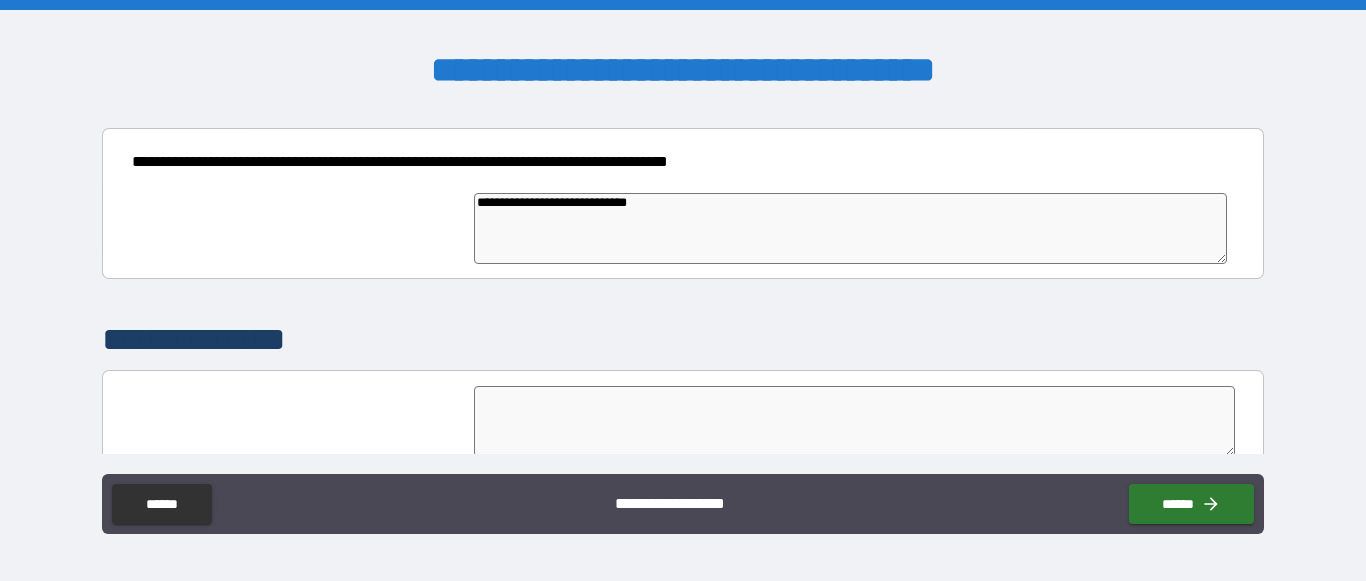 type on "*" 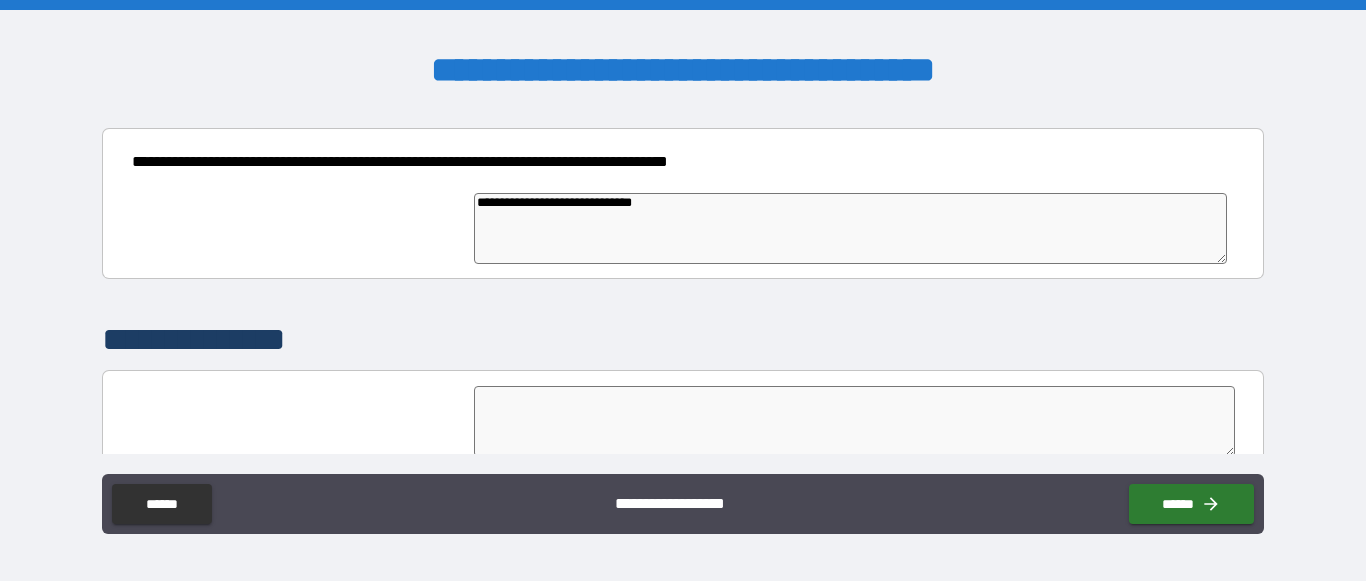 type on "*" 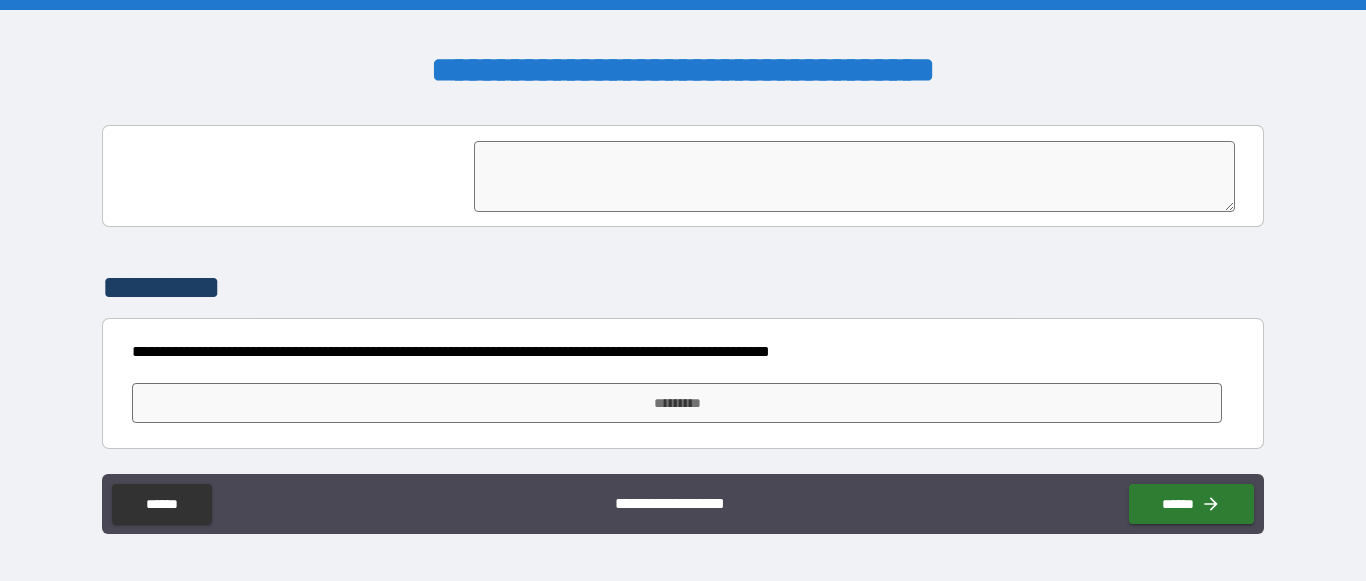 scroll, scrollTop: 6412, scrollLeft: 0, axis: vertical 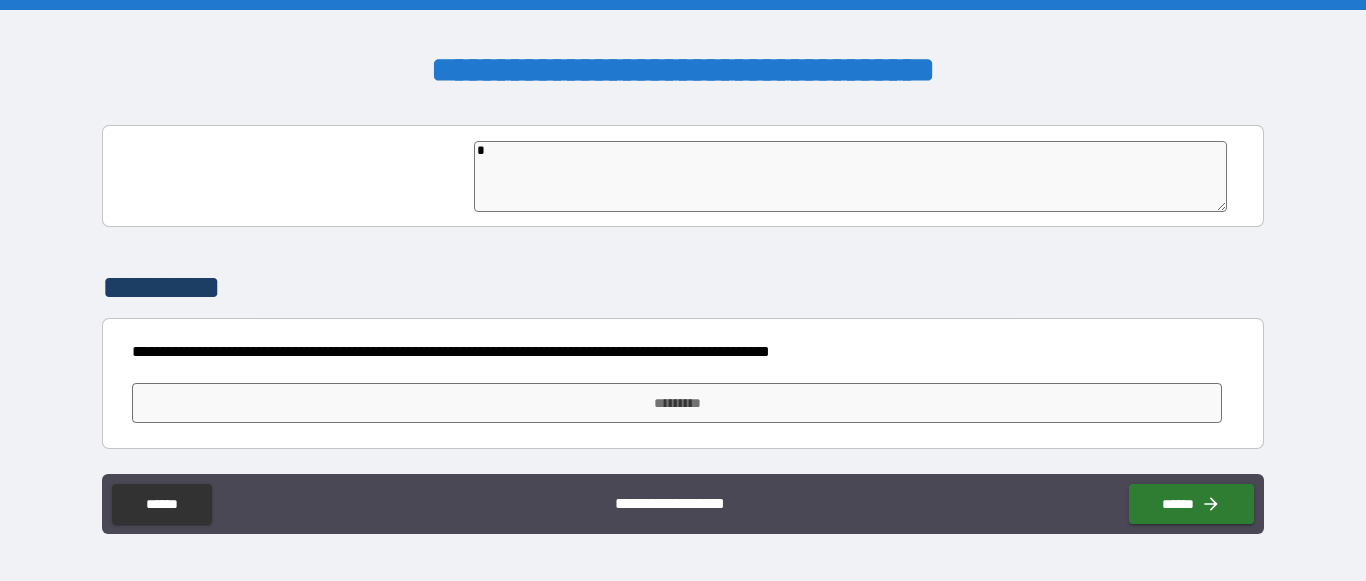 type on "*" 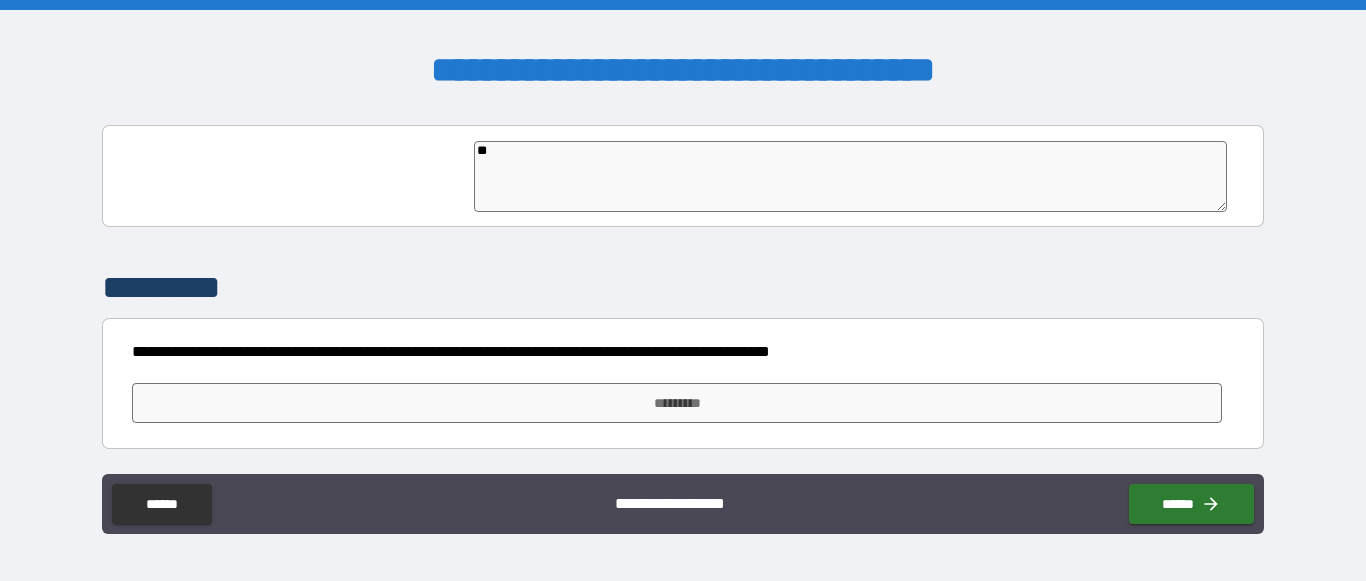 type on "*" 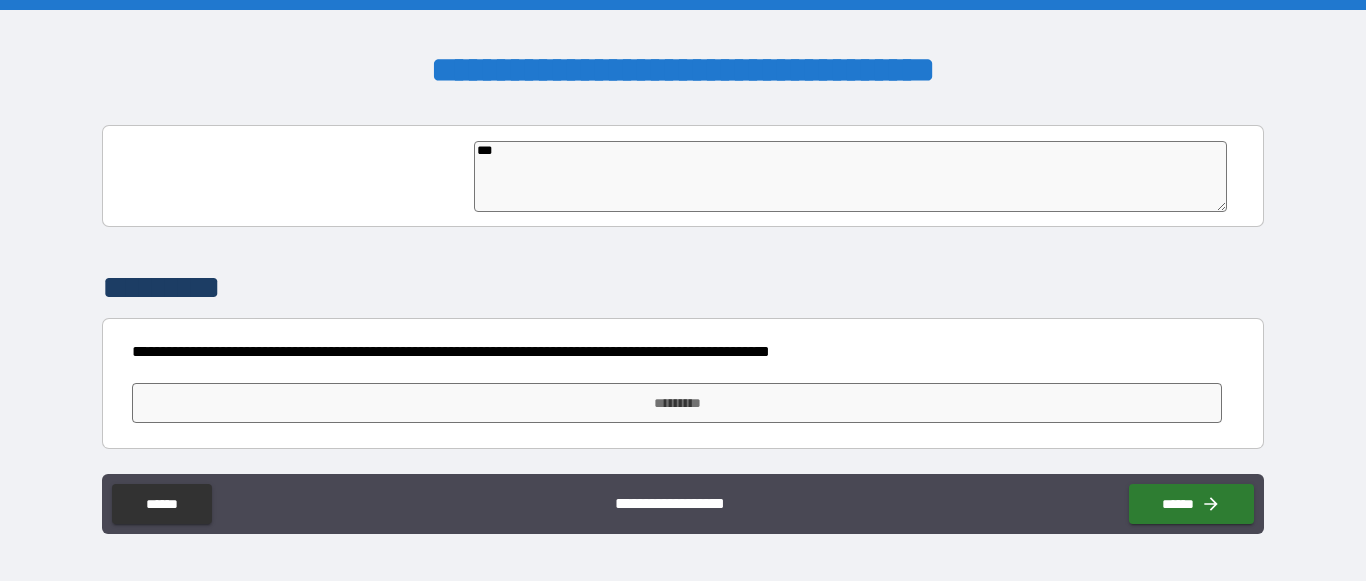 type on "*" 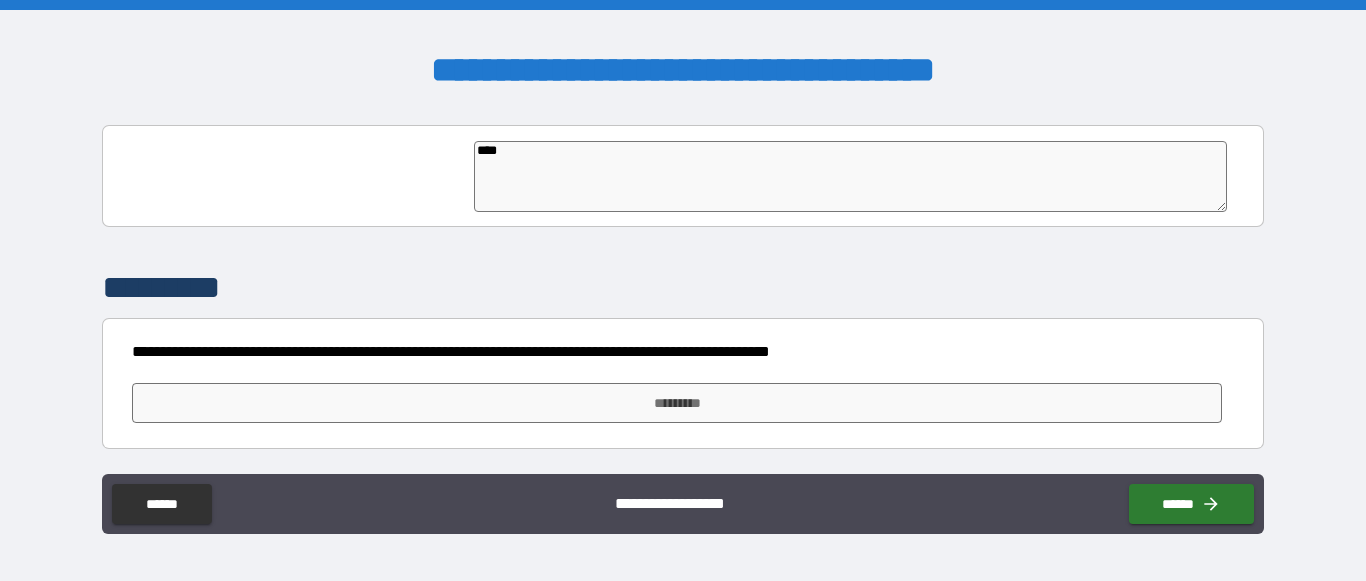type on "*" 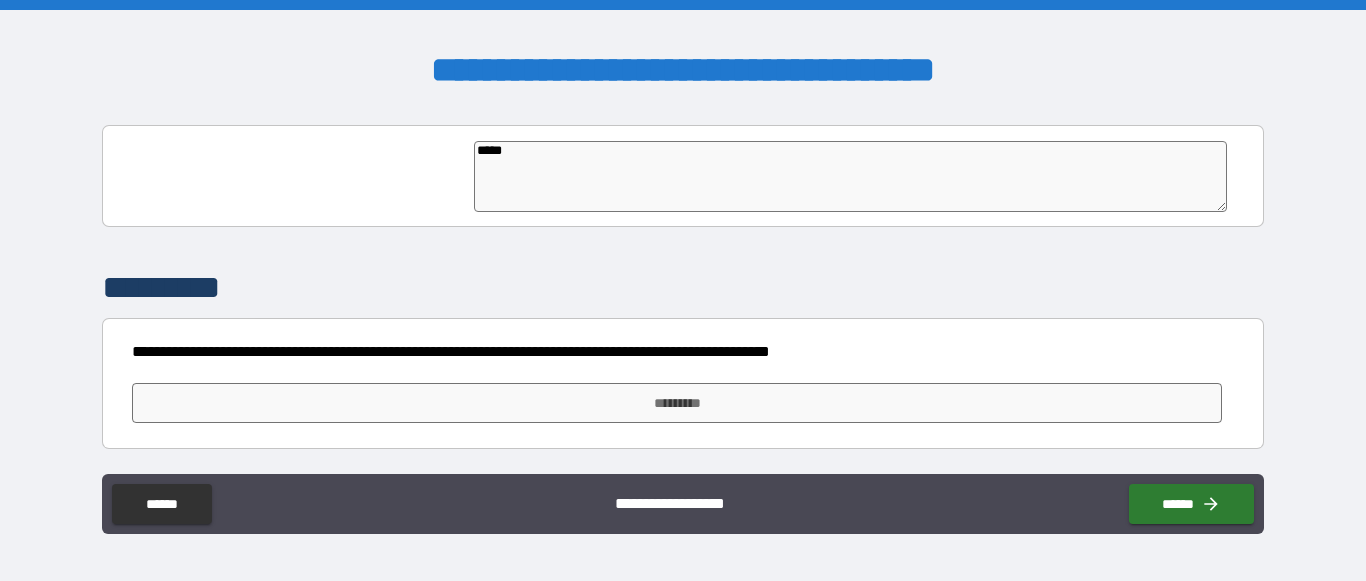 type on "*" 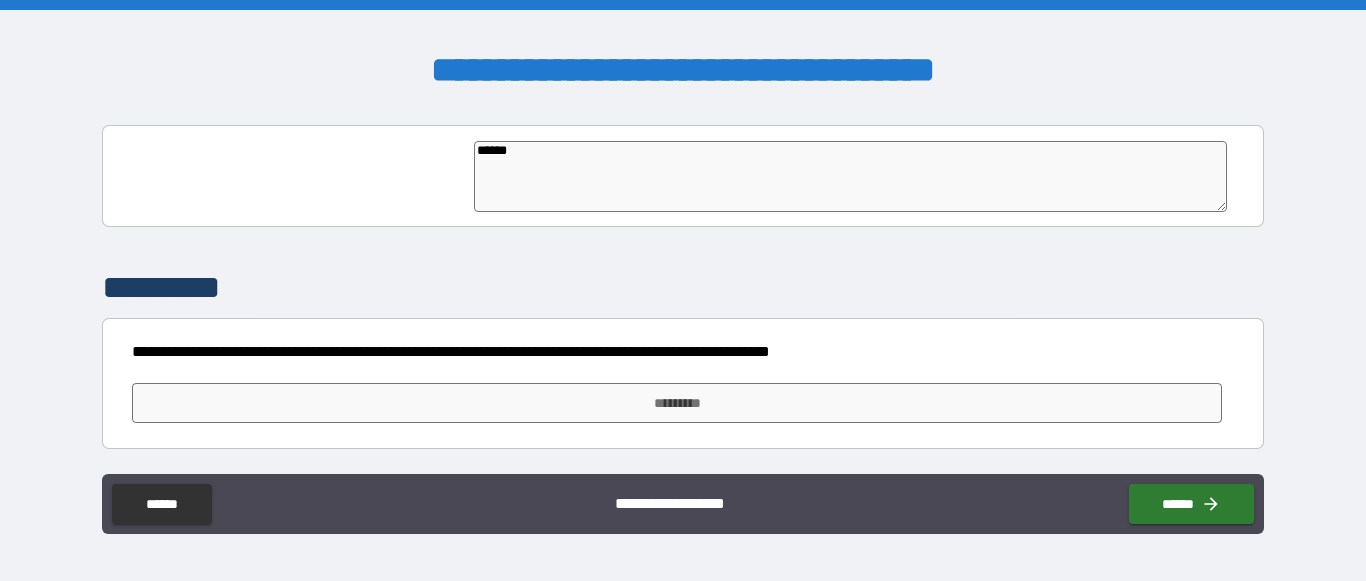 type on "*" 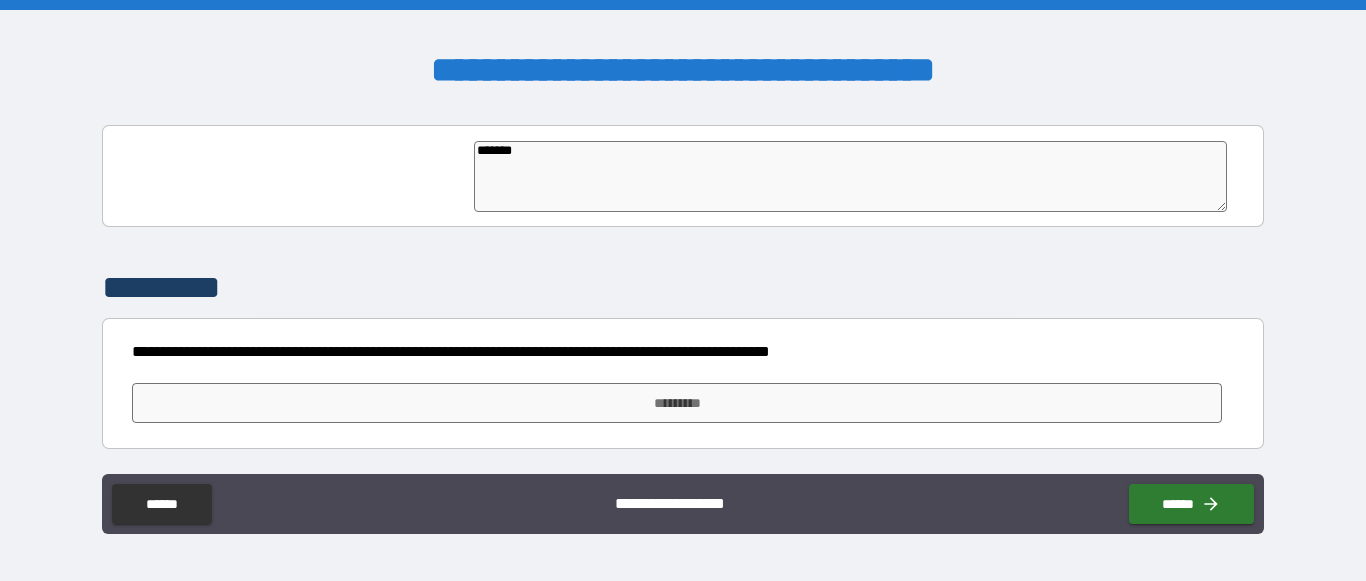 type on "*" 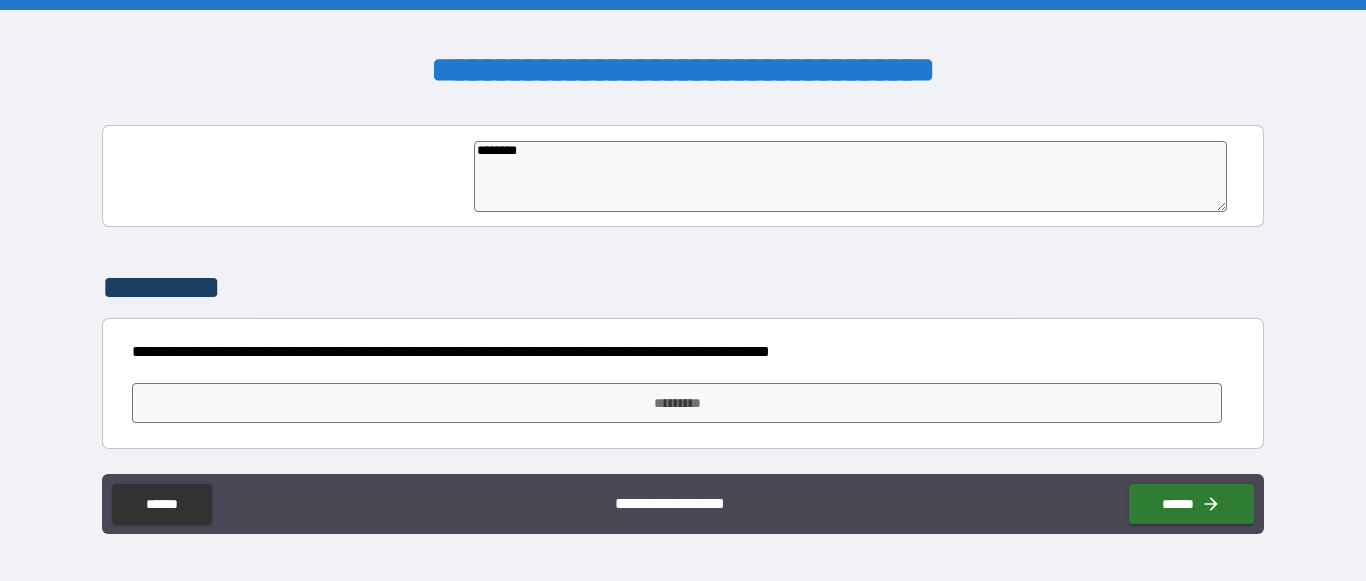 type on "*" 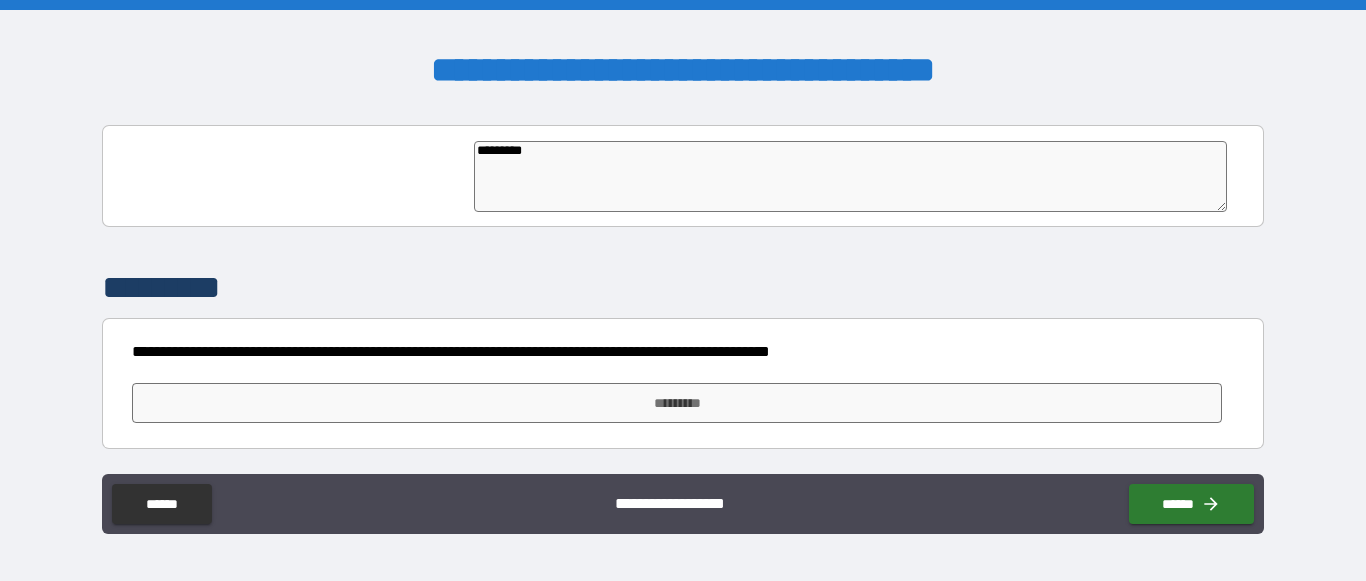 type on "*" 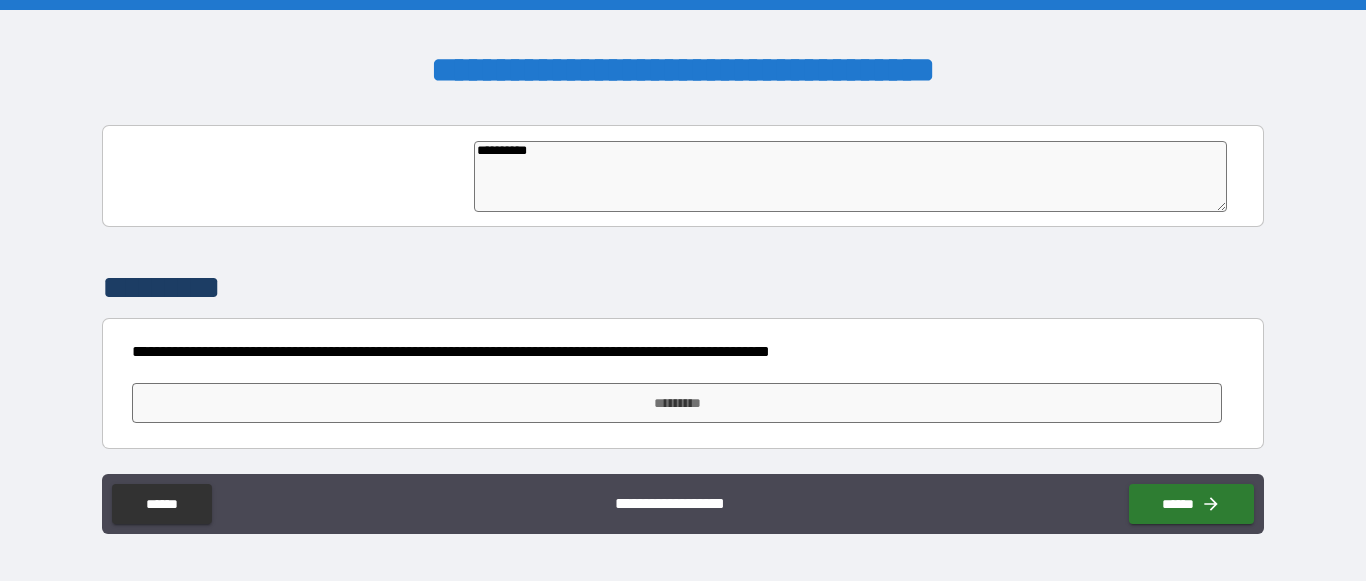 type on "*" 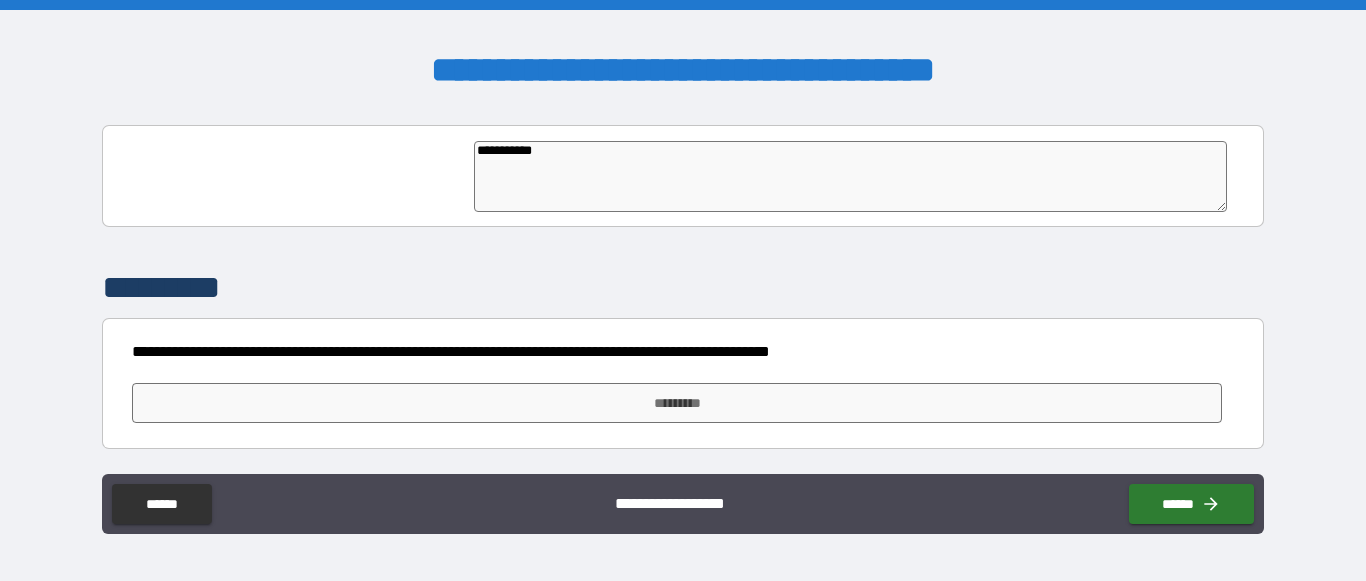 type on "*" 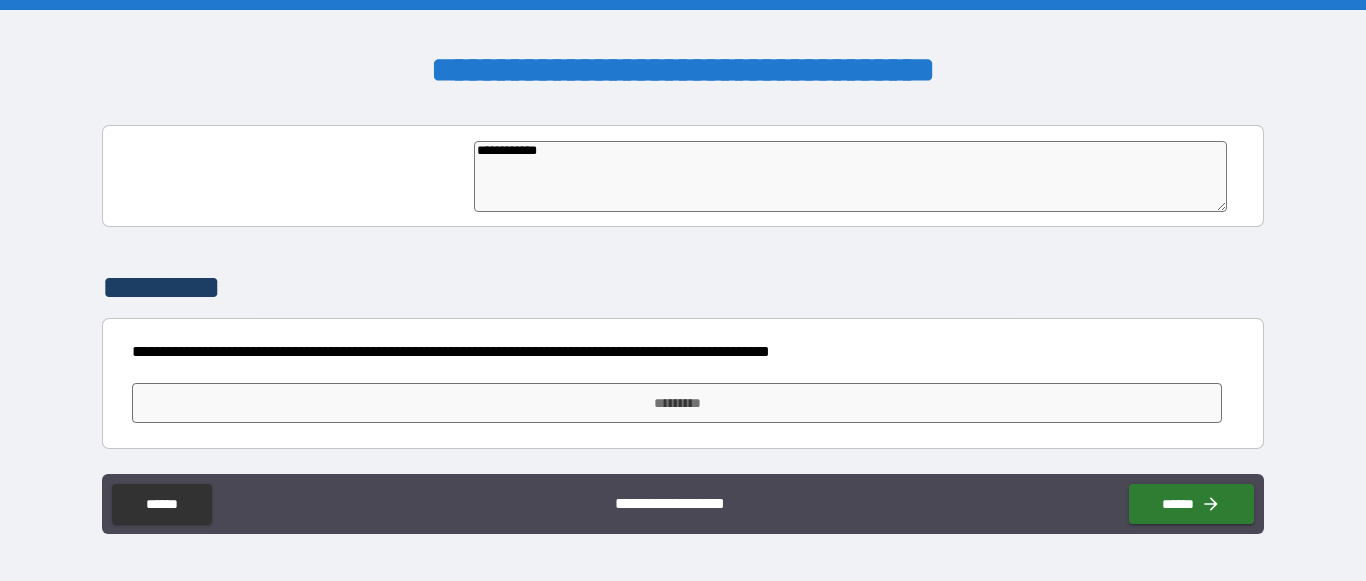 type on "*" 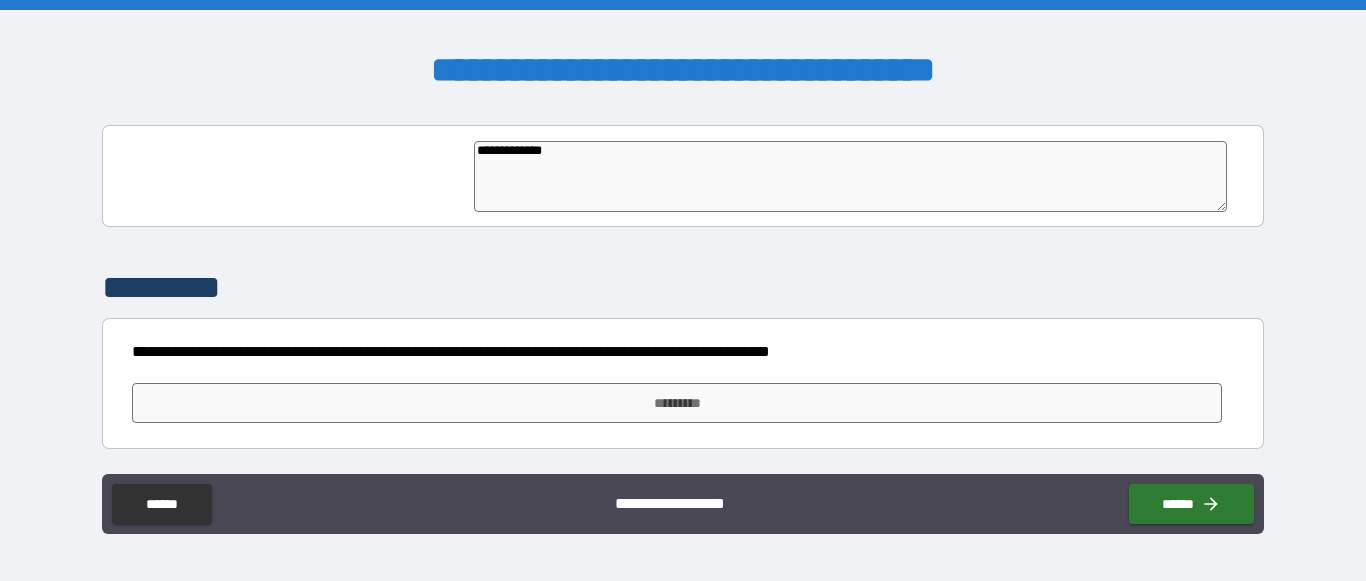 type on "*" 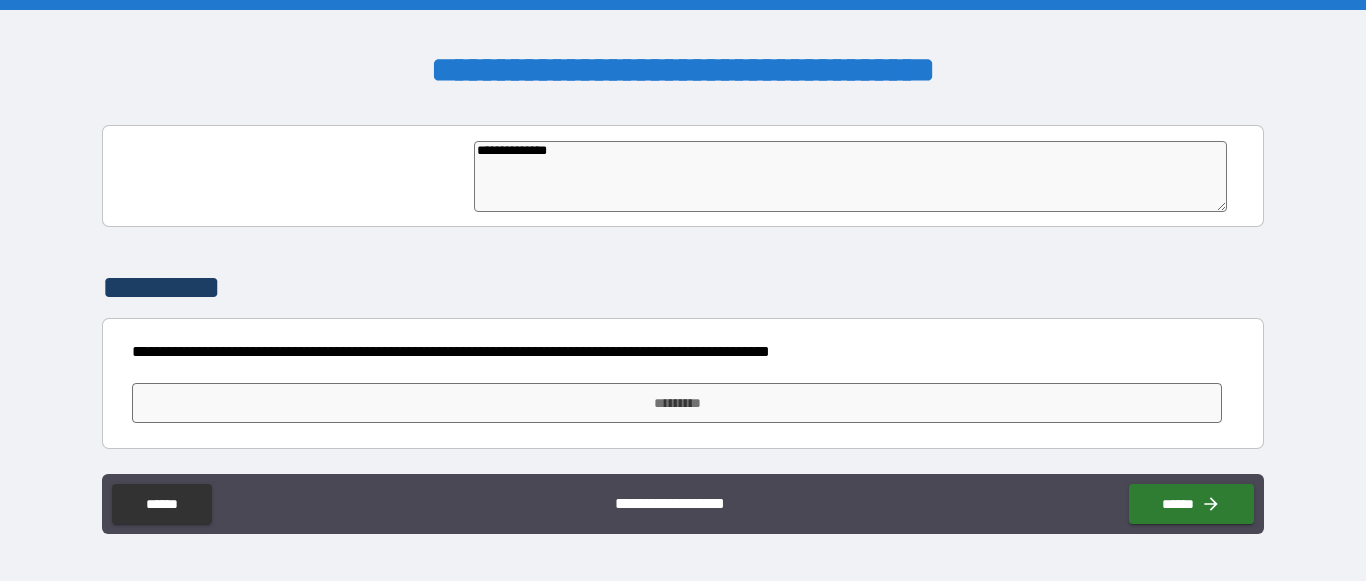 type on "*" 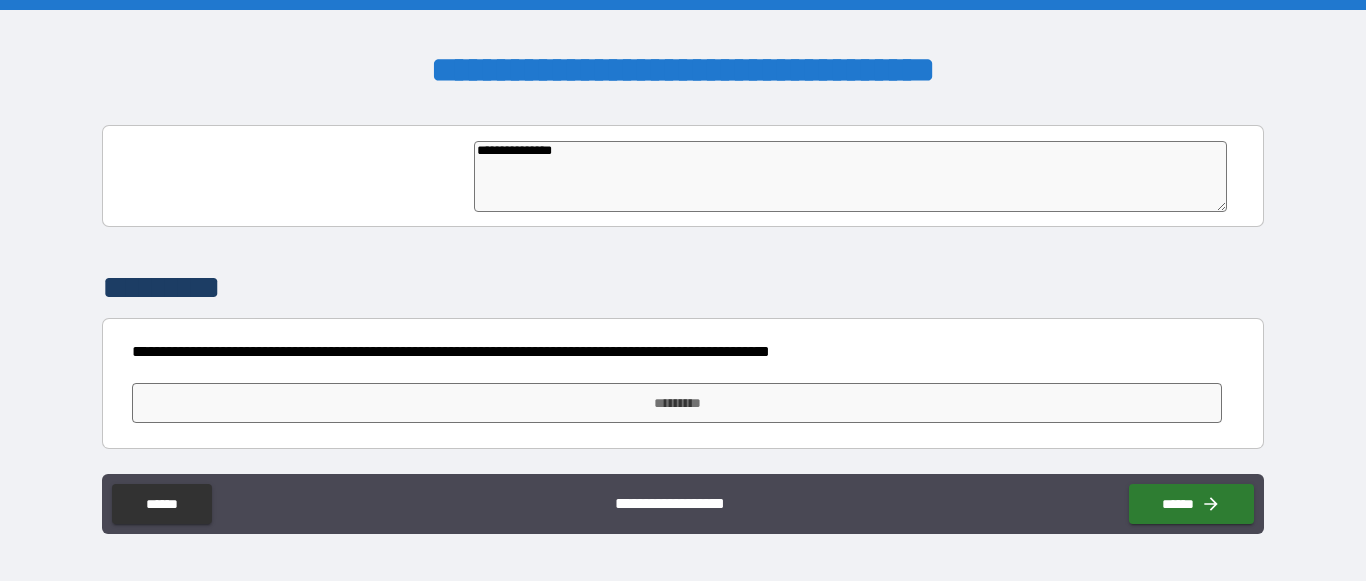 type on "*" 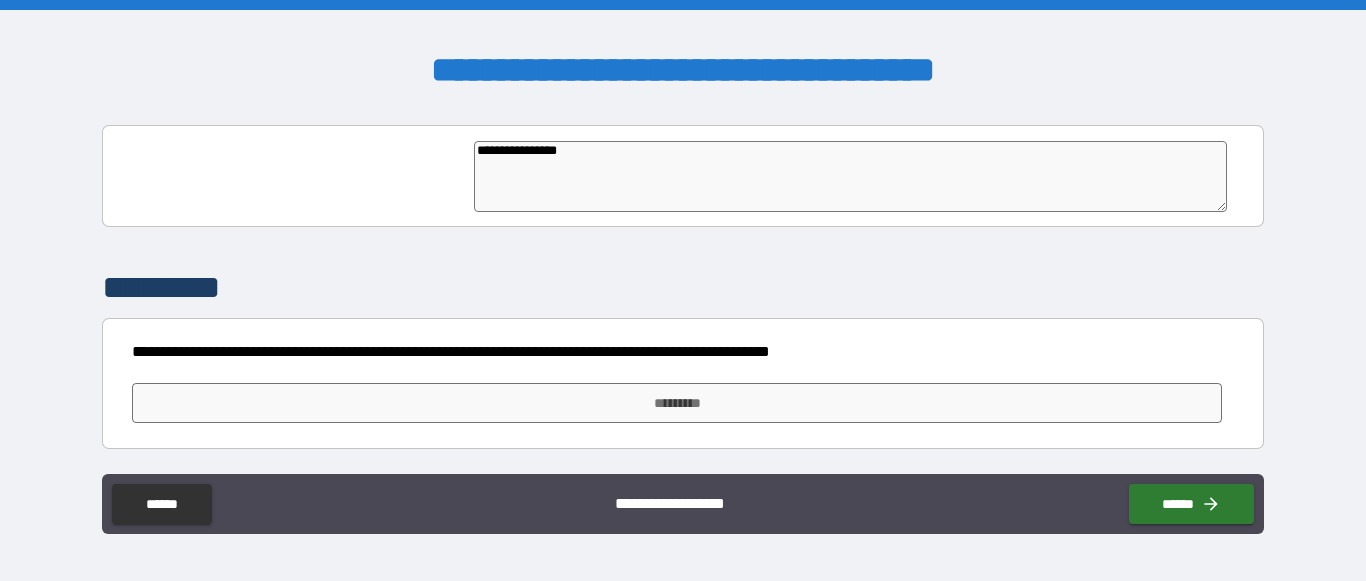 type on "*" 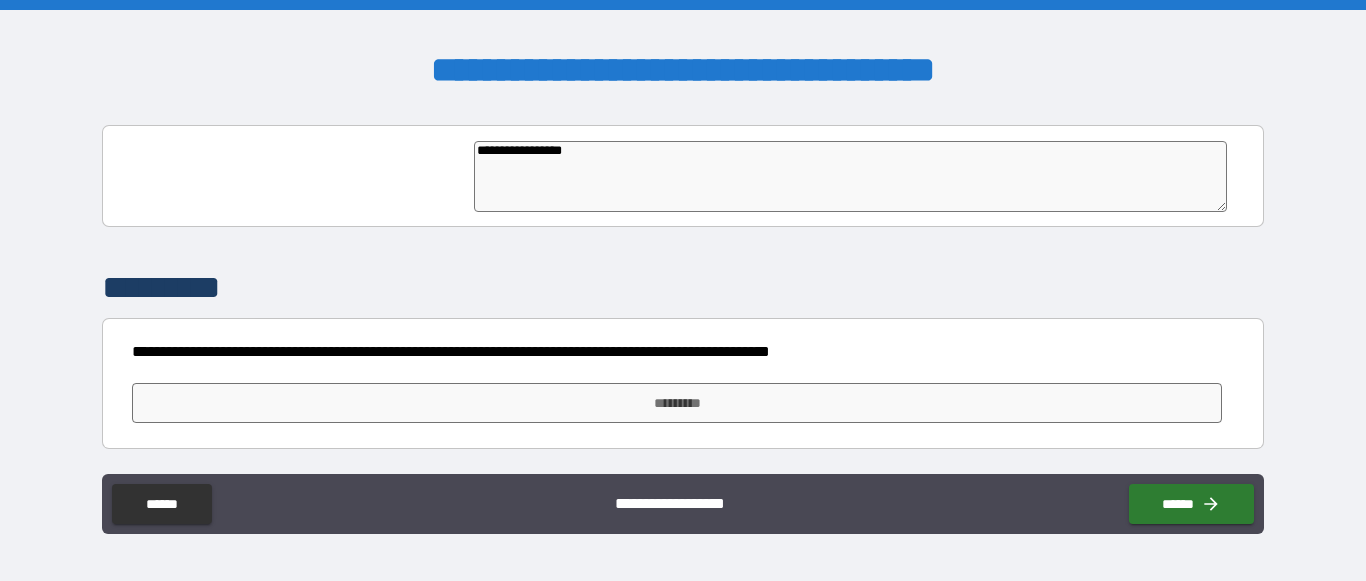 type on "*" 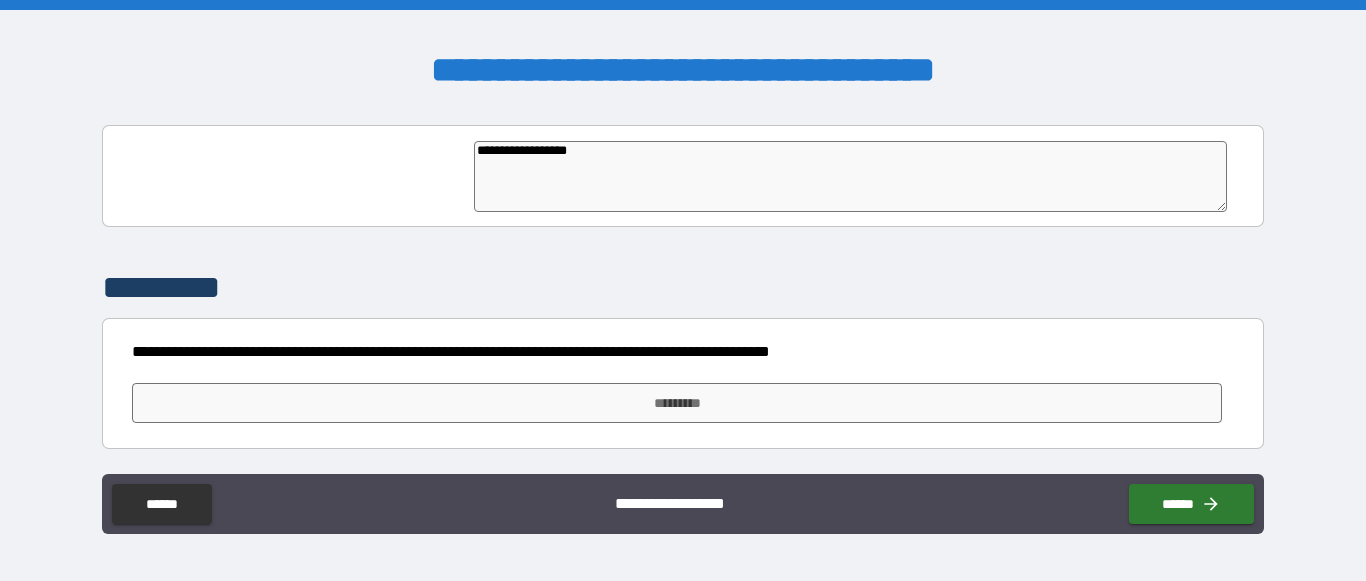 type on "*" 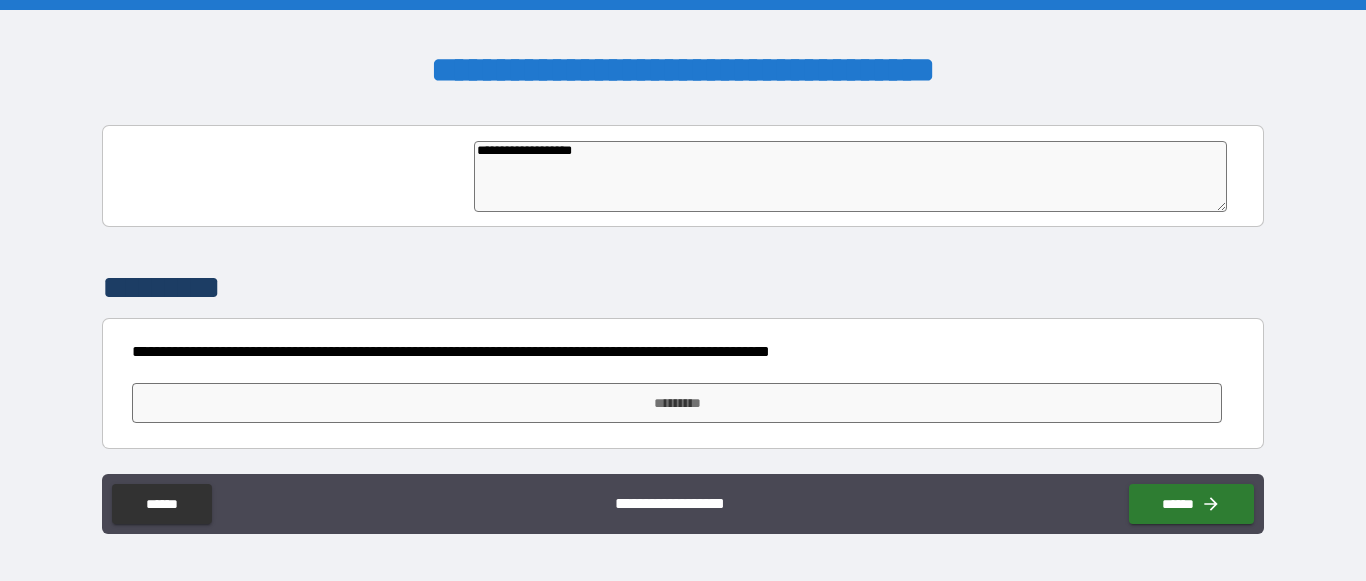 type on "*" 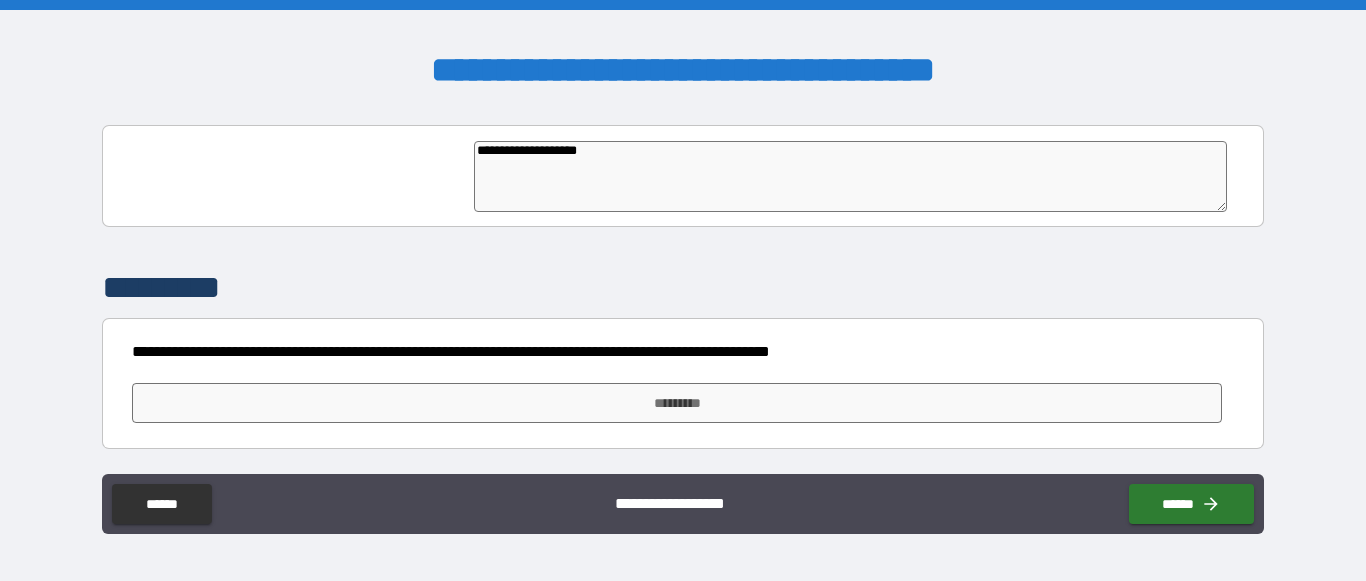 type on "*" 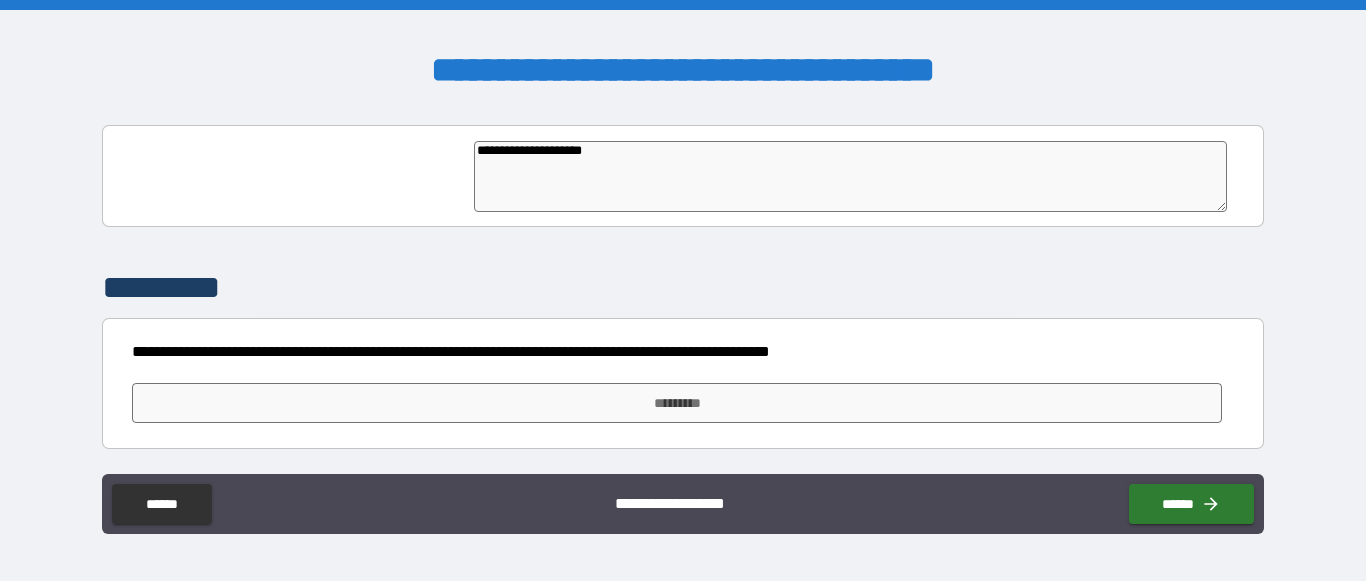 type on "*" 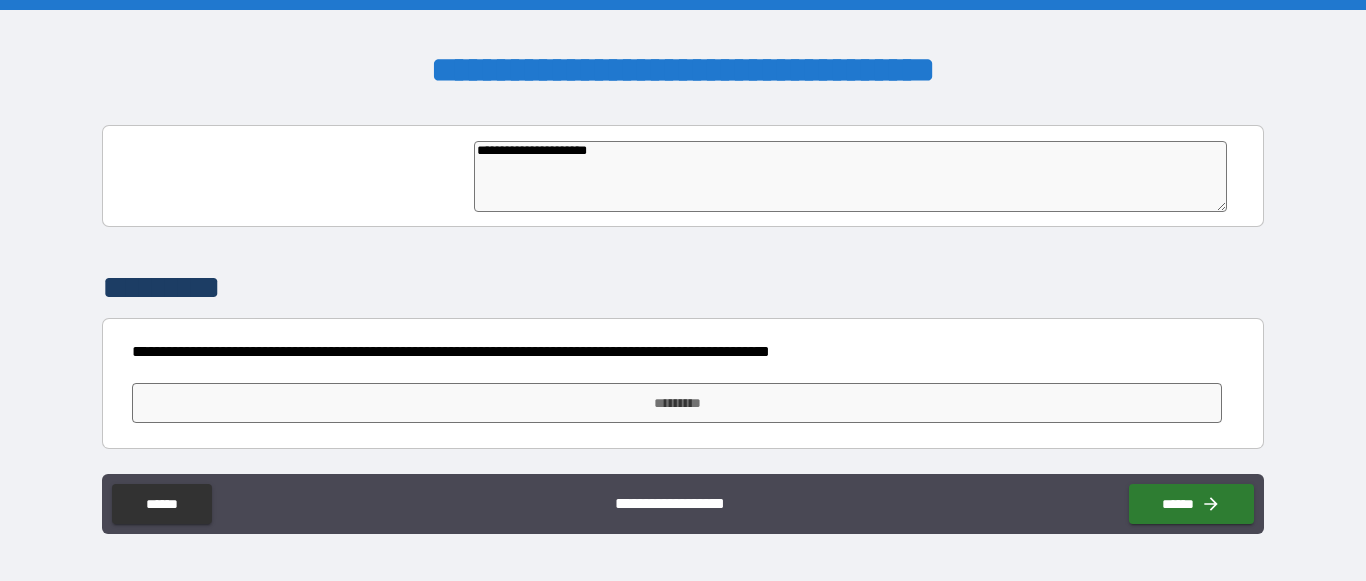 type on "*" 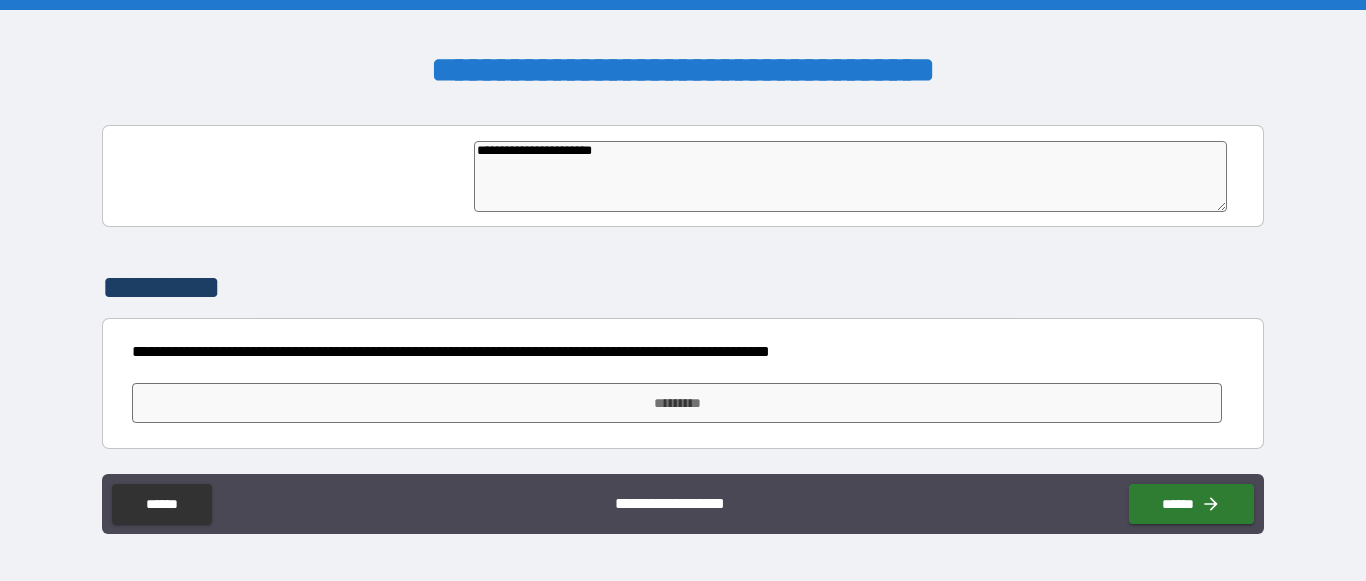 type on "*" 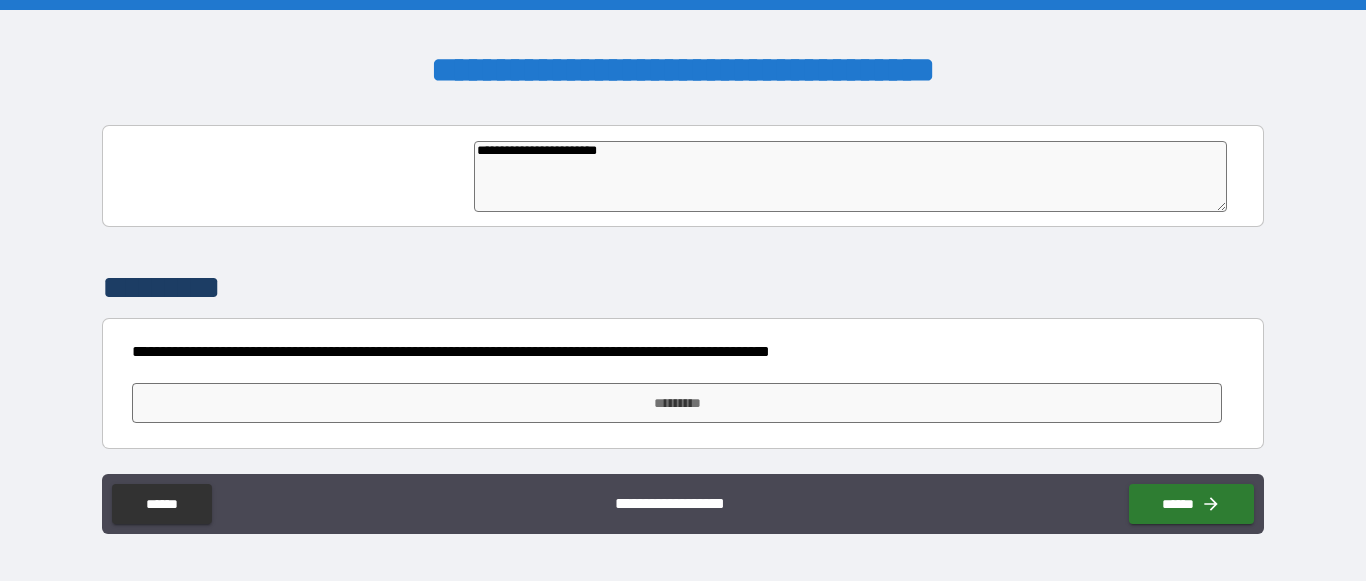 type on "*" 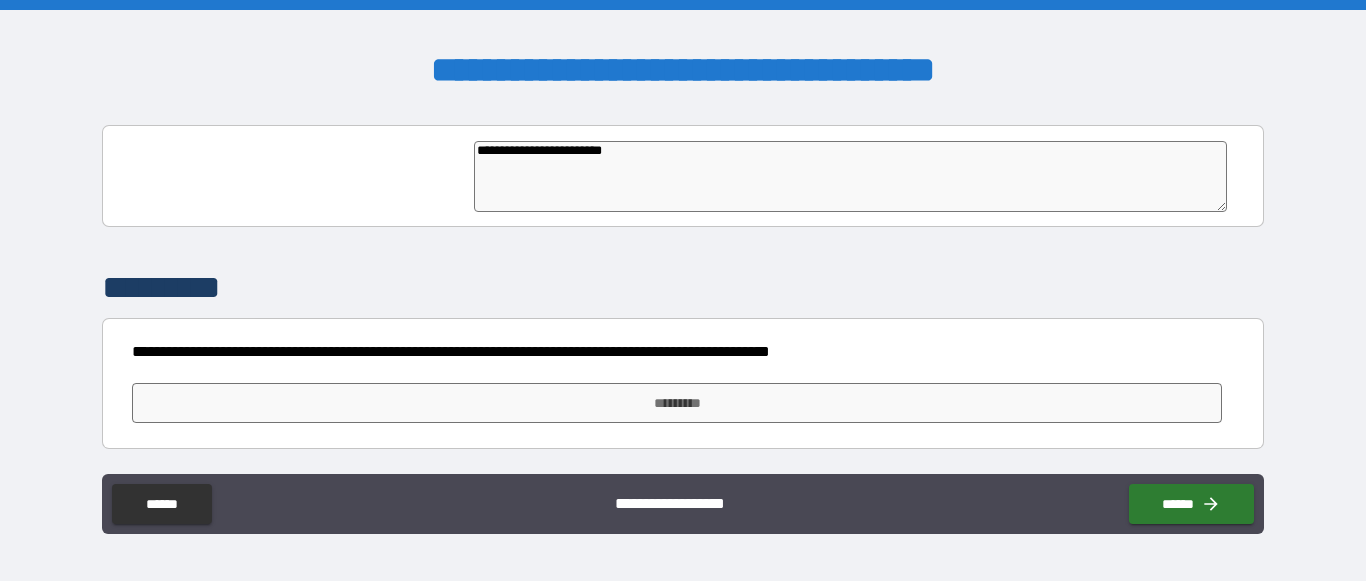 type on "*" 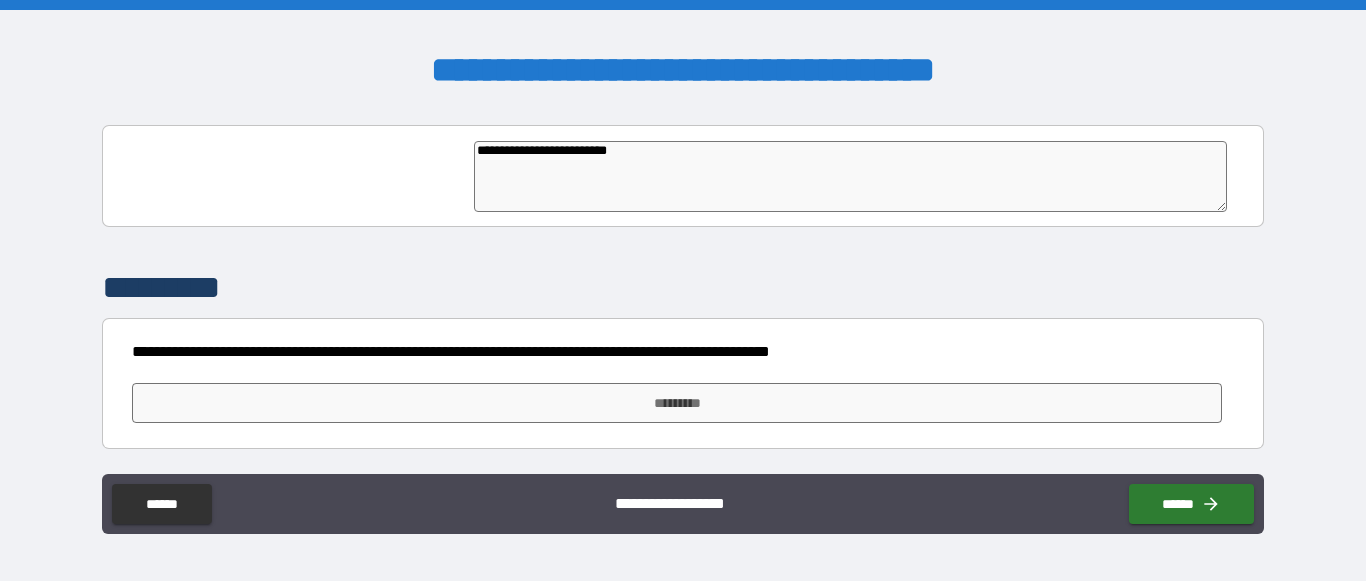 type on "*" 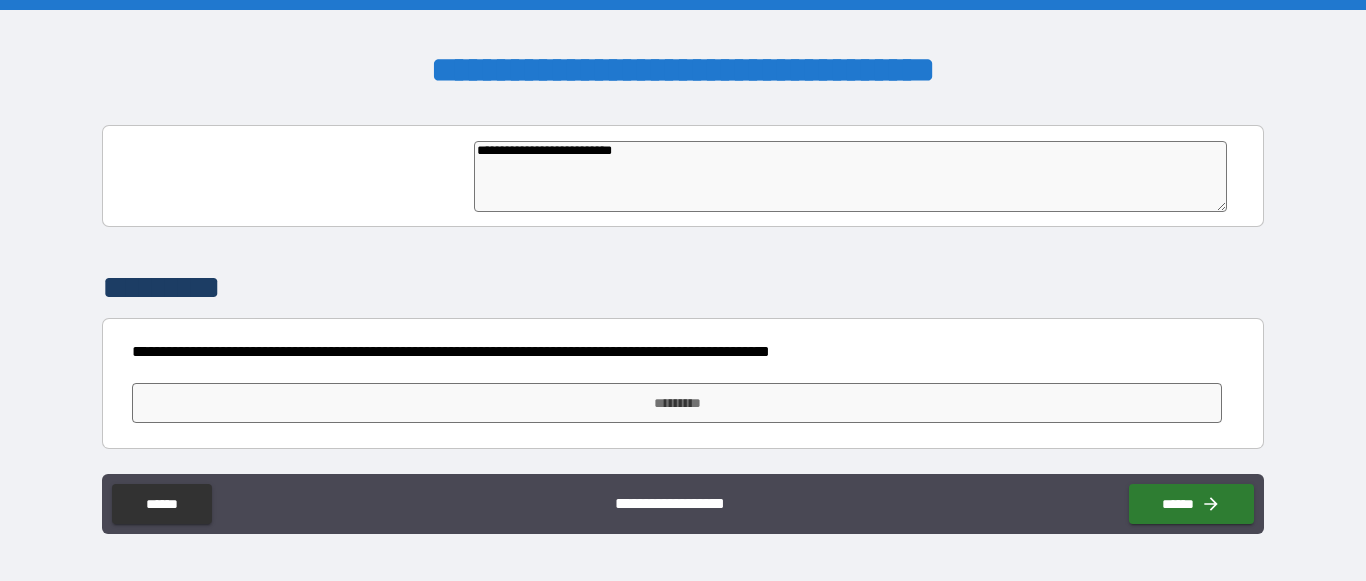 type on "*" 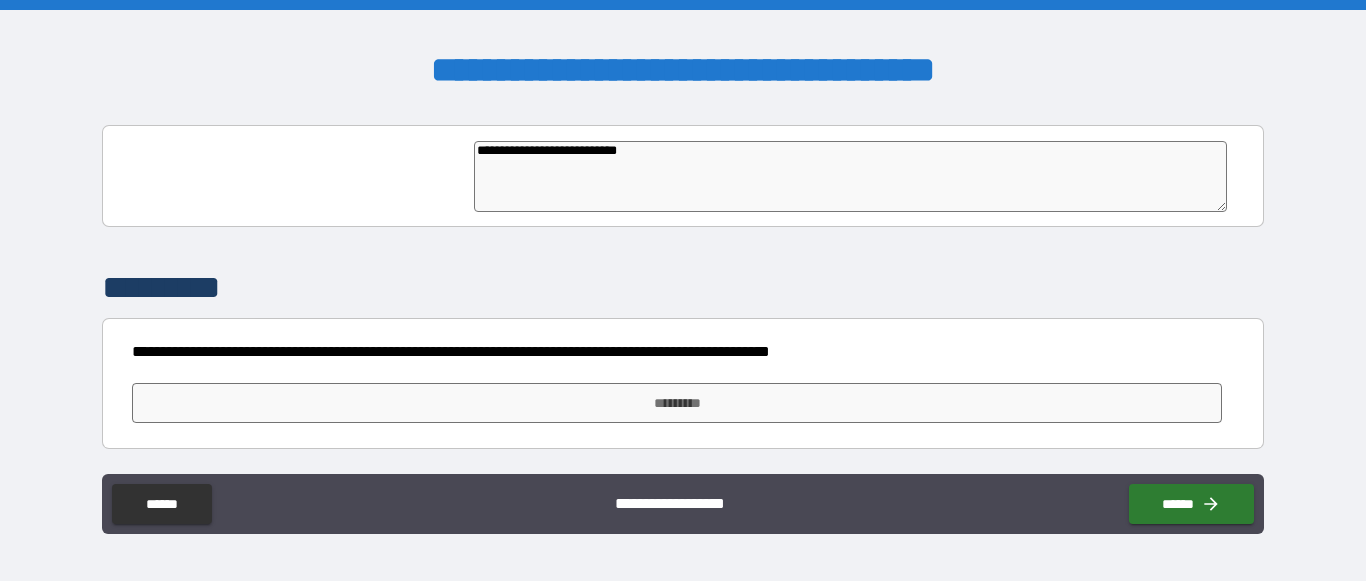 type on "*" 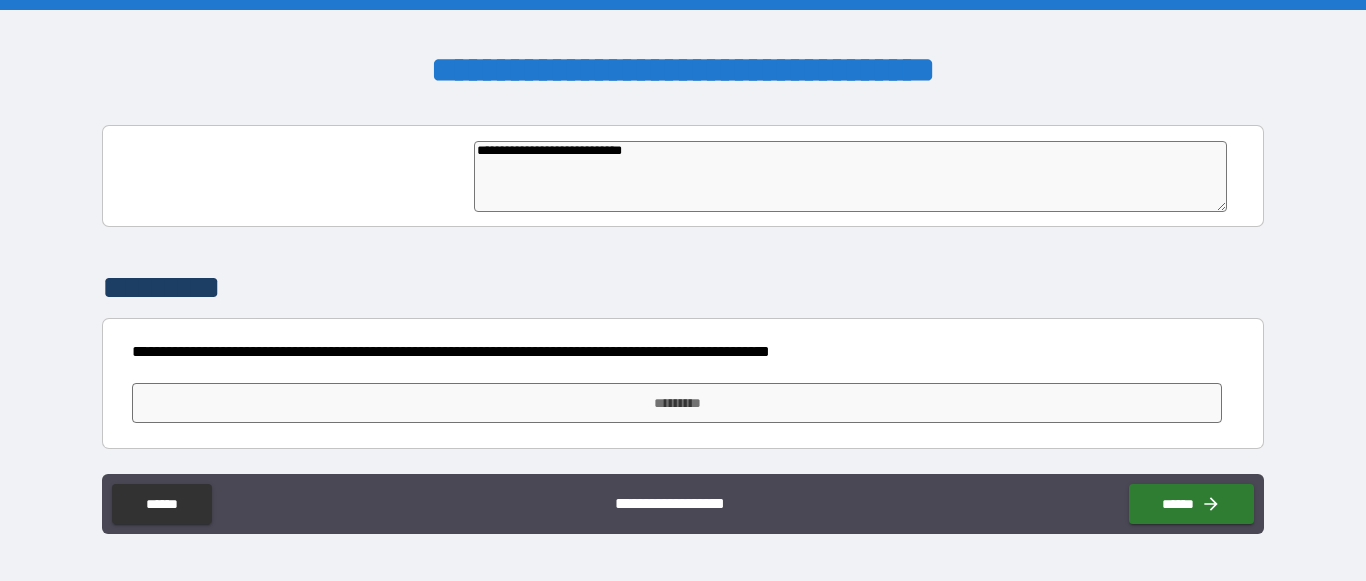 type on "*" 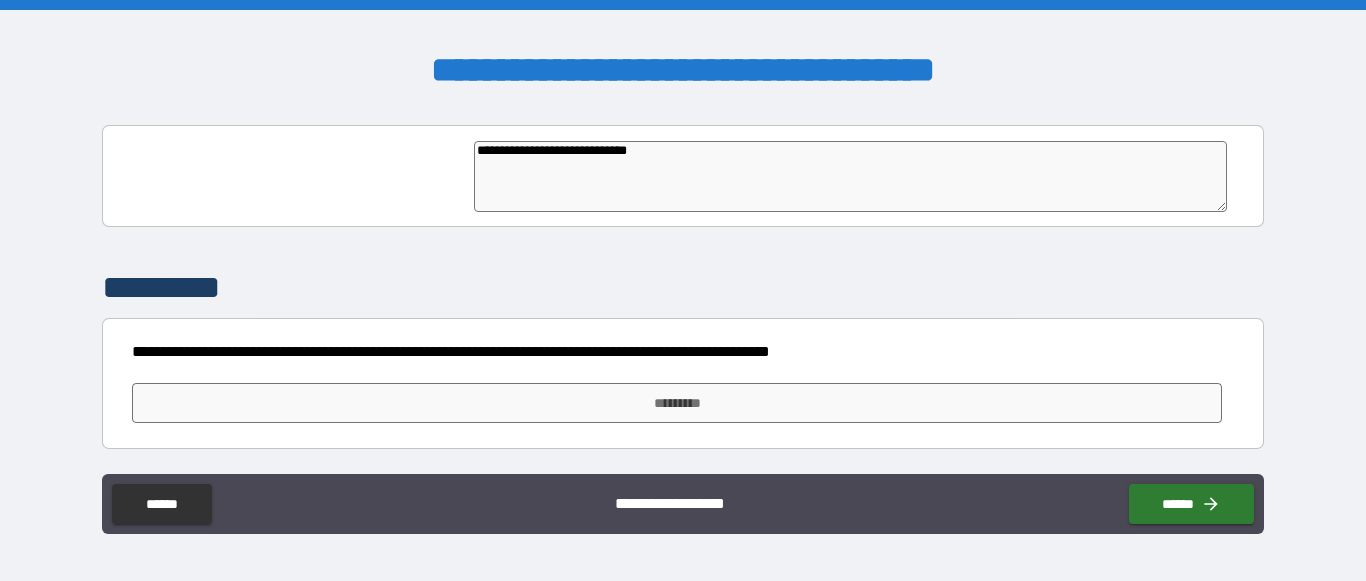 type on "*" 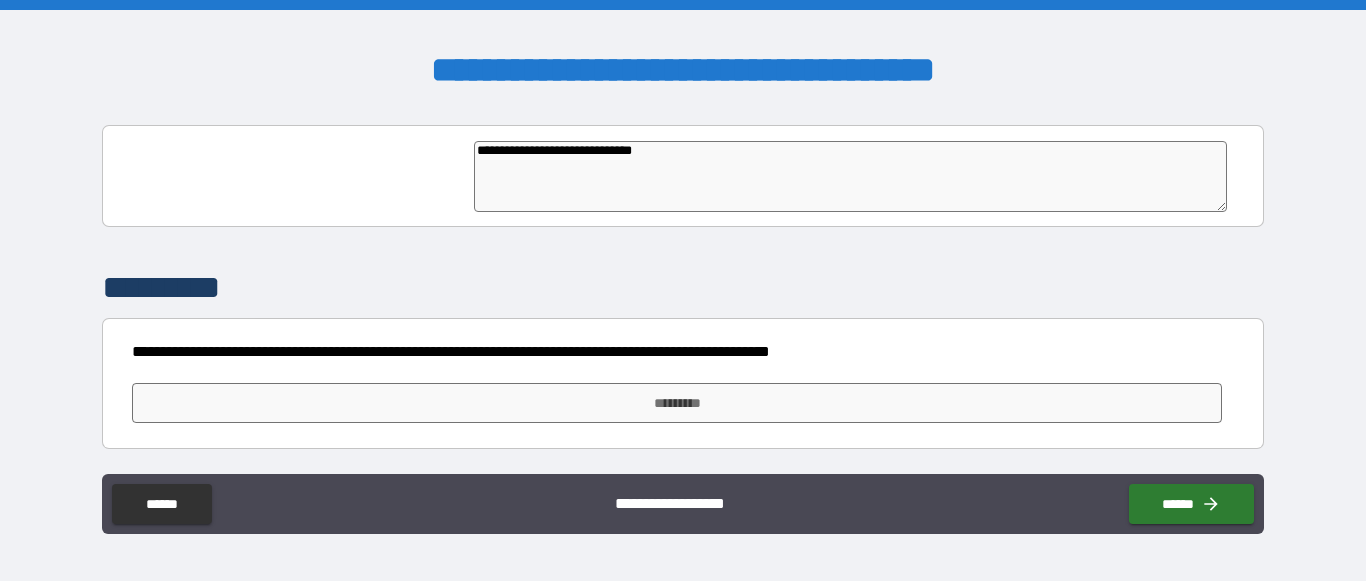 type on "*" 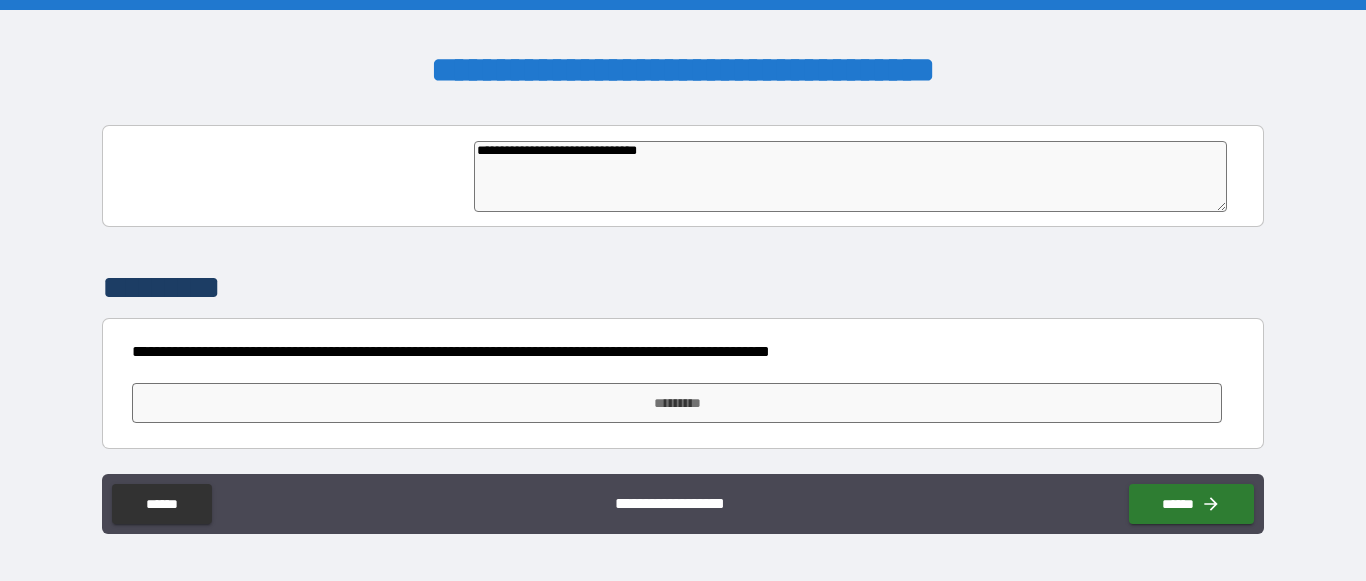 type 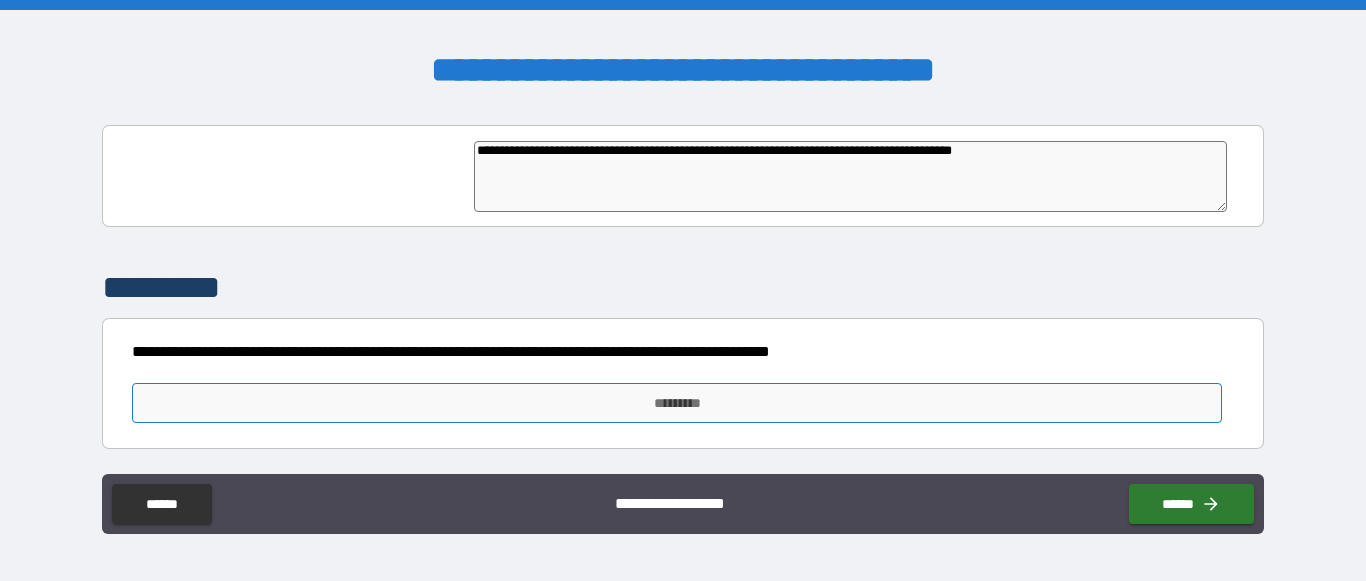click on "*********" at bounding box center (677, 403) 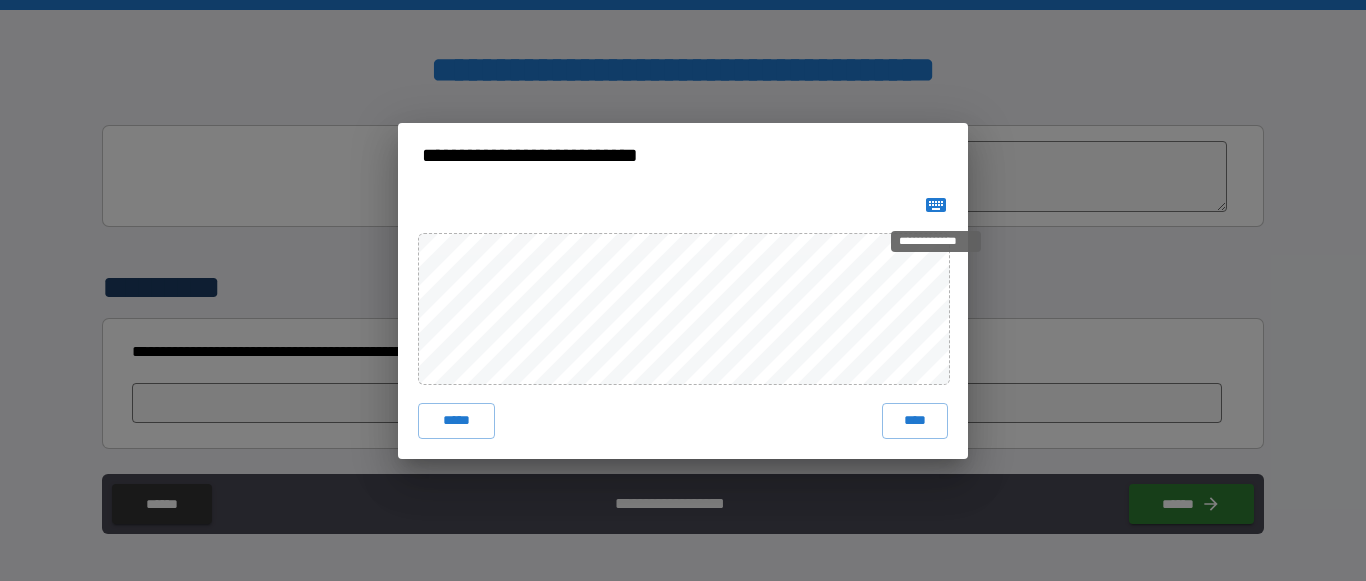 click 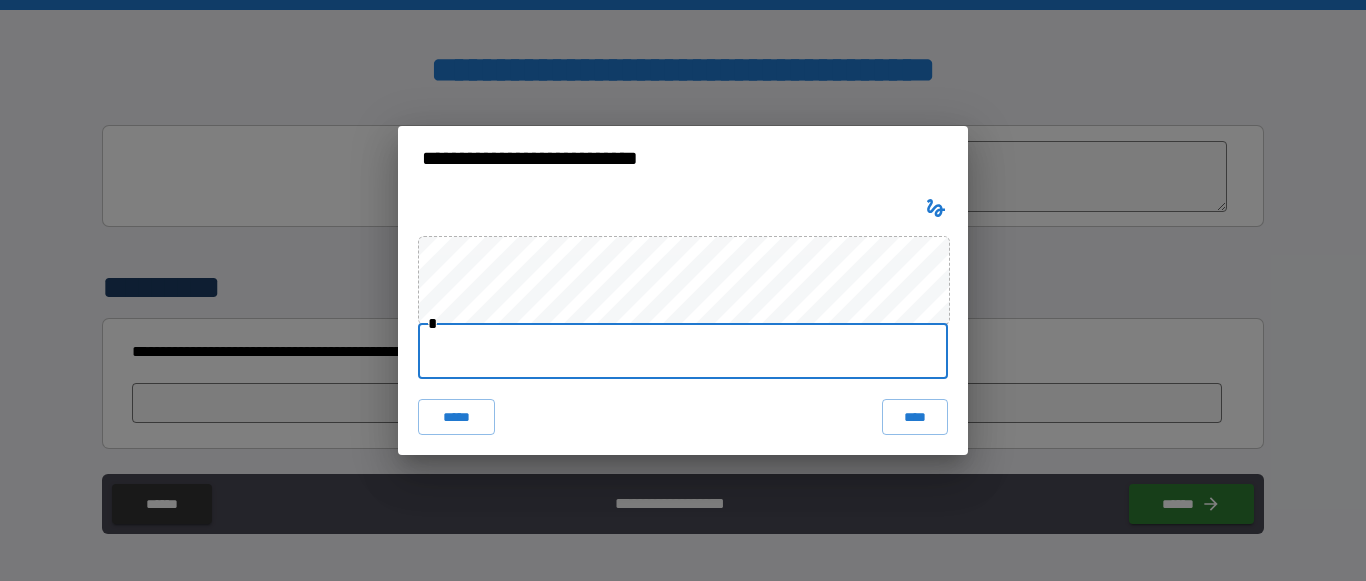 click at bounding box center (683, 351) 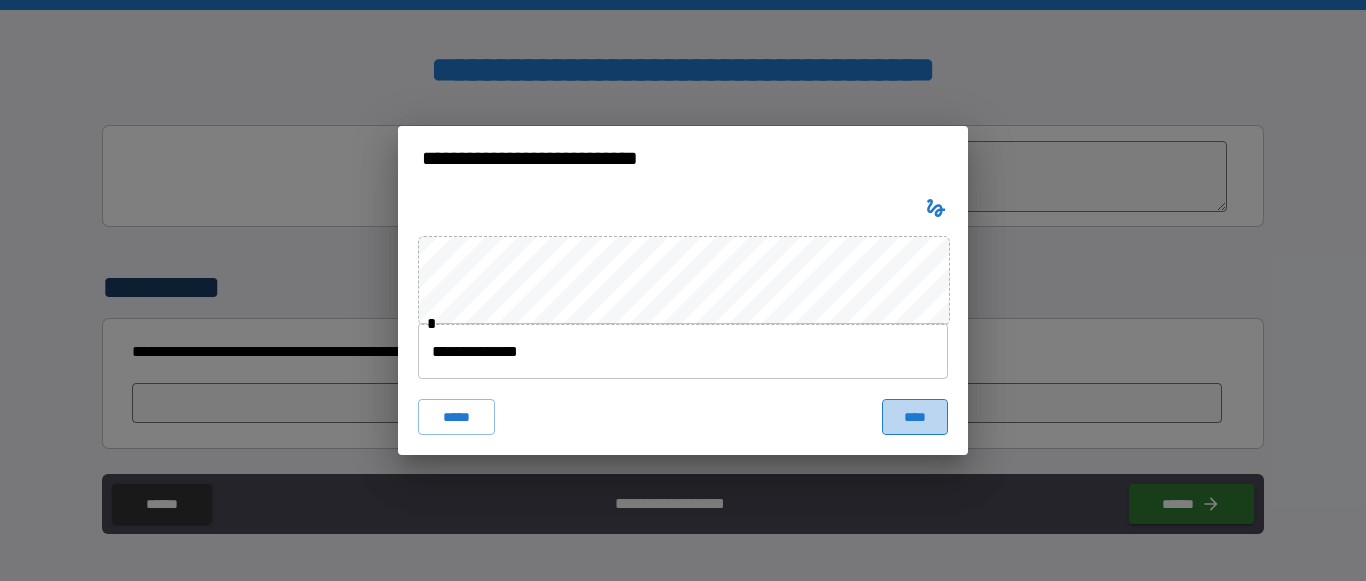 click on "****" at bounding box center [915, 417] 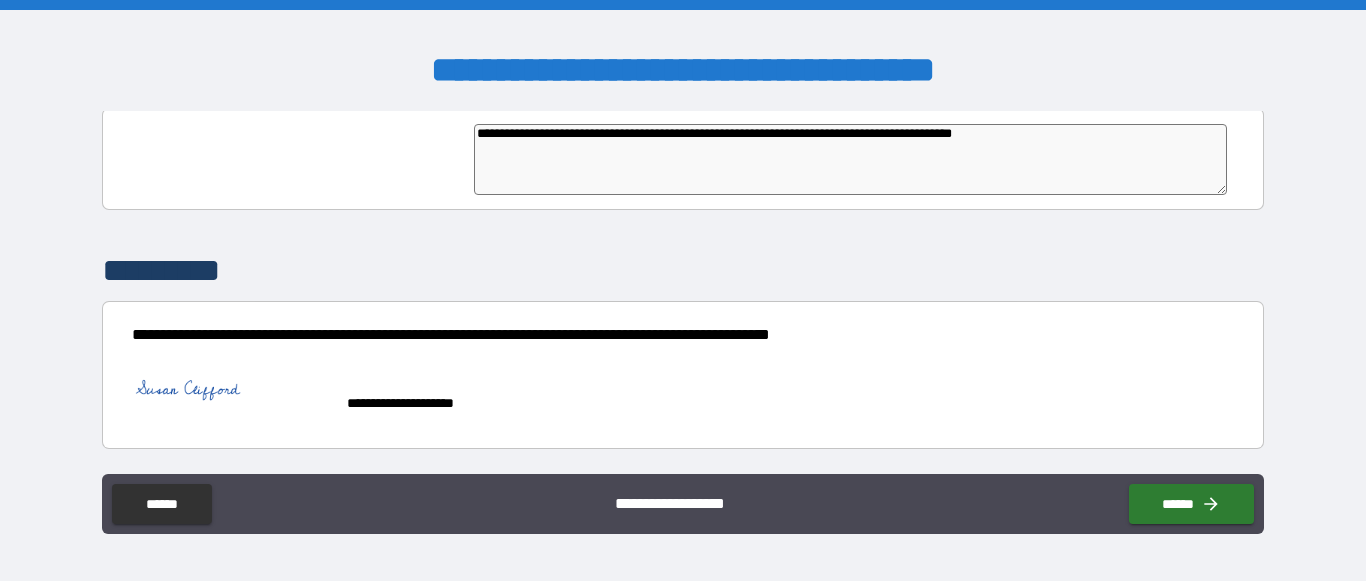 scroll, scrollTop: 6429, scrollLeft: 0, axis: vertical 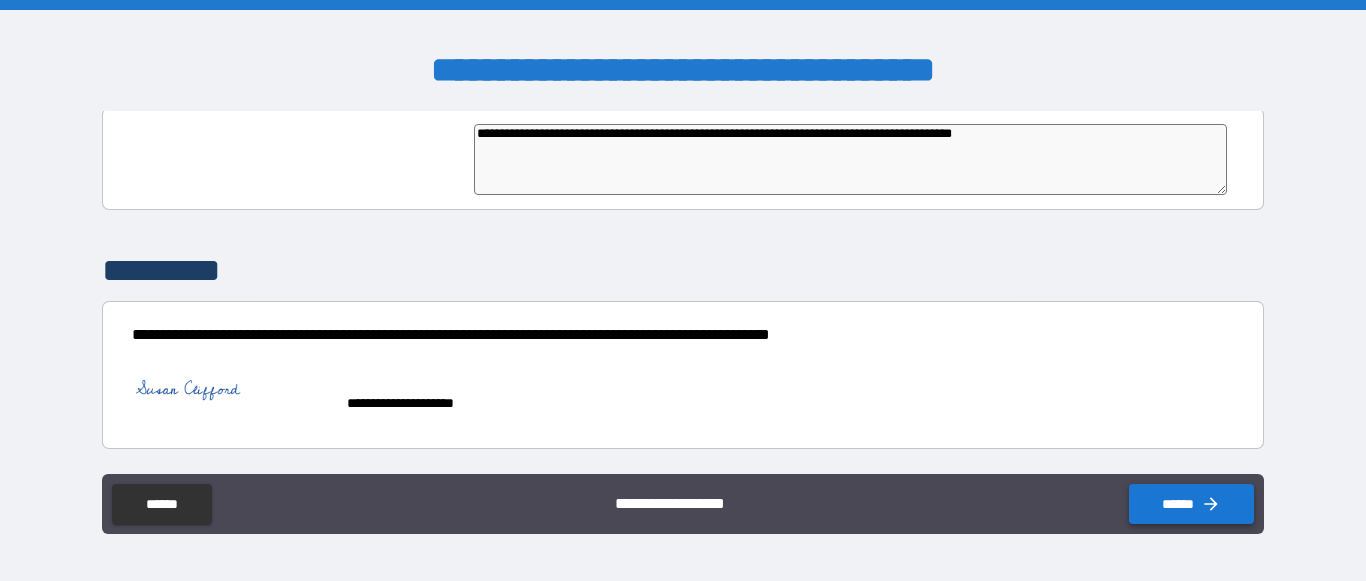 click on "******" at bounding box center [1191, 504] 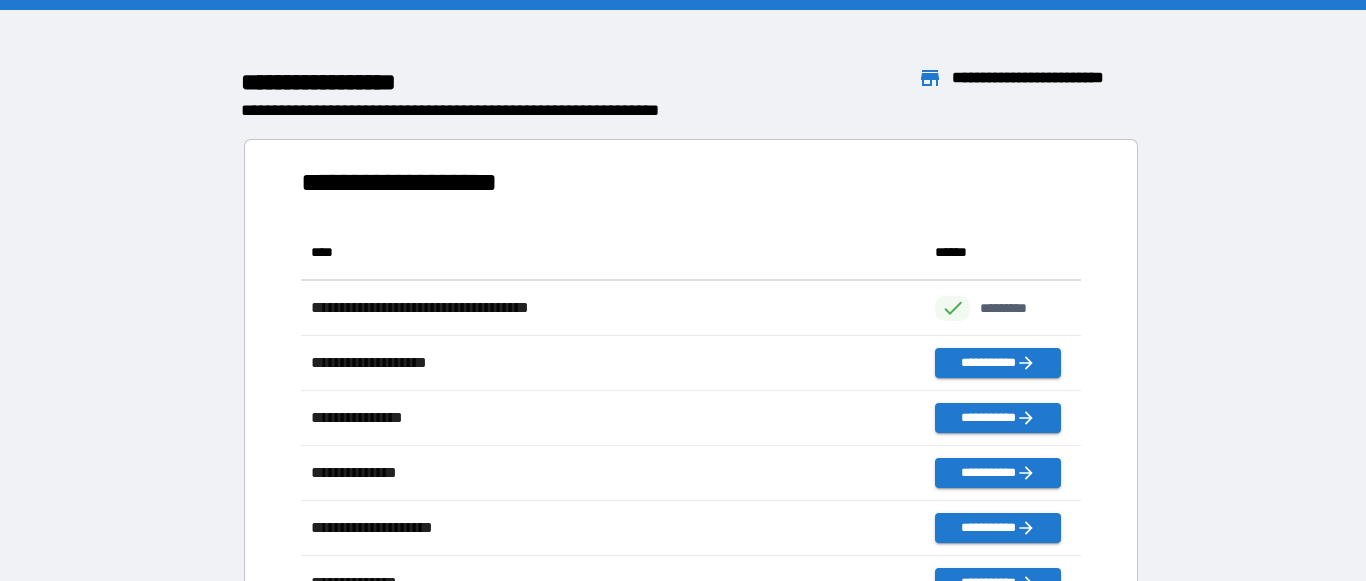 scroll, scrollTop: 1, scrollLeft: 1, axis: both 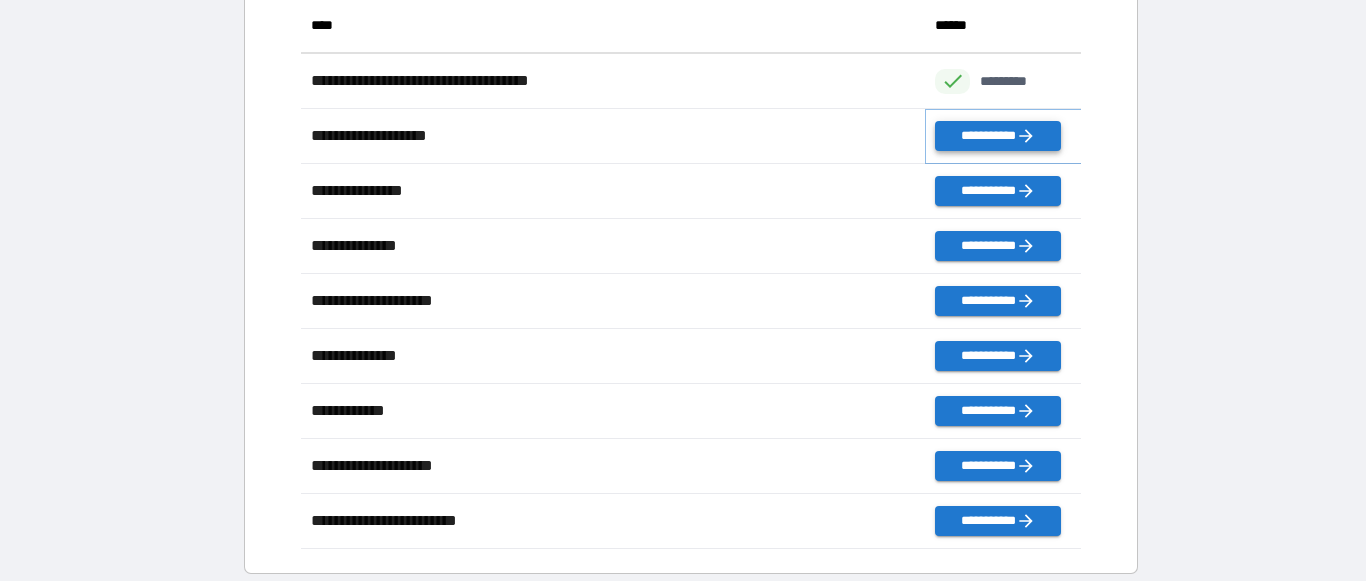 click on "**********" at bounding box center [997, 136] 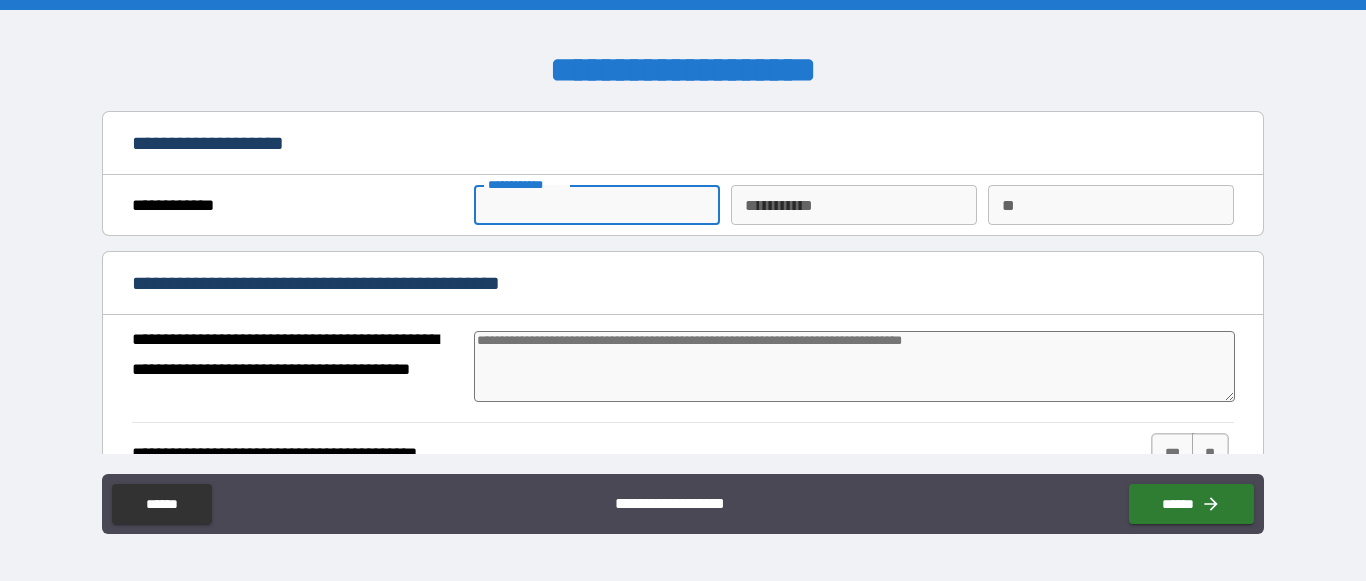 click on "**********" at bounding box center (597, 205) 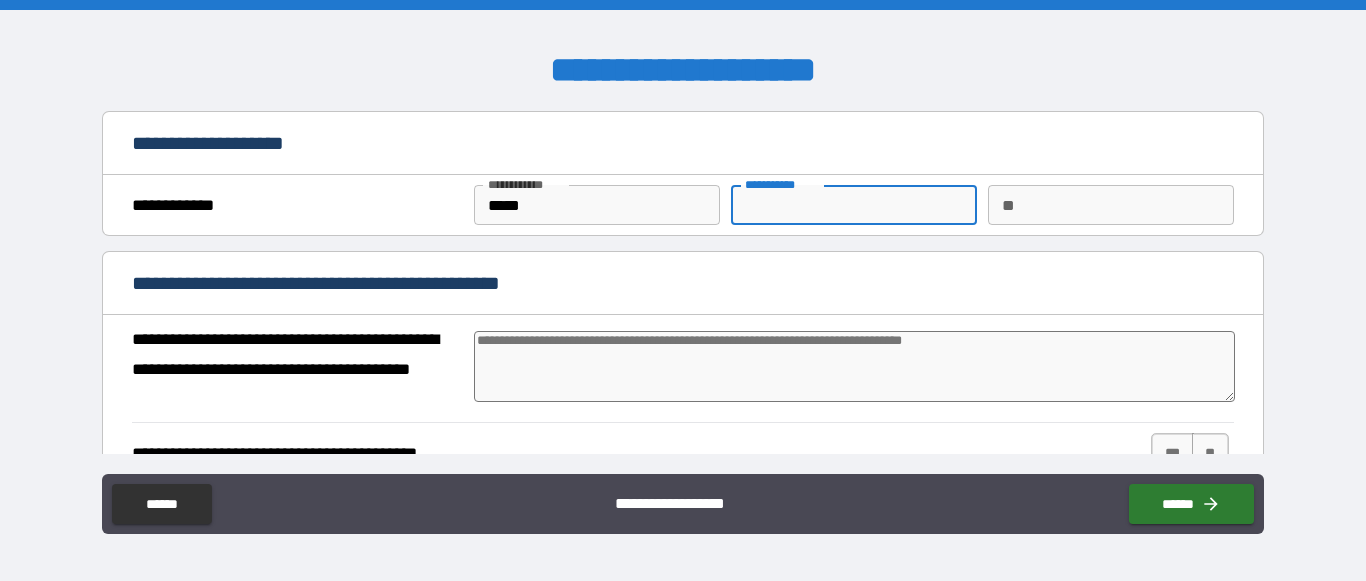 click on "*********   *" at bounding box center [854, 205] 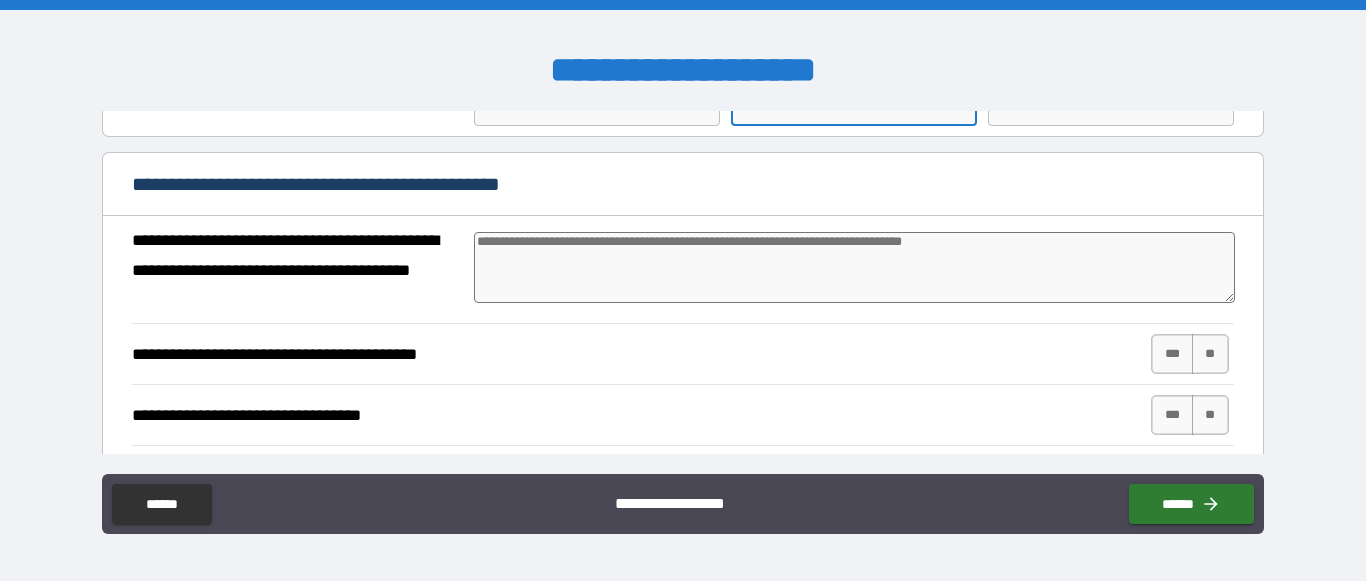 scroll, scrollTop: 109, scrollLeft: 0, axis: vertical 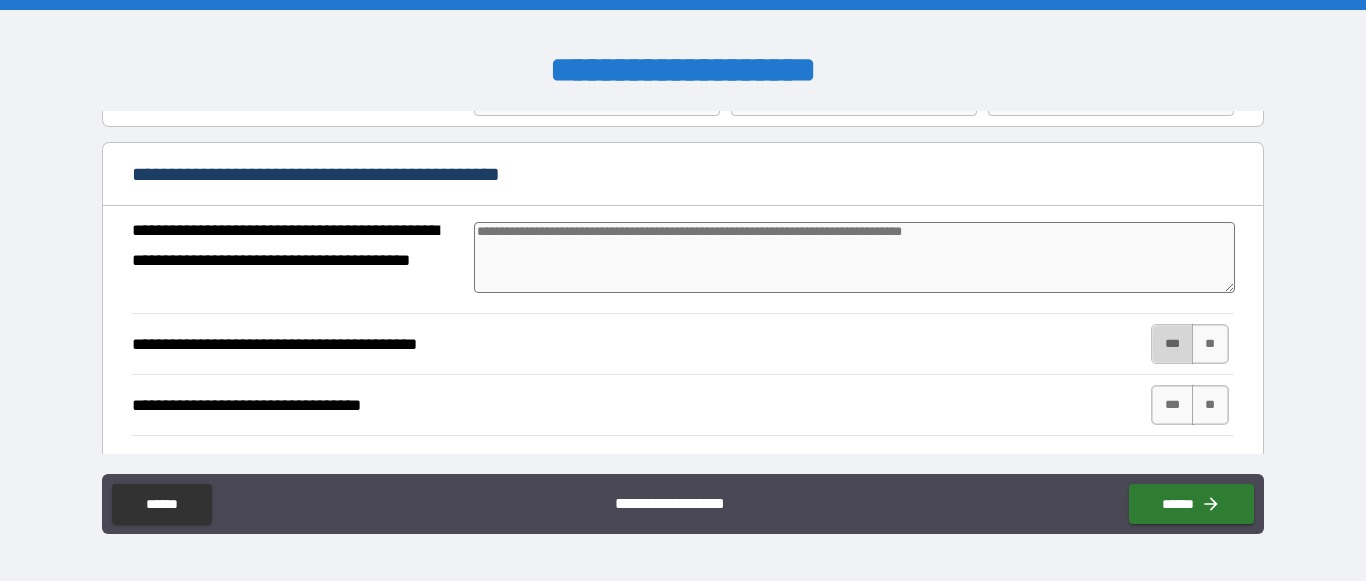 click on "***" at bounding box center (1172, 344) 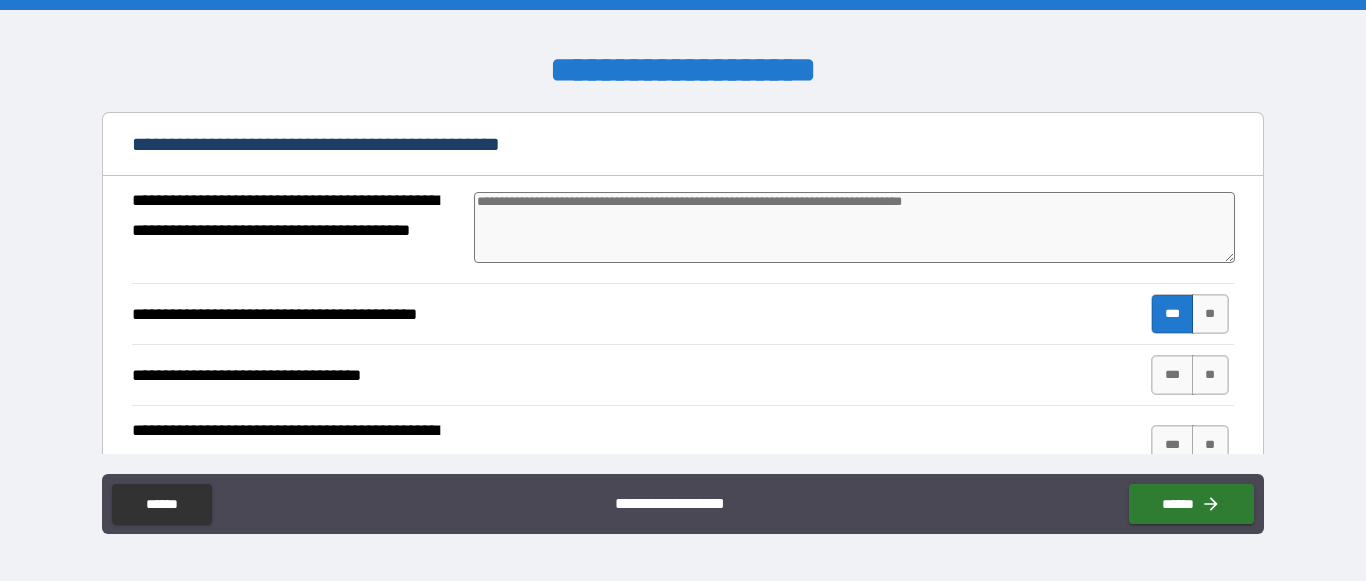 scroll, scrollTop: 147, scrollLeft: 0, axis: vertical 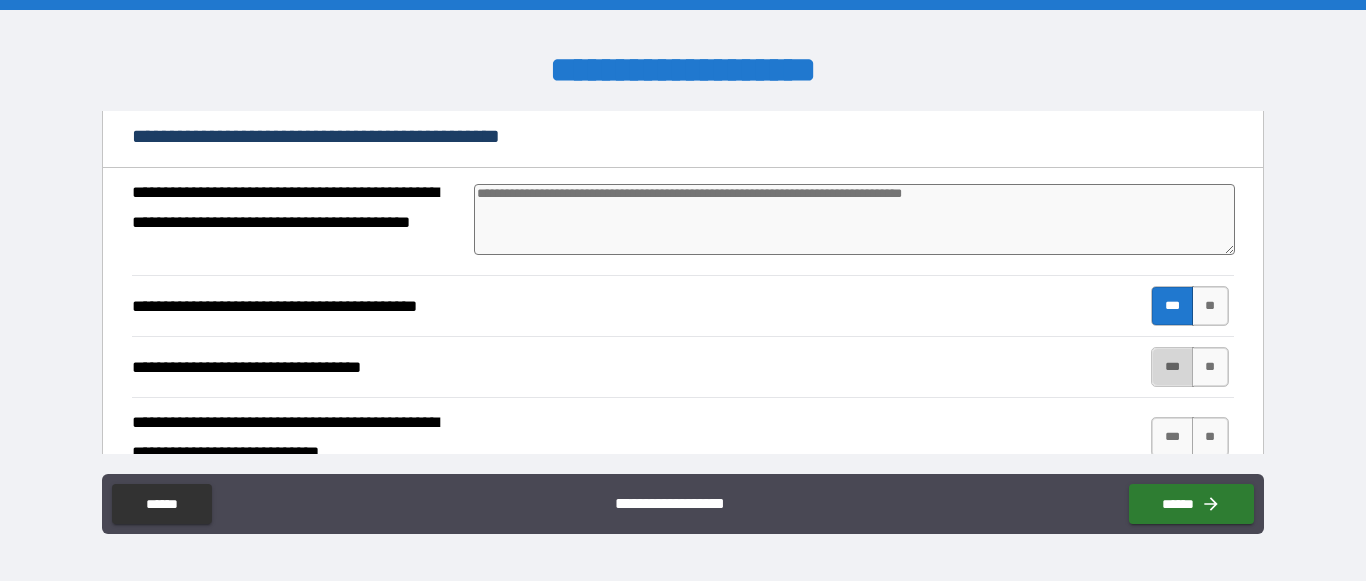 click on "***" at bounding box center (1172, 367) 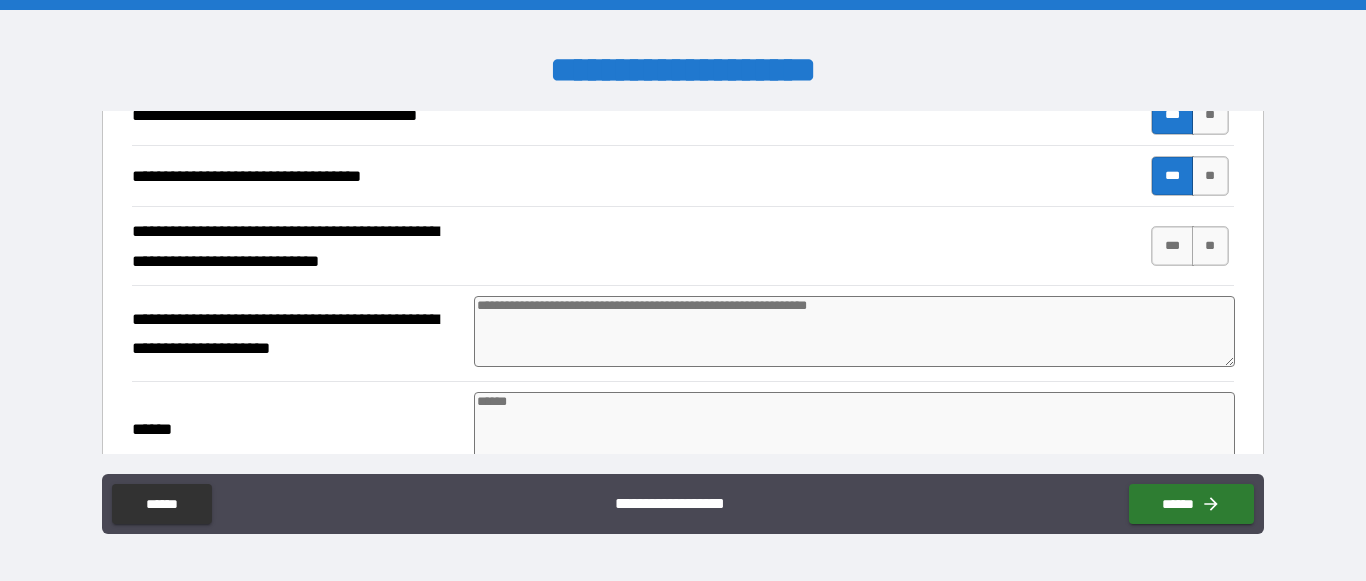 scroll, scrollTop: 340, scrollLeft: 0, axis: vertical 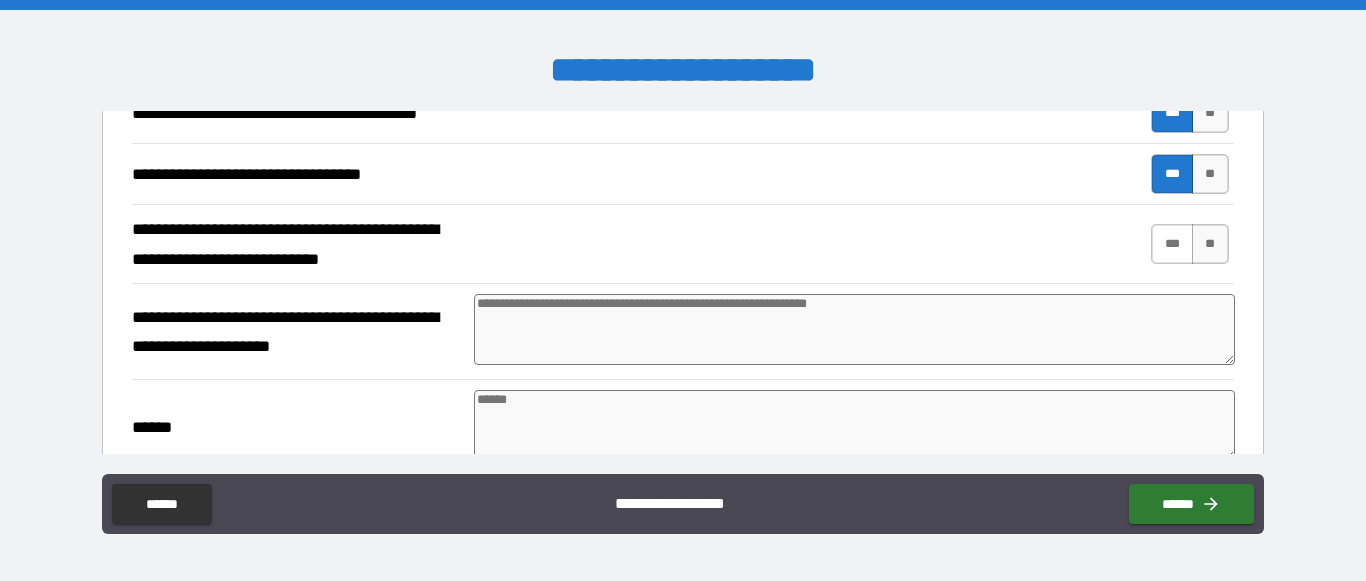 click on "***" at bounding box center [1172, 244] 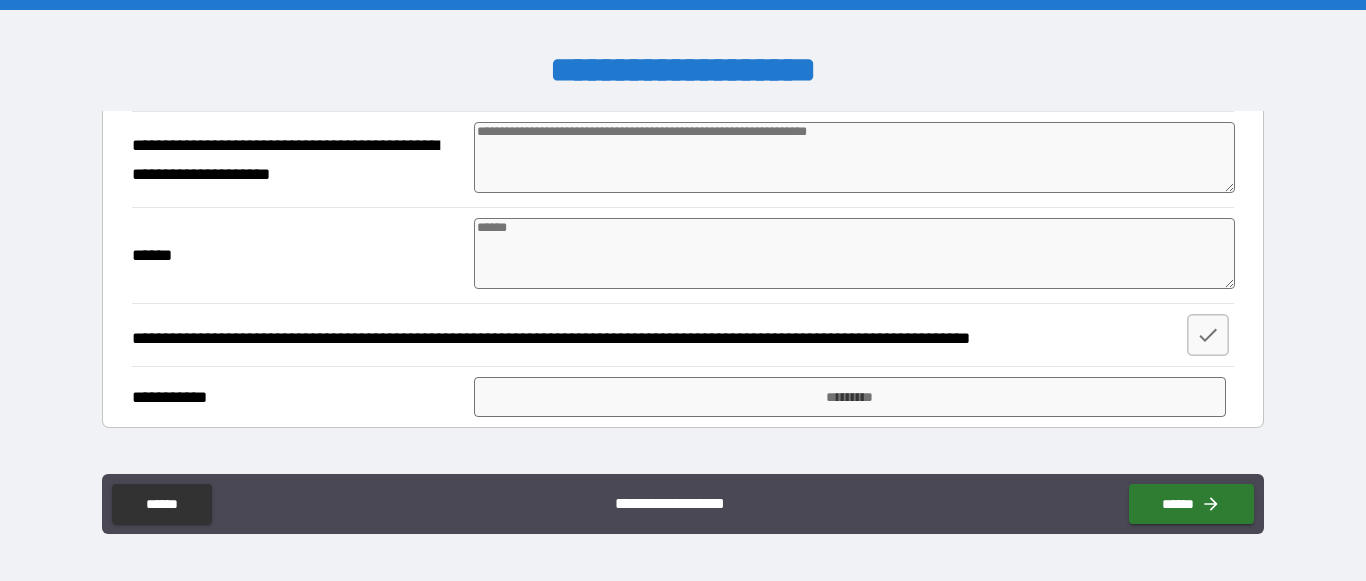scroll, scrollTop: 519, scrollLeft: 0, axis: vertical 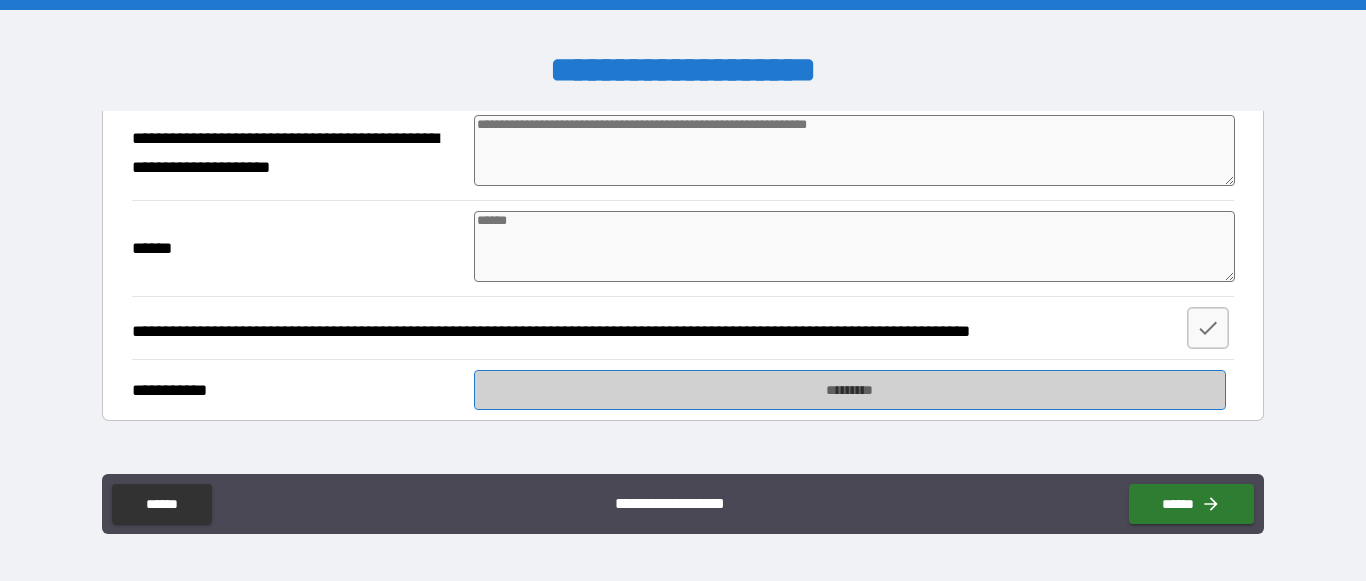 click on "*********" at bounding box center (850, 390) 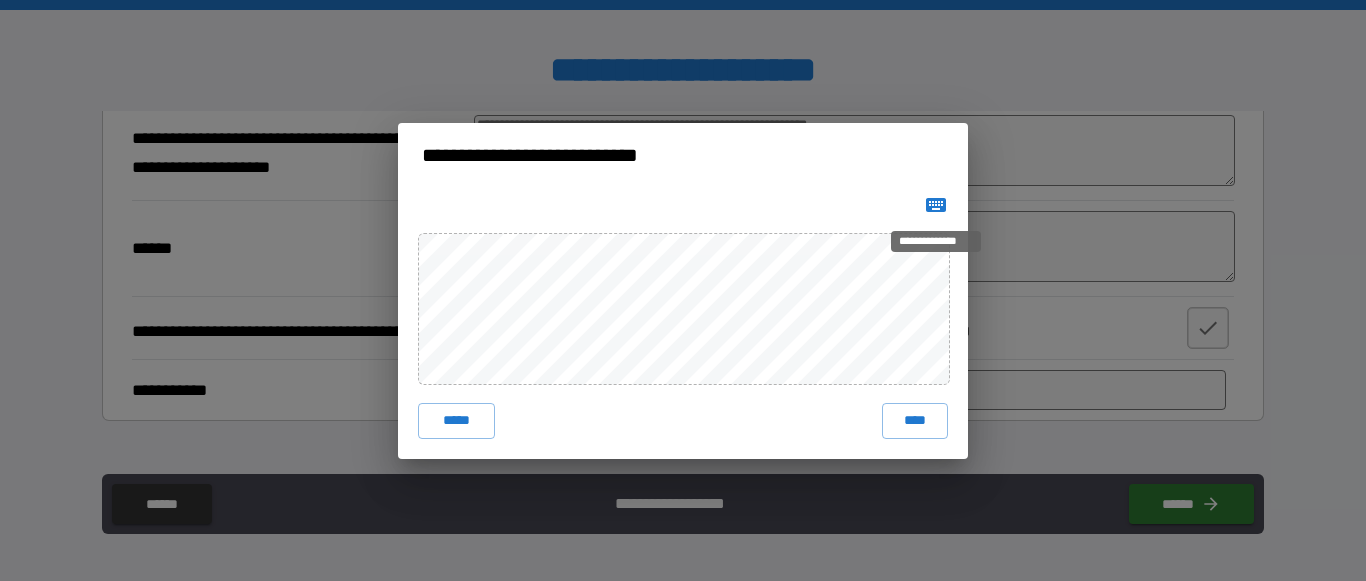 click 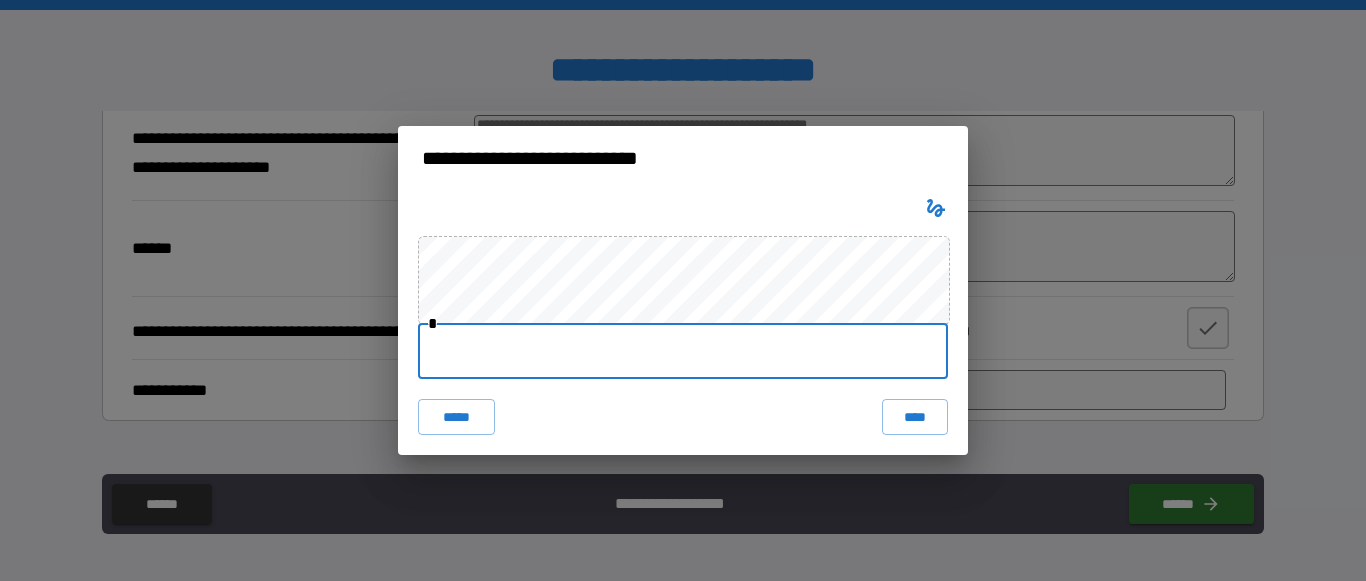 click at bounding box center [683, 351] 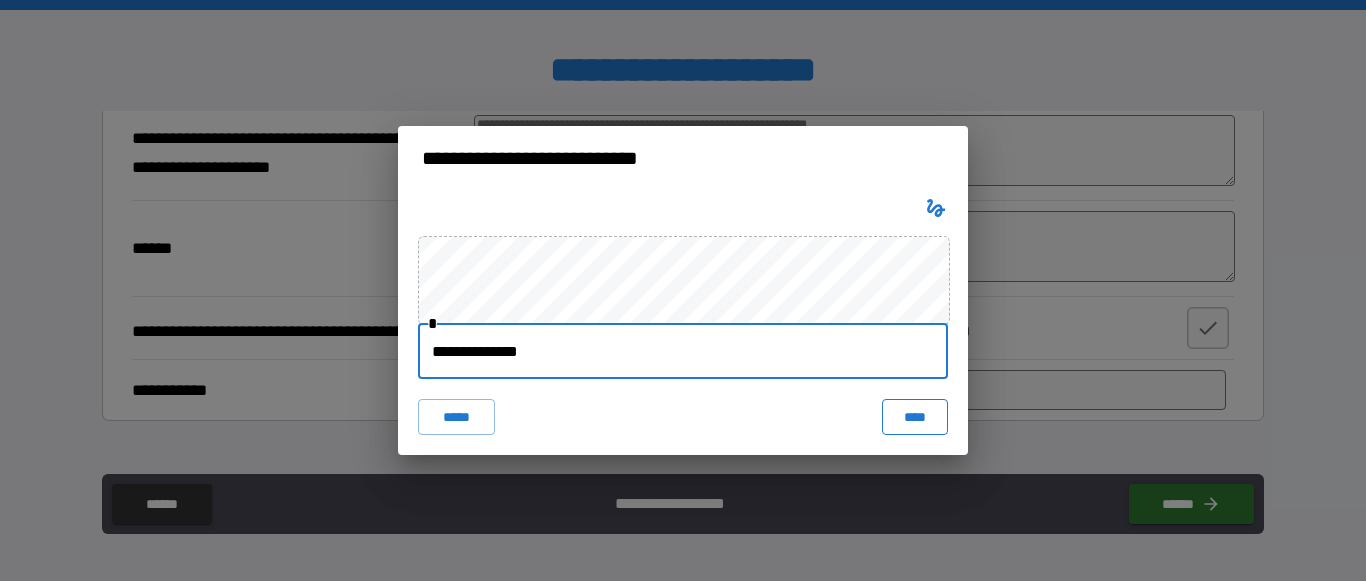 click on "****" at bounding box center (915, 417) 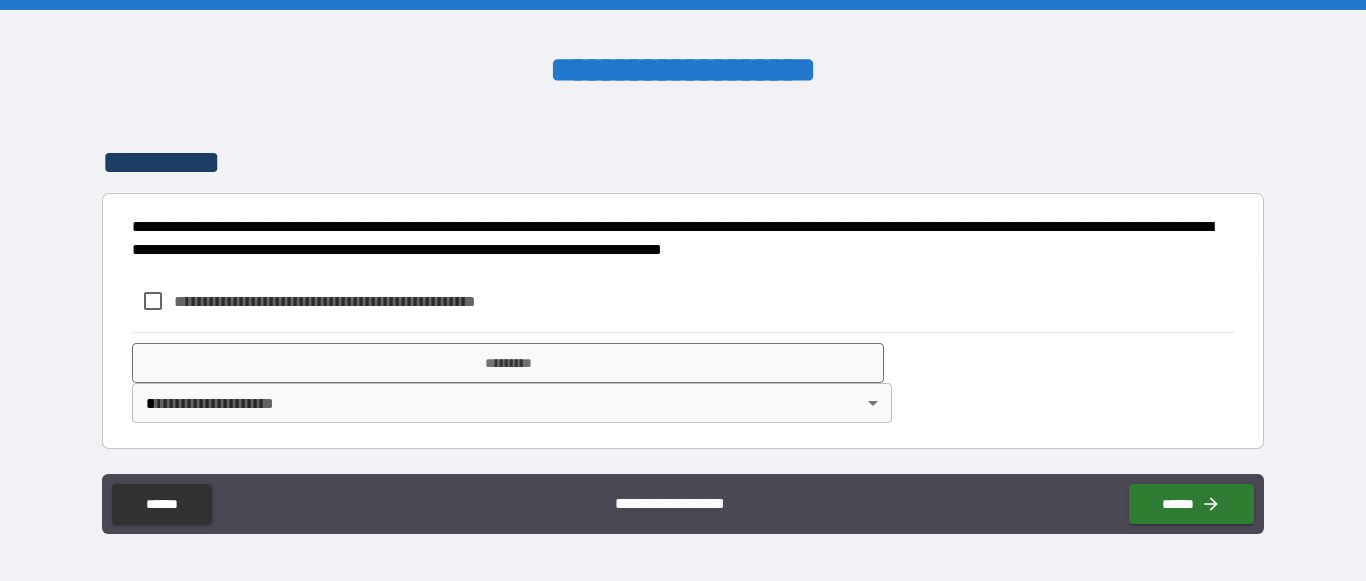 scroll, scrollTop: 855, scrollLeft: 0, axis: vertical 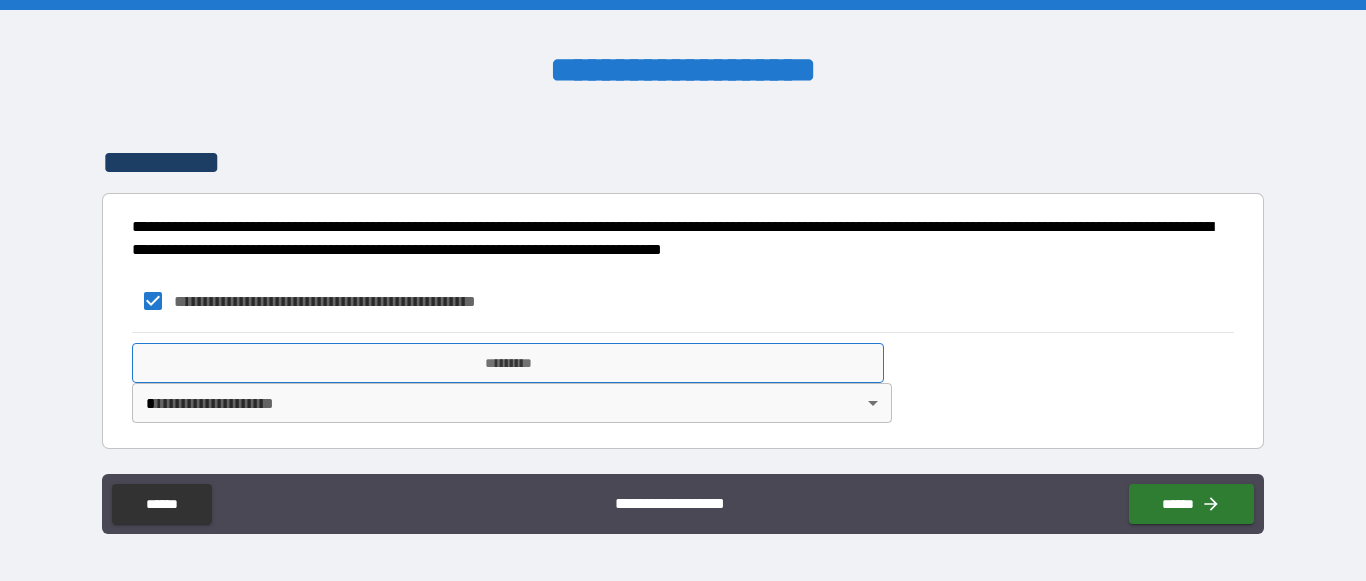 click on "*********" at bounding box center [508, 363] 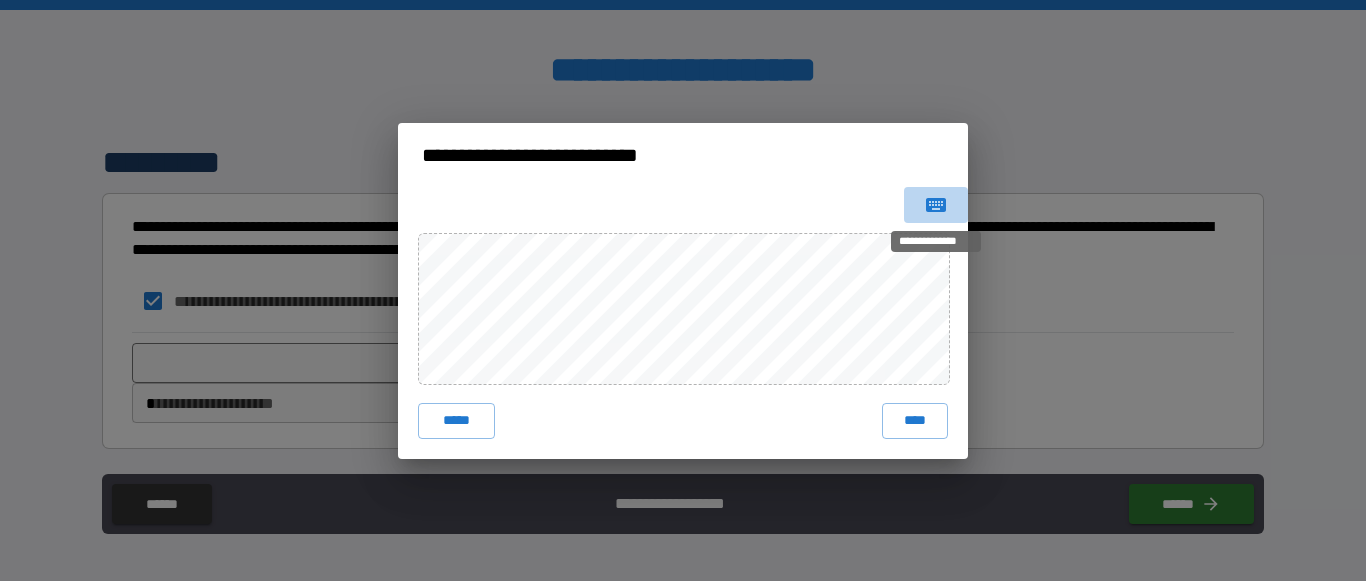 click 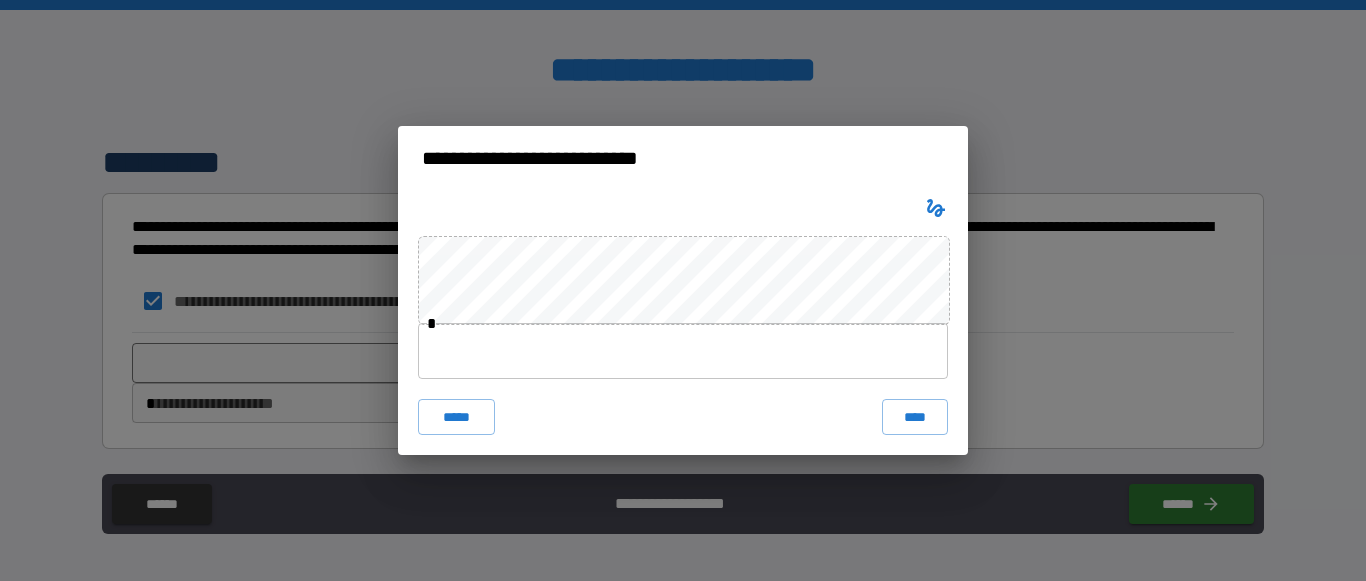 click at bounding box center [683, 351] 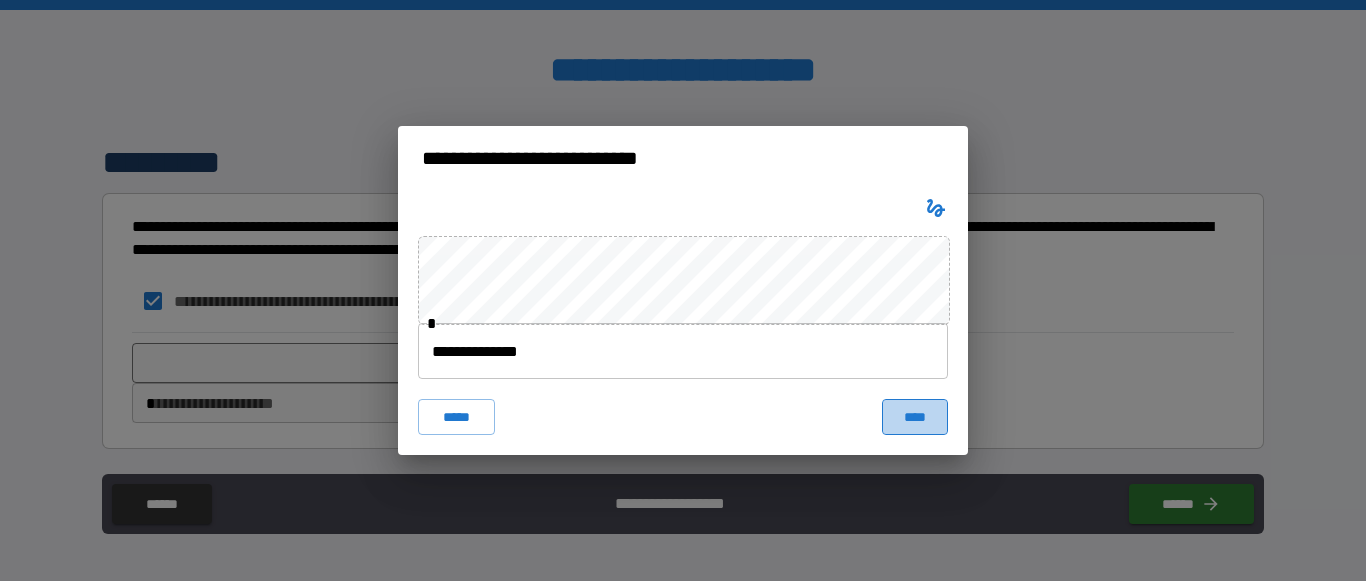 click on "****" at bounding box center (915, 417) 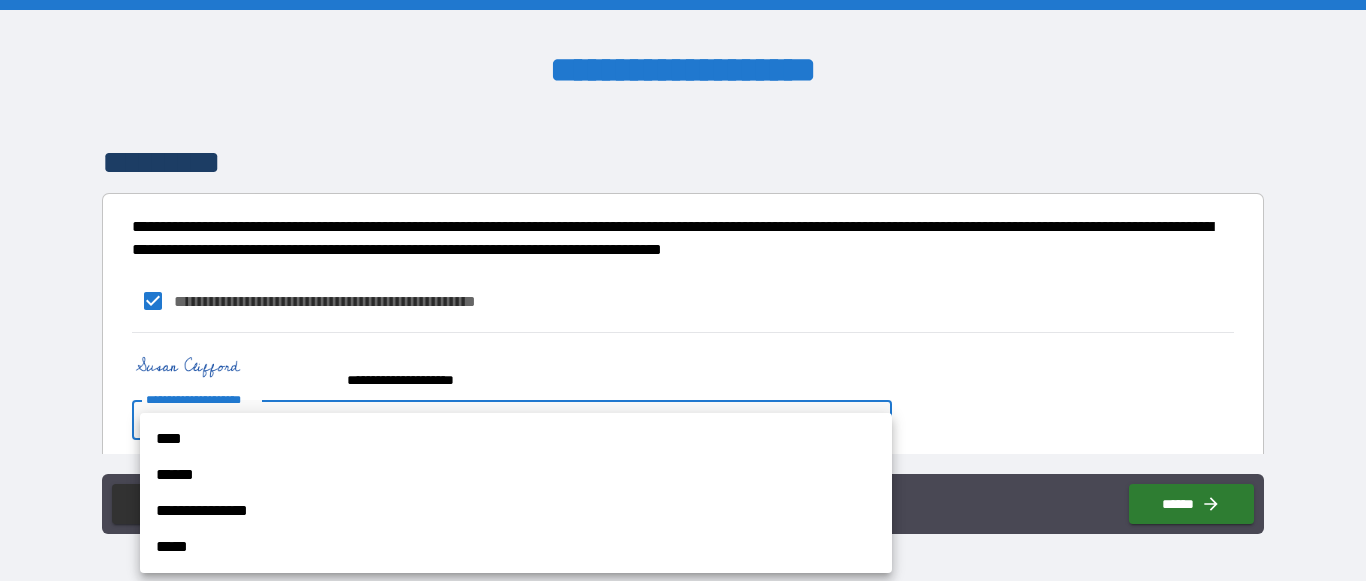 click on "**********" at bounding box center (683, 290) 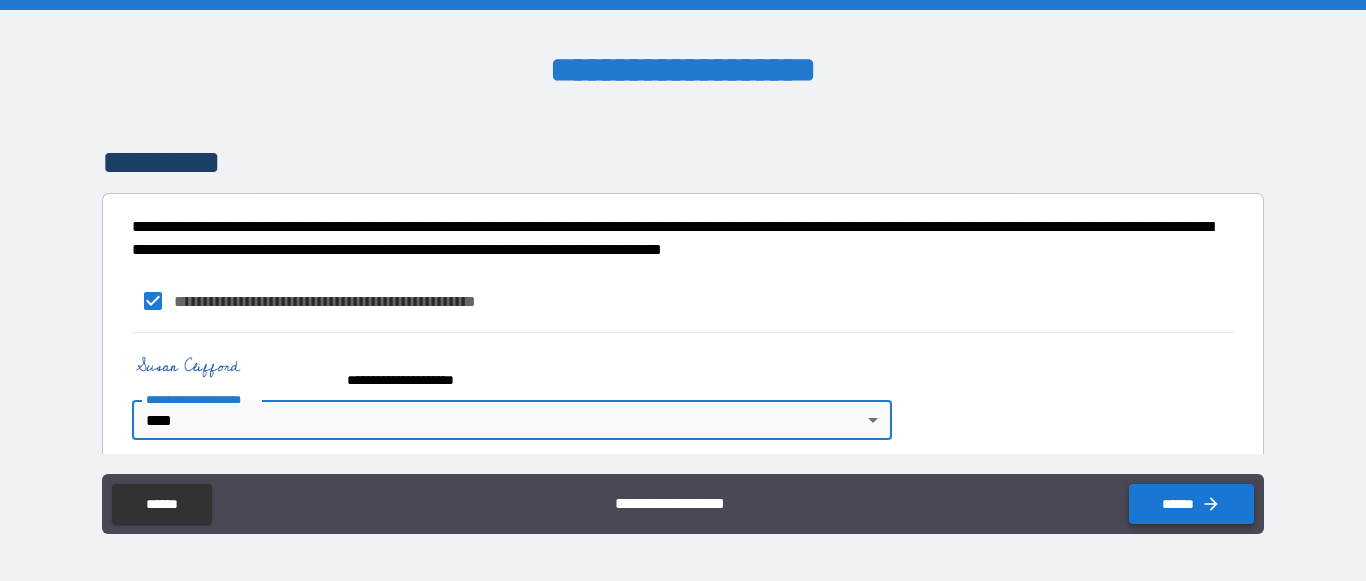 click on "******" at bounding box center (1191, 504) 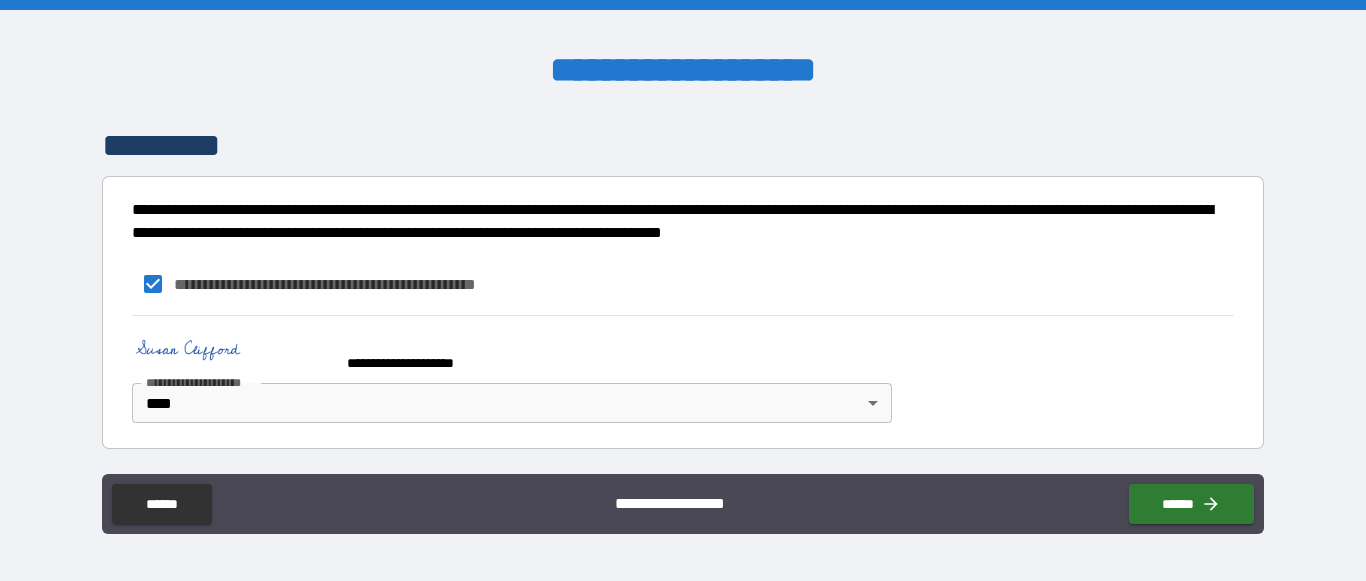 scroll, scrollTop: 872, scrollLeft: 0, axis: vertical 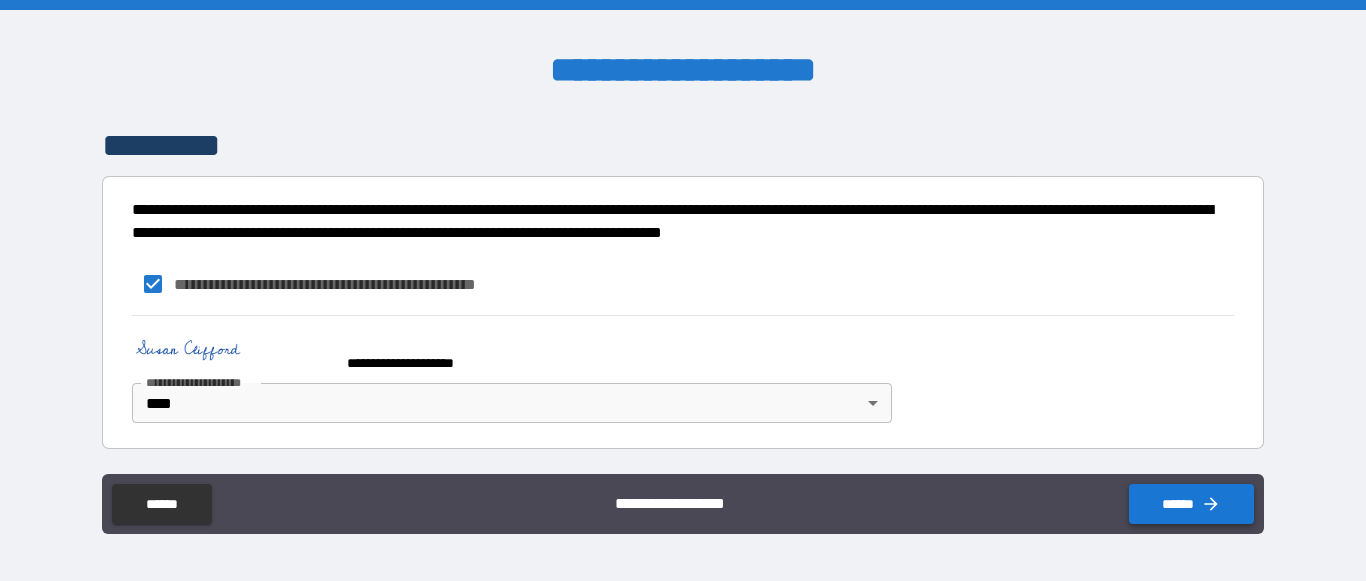 click on "******" at bounding box center [1191, 504] 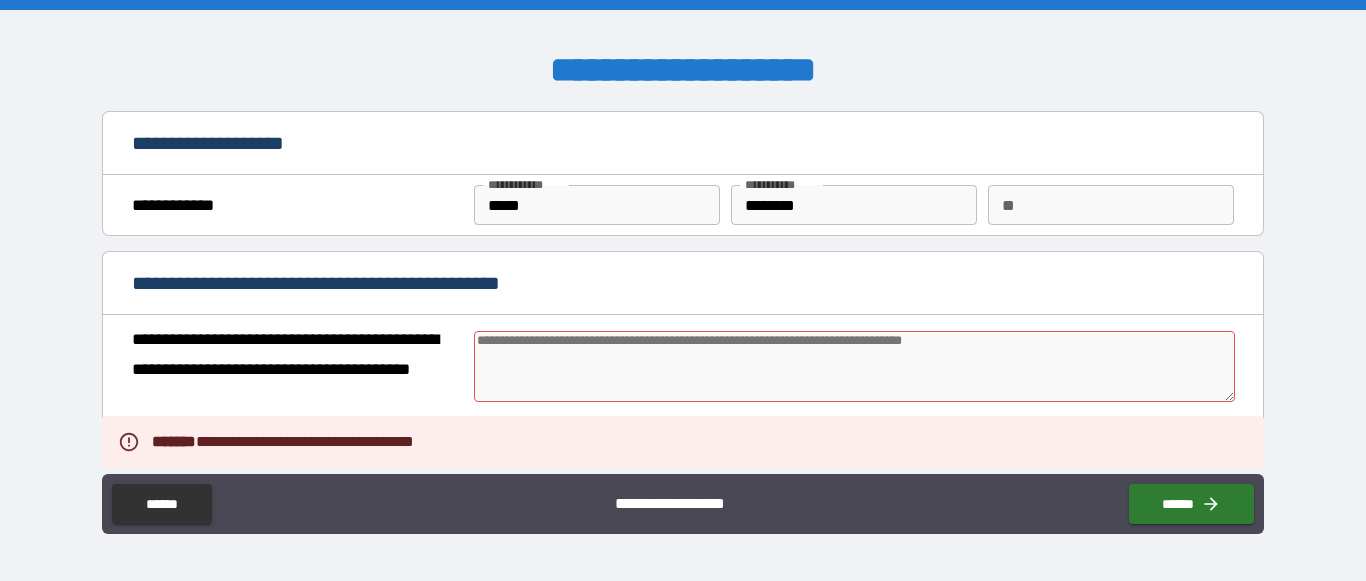 scroll, scrollTop: 0, scrollLeft: 0, axis: both 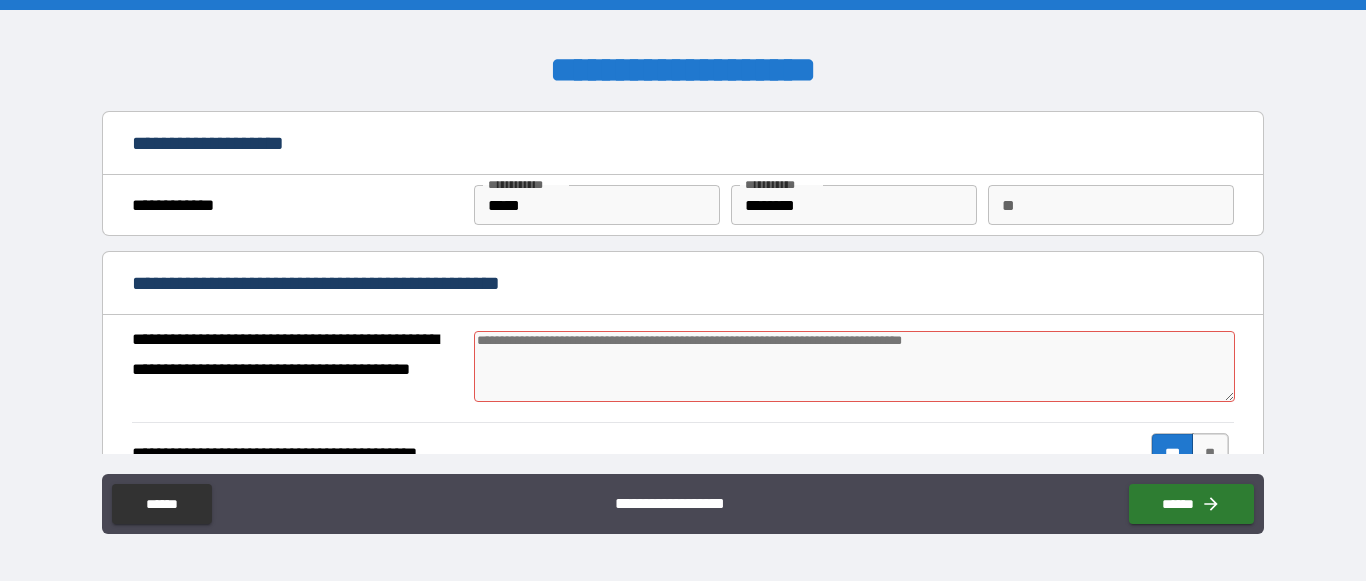 click at bounding box center [854, 366] 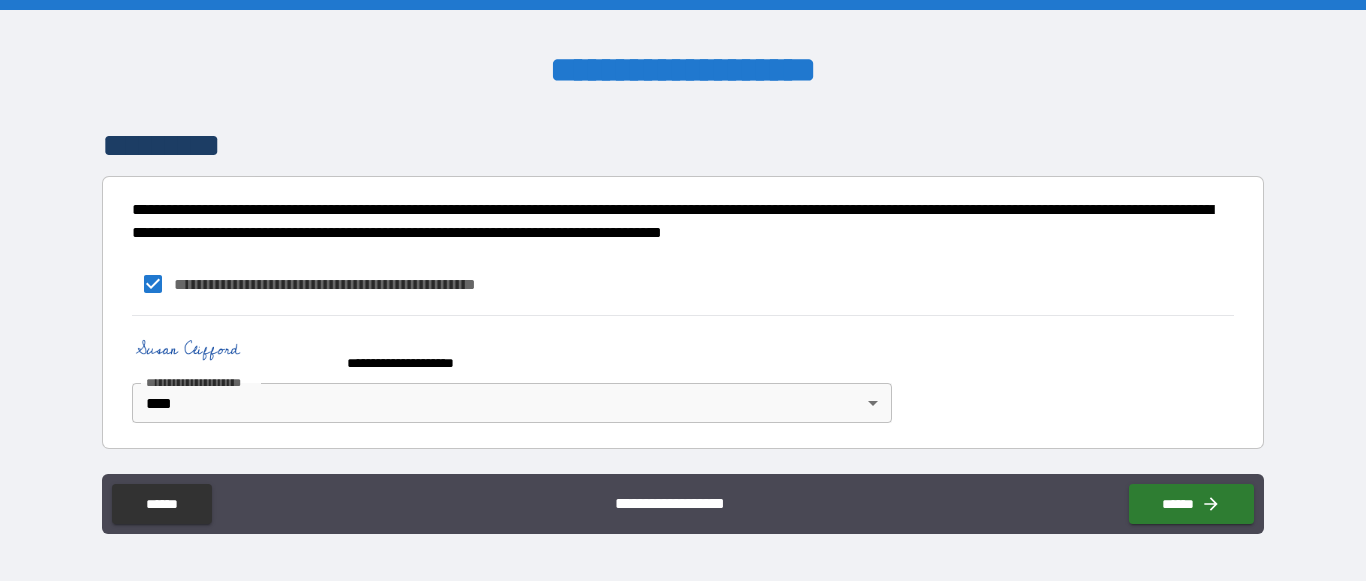 scroll, scrollTop: 872, scrollLeft: 0, axis: vertical 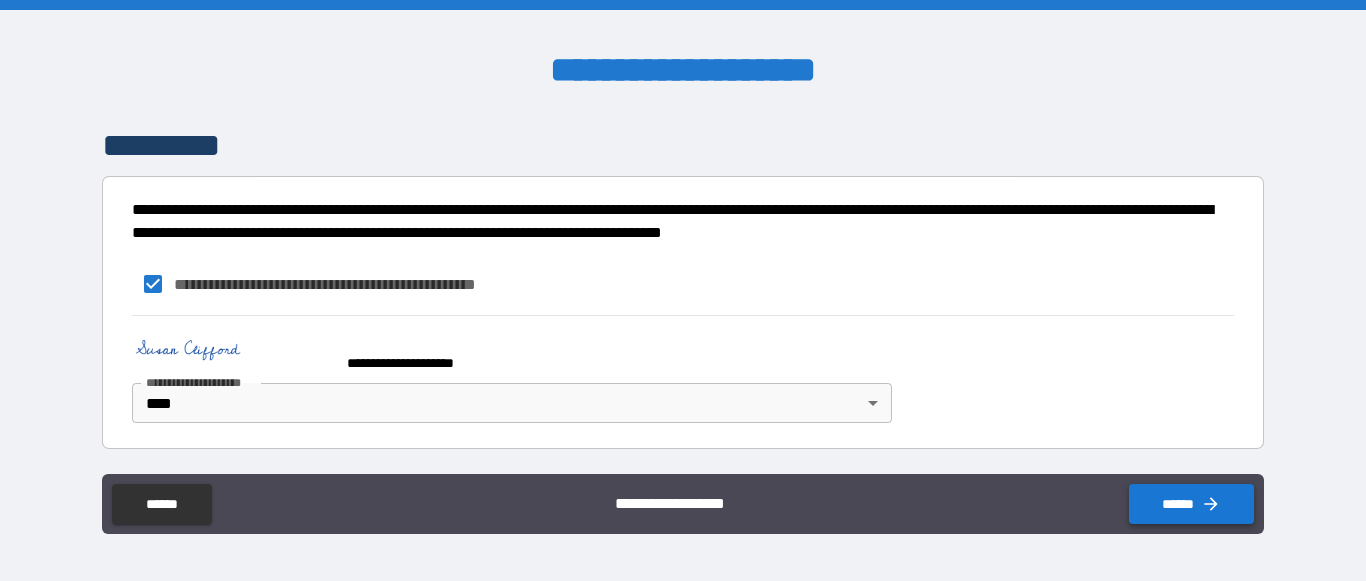 click on "******" at bounding box center [1191, 504] 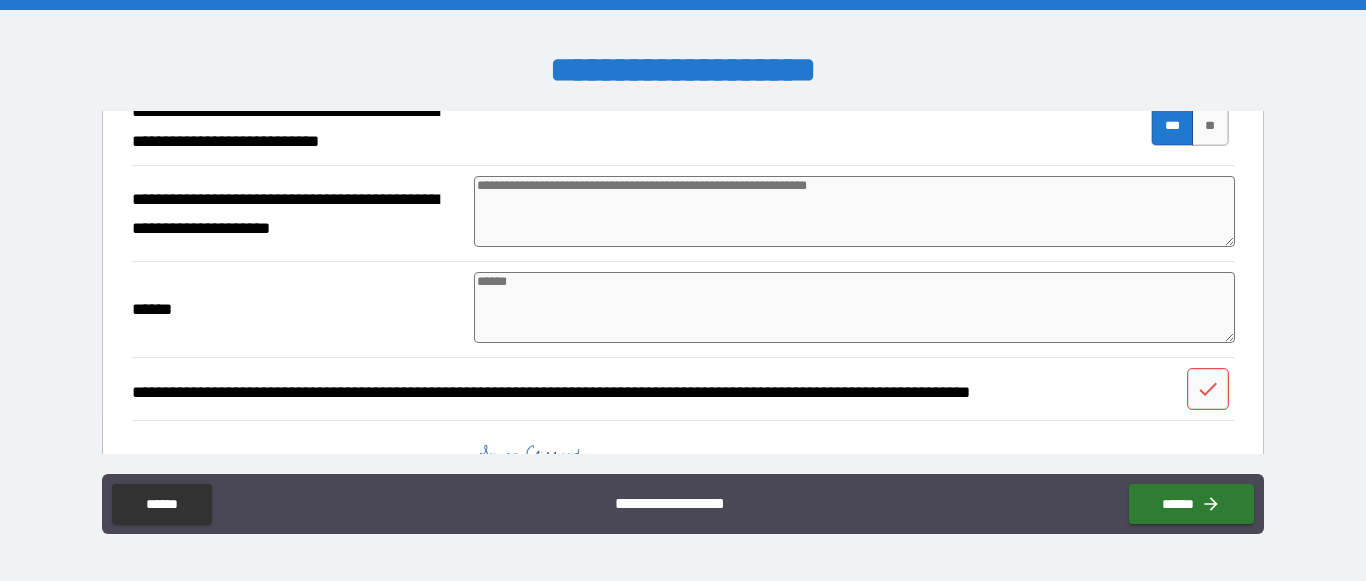 scroll, scrollTop: 460, scrollLeft: 0, axis: vertical 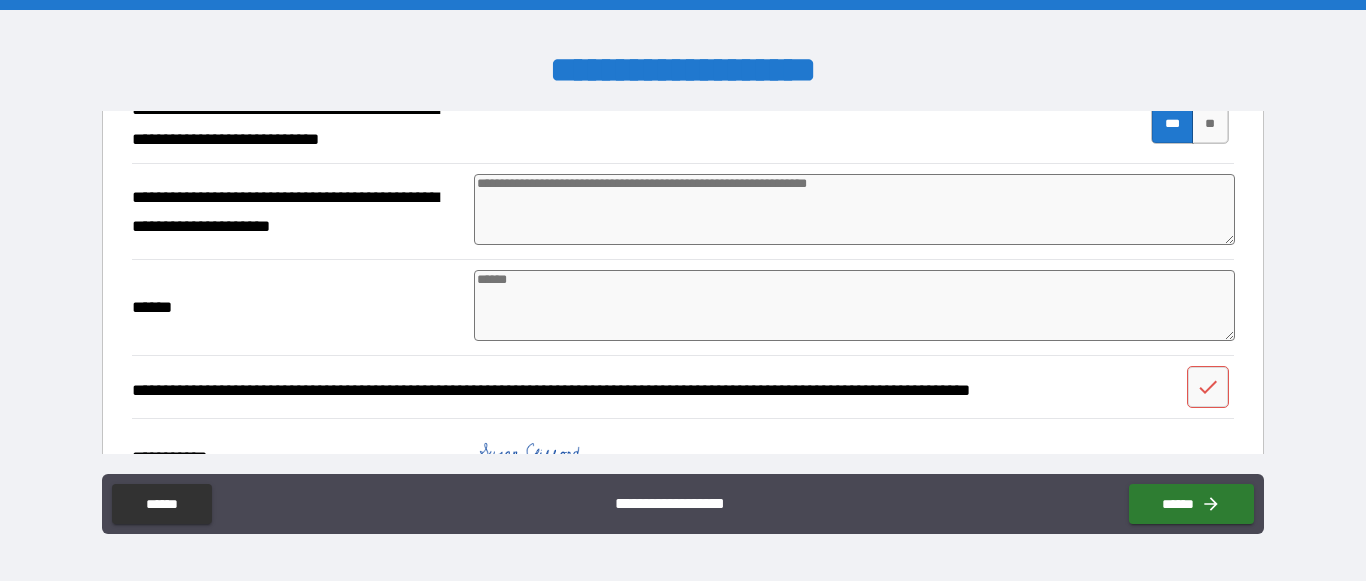 click at bounding box center (854, 209) 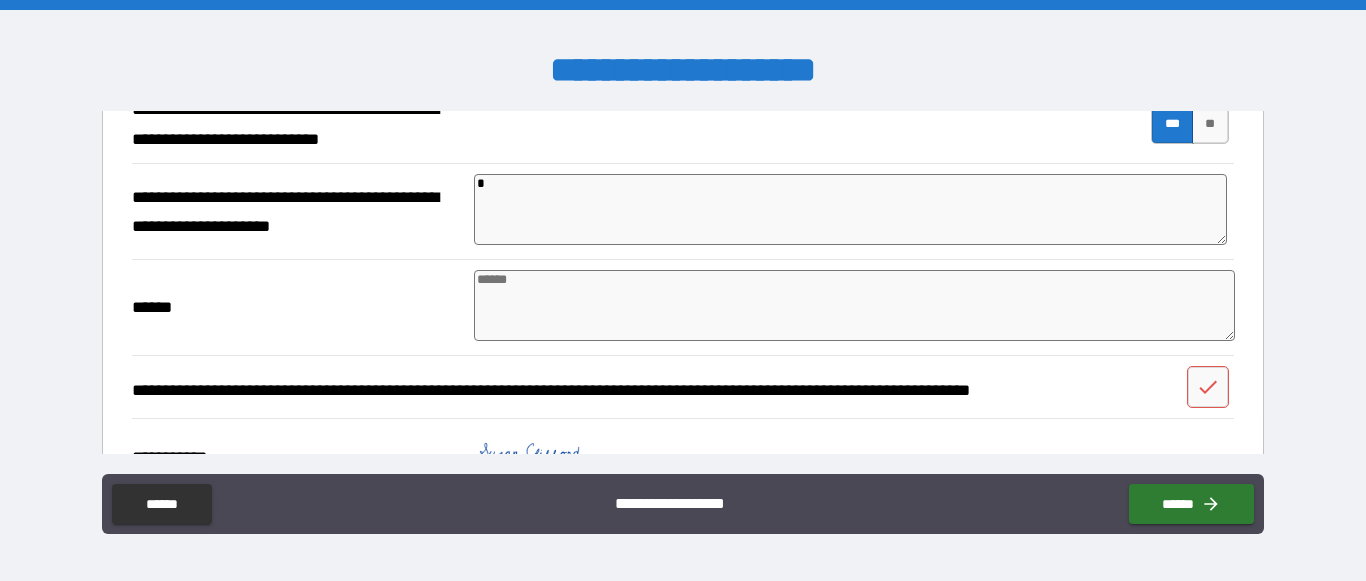 click at bounding box center [854, 305] 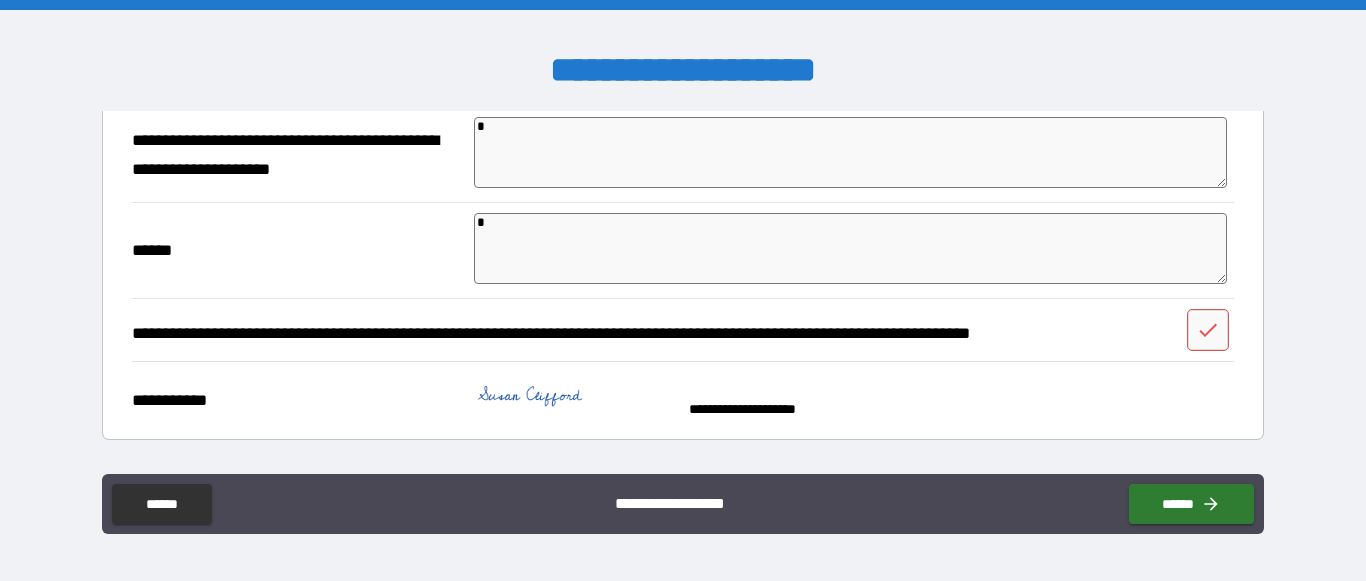 scroll, scrollTop: 516, scrollLeft: 0, axis: vertical 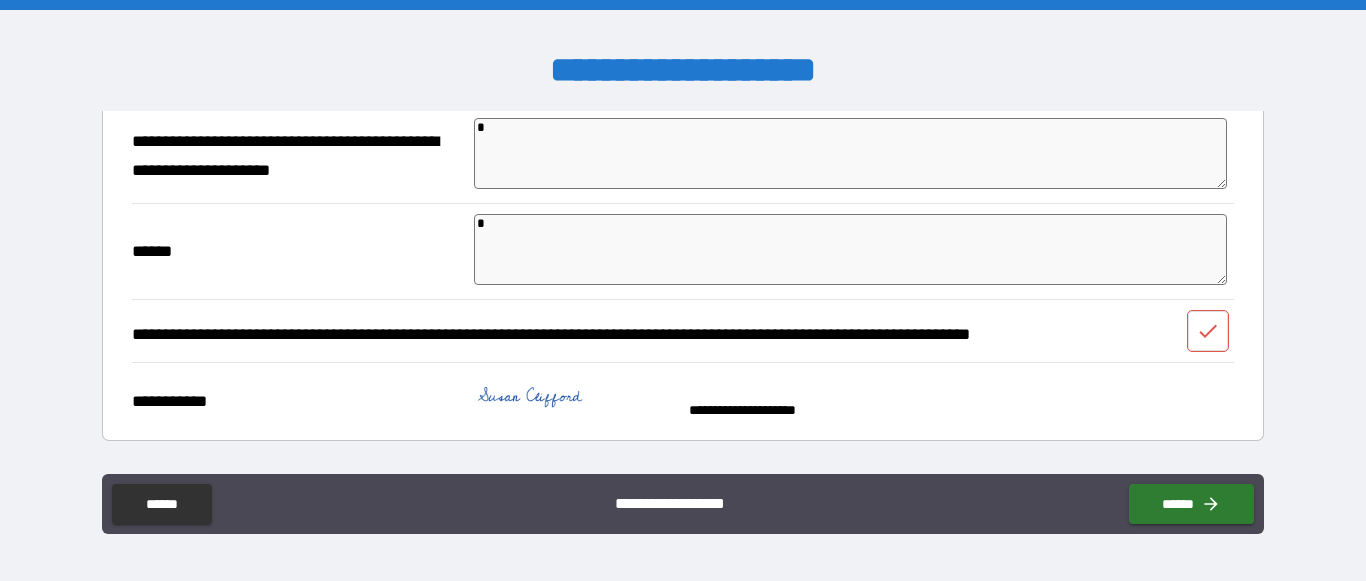 click 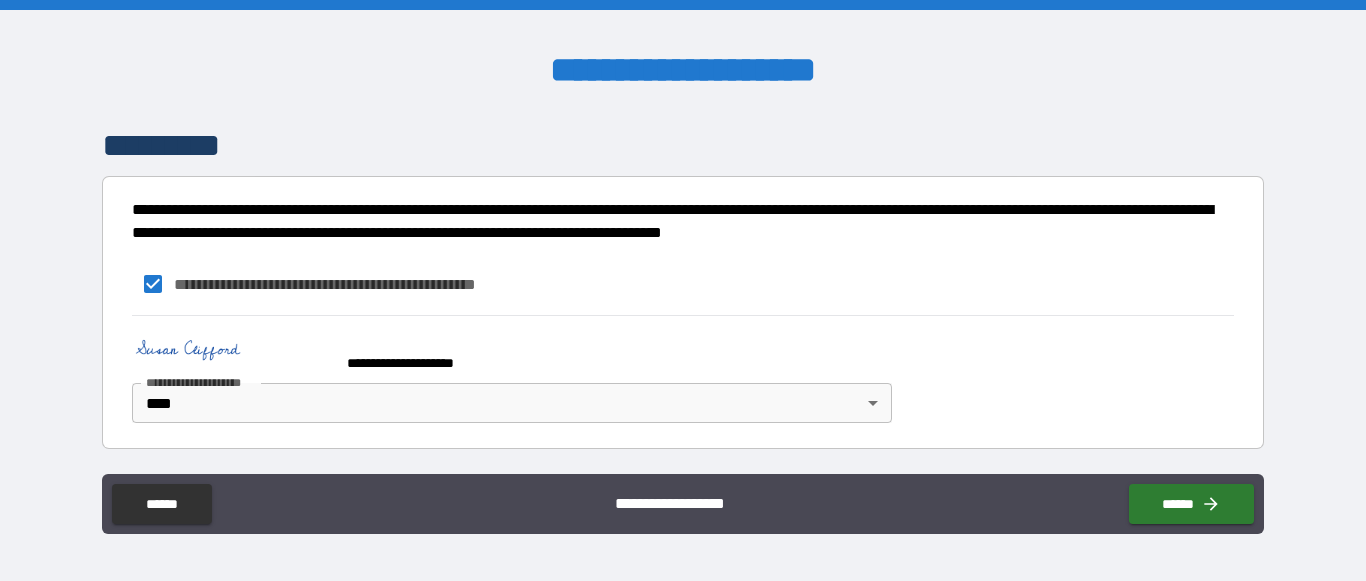 scroll, scrollTop: 872, scrollLeft: 0, axis: vertical 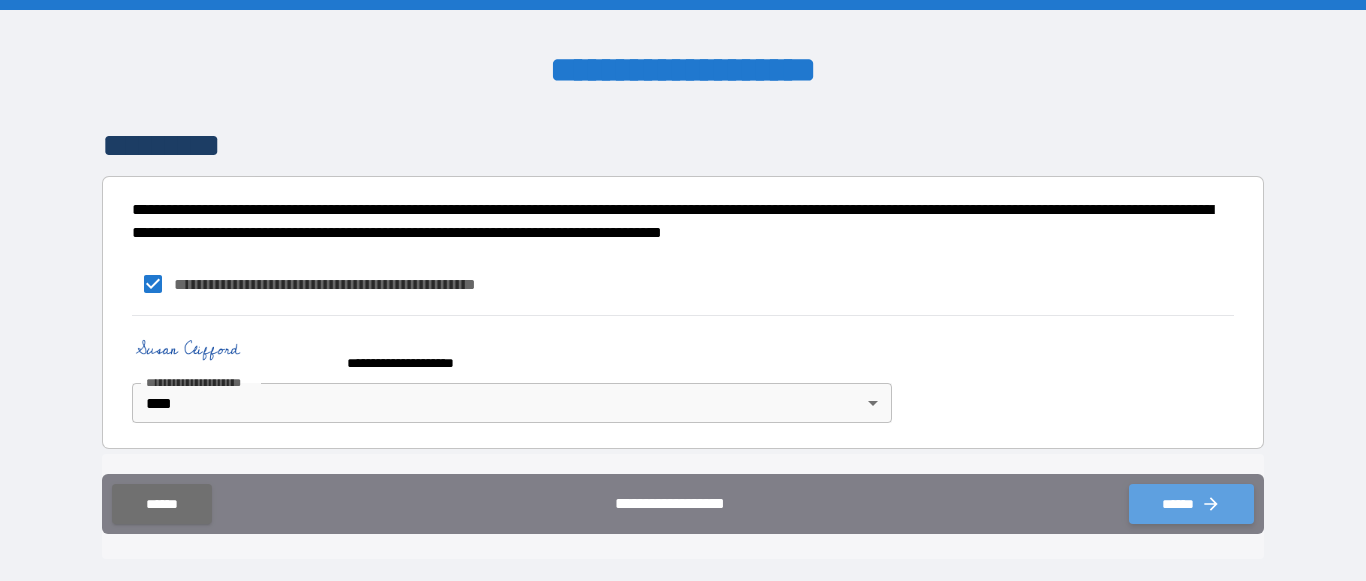 click on "******" at bounding box center (1191, 504) 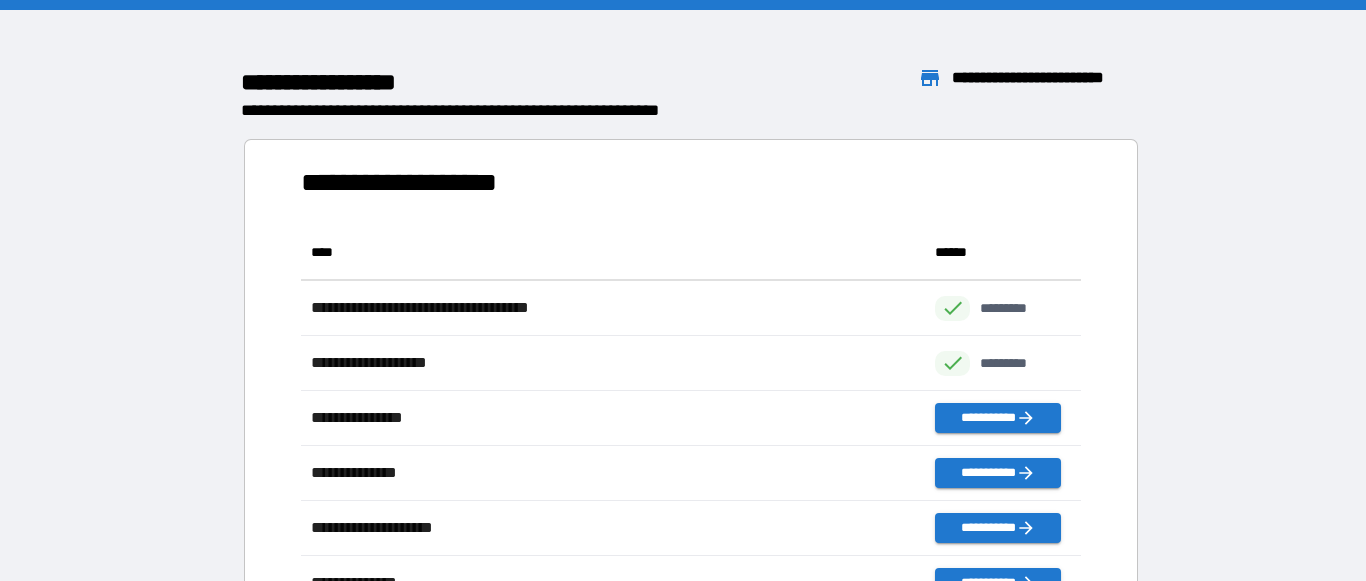 scroll, scrollTop: 1, scrollLeft: 1, axis: both 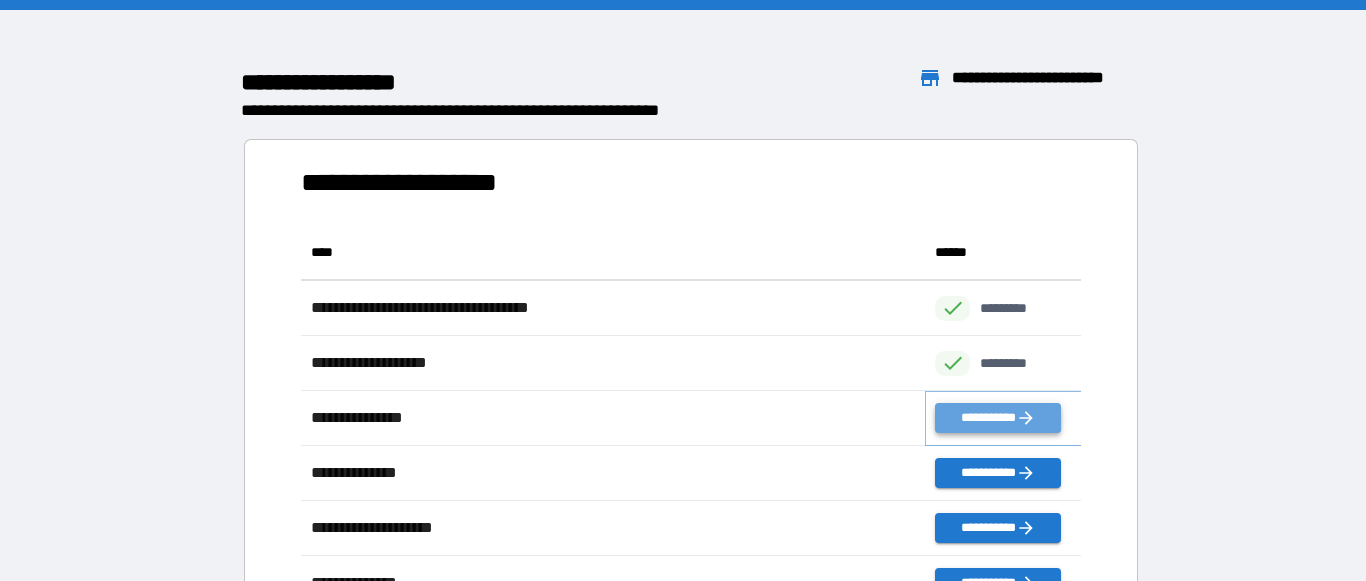 click on "**********" at bounding box center (997, 418) 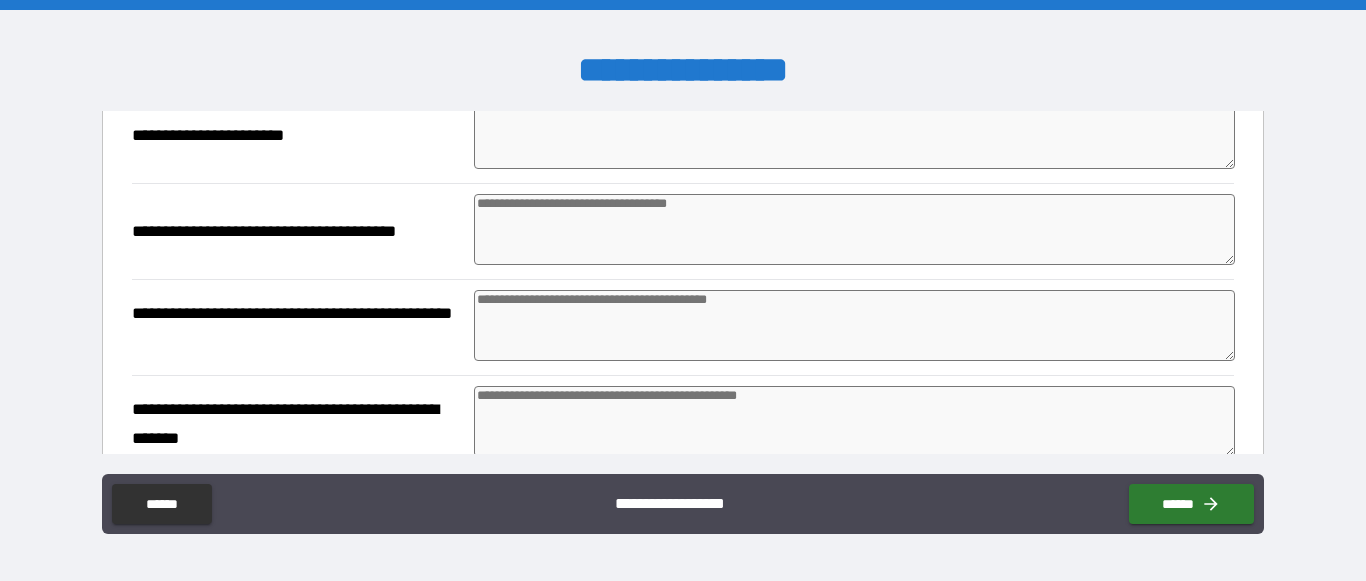 scroll, scrollTop: 451, scrollLeft: 0, axis: vertical 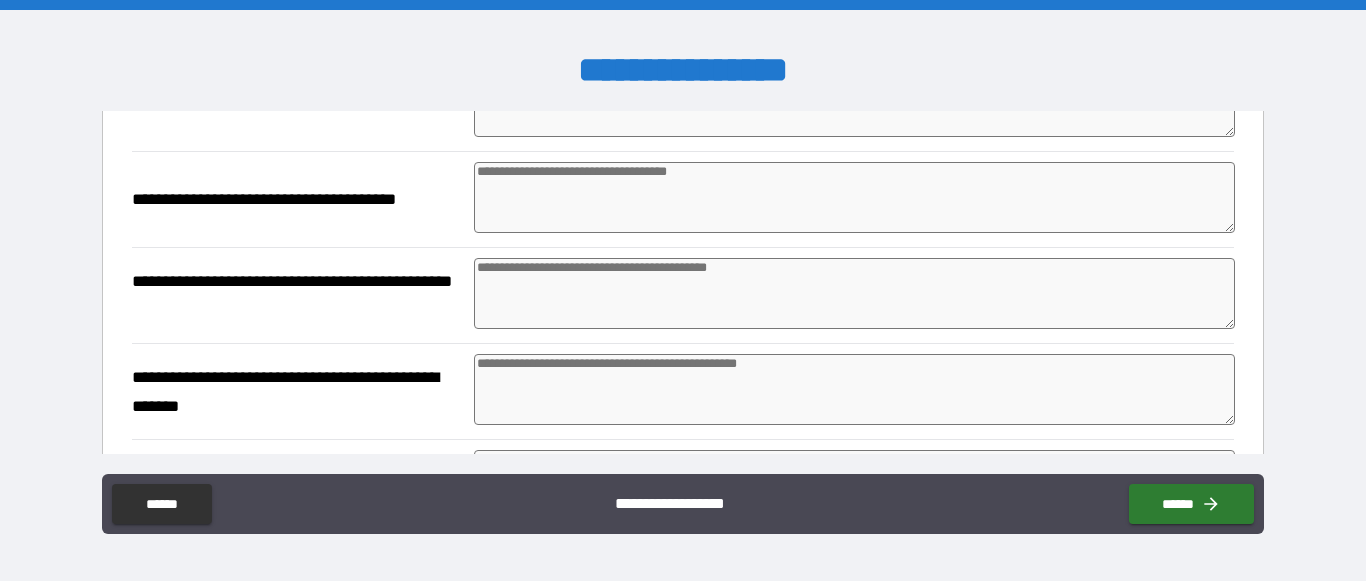 click at bounding box center (854, 197) 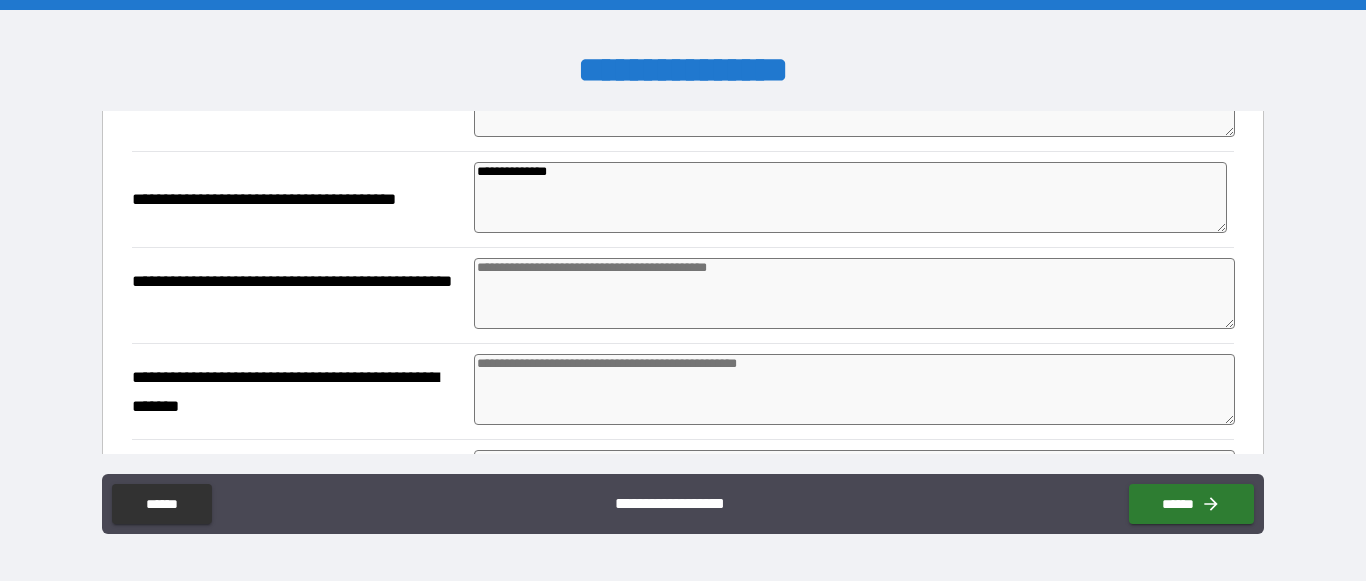 click at bounding box center (854, 293) 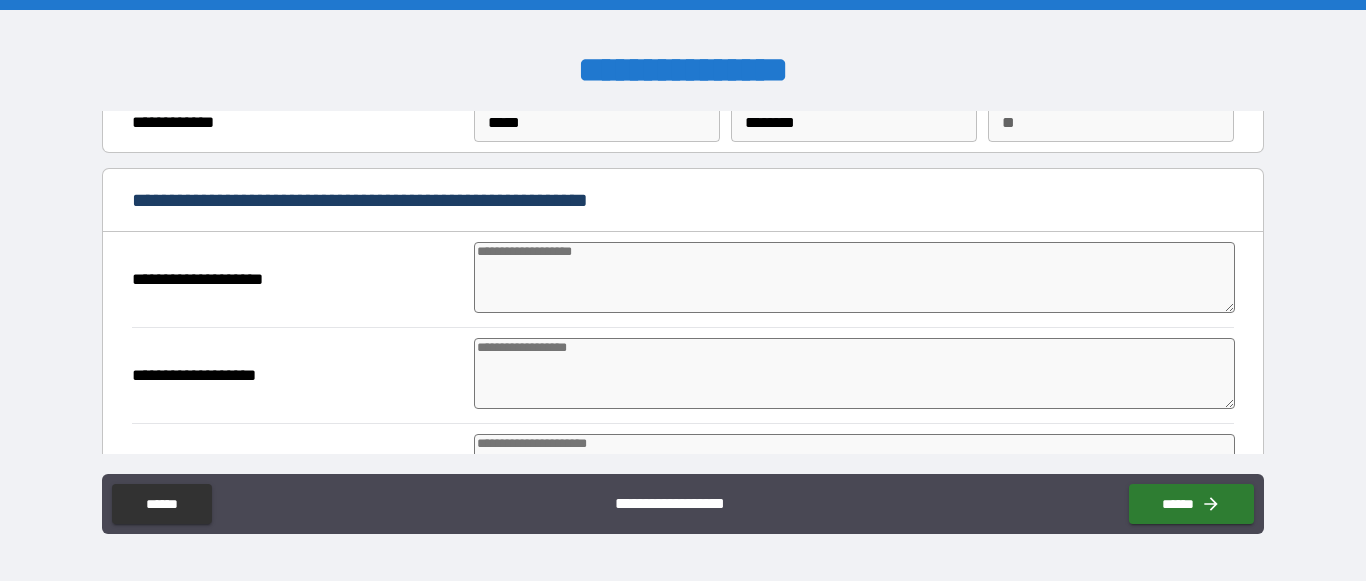 scroll, scrollTop: 52, scrollLeft: 0, axis: vertical 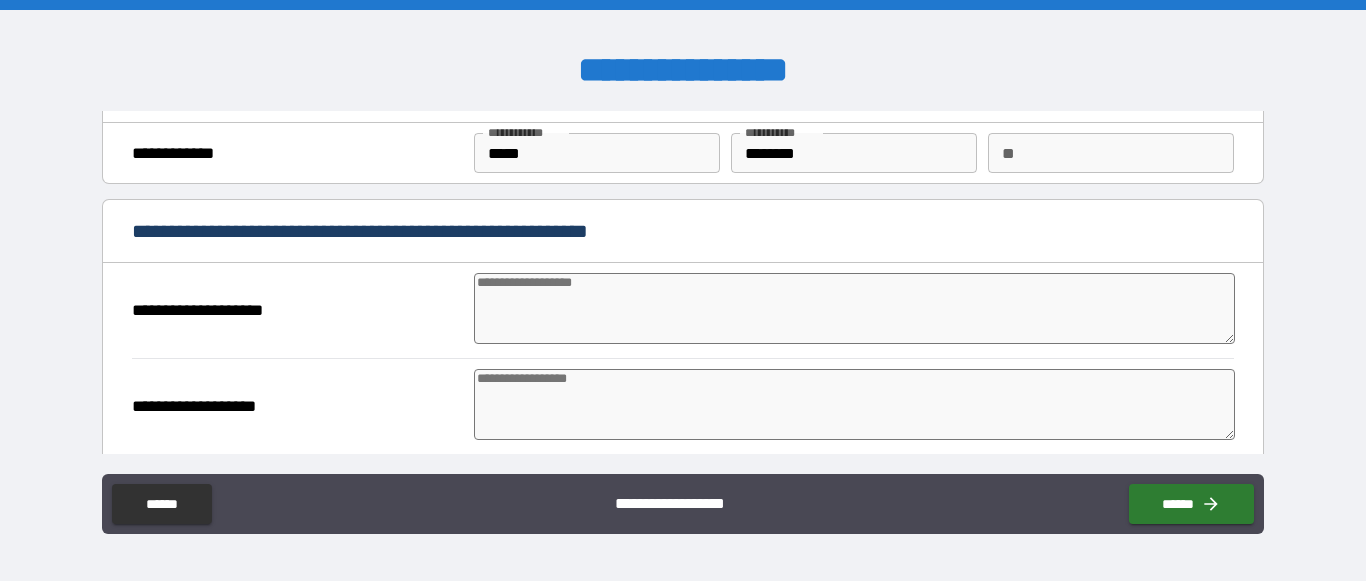 click at bounding box center (854, 308) 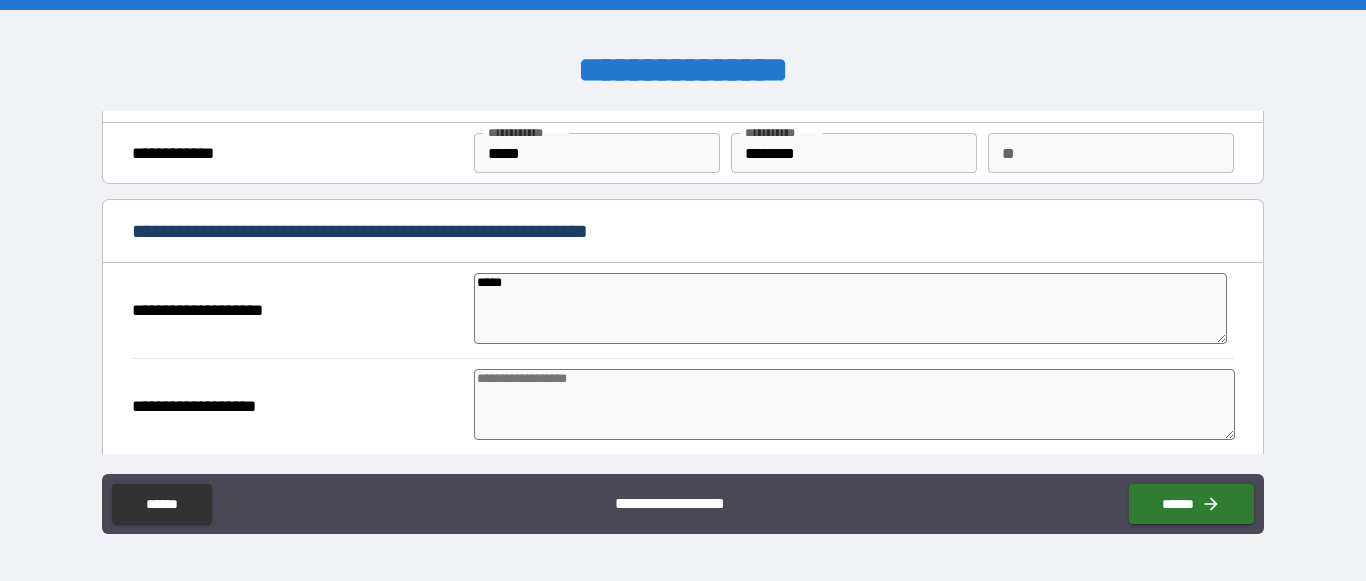 click at bounding box center (854, 404) 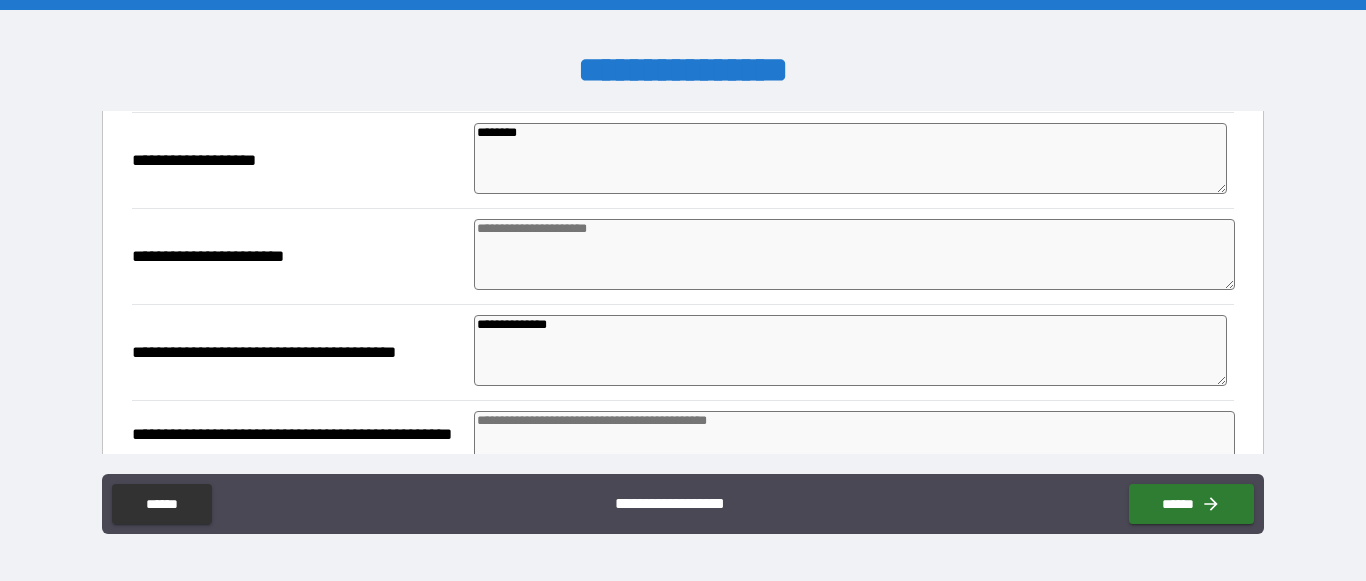 scroll, scrollTop: 312, scrollLeft: 0, axis: vertical 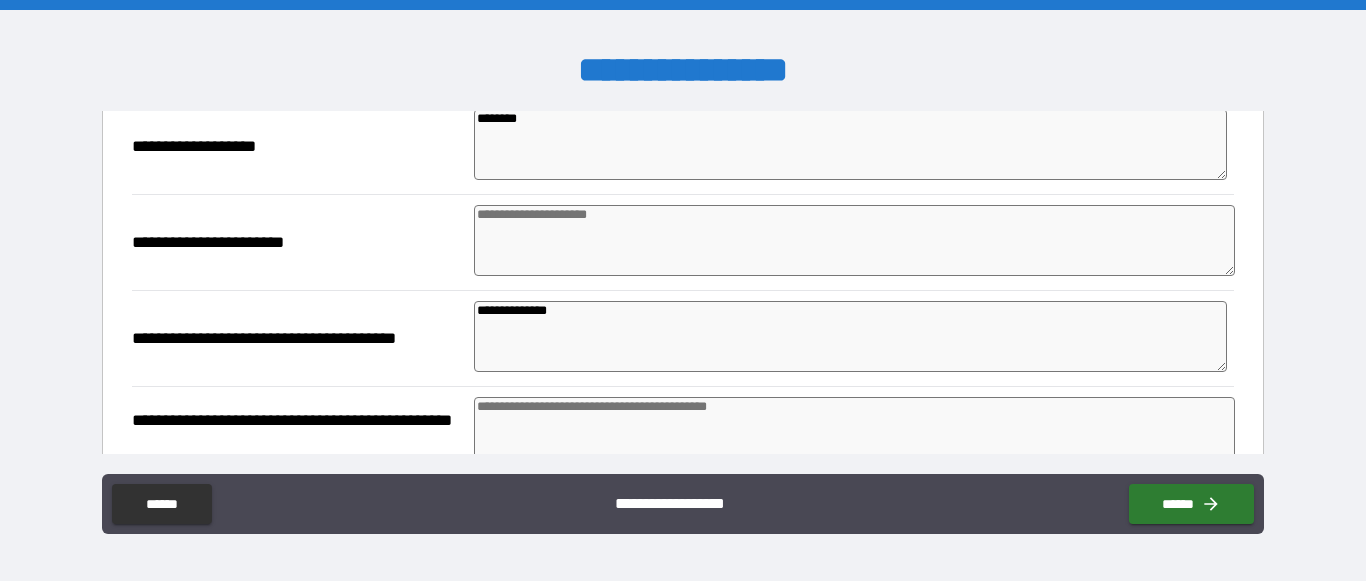 click at bounding box center (854, 240) 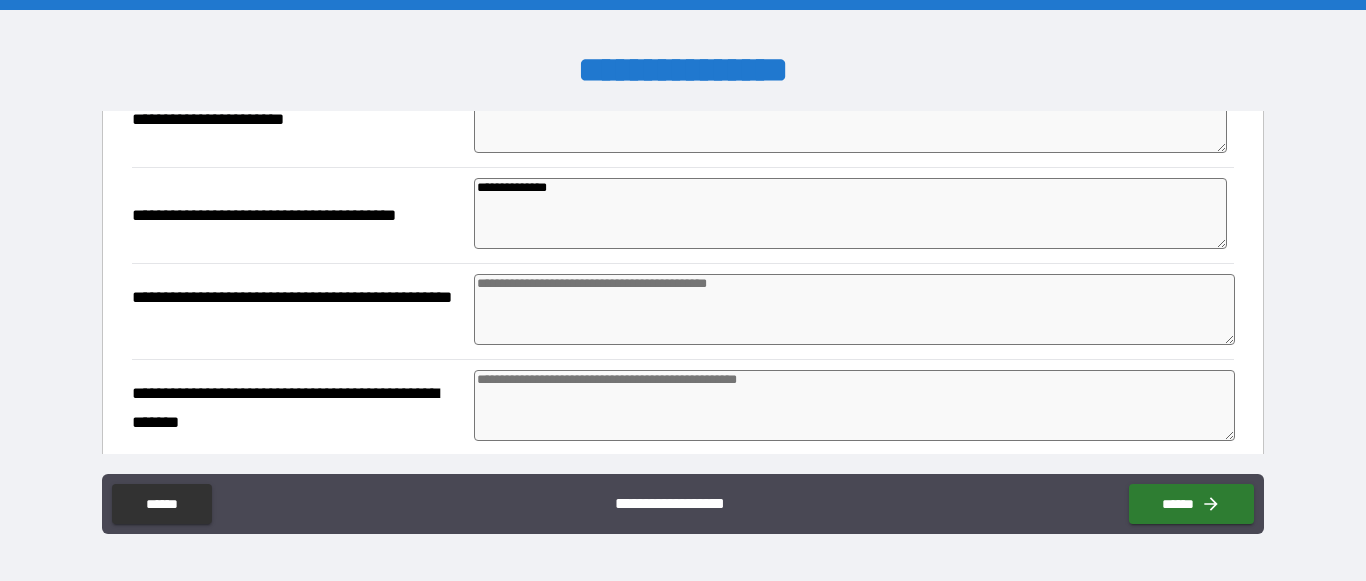 scroll, scrollTop: 443, scrollLeft: 0, axis: vertical 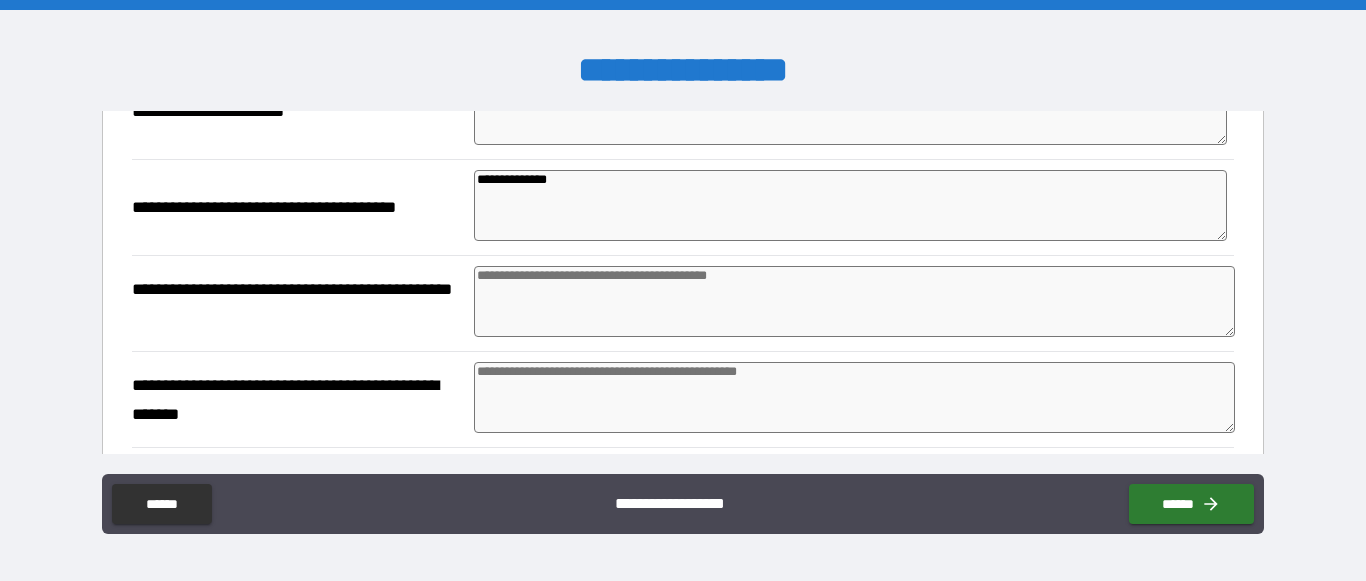 click at bounding box center [854, 301] 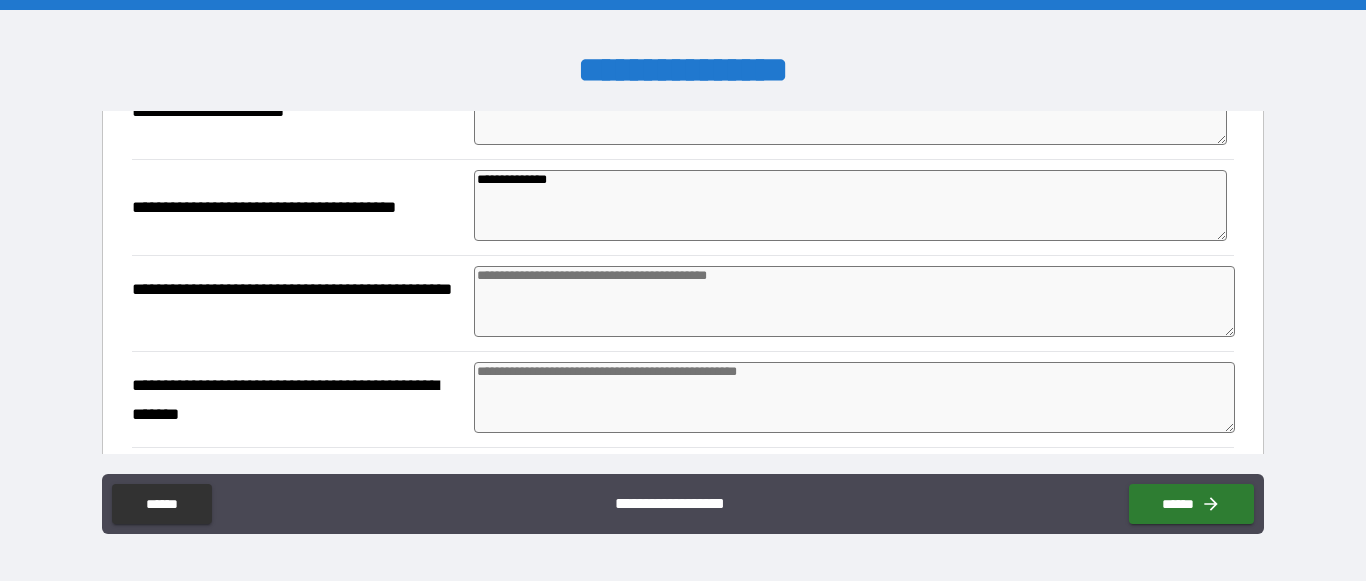 paste on "**********" 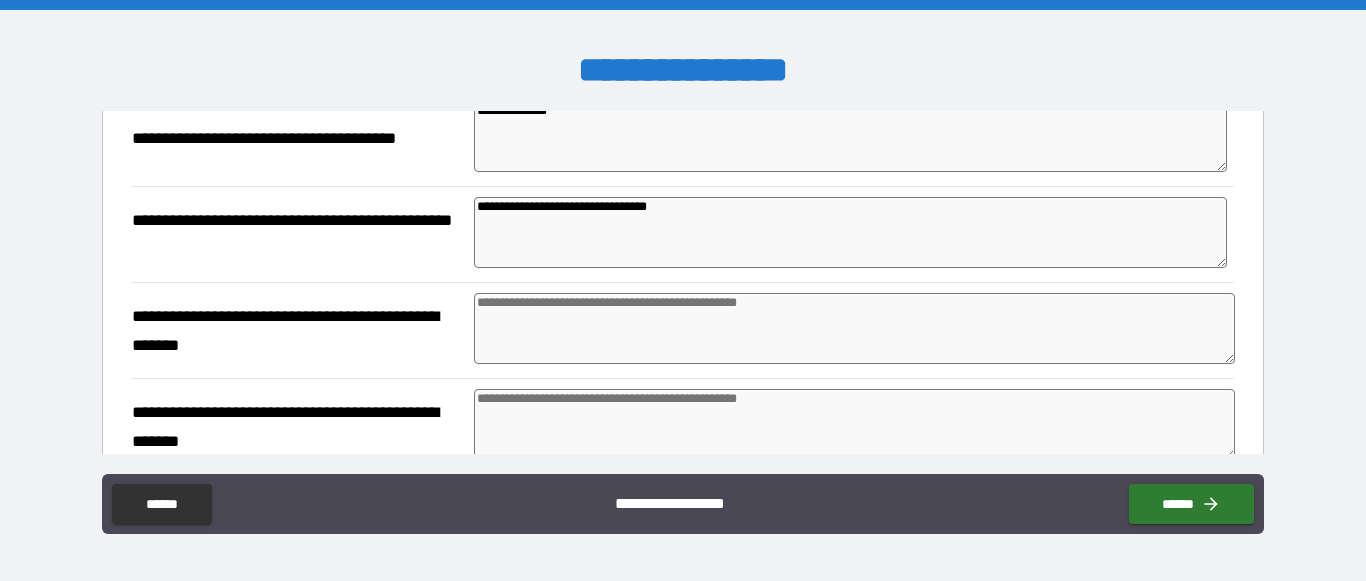 scroll, scrollTop: 519, scrollLeft: 0, axis: vertical 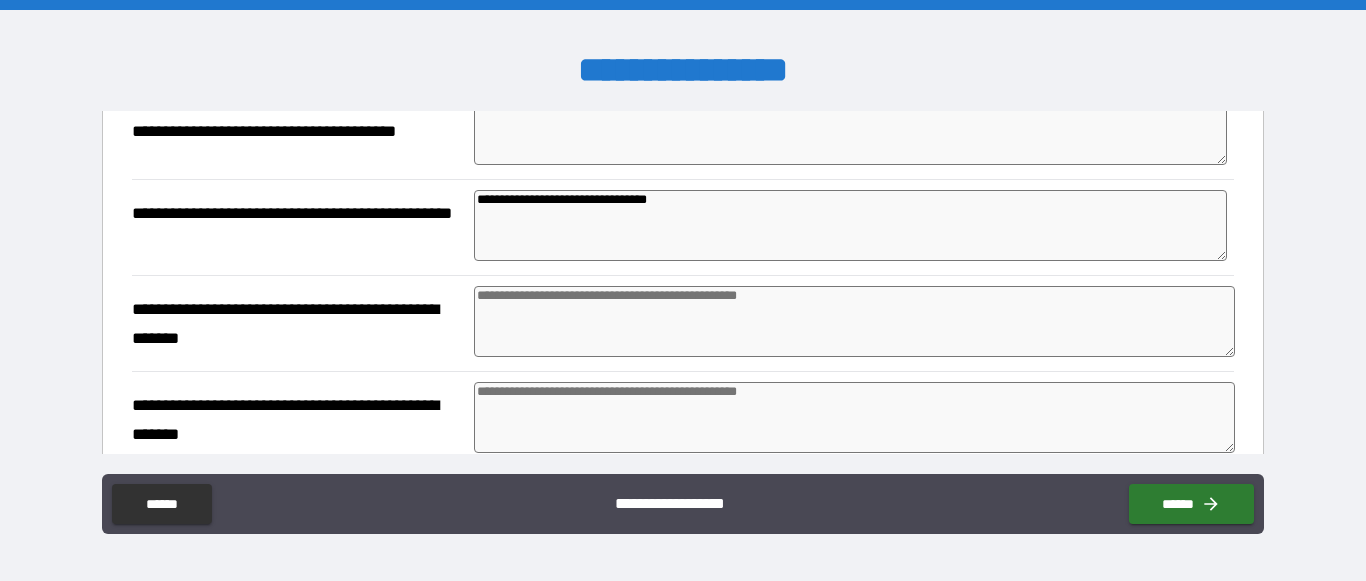 click at bounding box center (854, 321) 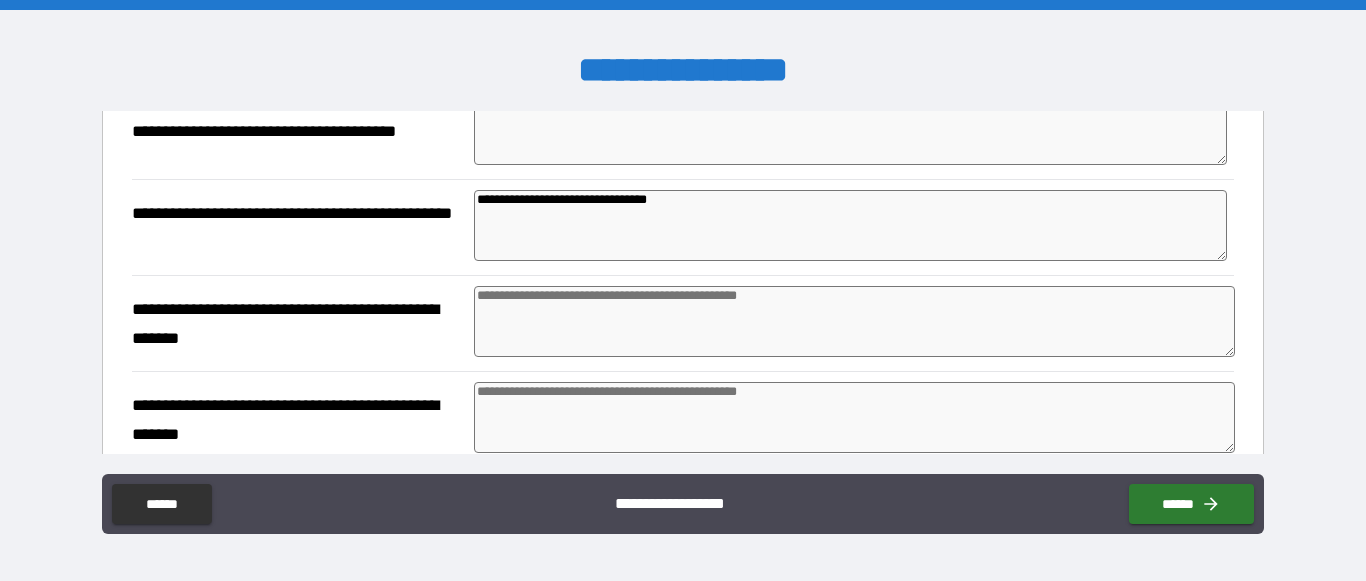 paste on "**********" 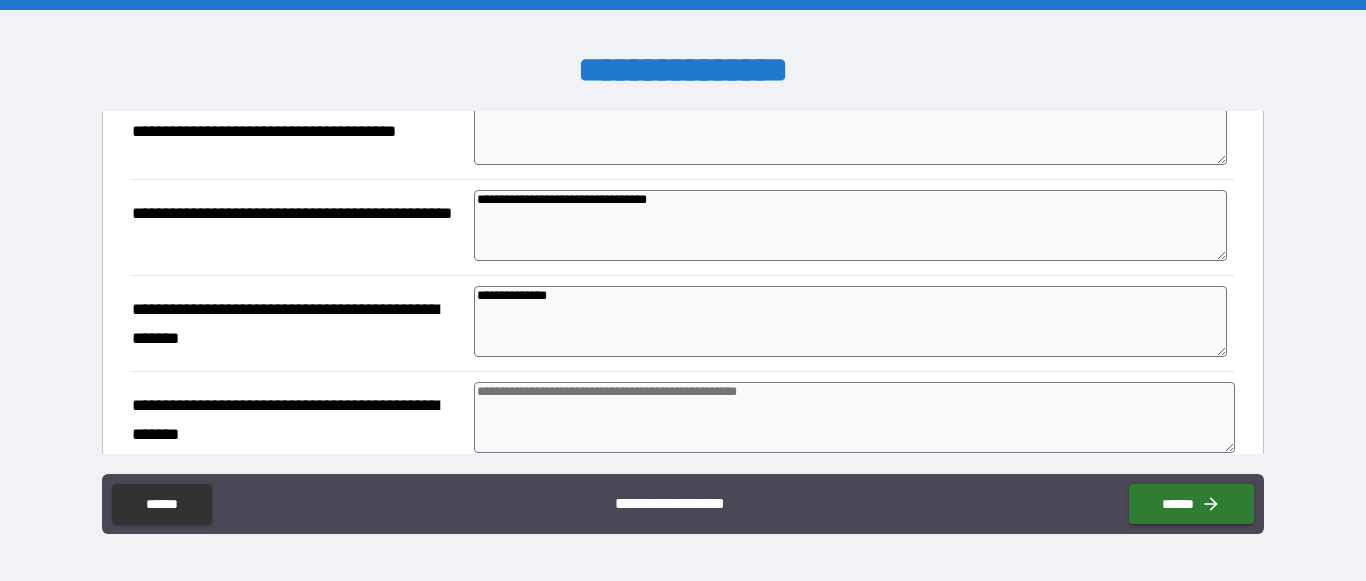 click at bounding box center [854, 417] 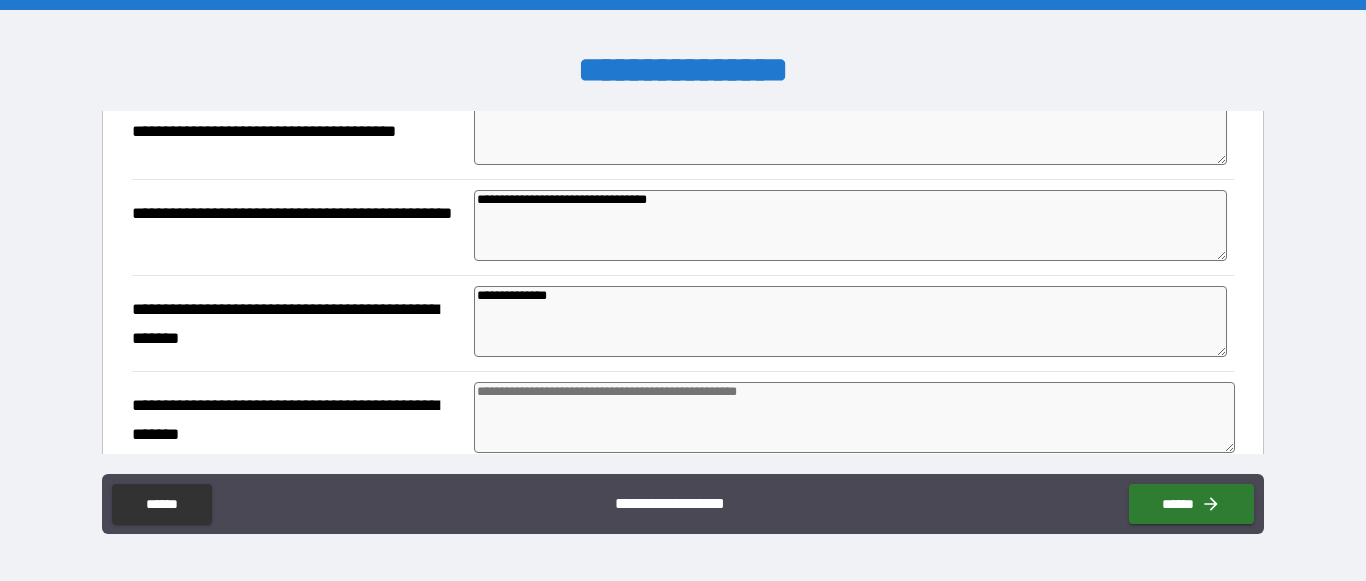 paste on "**********" 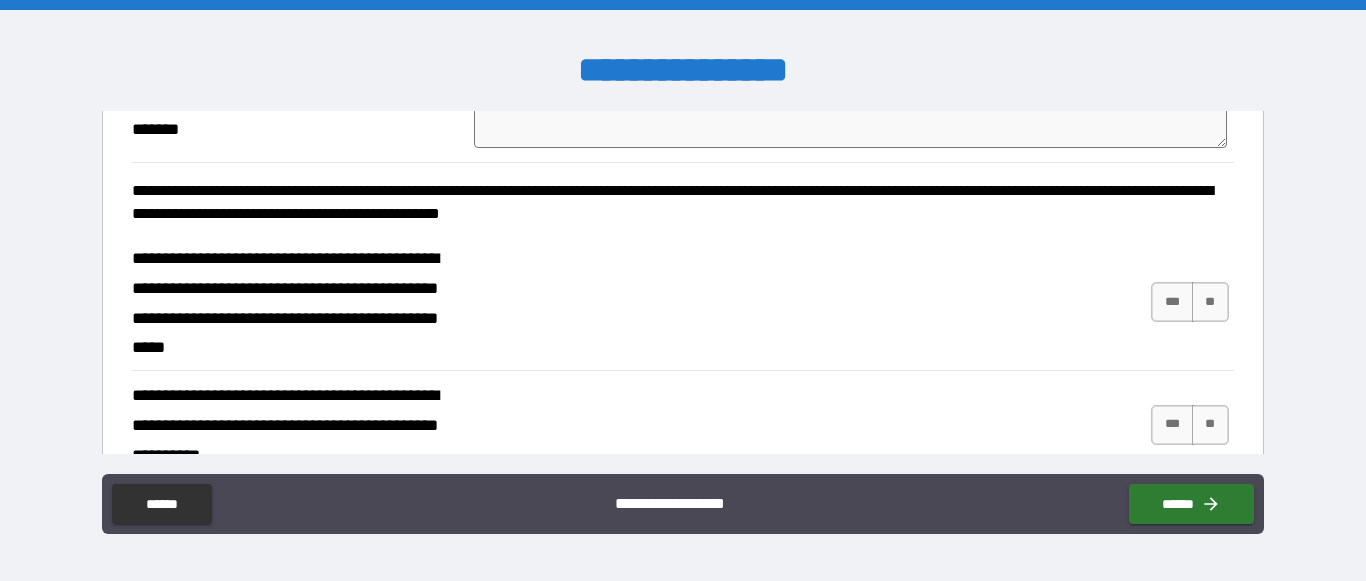 scroll, scrollTop: 828, scrollLeft: 0, axis: vertical 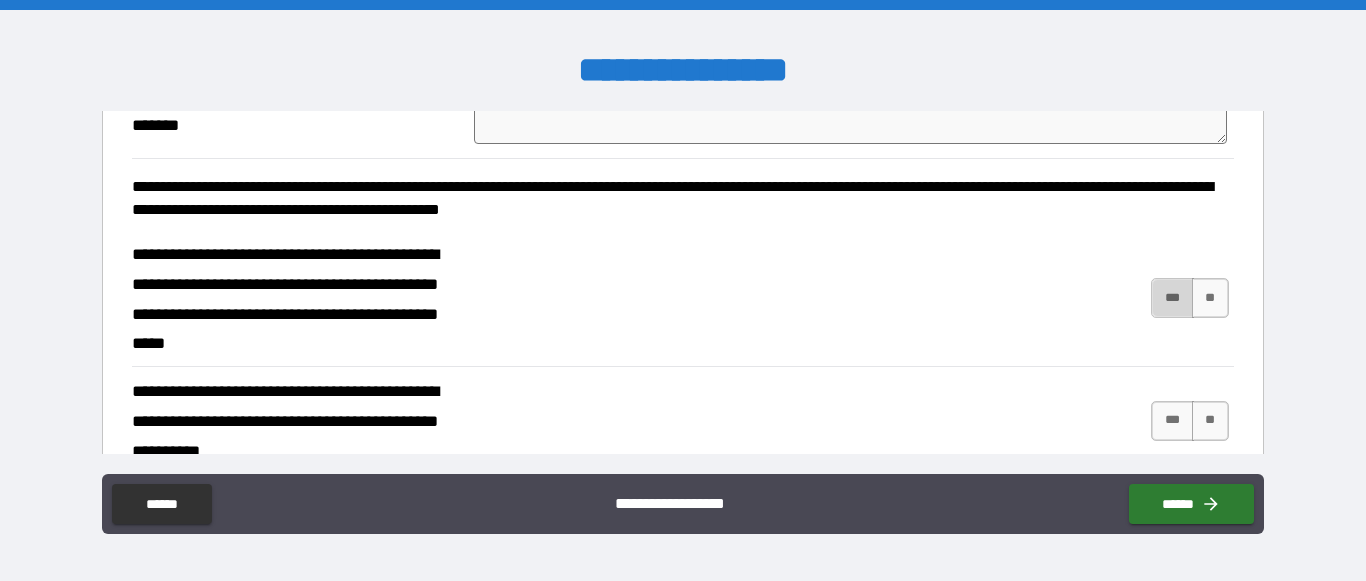 click on "***" at bounding box center [1172, 298] 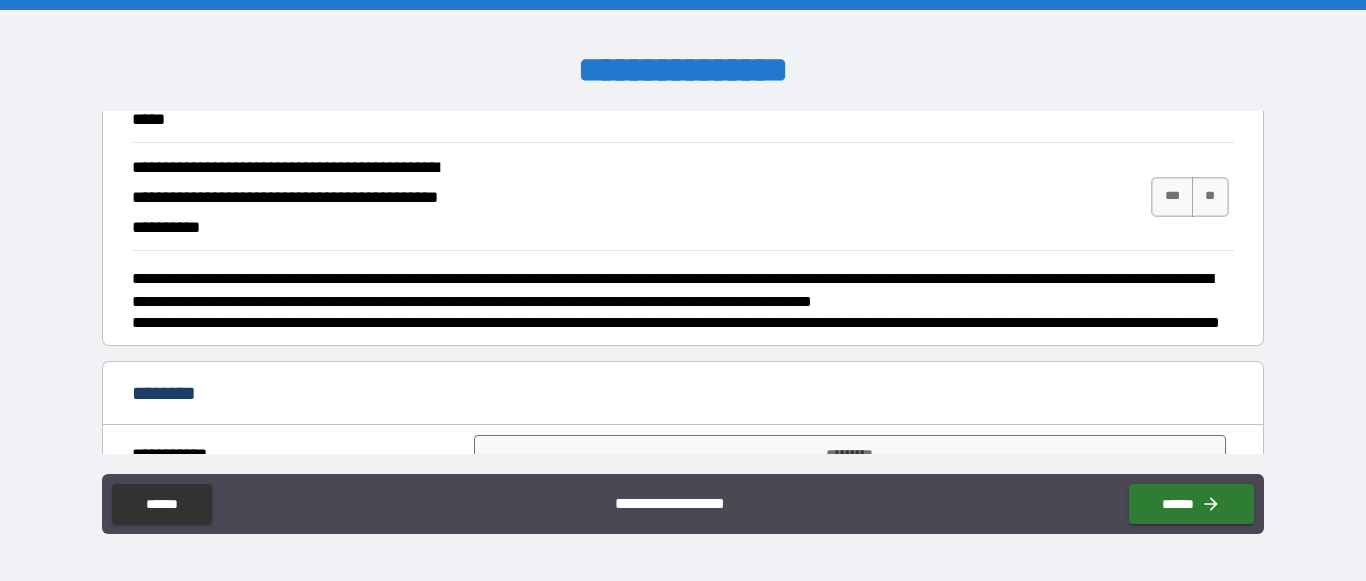 scroll, scrollTop: 1050, scrollLeft: 0, axis: vertical 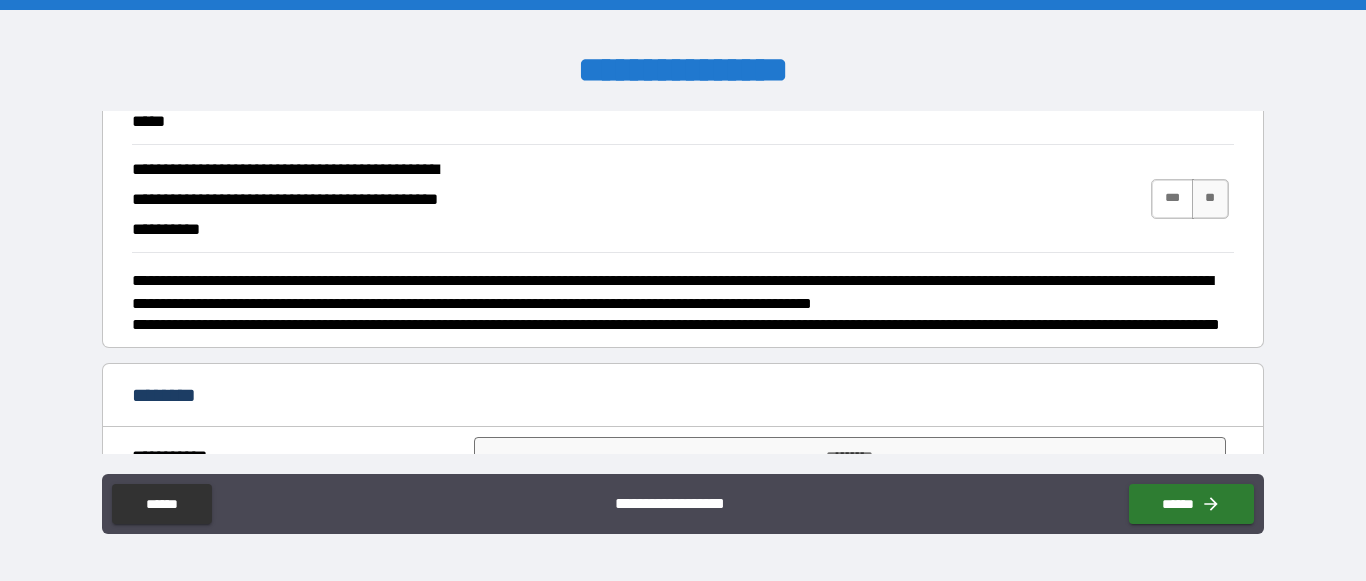 click on "***" at bounding box center [1172, 199] 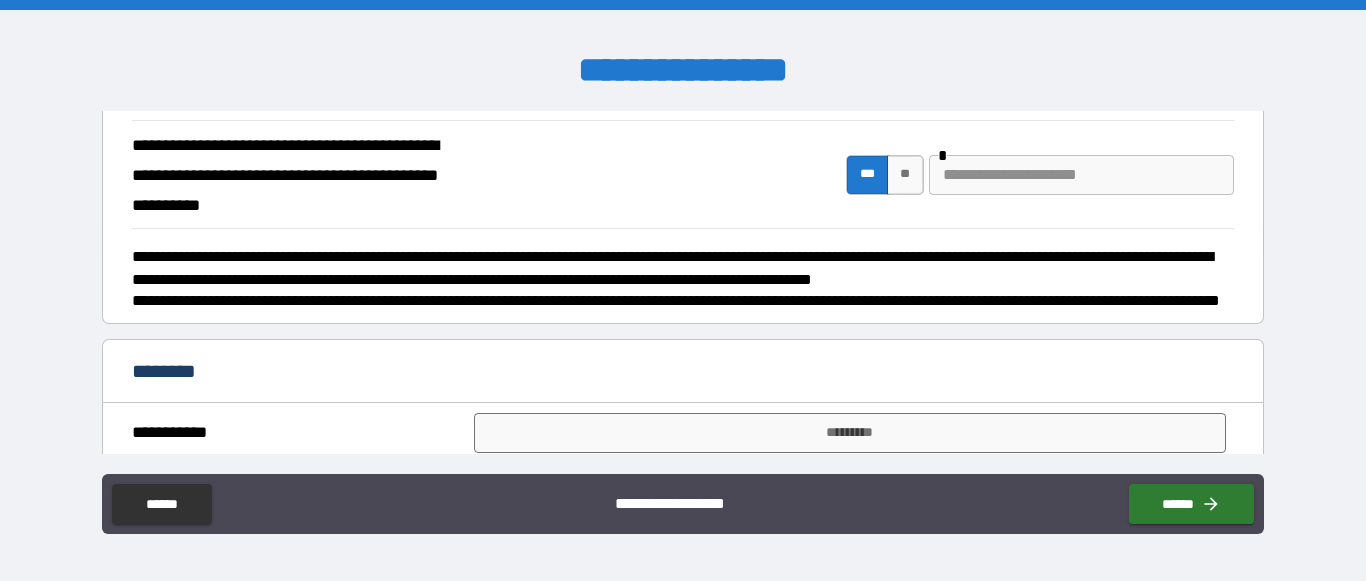 scroll, scrollTop: 1067, scrollLeft: 0, axis: vertical 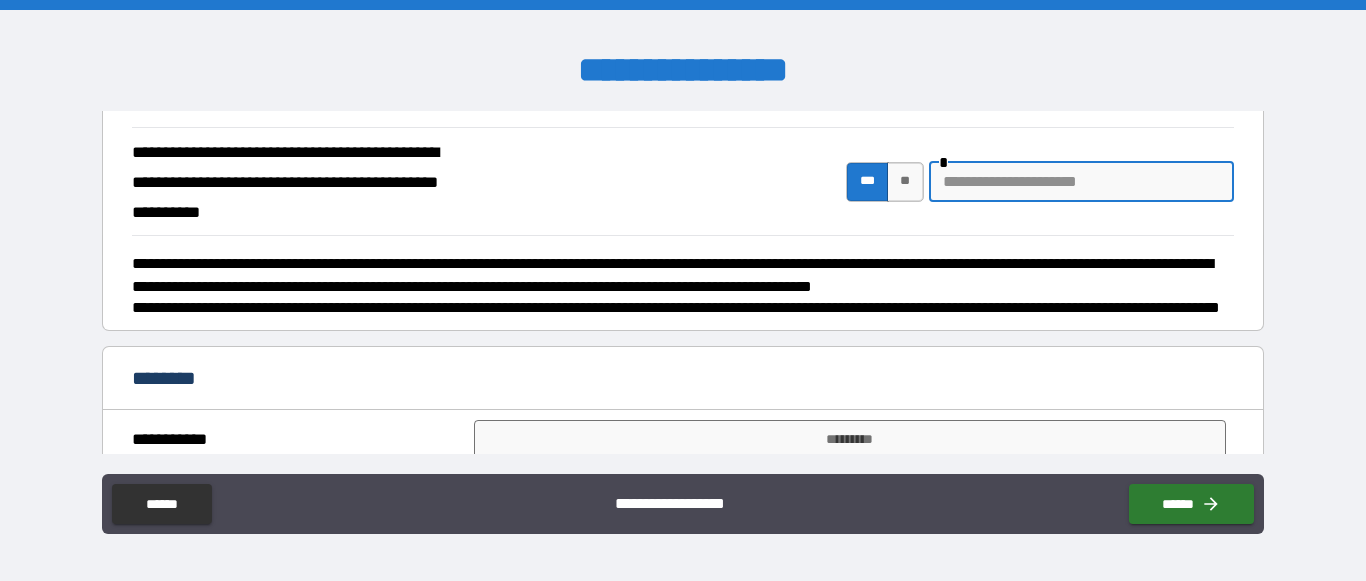 click at bounding box center (1081, 182) 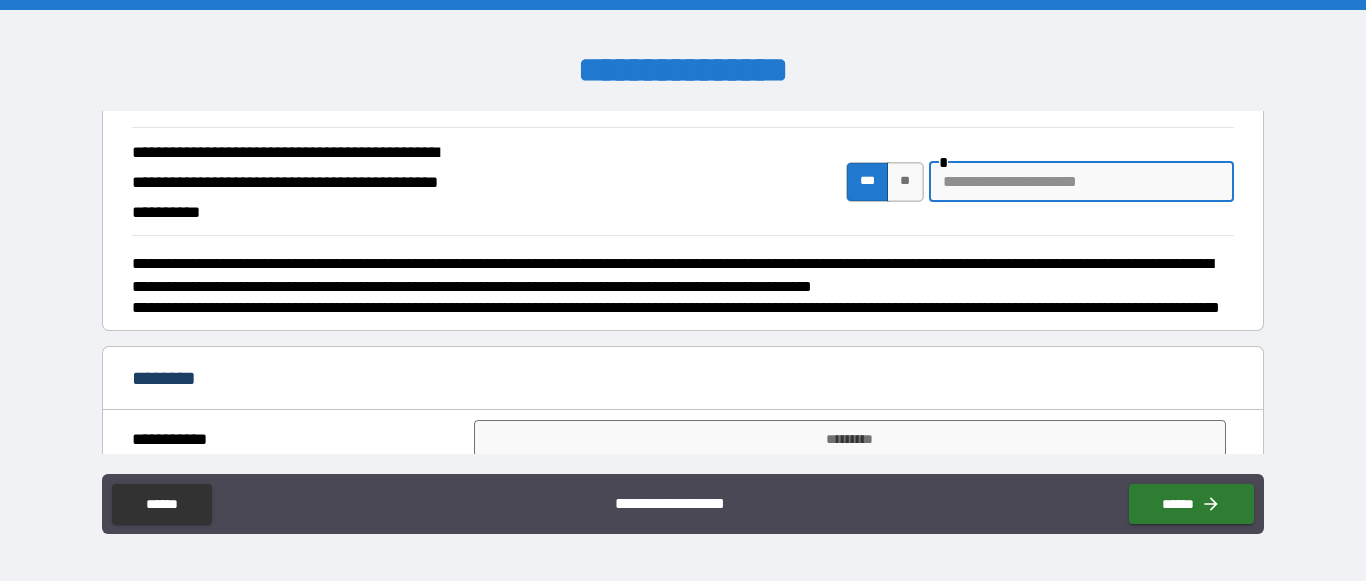 paste on "**********" 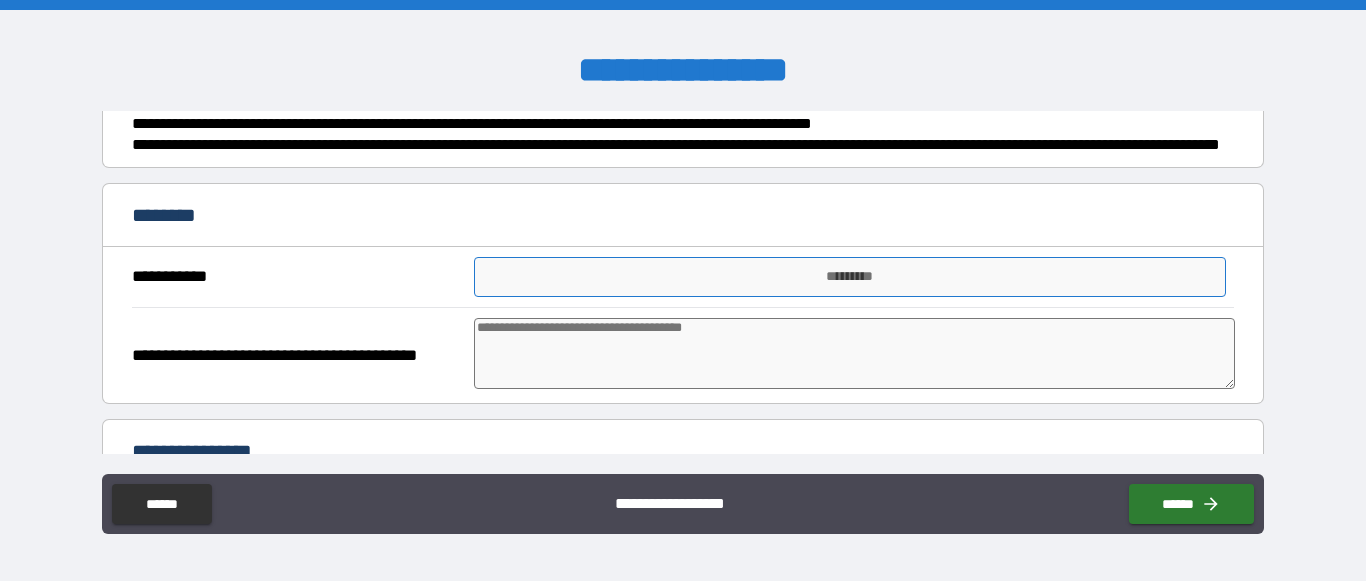 scroll, scrollTop: 1225, scrollLeft: 0, axis: vertical 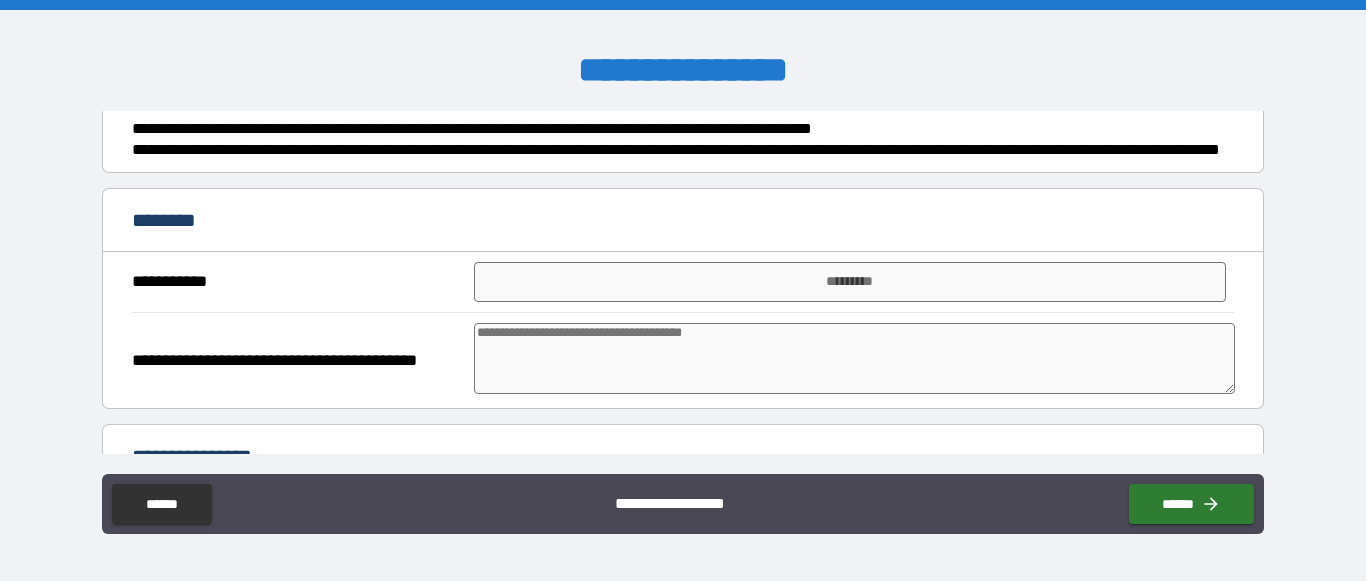 click on "********" at bounding box center (682, 222) 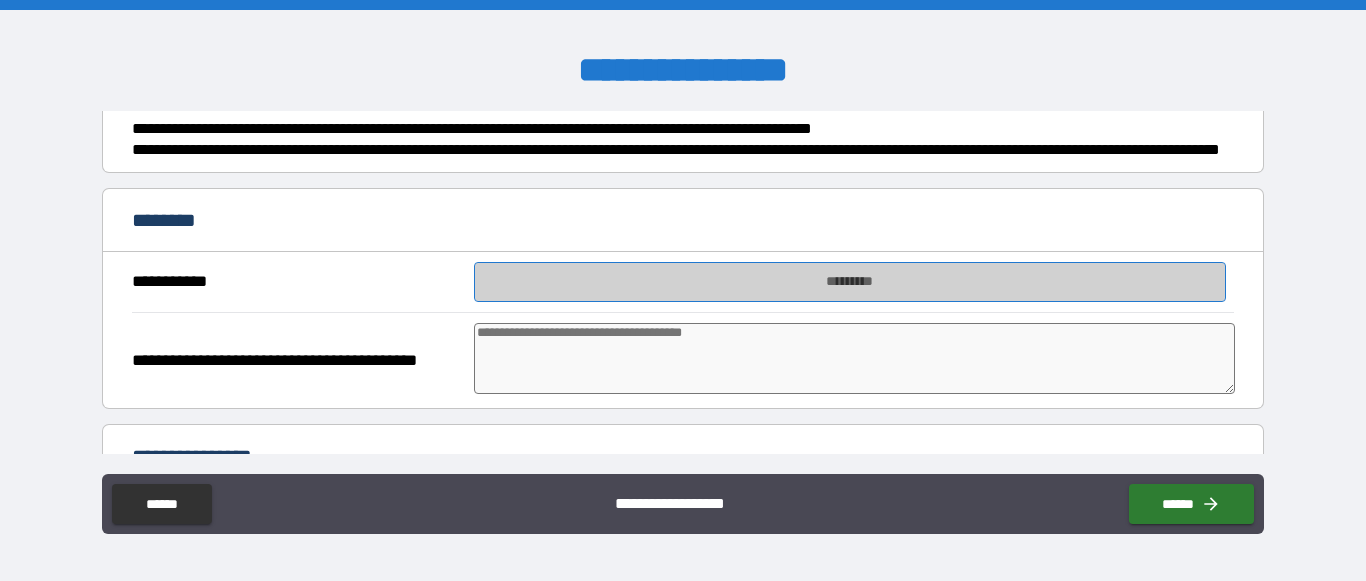 click on "*********" at bounding box center [850, 282] 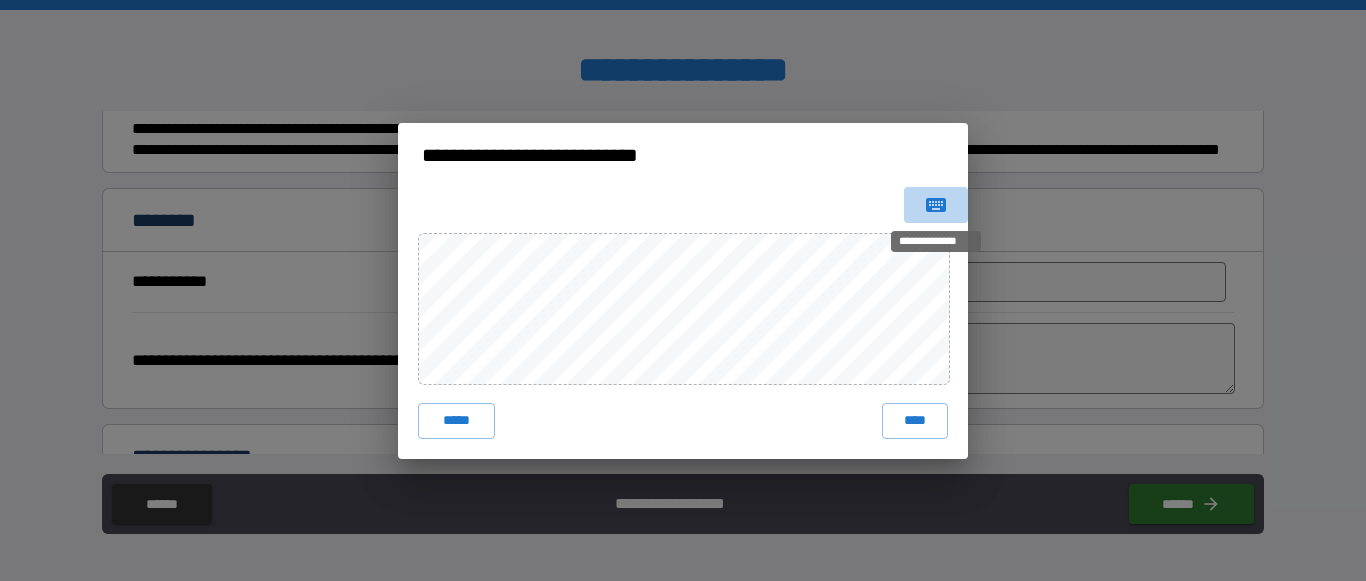 click 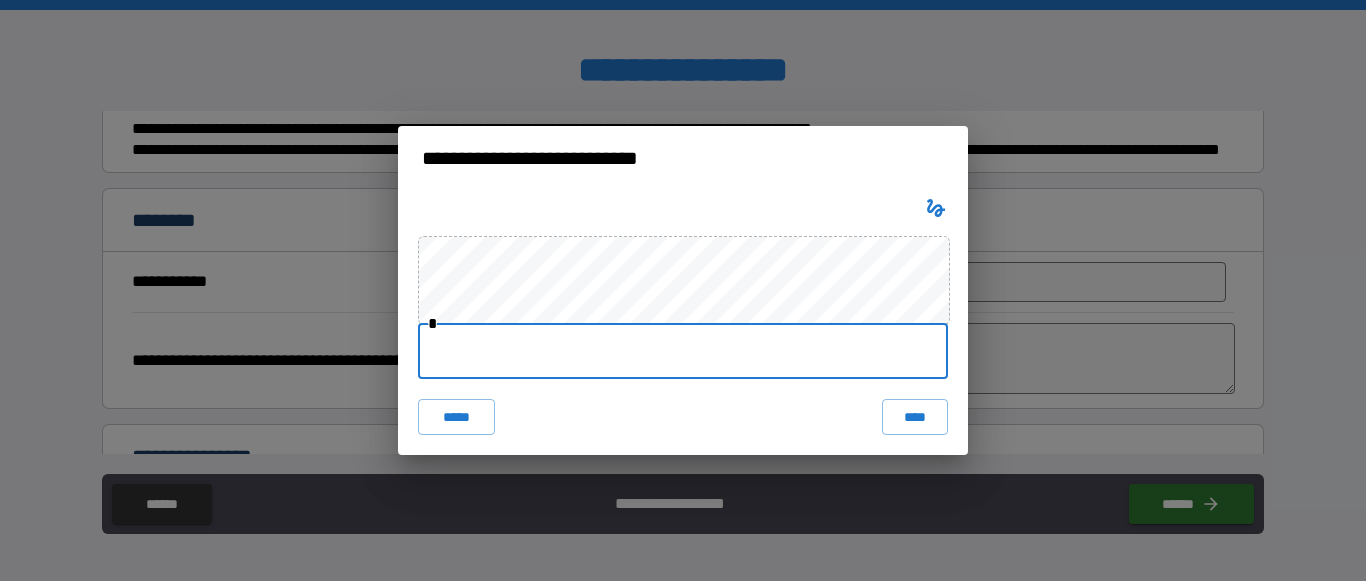 click at bounding box center (683, 351) 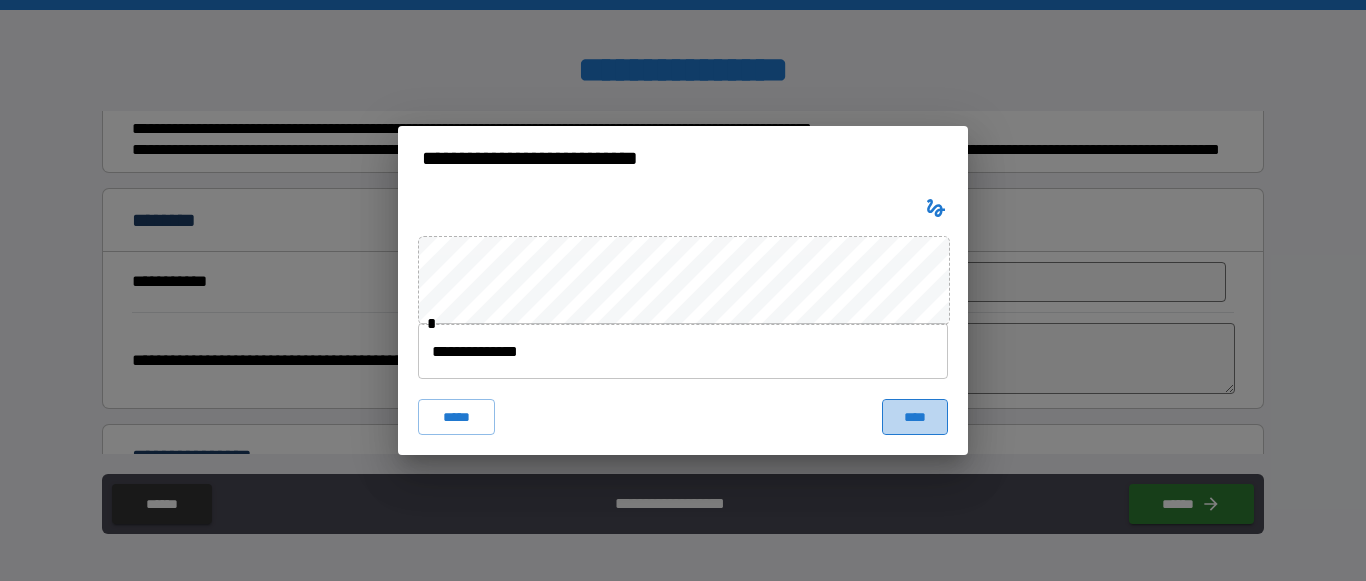 click on "****" at bounding box center [915, 417] 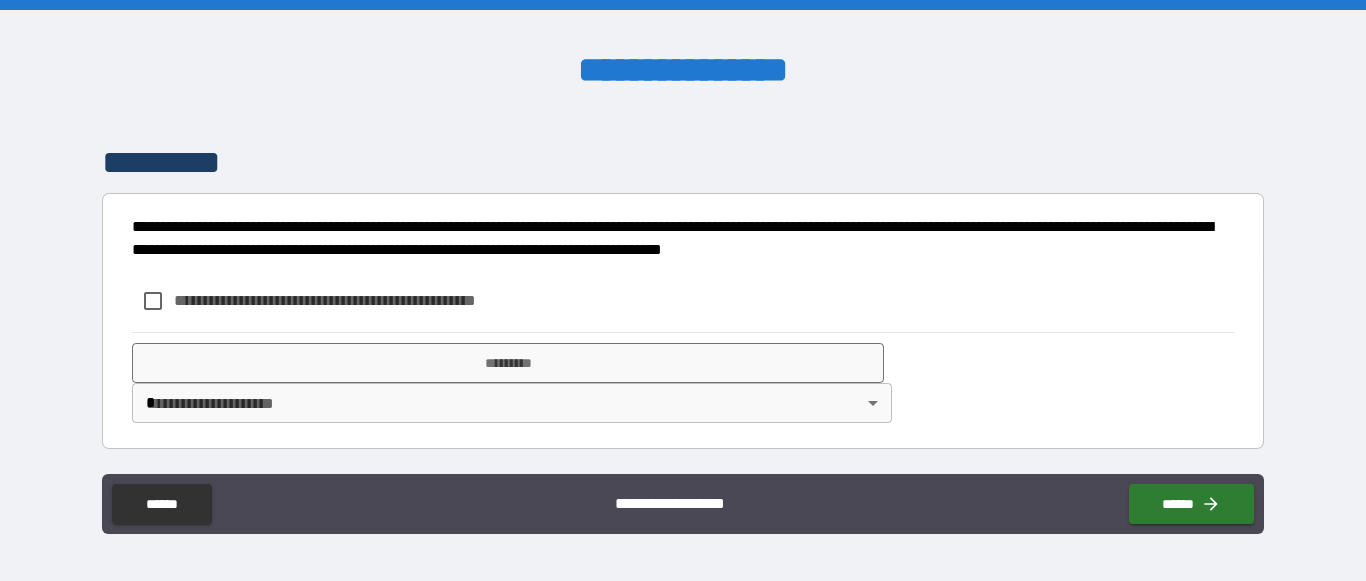 scroll, scrollTop: 1710, scrollLeft: 0, axis: vertical 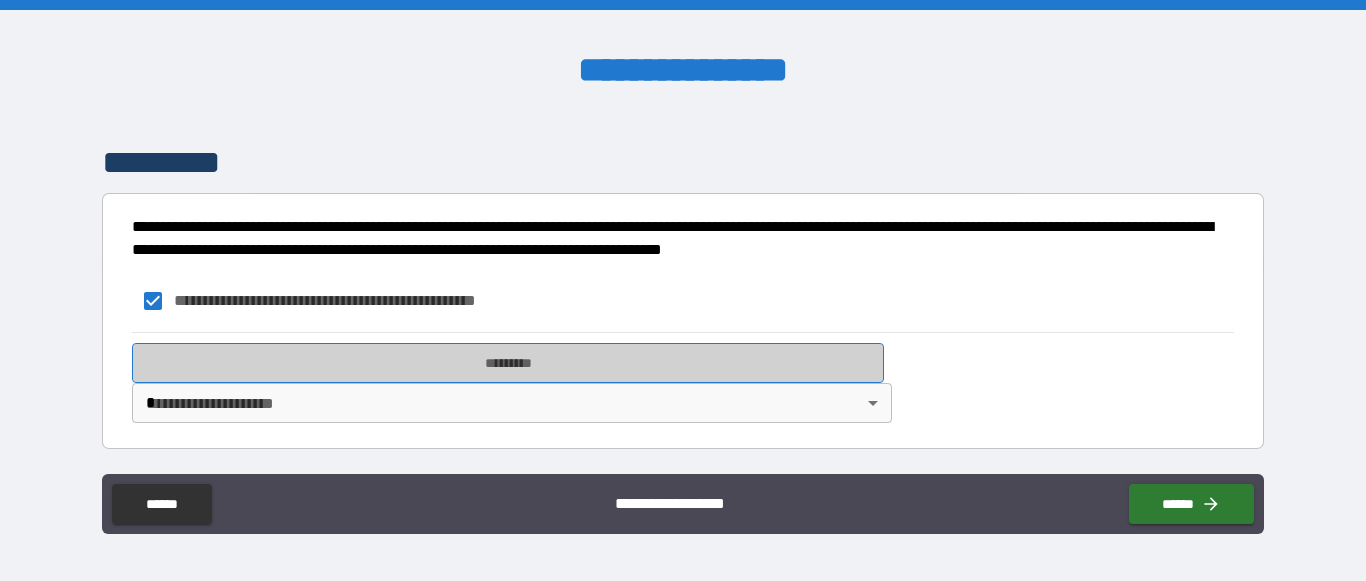 click on "*********" at bounding box center [508, 363] 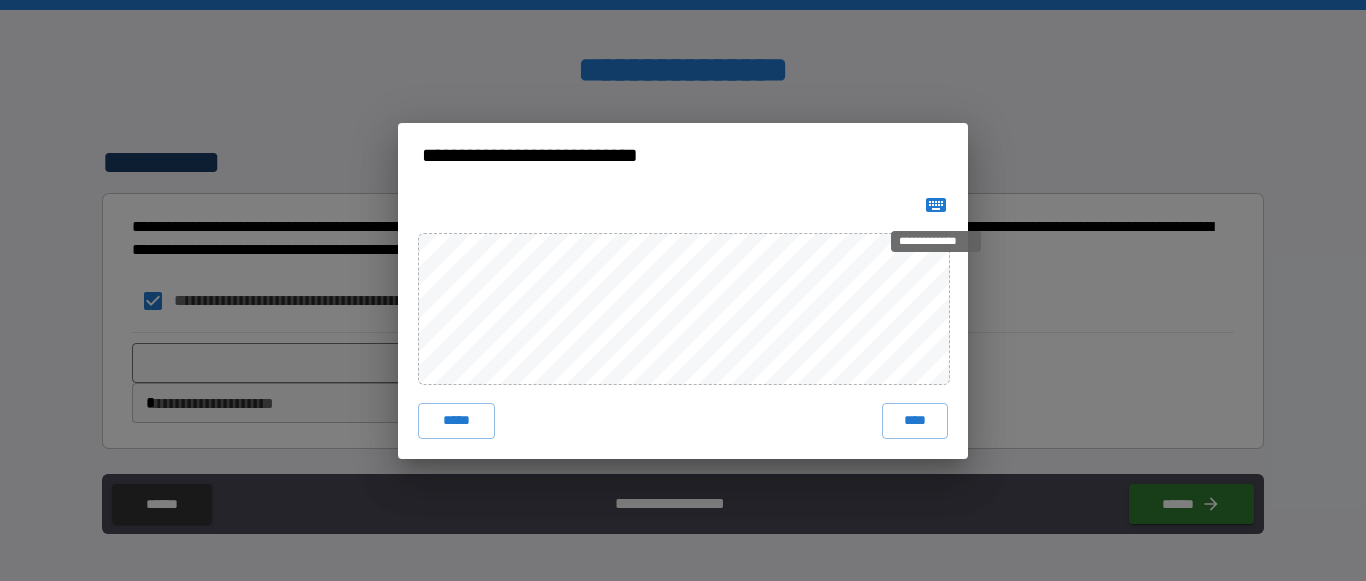 click 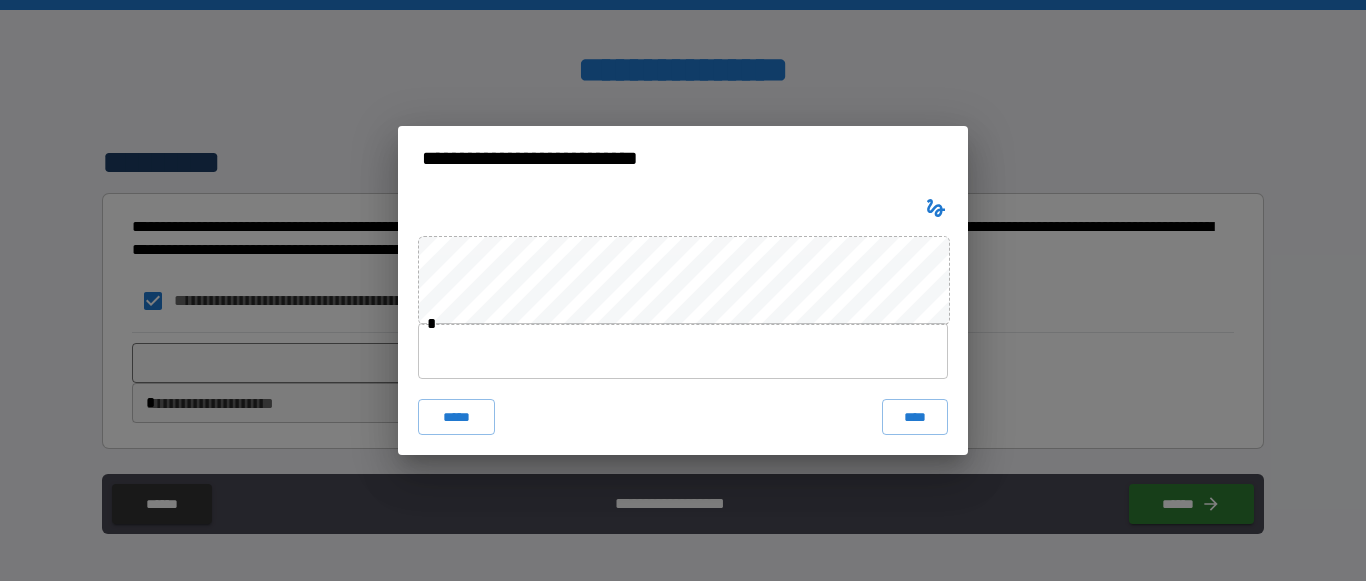 click at bounding box center (683, 351) 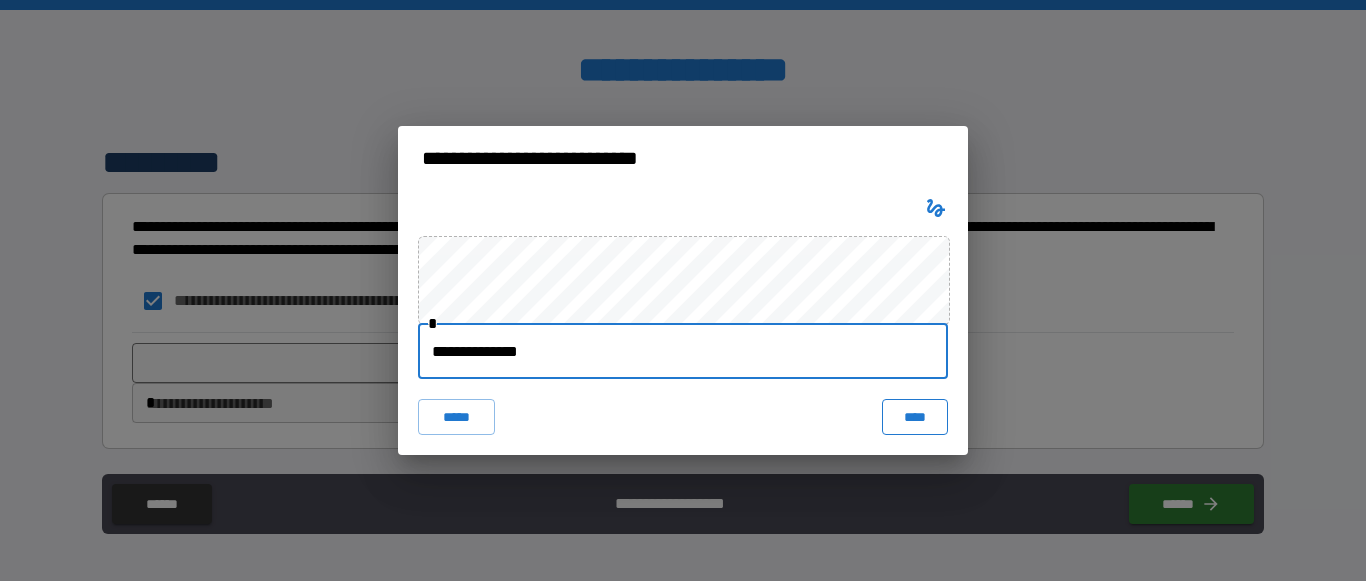 click on "****" at bounding box center [915, 417] 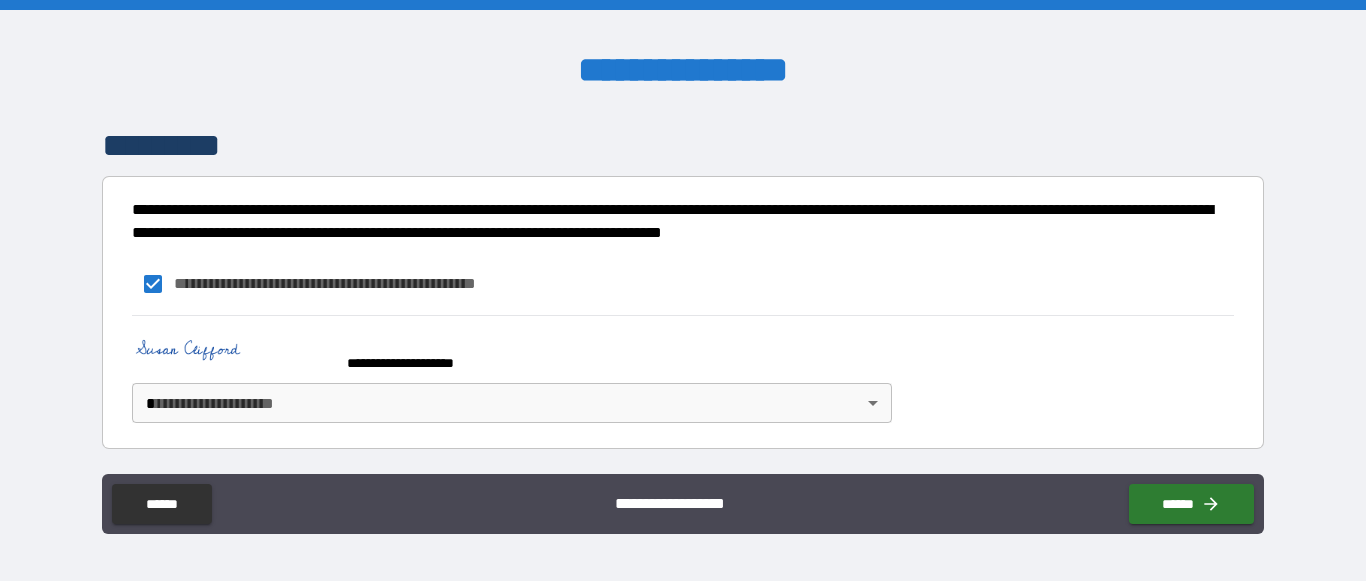 scroll, scrollTop: 1727, scrollLeft: 0, axis: vertical 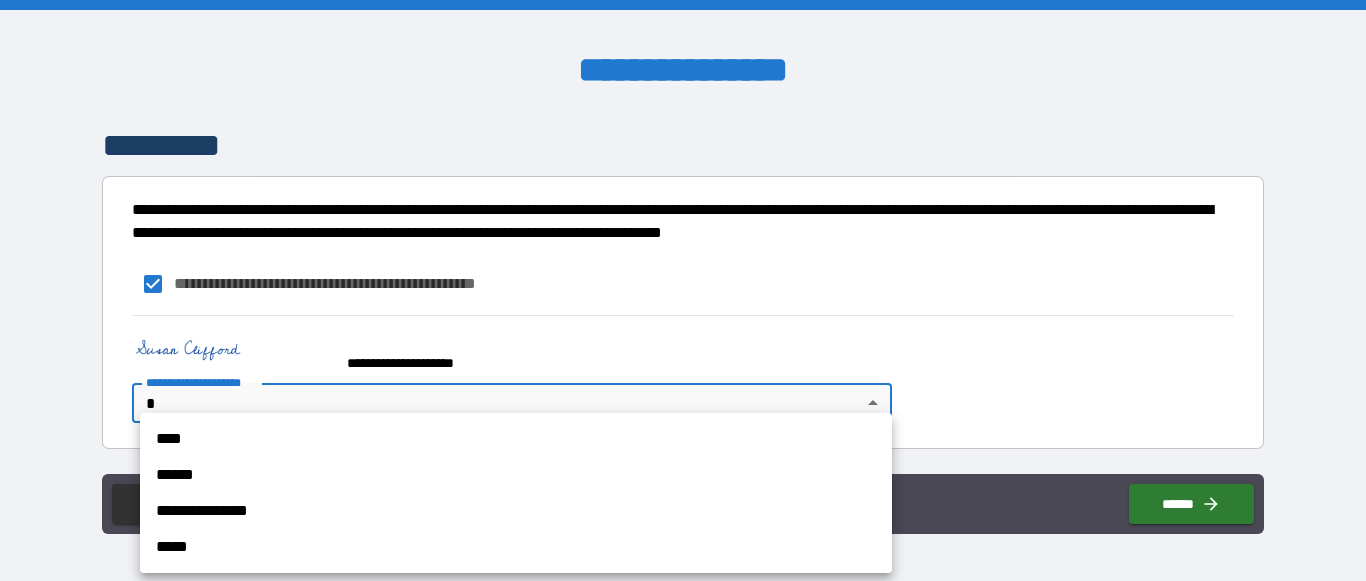 click on "****" at bounding box center (516, 439) 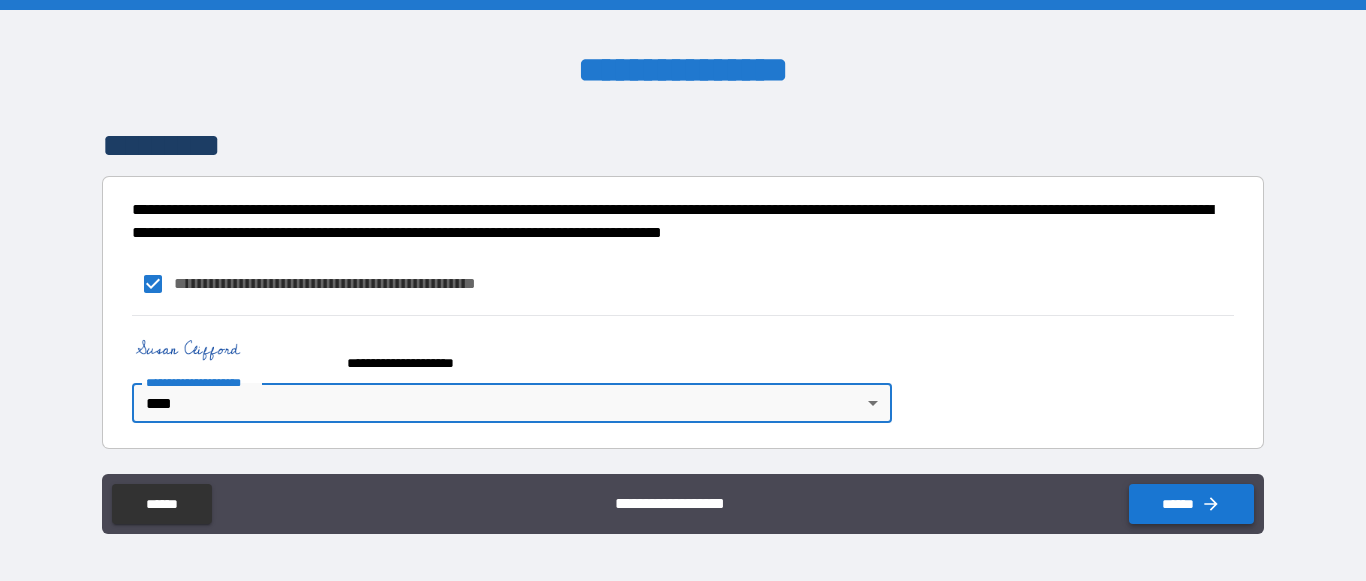 click on "******" at bounding box center [1191, 504] 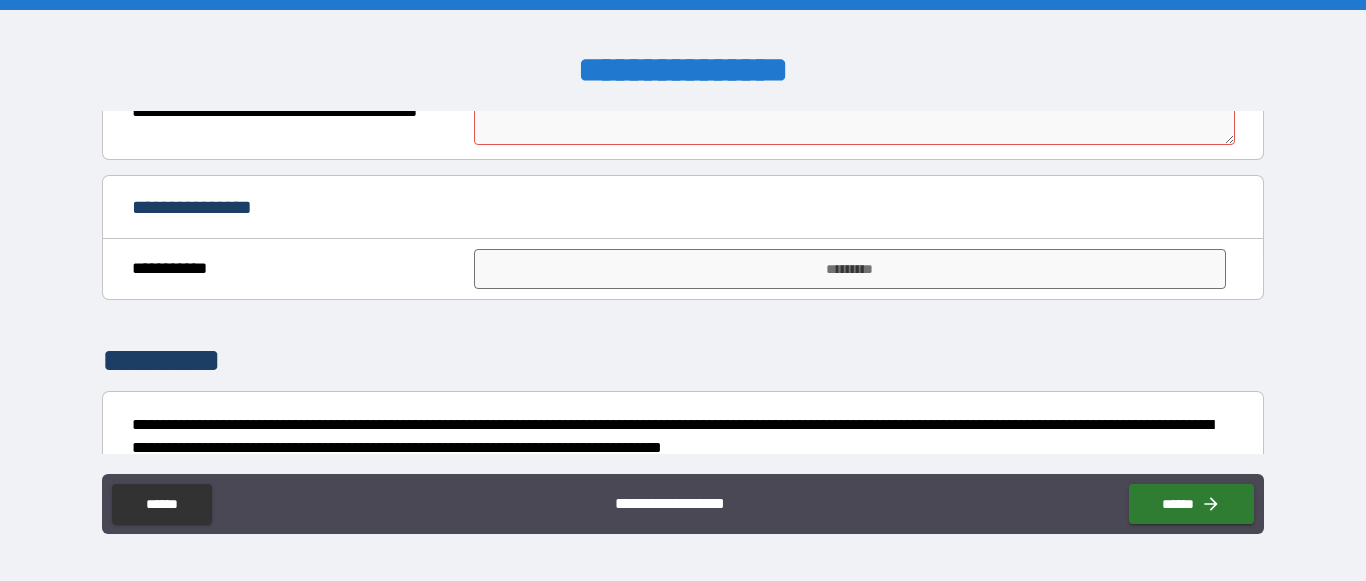scroll, scrollTop: 1487, scrollLeft: 0, axis: vertical 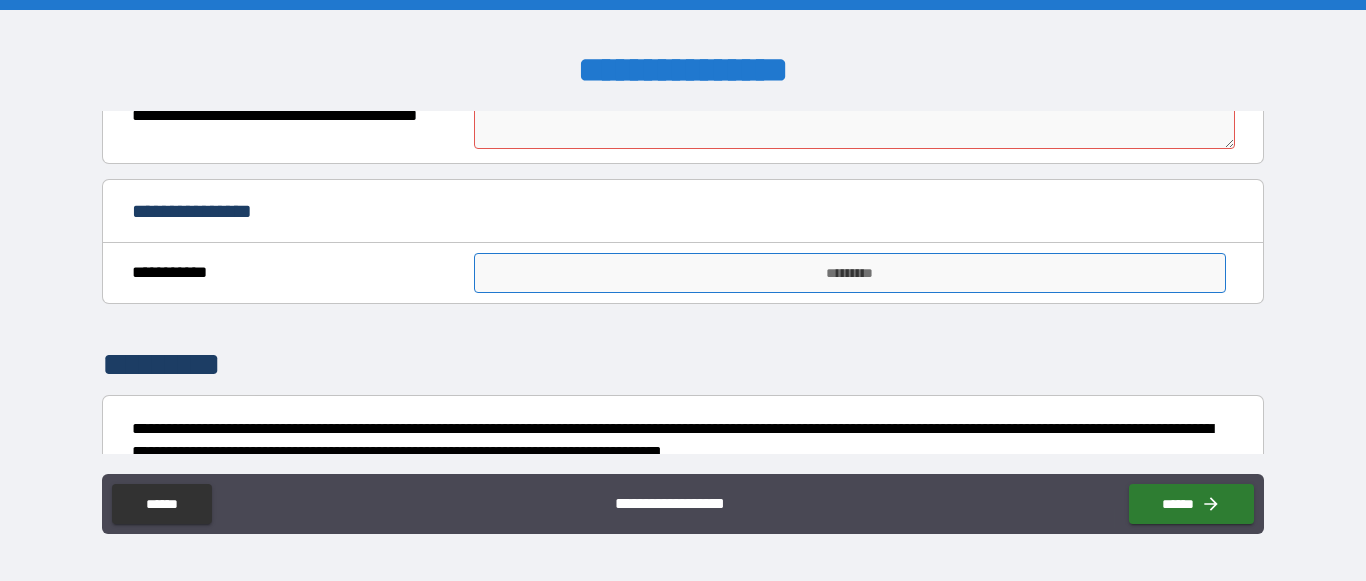 click on "*********" at bounding box center (850, 273) 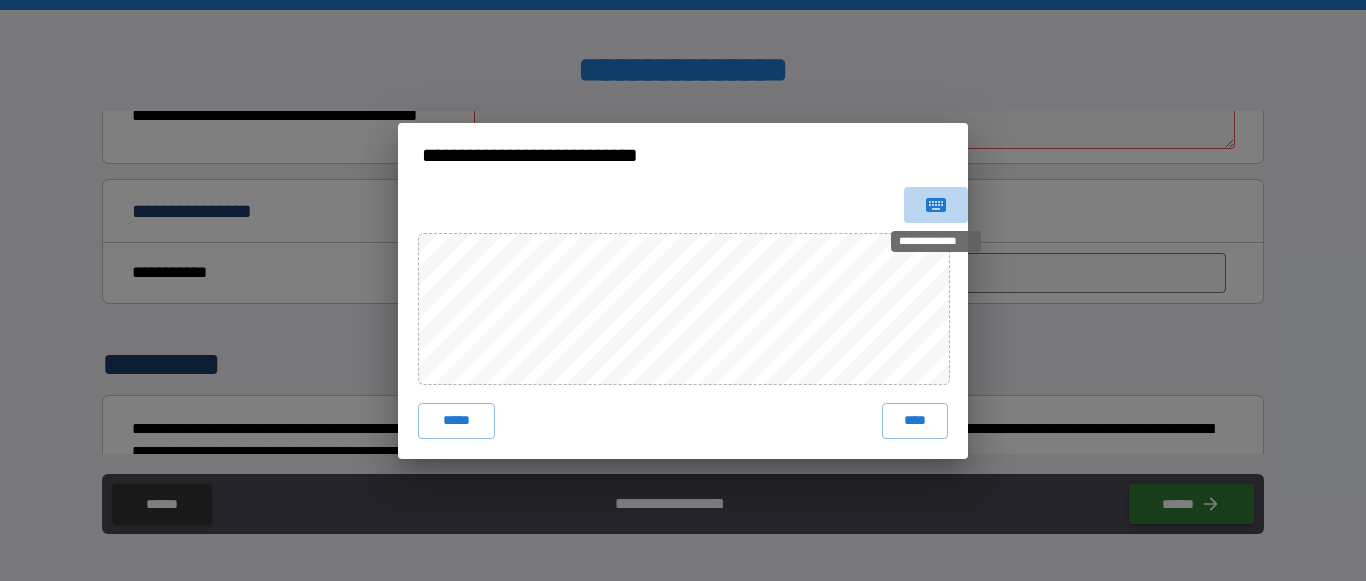 click 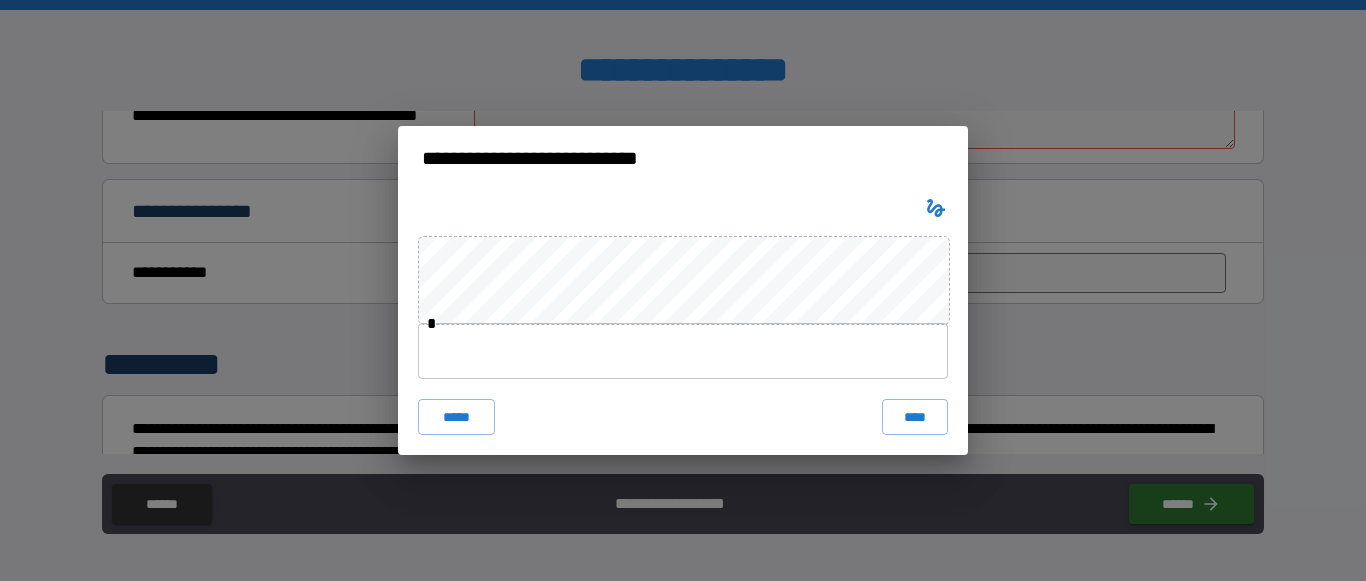 click at bounding box center [683, 351] 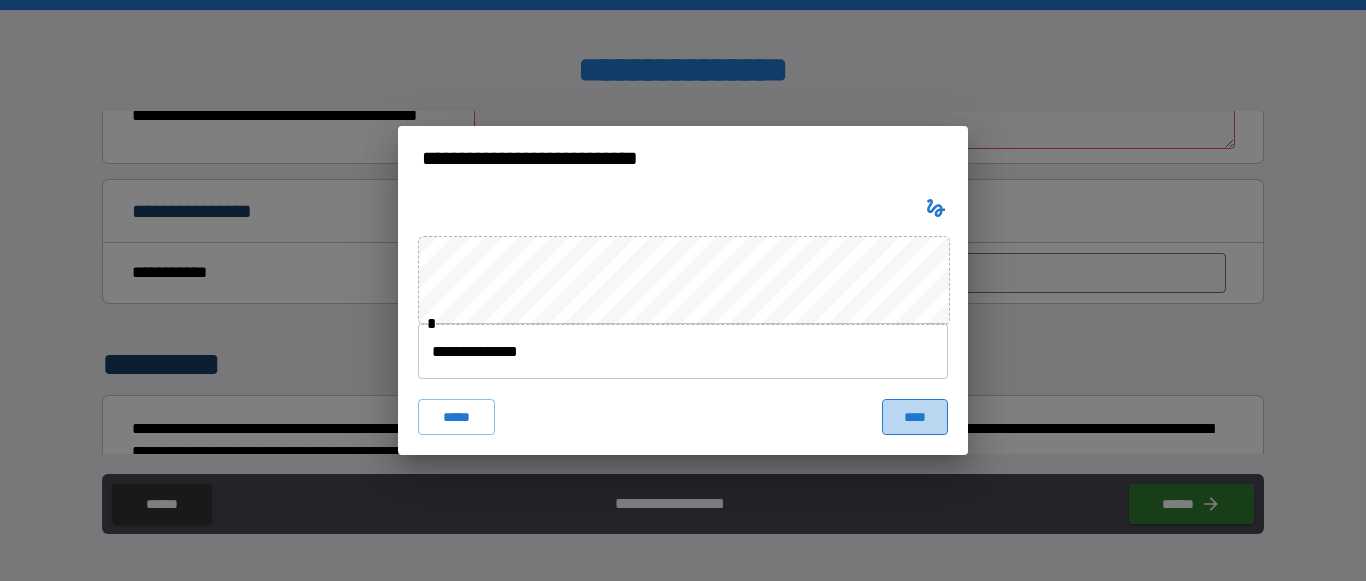 click on "****" at bounding box center [915, 417] 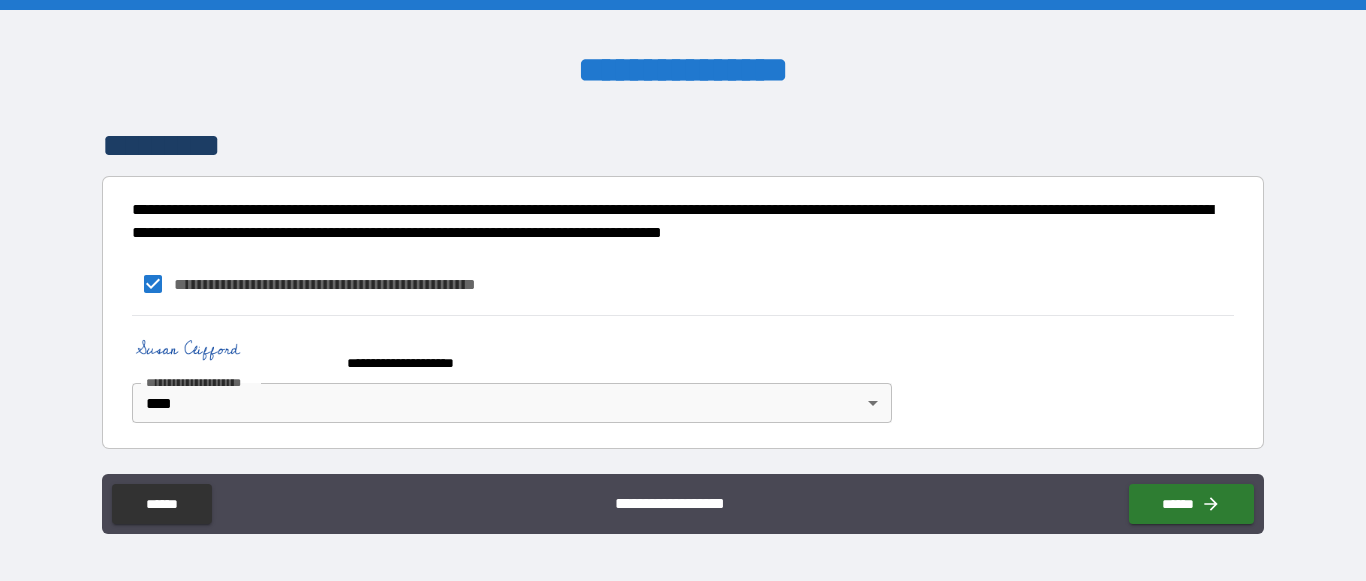 scroll, scrollTop: 1744, scrollLeft: 0, axis: vertical 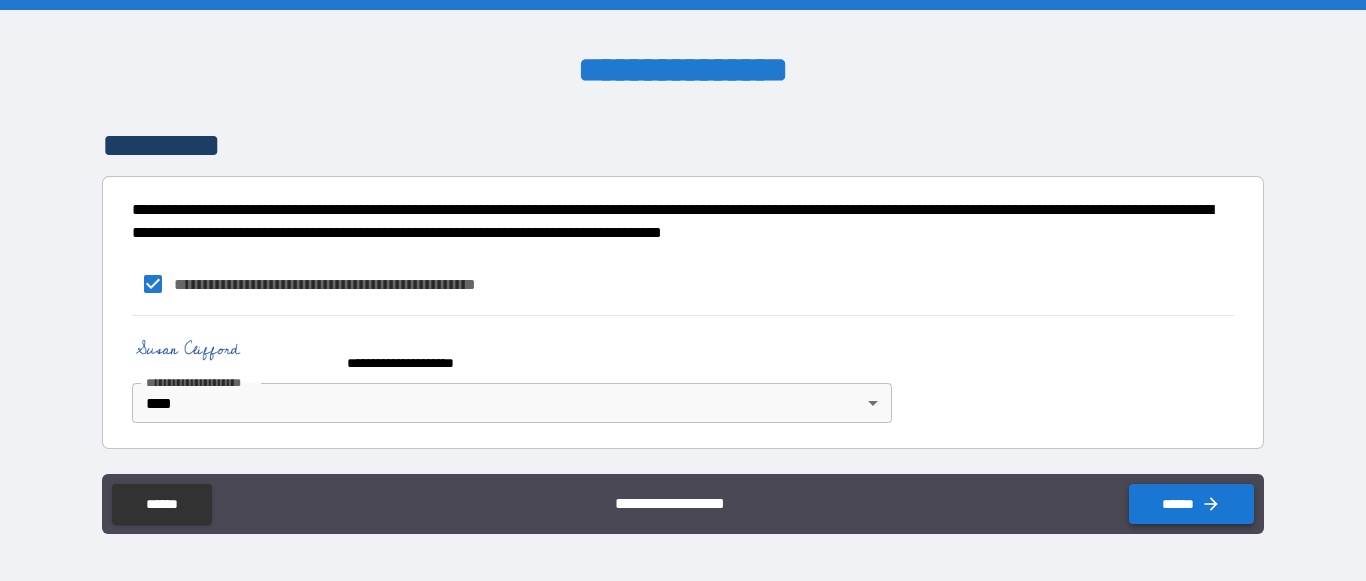 click on "******" at bounding box center (1191, 504) 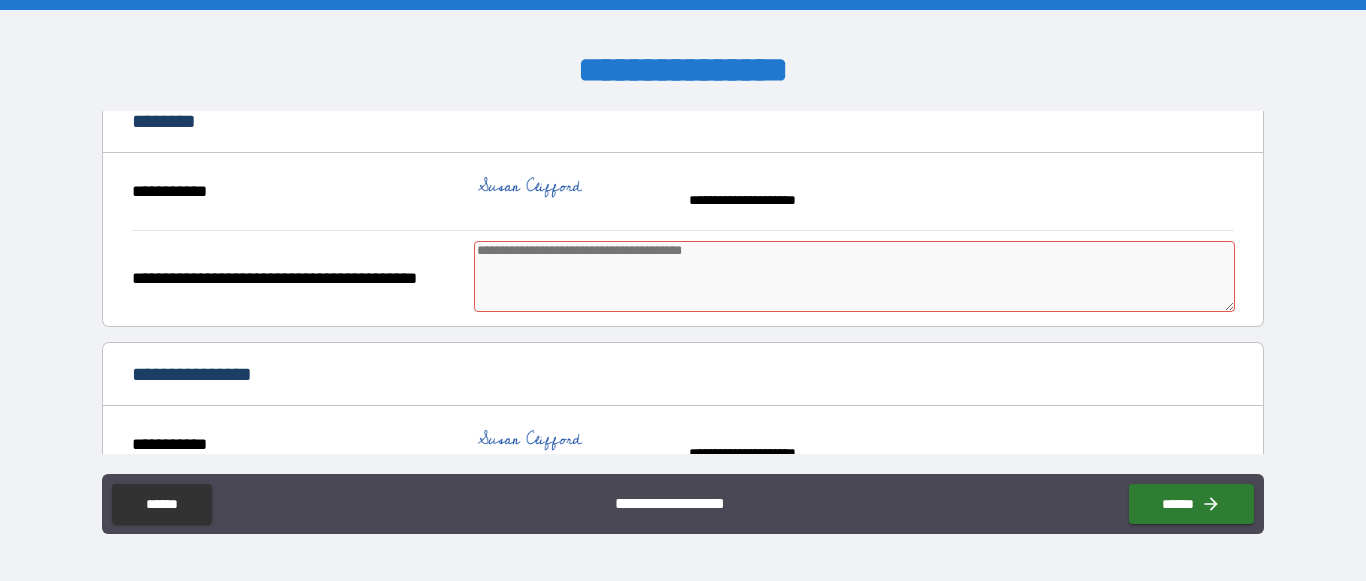 scroll, scrollTop: 1322, scrollLeft: 0, axis: vertical 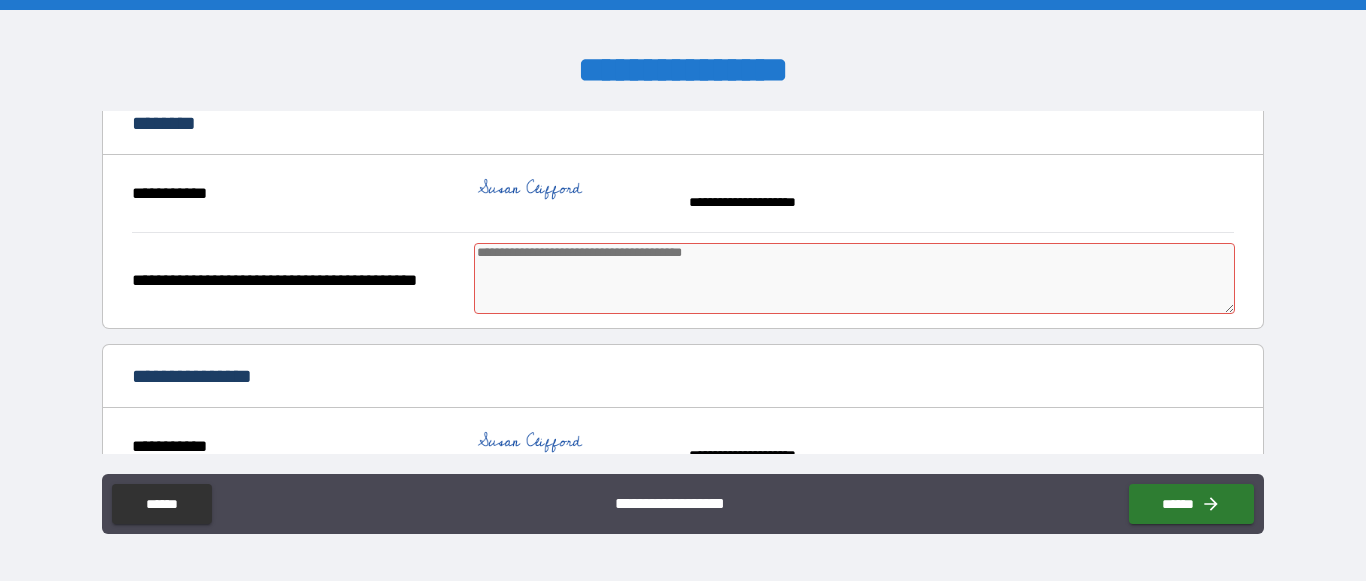 click on "**********" at bounding box center [850, 193] 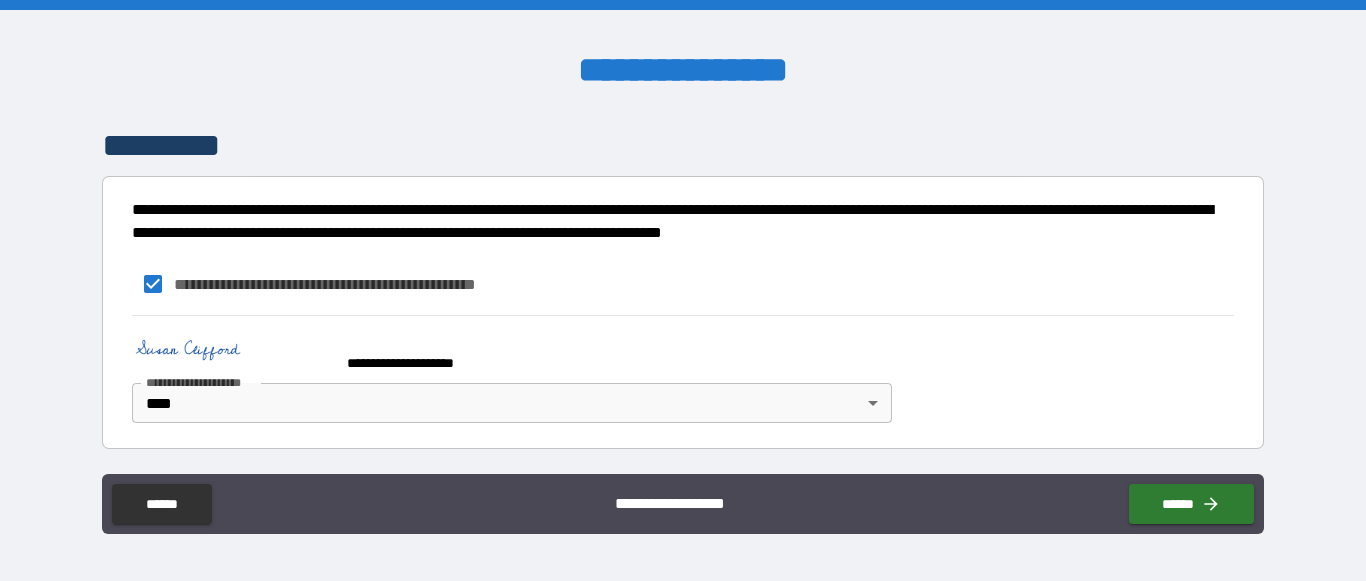 scroll, scrollTop: 1744, scrollLeft: 0, axis: vertical 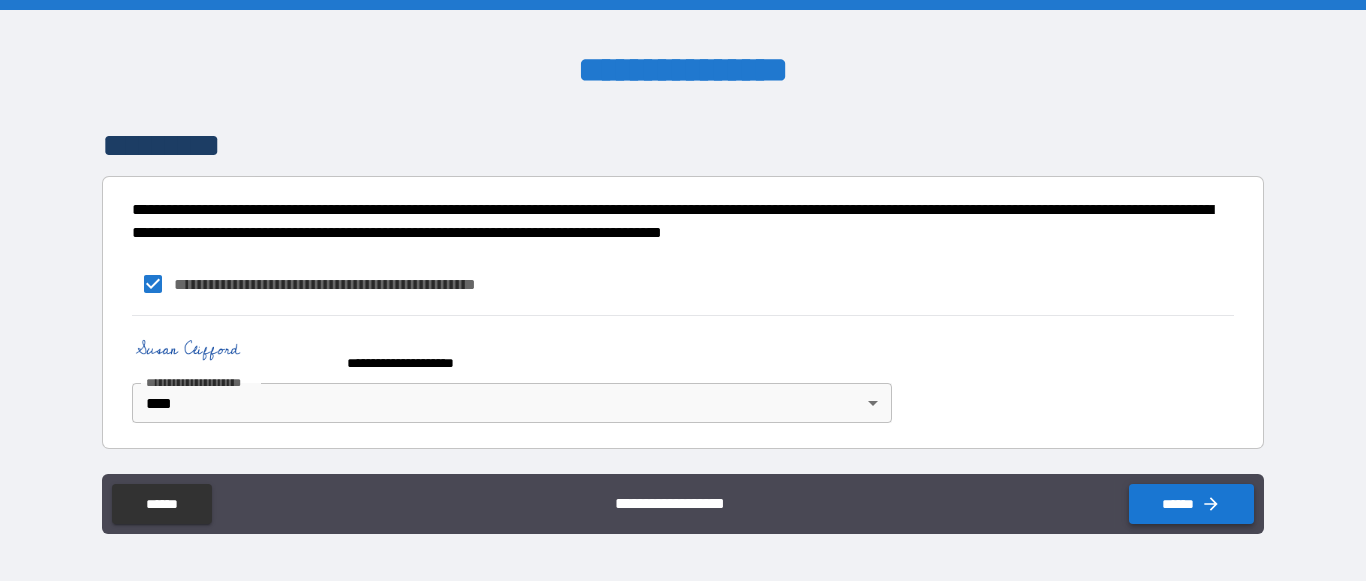 click on "******" at bounding box center [1191, 504] 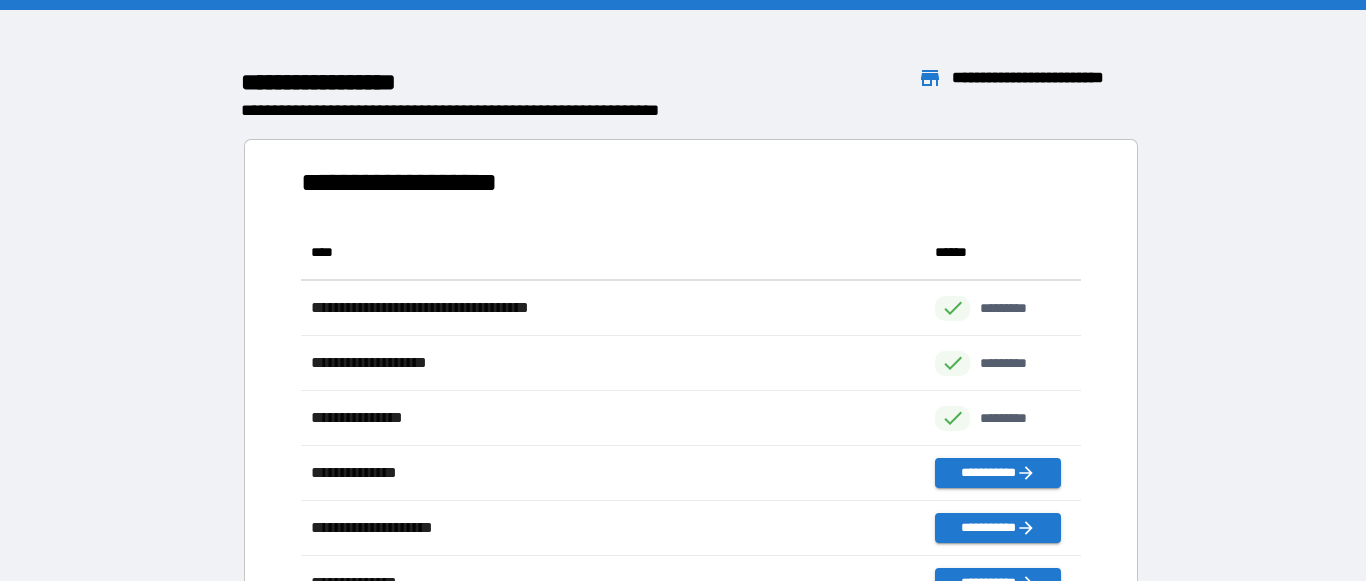 scroll, scrollTop: 1, scrollLeft: 1, axis: both 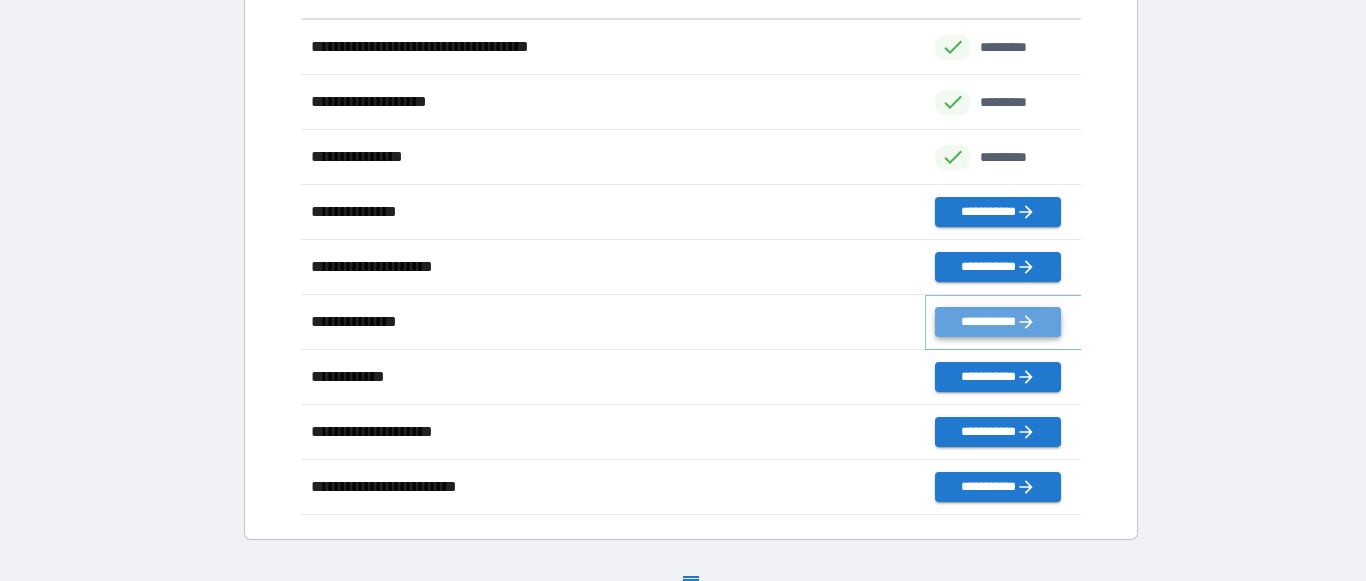 click on "**********" at bounding box center (997, 322) 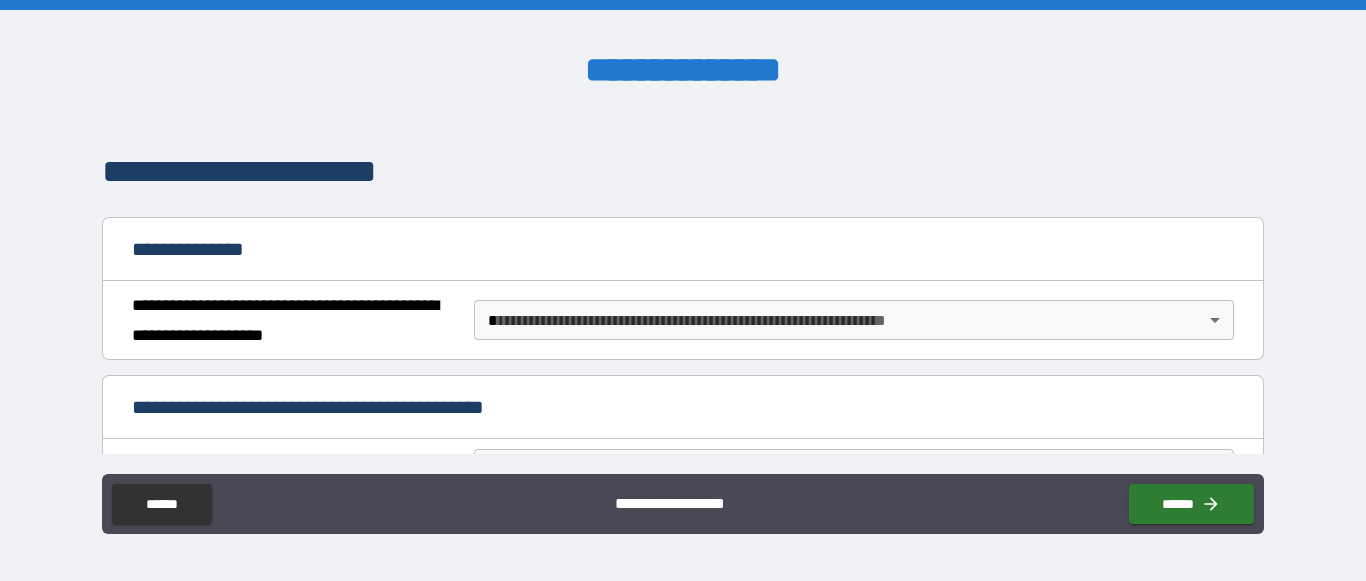 scroll, scrollTop: 140, scrollLeft: 0, axis: vertical 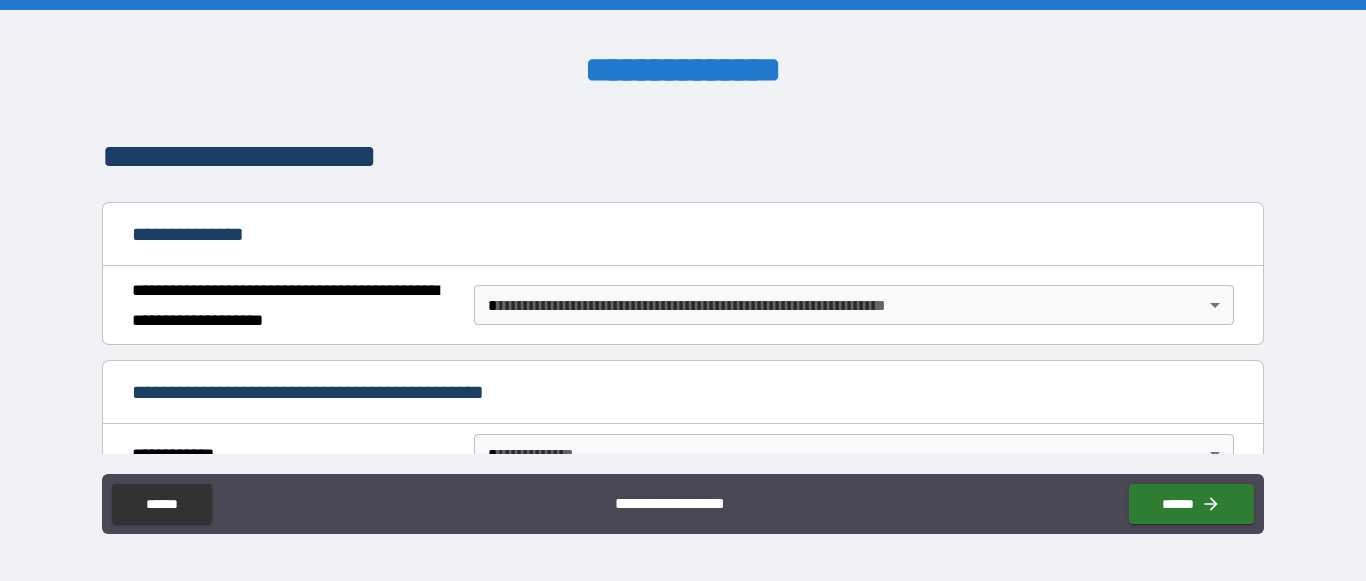 click on "**********" at bounding box center (683, 290) 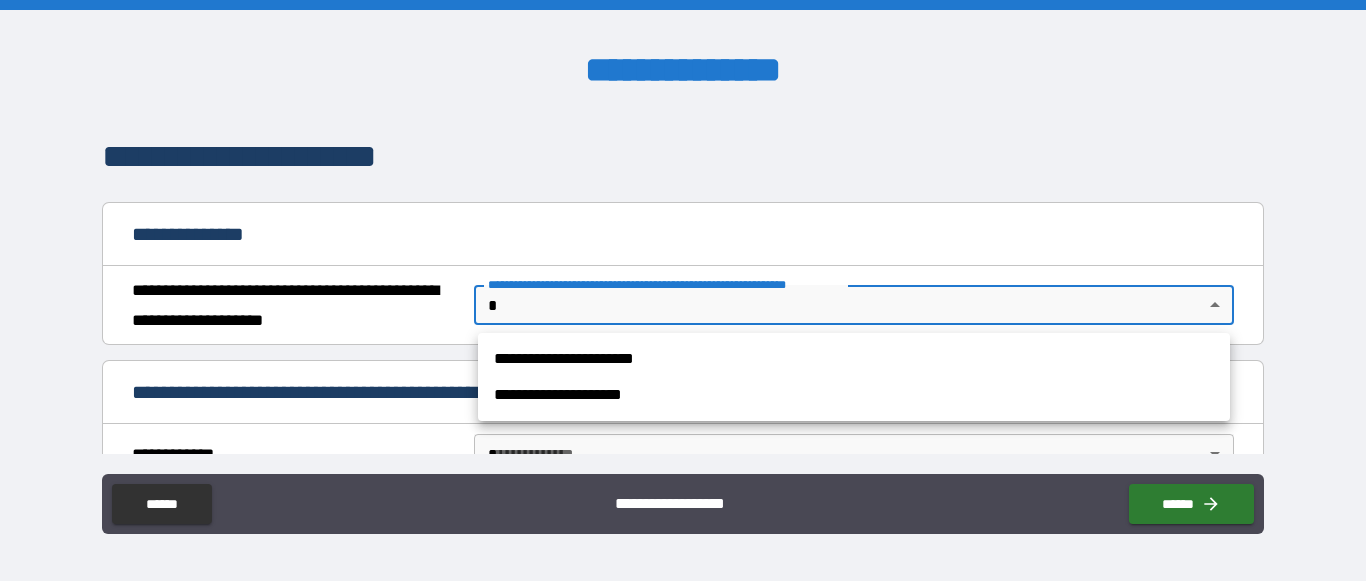 click on "**********" at bounding box center [854, 395] 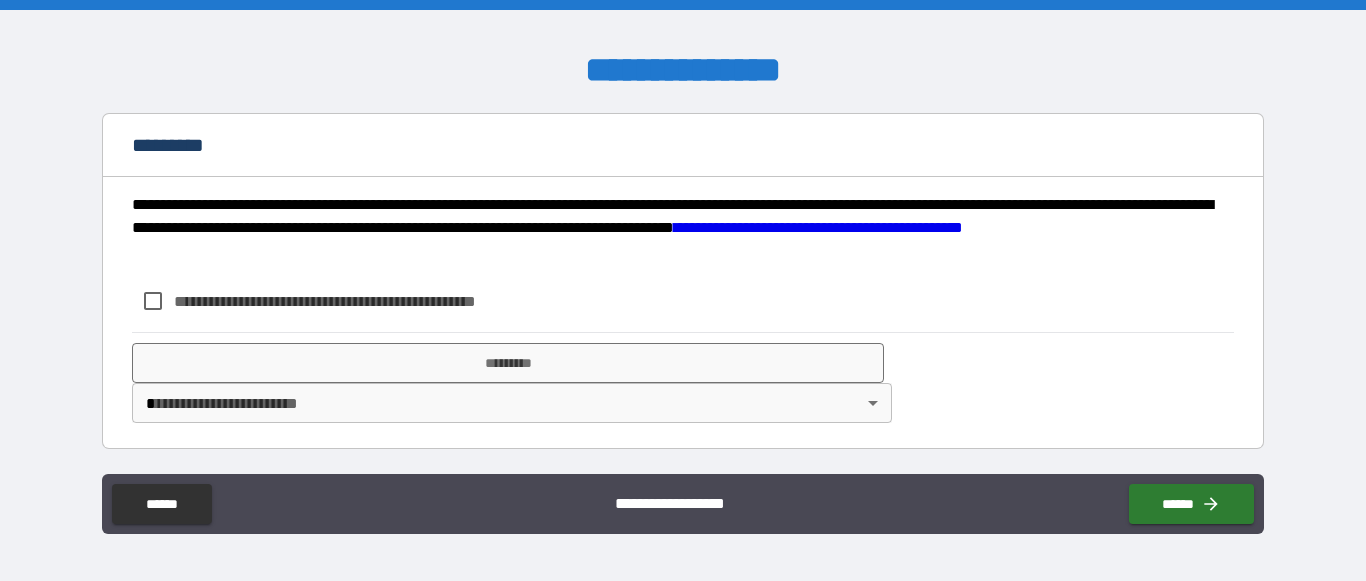scroll, scrollTop: 387, scrollLeft: 0, axis: vertical 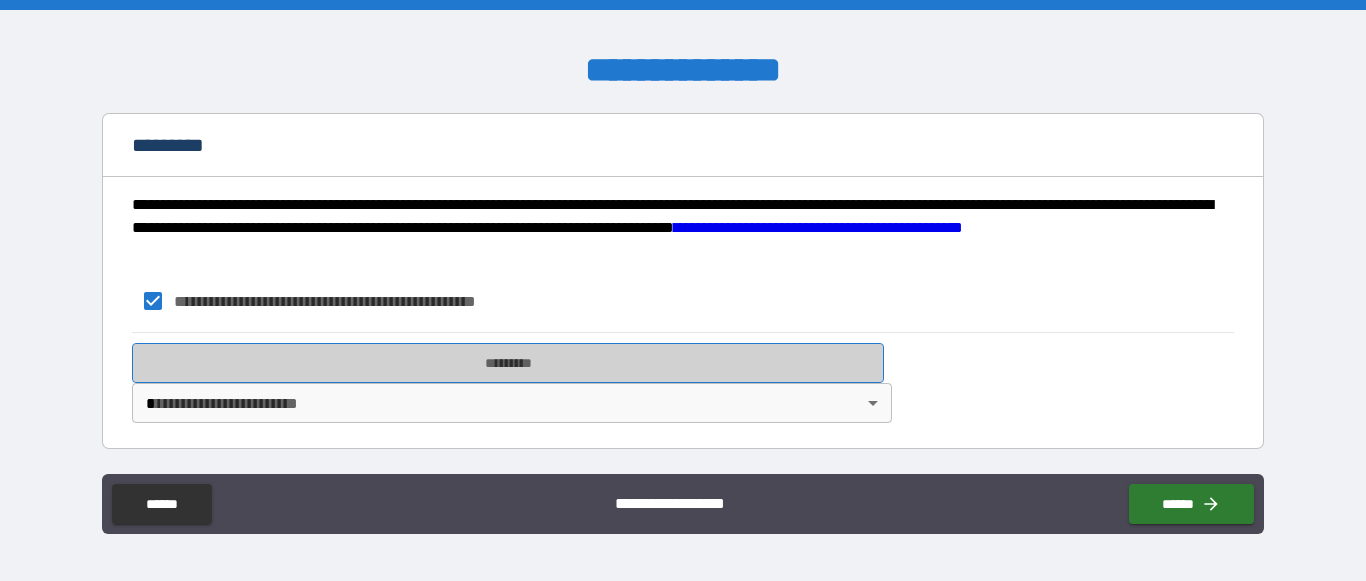 click on "*********" at bounding box center [508, 363] 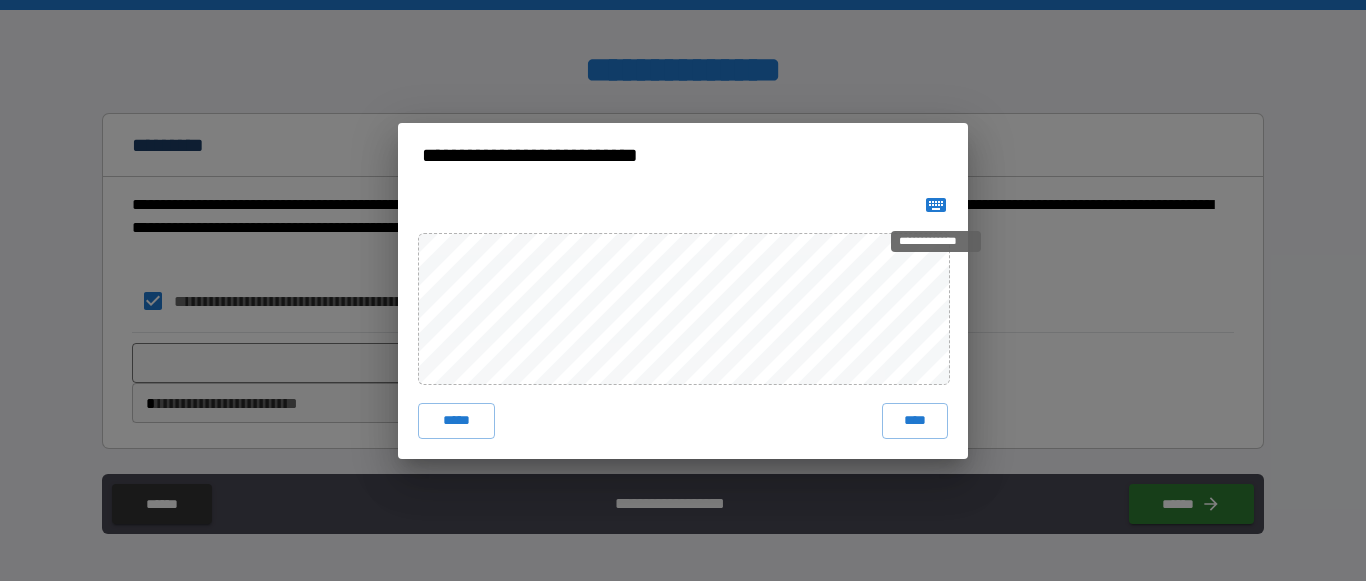click 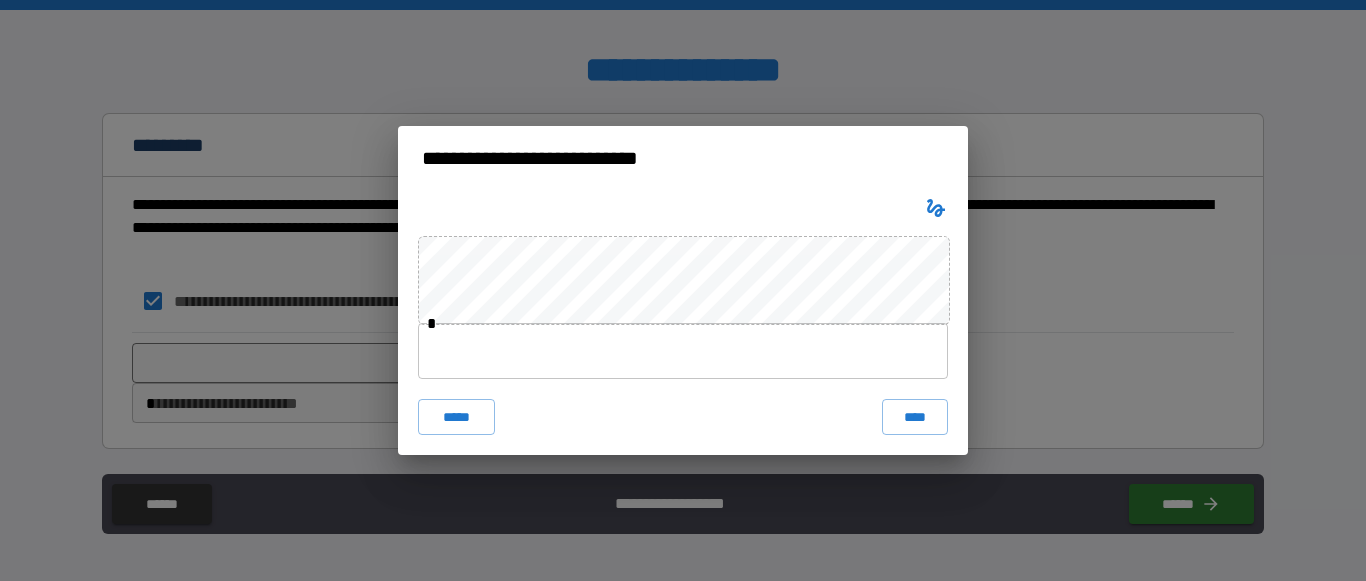 click at bounding box center (683, 351) 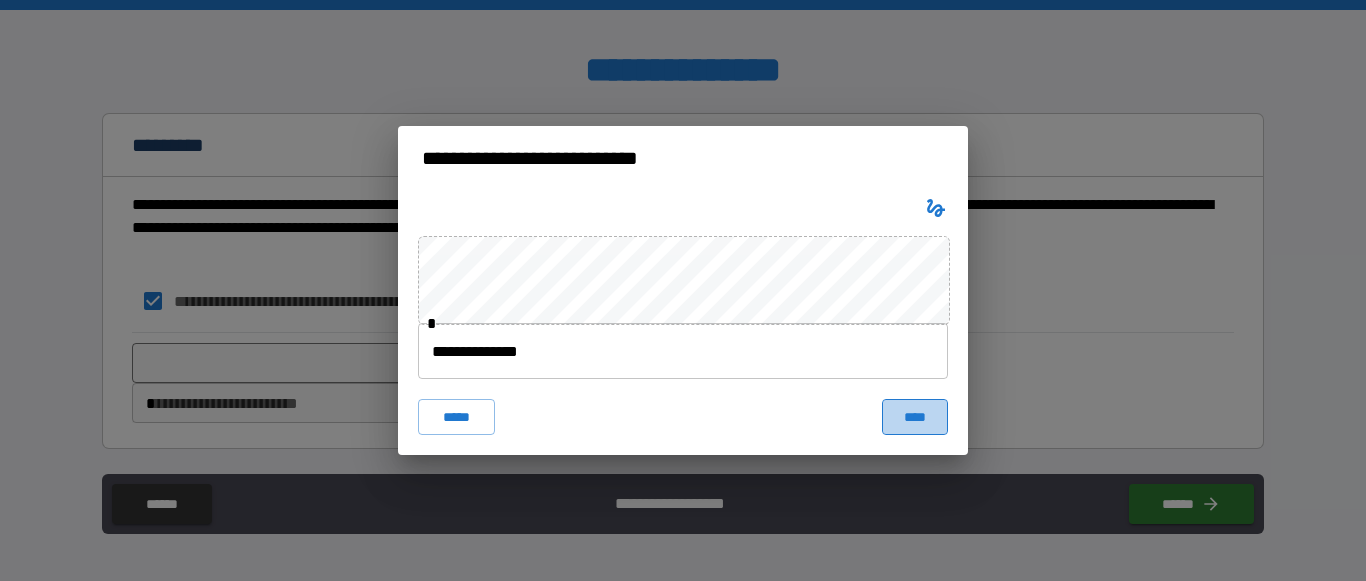 click on "****" at bounding box center [915, 417] 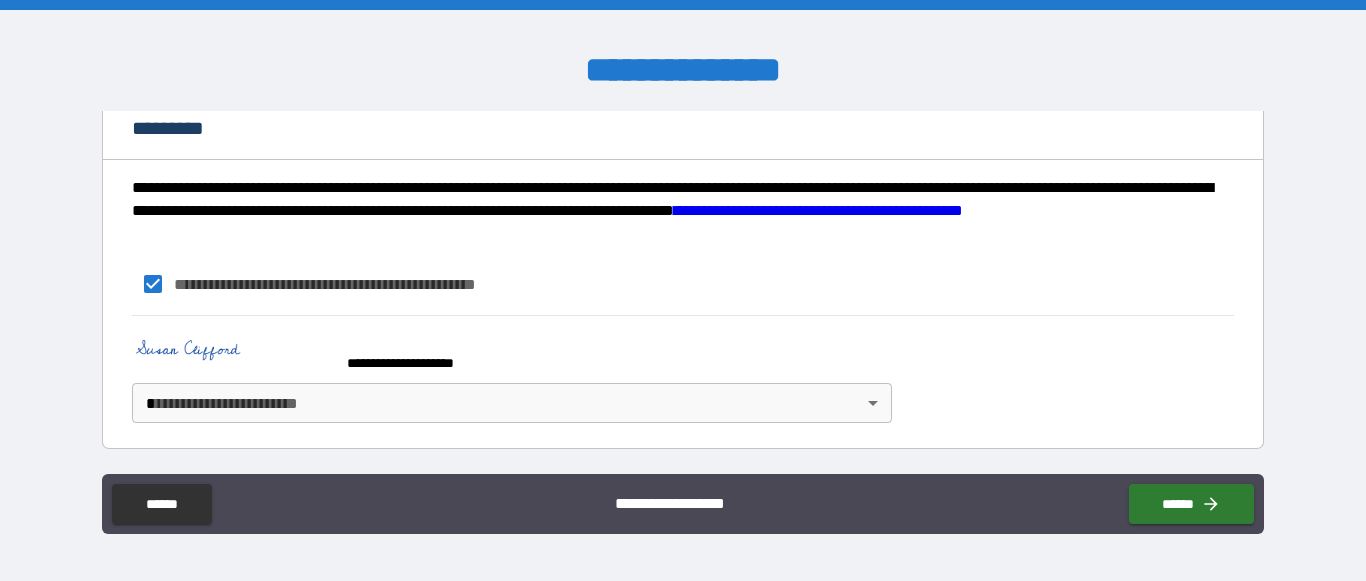 scroll, scrollTop: 404, scrollLeft: 0, axis: vertical 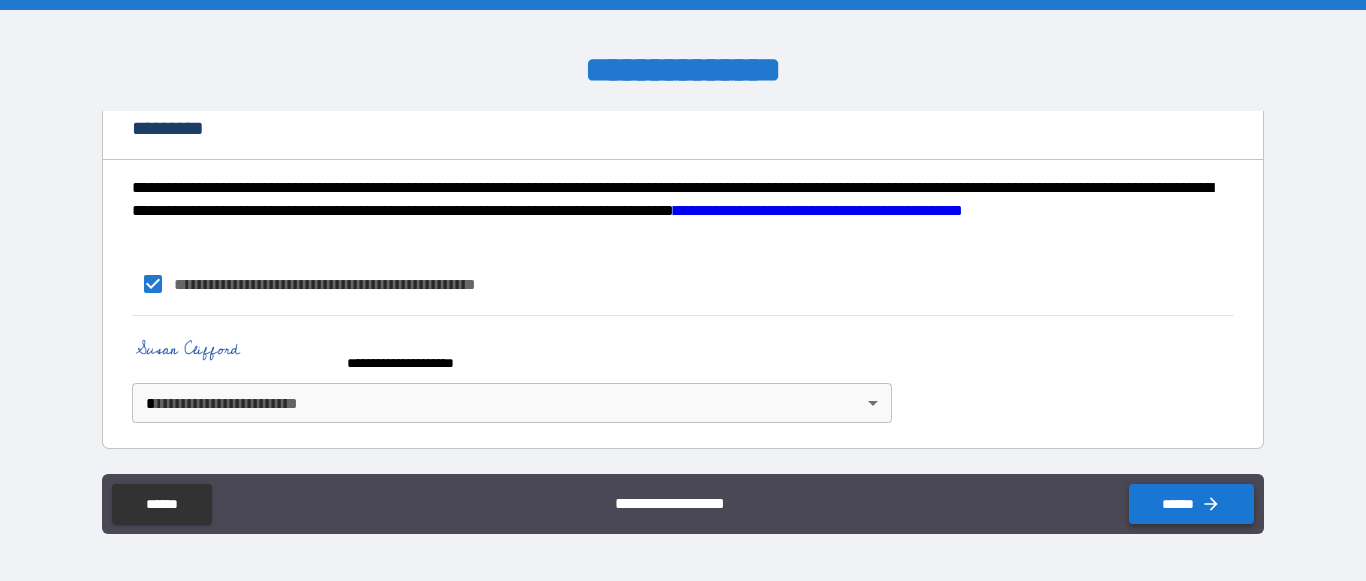 click on "******" at bounding box center (1191, 504) 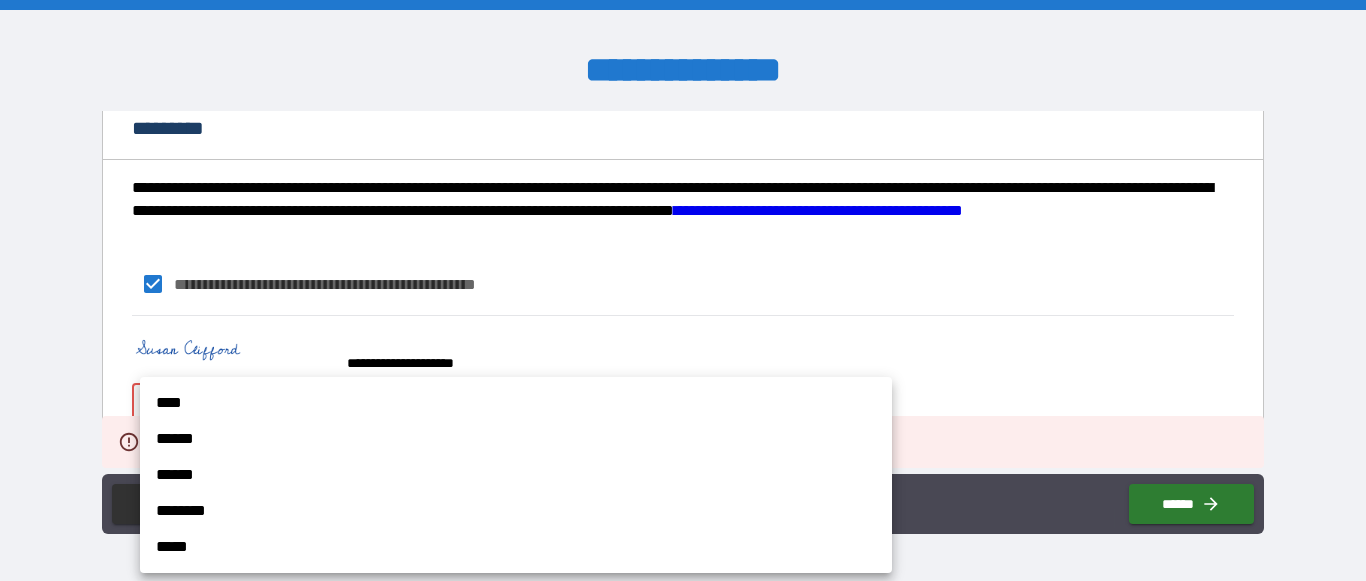 click on "**********" at bounding box center (683, 290) 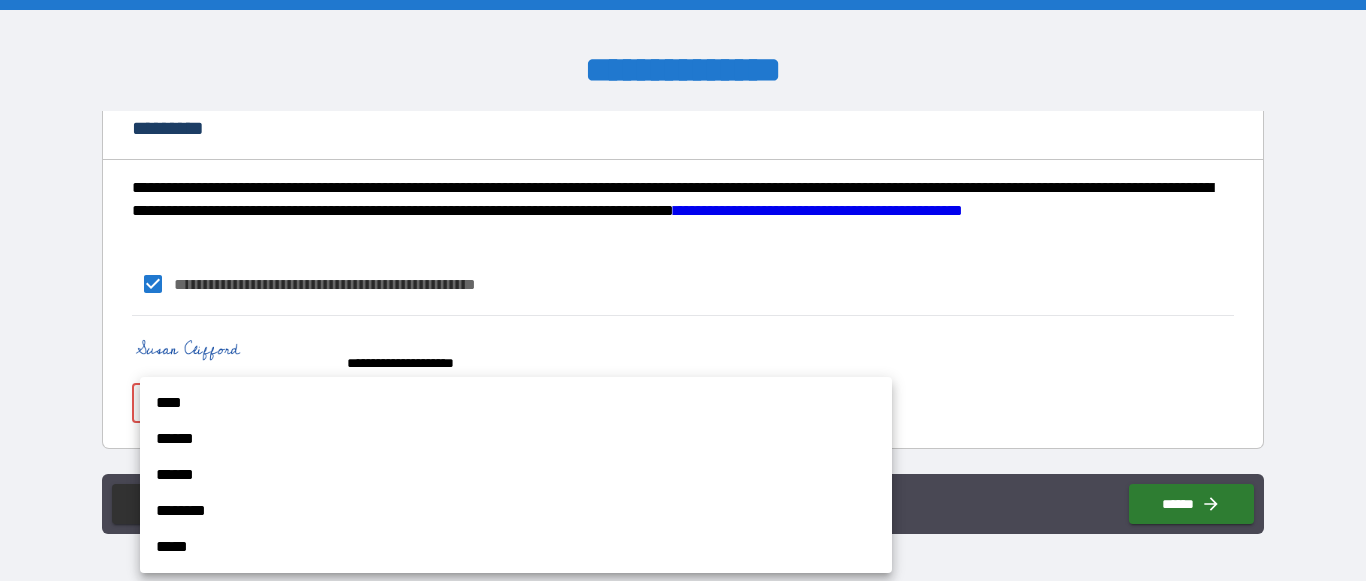 click on "****" at bounding box center [516, 403] 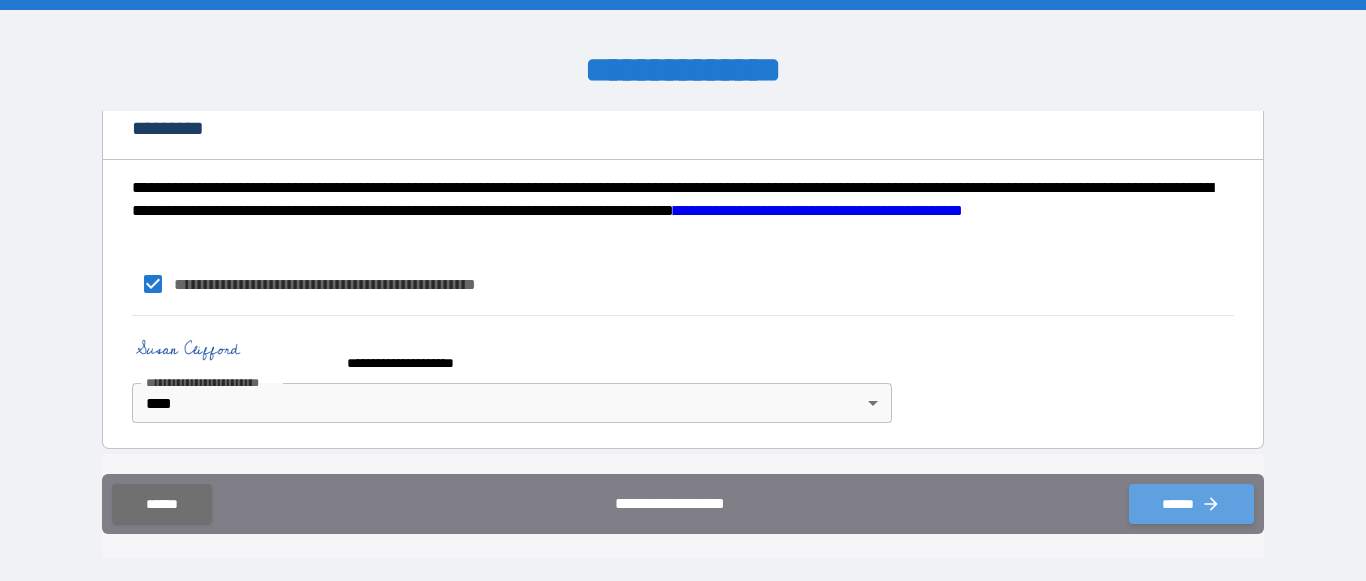 click on "******" at bounding box center (1191, 504) 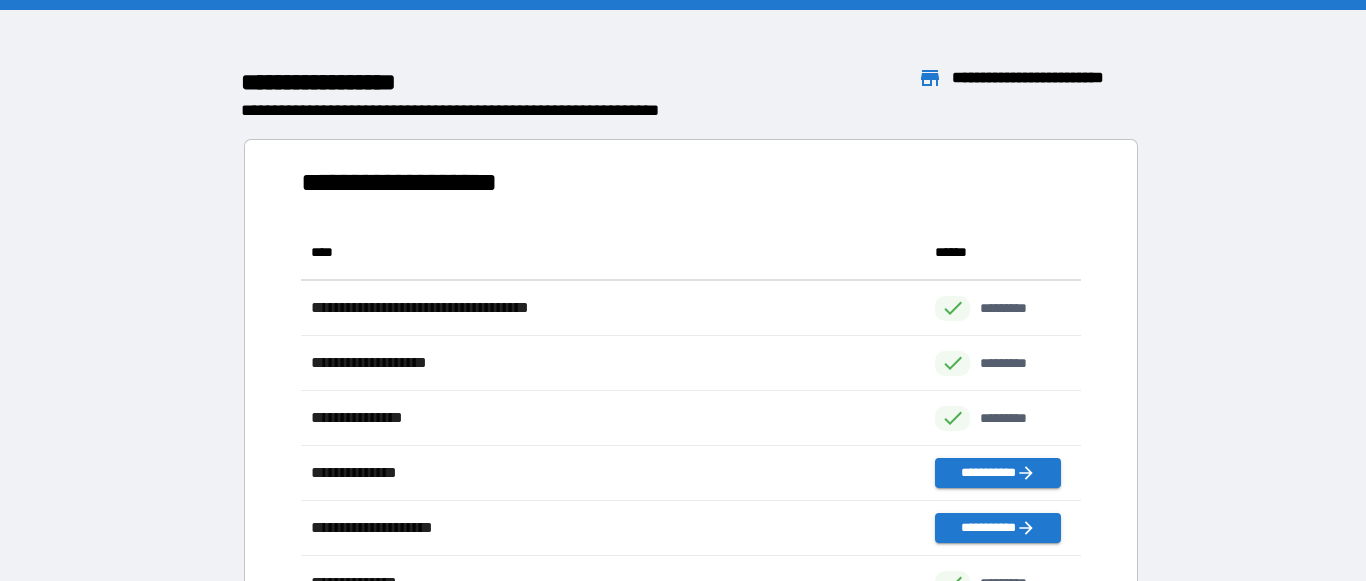 scroll, scrollTop: 1, scrollLeft: 1, axis: both 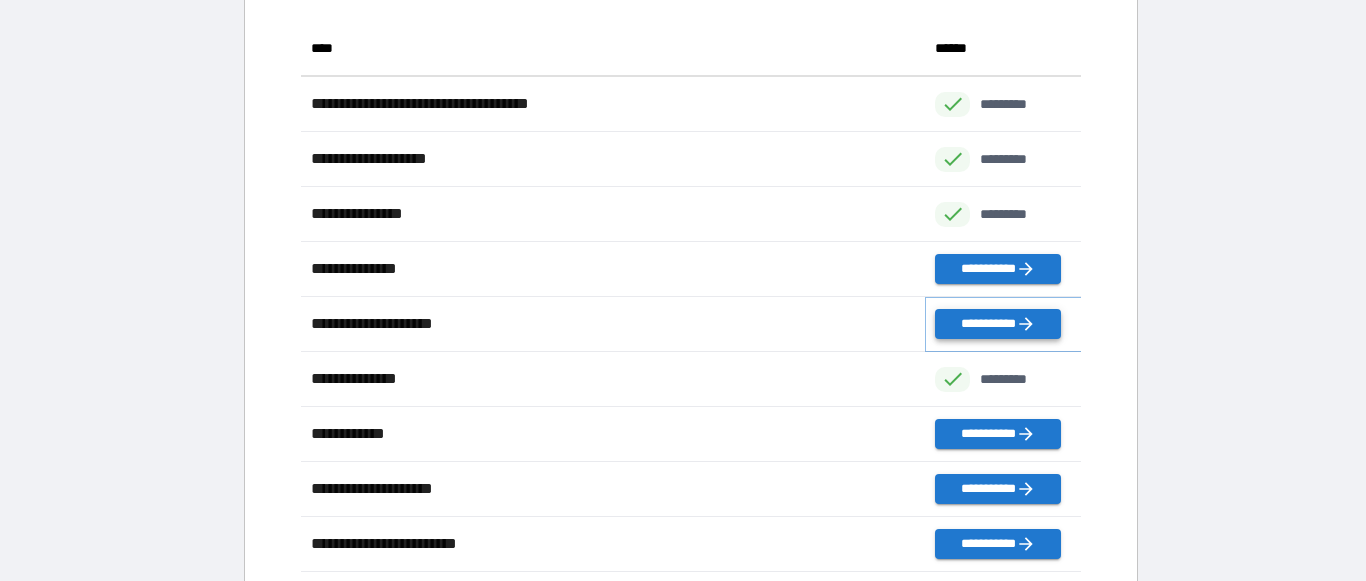 click on "**********" at bounding box center (997, 324) 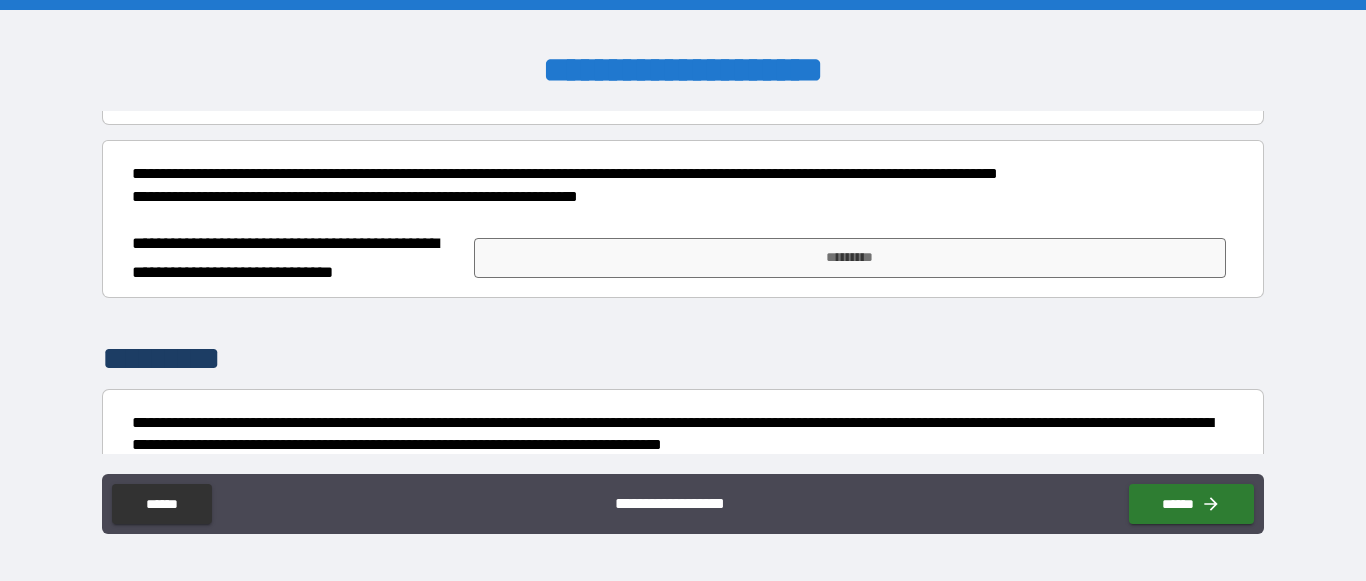 scroll, scrollTop: 1045, scrollLeft: 0, axis: vertical 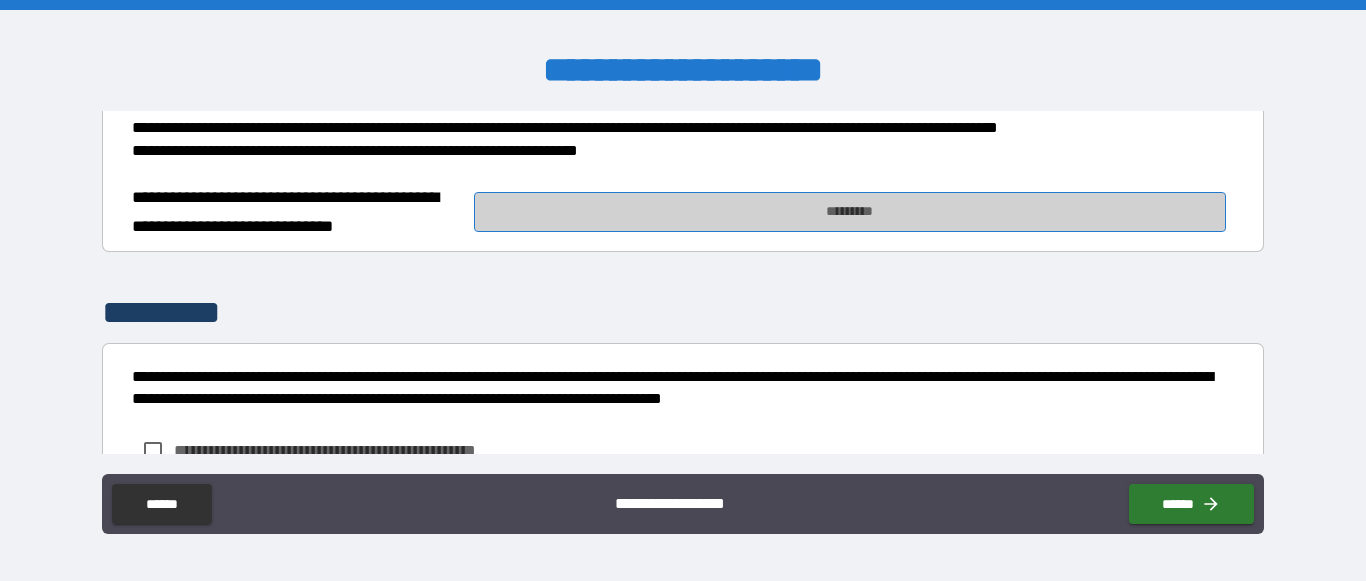 click on "*********" at bounding box center (850, 212) 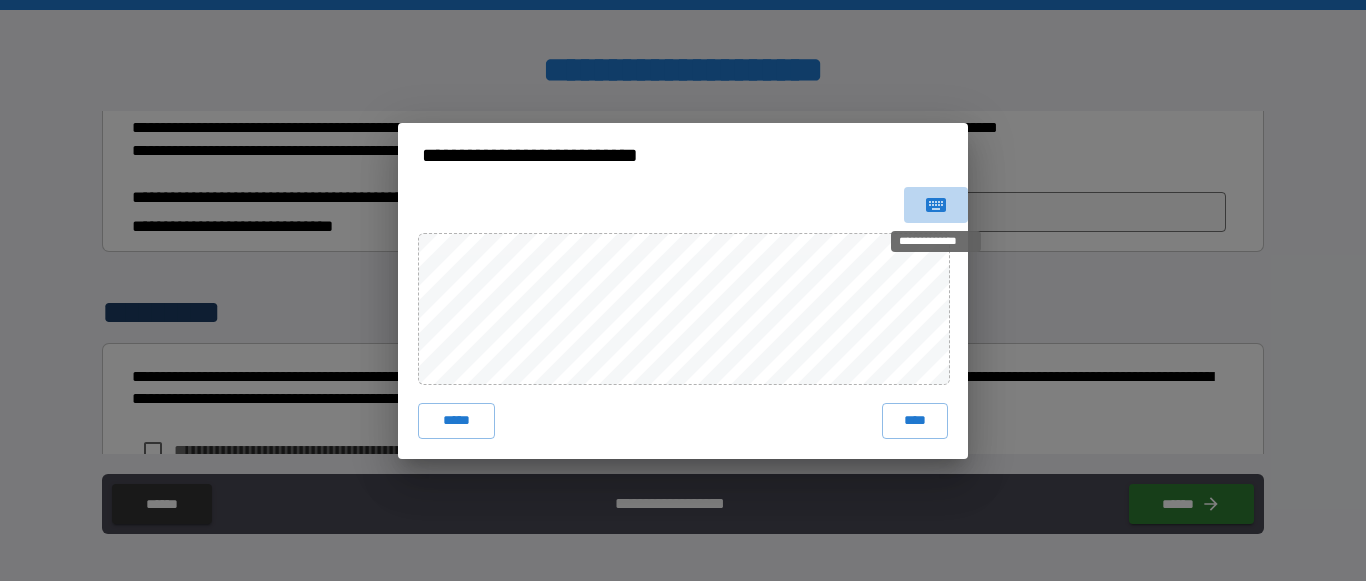 click 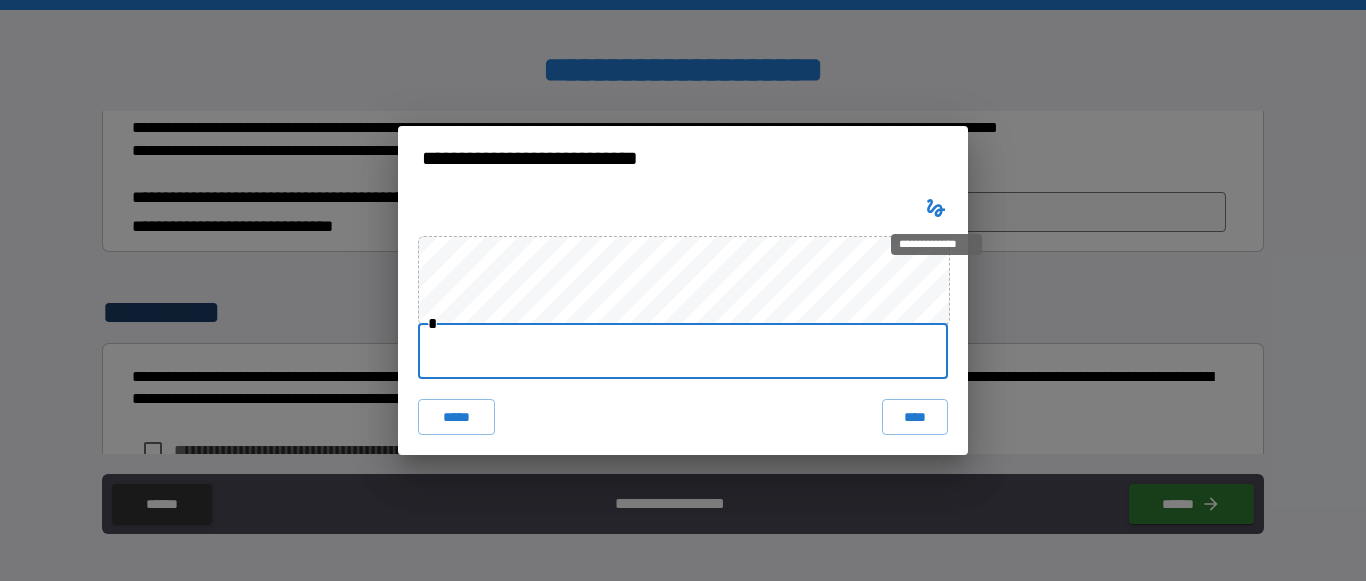 click at bounding box center (683, 351) 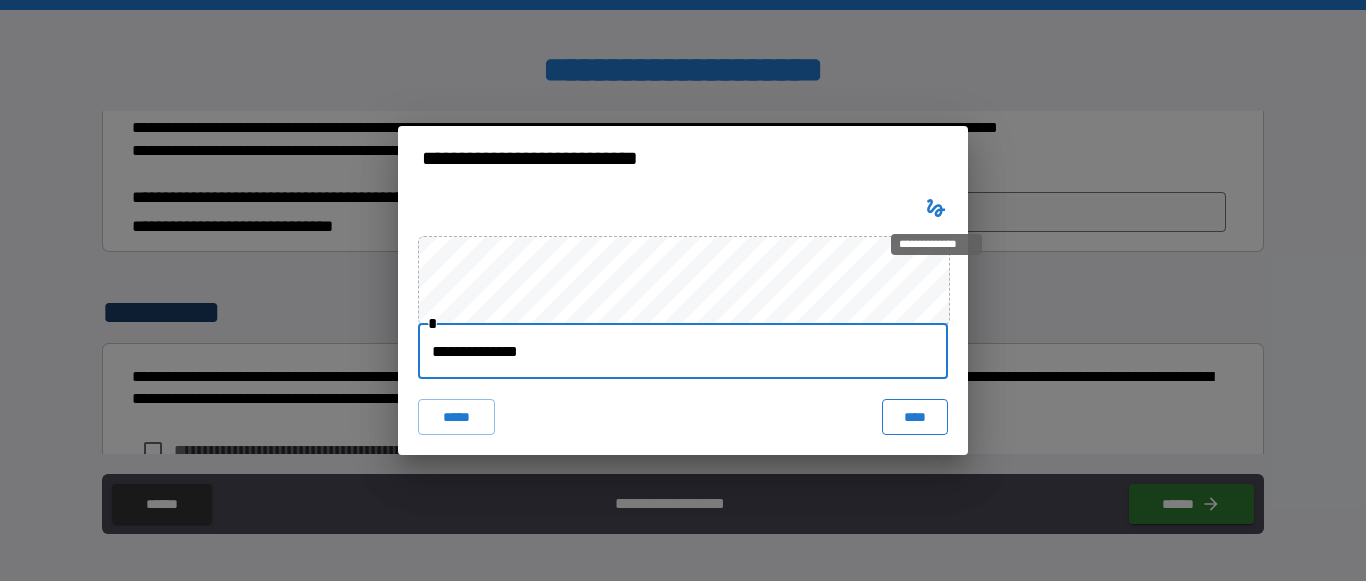 click on "****" at bounding box center (915, 417) 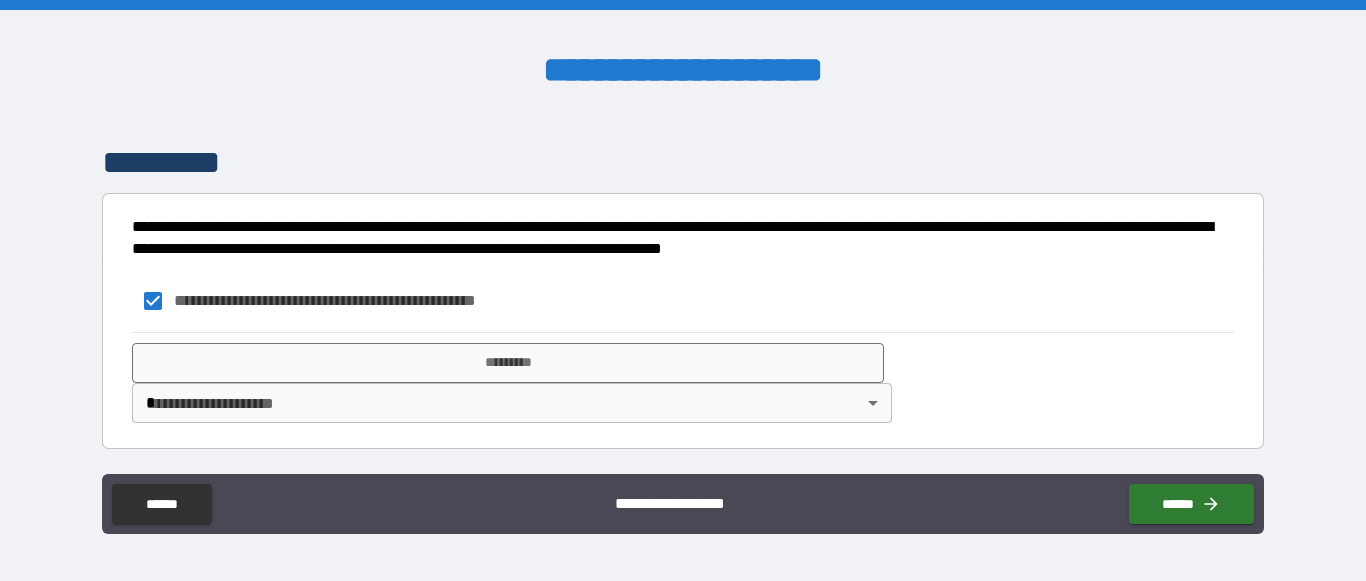 scroll, scrollTop: 1220, scrollLeft: 0, axis: vertical 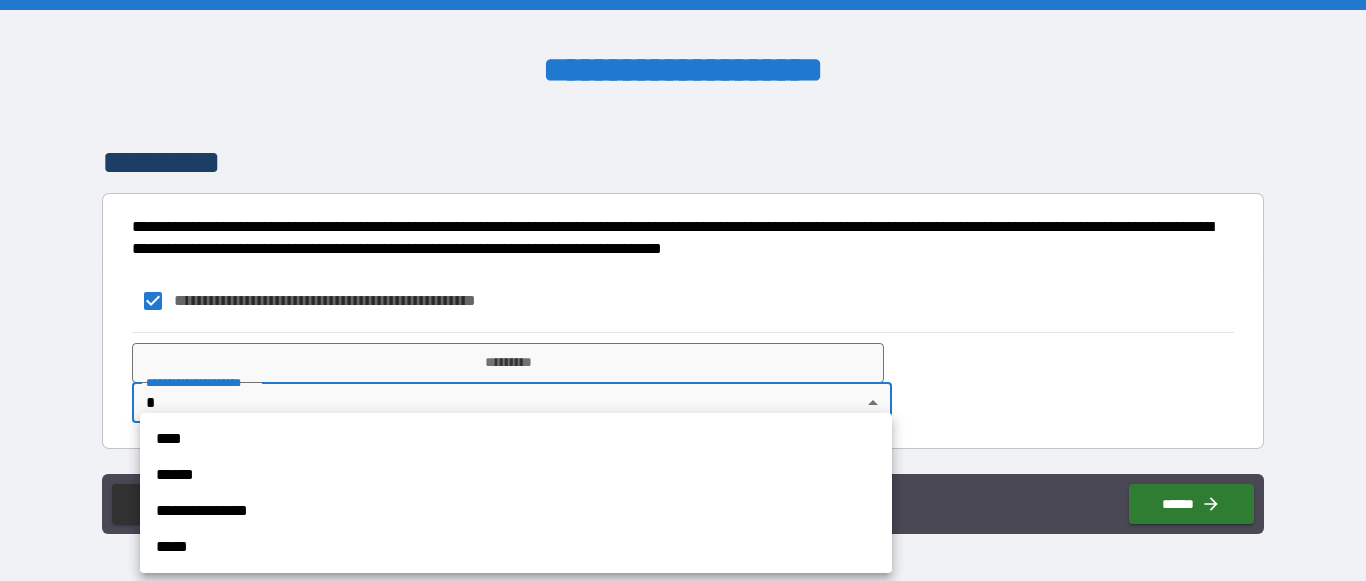 click on "****" at bounding box center [516, 439] 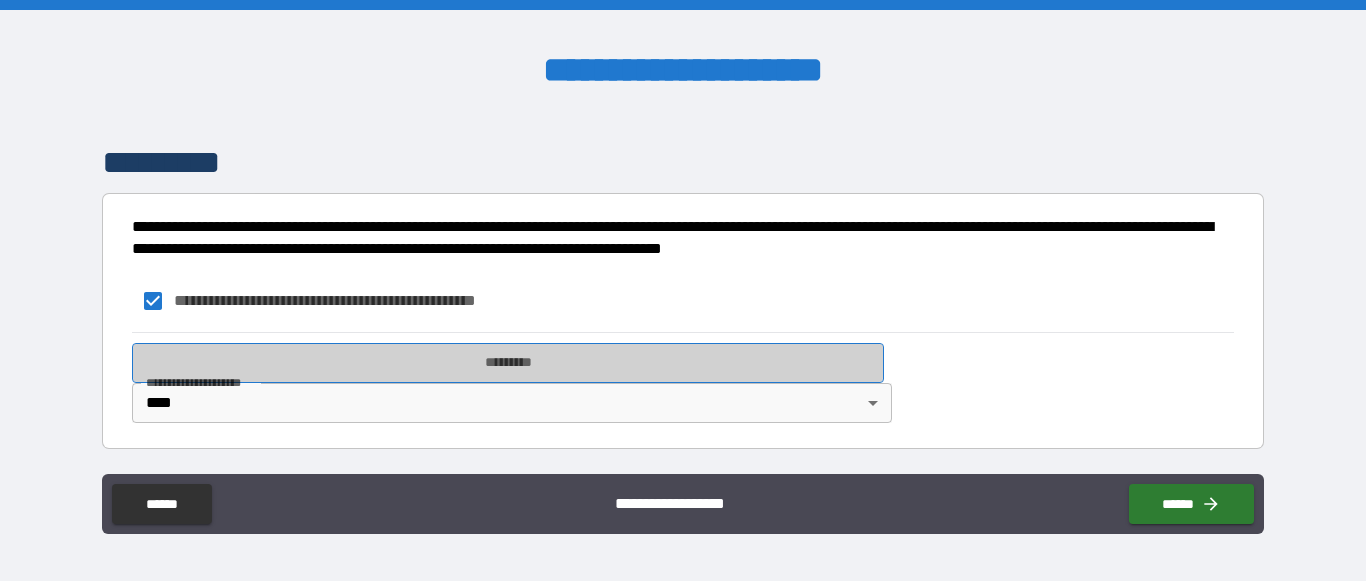 click on "*********" at bounding box center [508, 363] 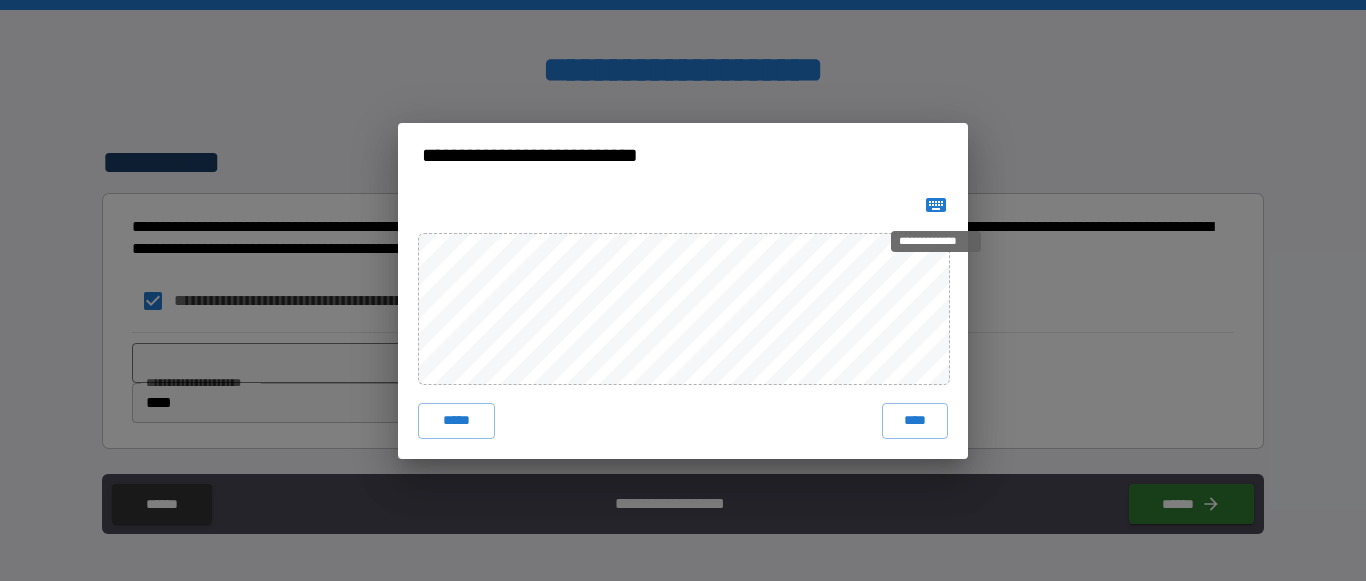 click 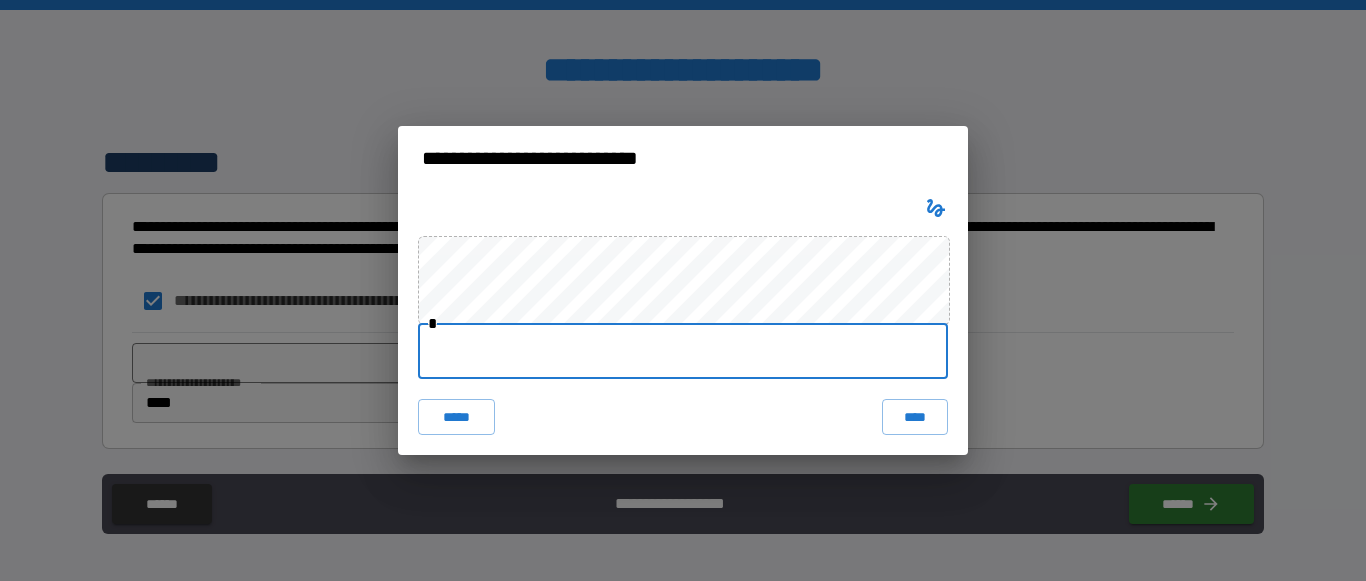 click at bounding box center (683, 351) 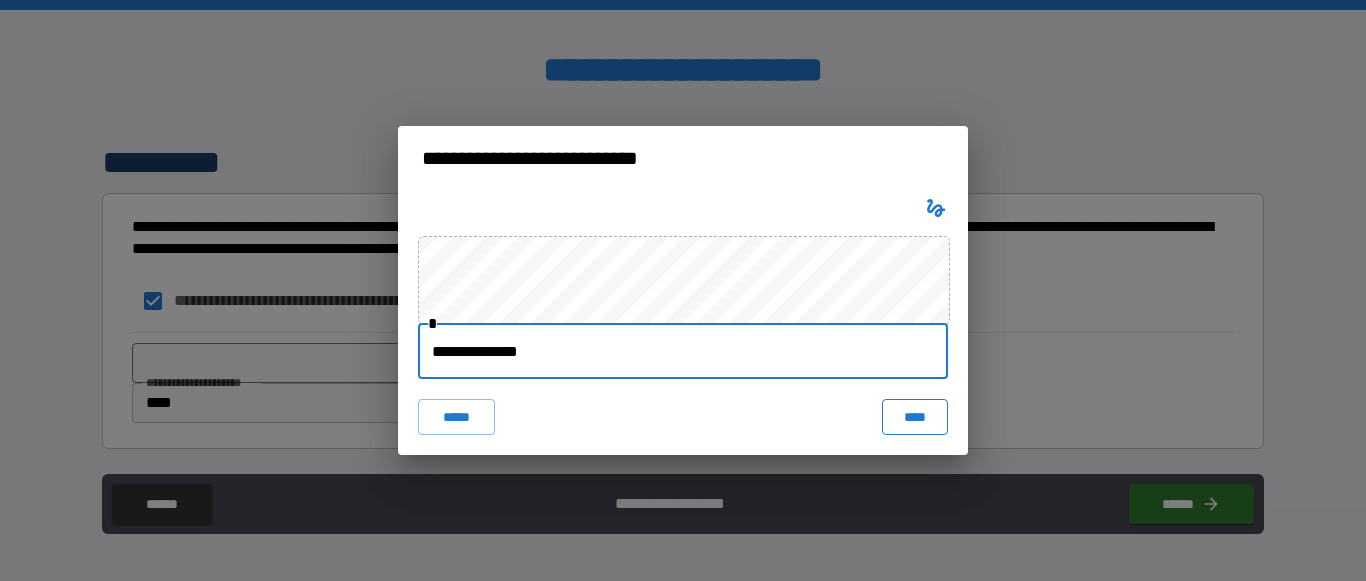 click on "****" at bounding box center (915, 417) 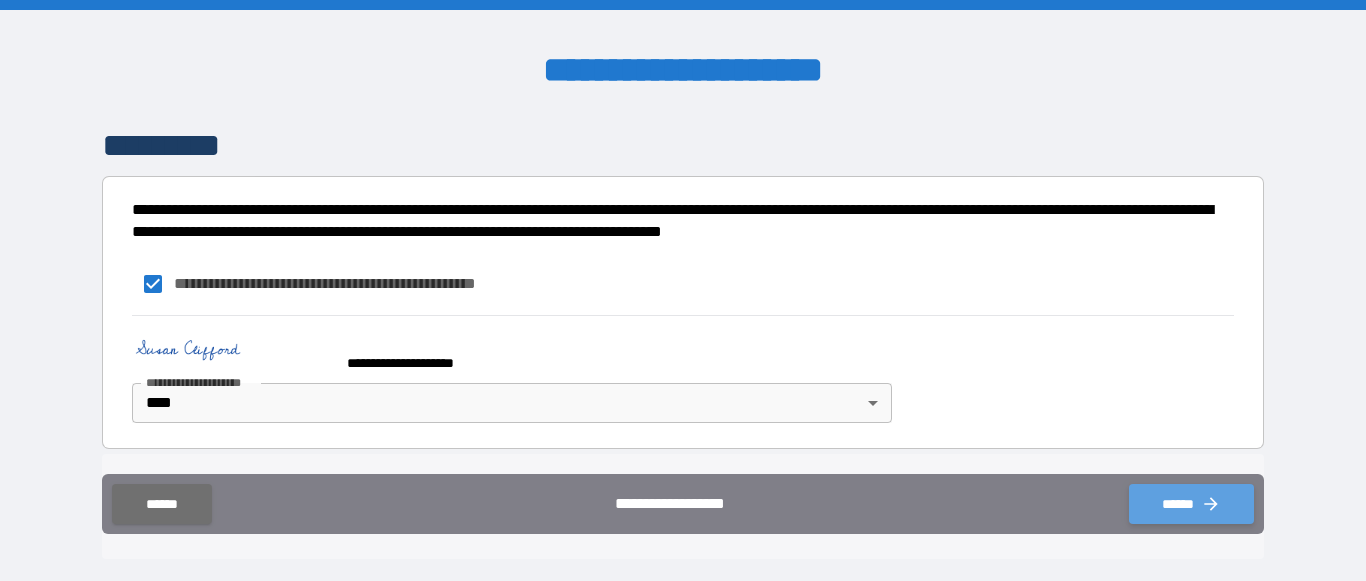 click on "******" at bounding box center (1191, 504) 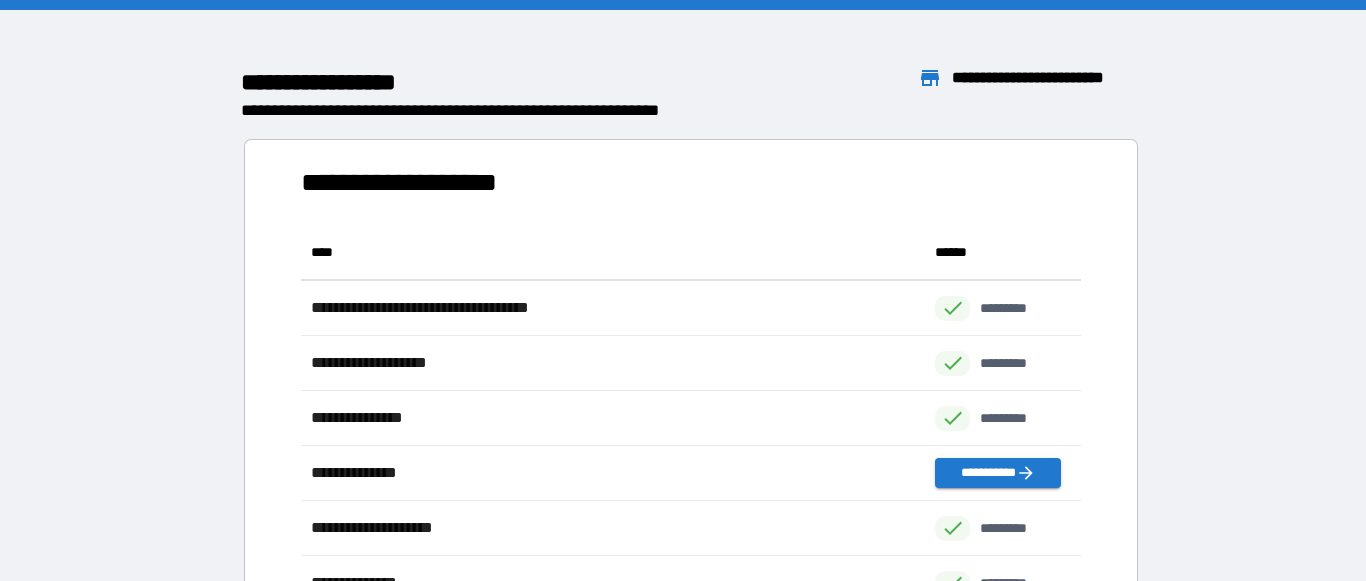 scroll, scrollTop: 551, scrollLeft: 780, axis: both 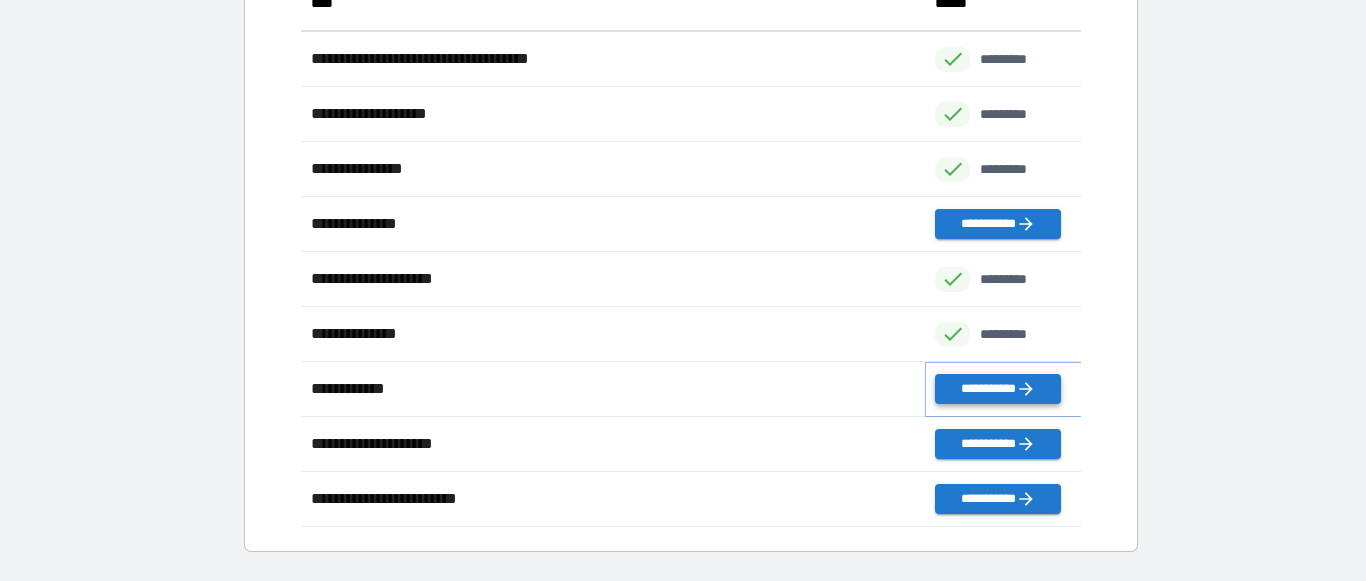 click on "**********" at bounding box center (997, 389) 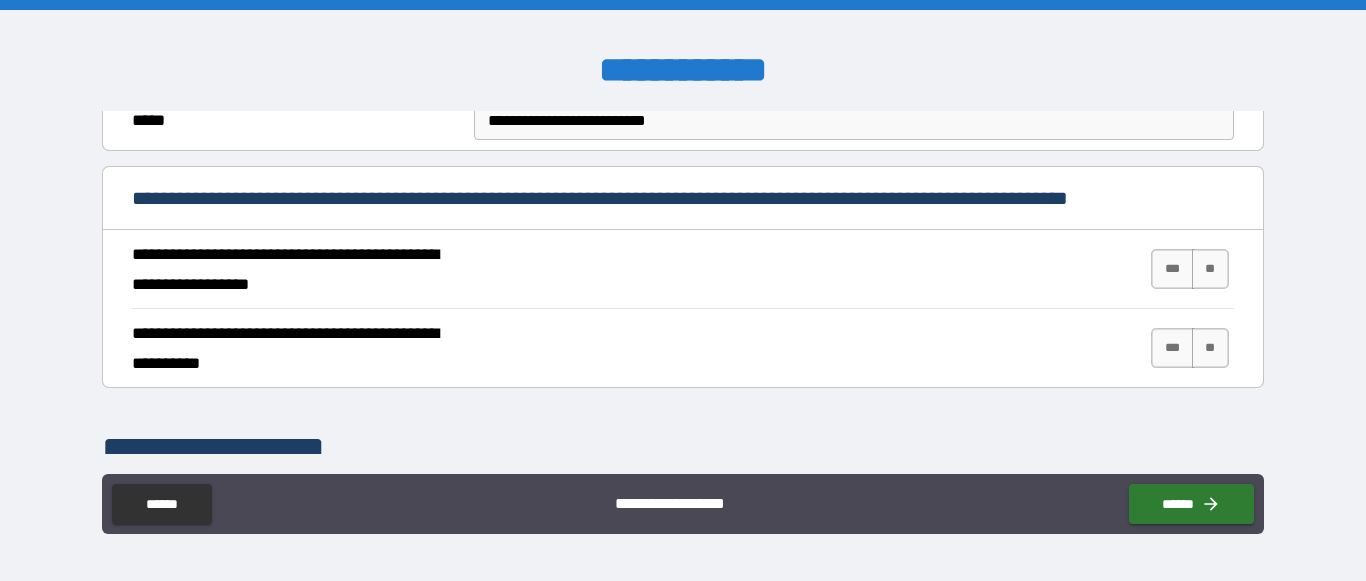 scroll, scrollTop: 704, scrollLeft: 0, axis: vertical 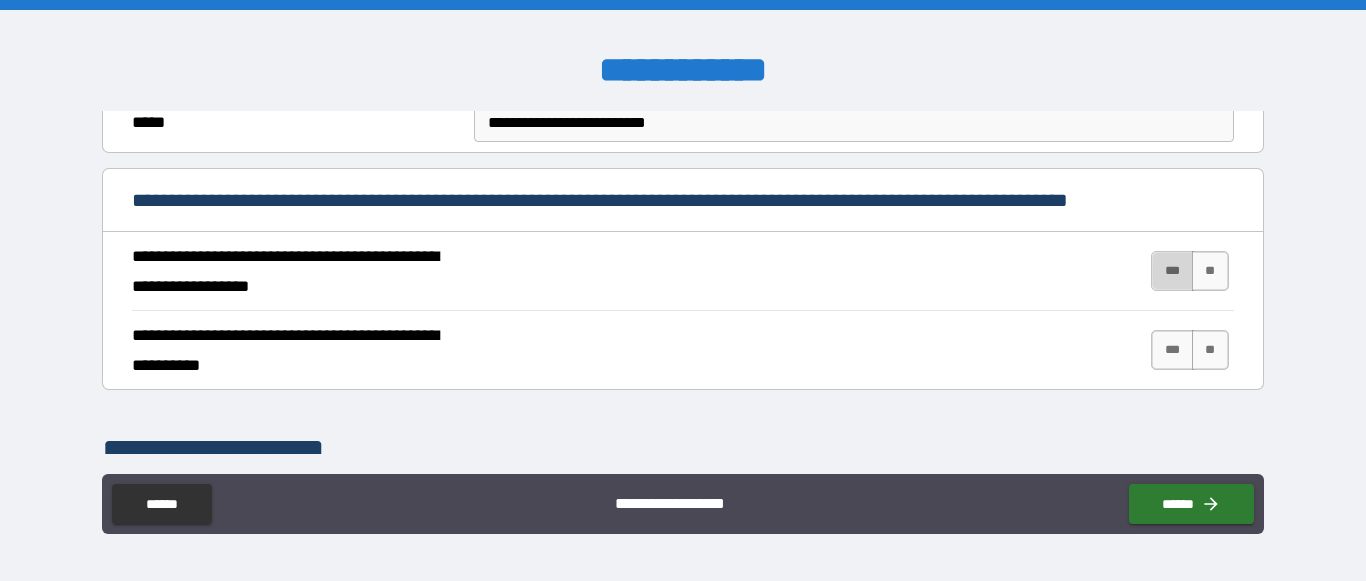 click on "***" at bounding box center [1172, 271] 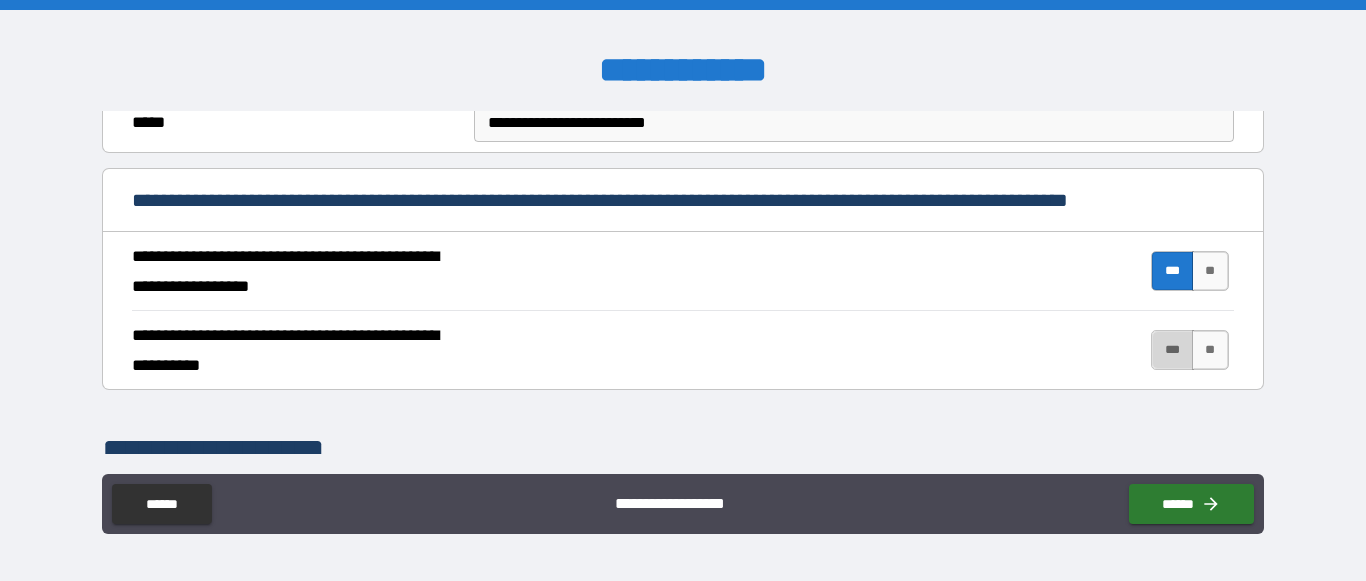 click on "***" at bounding box center [1172, 350] 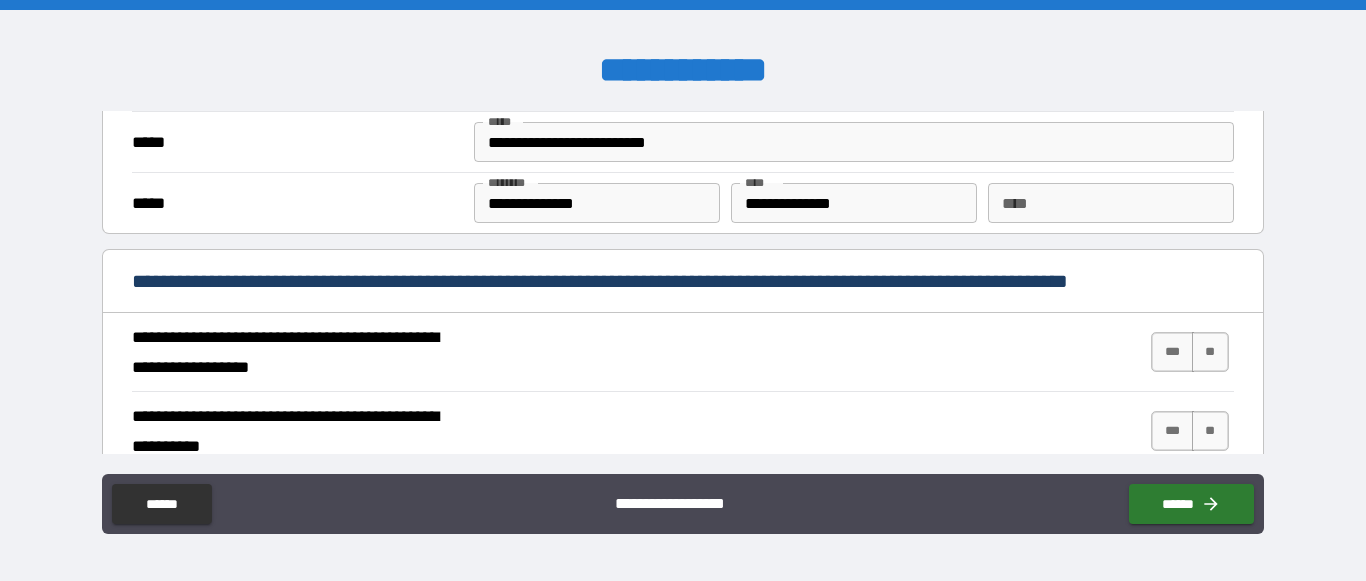 scroll, scrollTop: 1687, scrollLeft: 0, axis: vertical 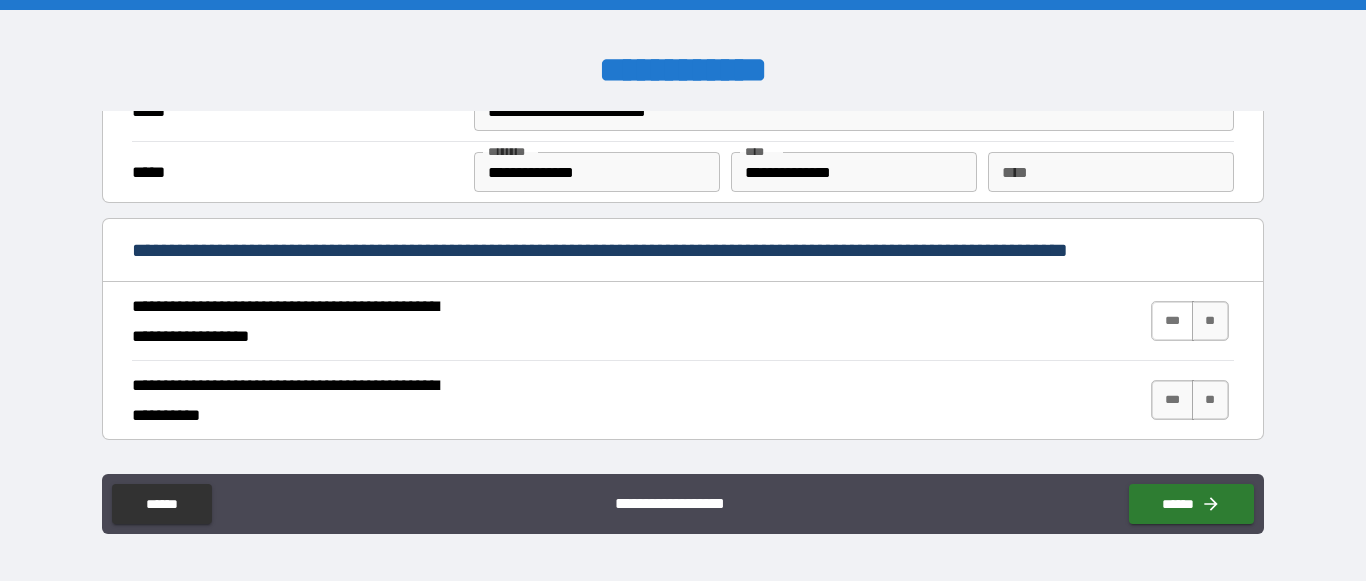 click on "***" at bounding box center (1172, 321) 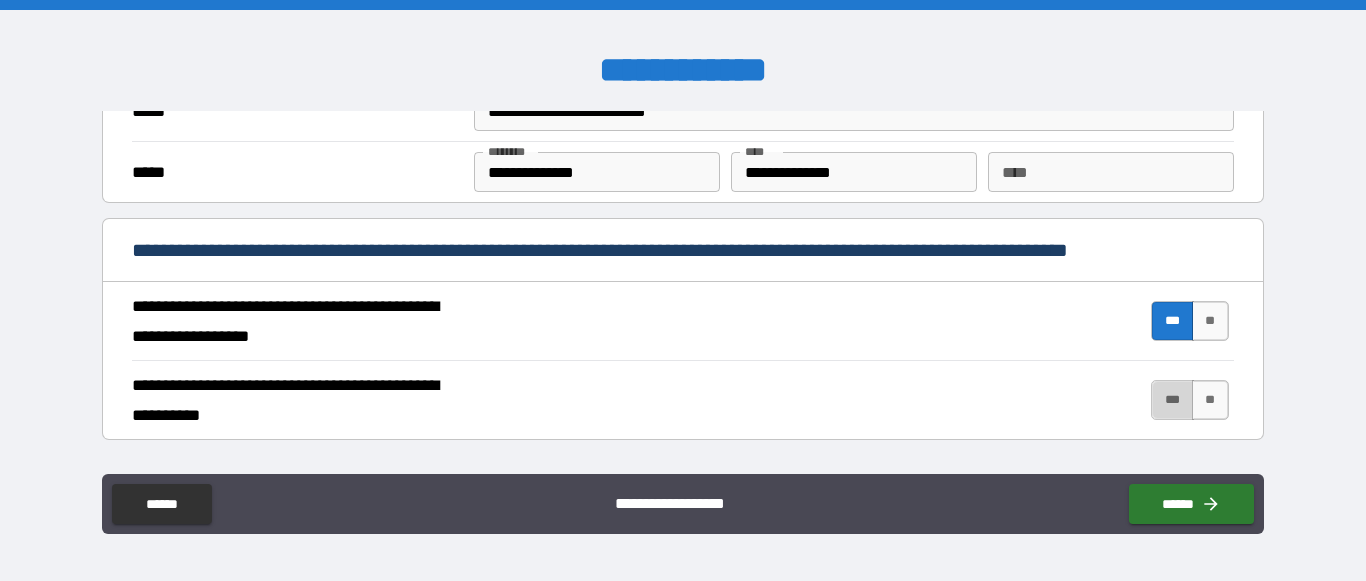 click on "***" at bounding box center (1172, 400) 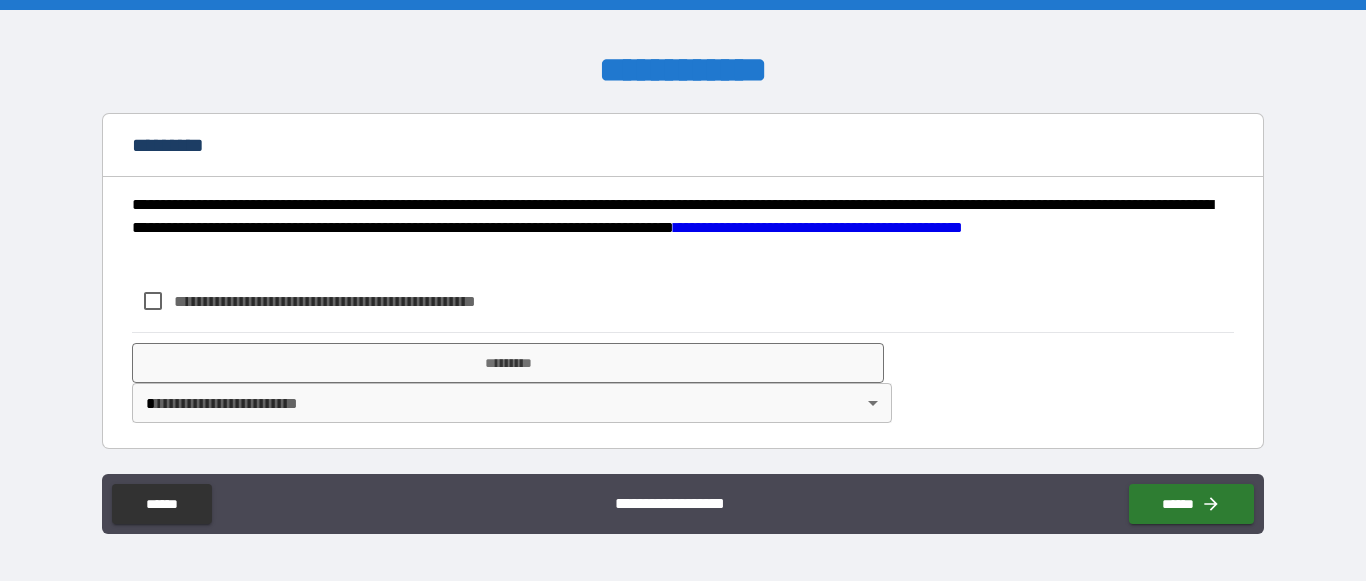 scroll, scrollTop: 2029, scrollLeft: 0, axis: vertical 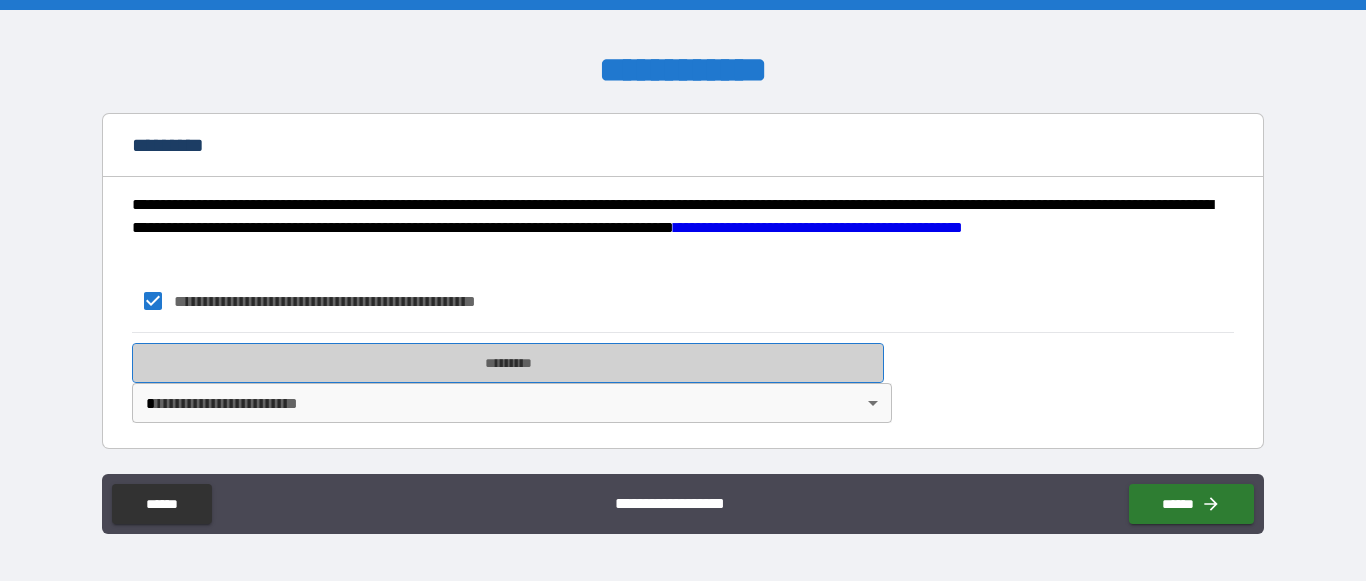 click on "*********" at bounding box center (508, 363) 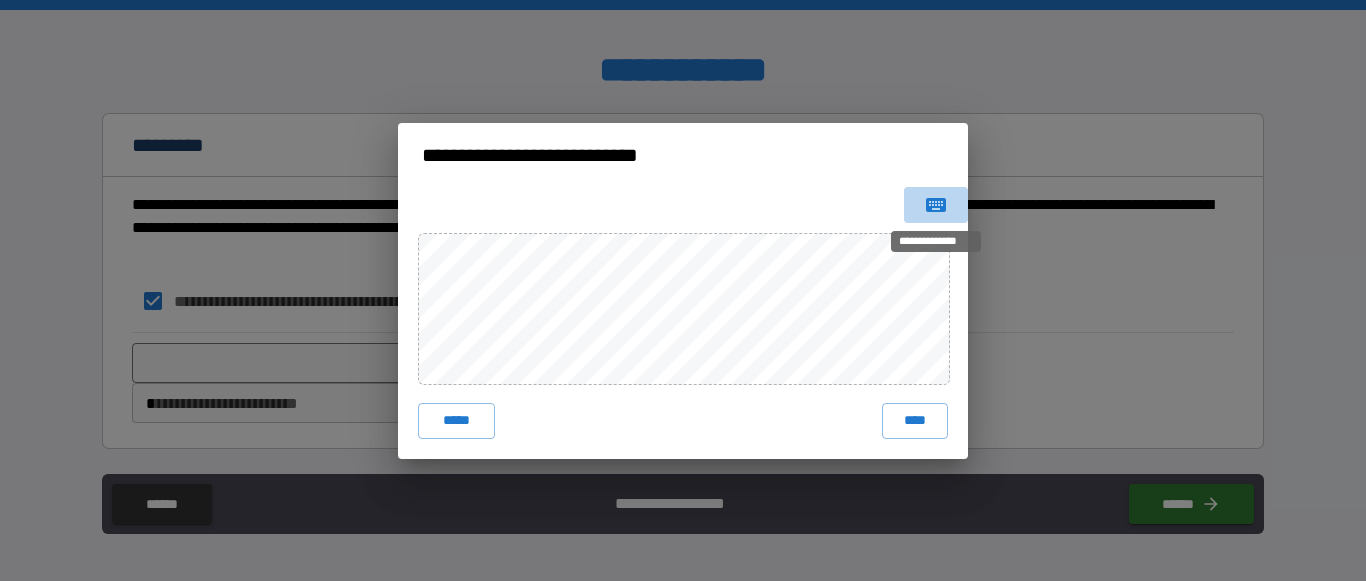 click 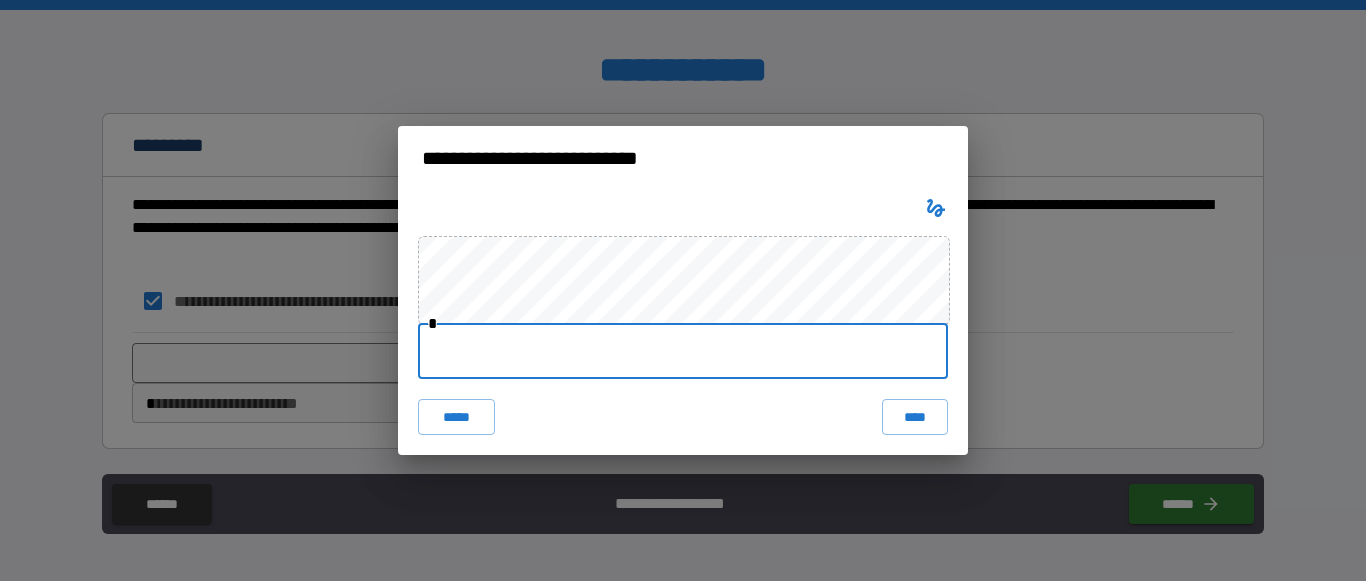 click at bounding box center [683, 351] 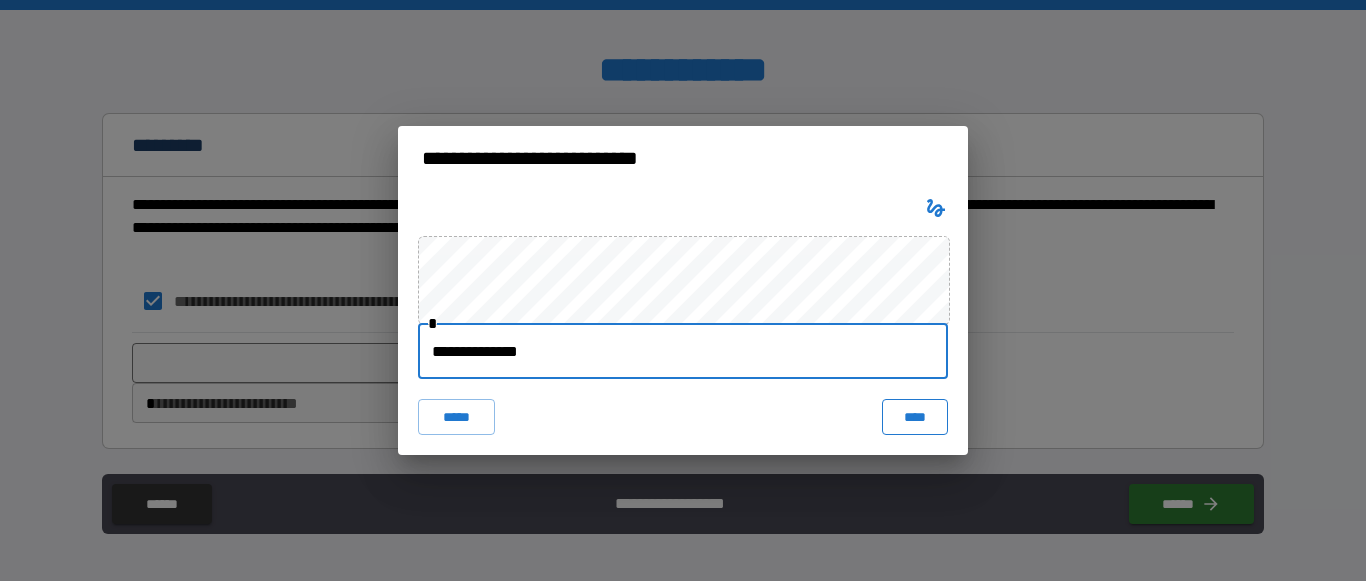 click on "****" at bounding box center [915, 417] 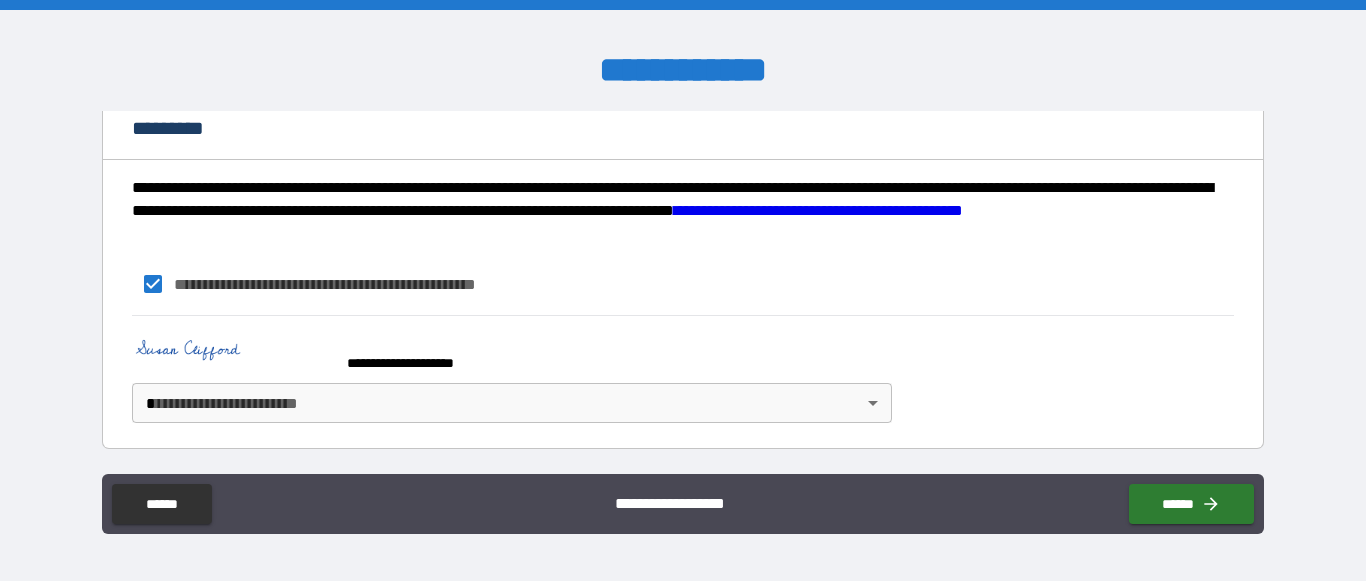 scroll, scrollTop: 2046, scrollLeft: 0, axis: vertical 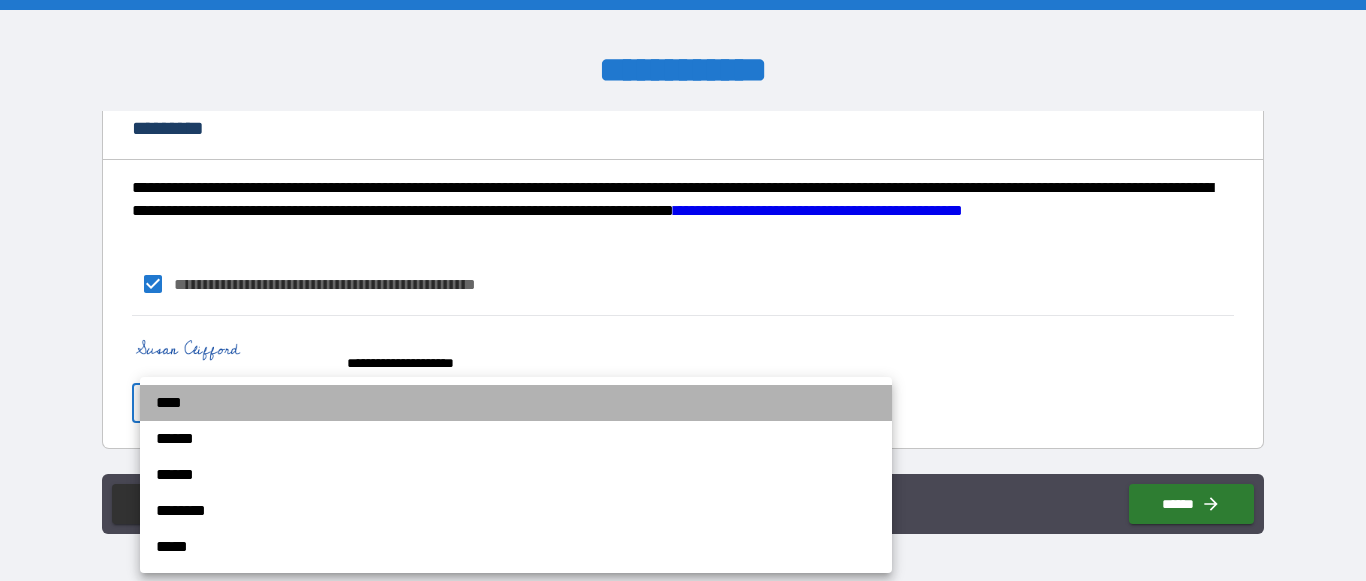 click on "****" at bounding box center (516, 403) 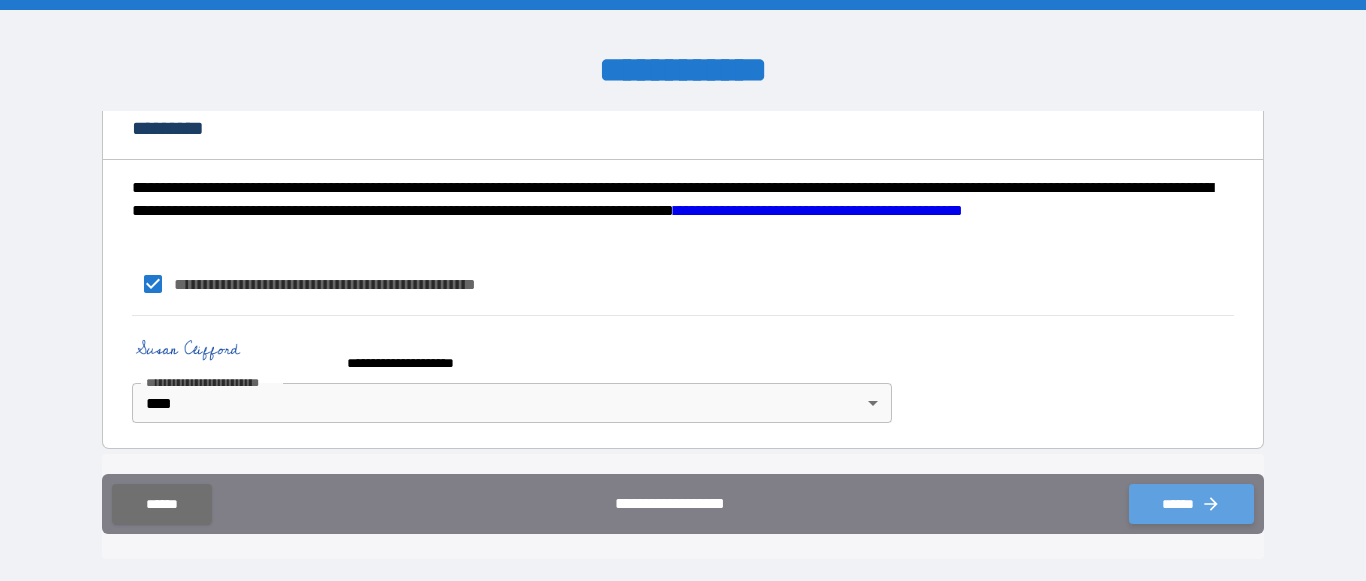 click on "******" at bounding box center [1191, 504] 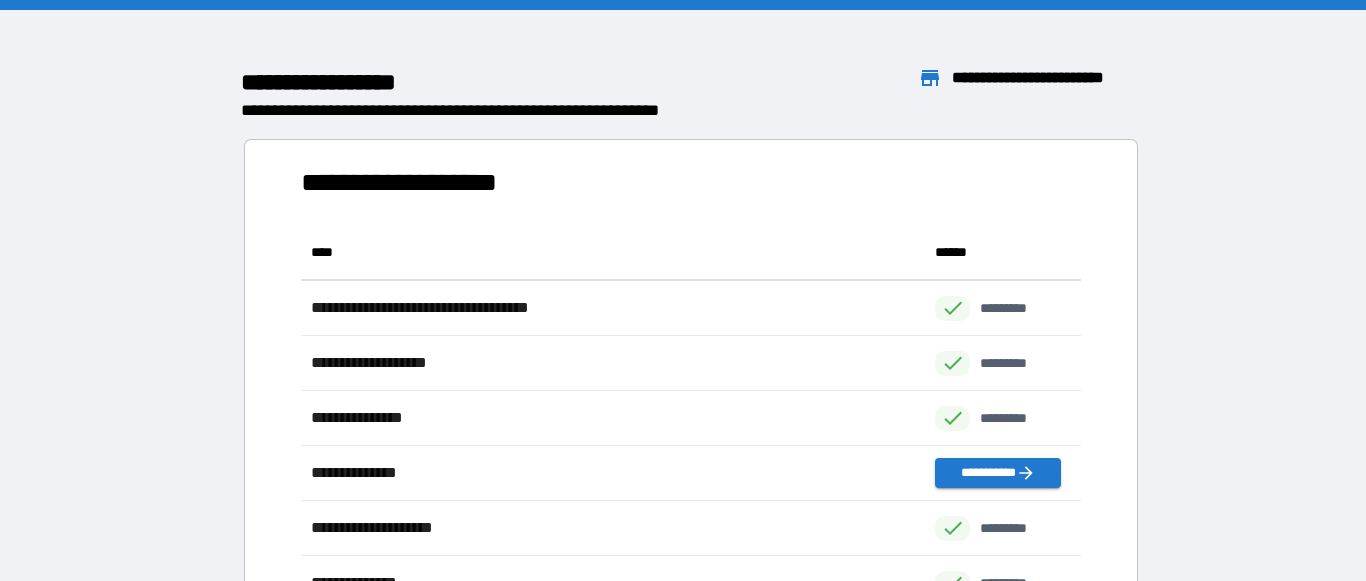 scroll, scrollTop: 1, scrollLeft: 1, axis: both 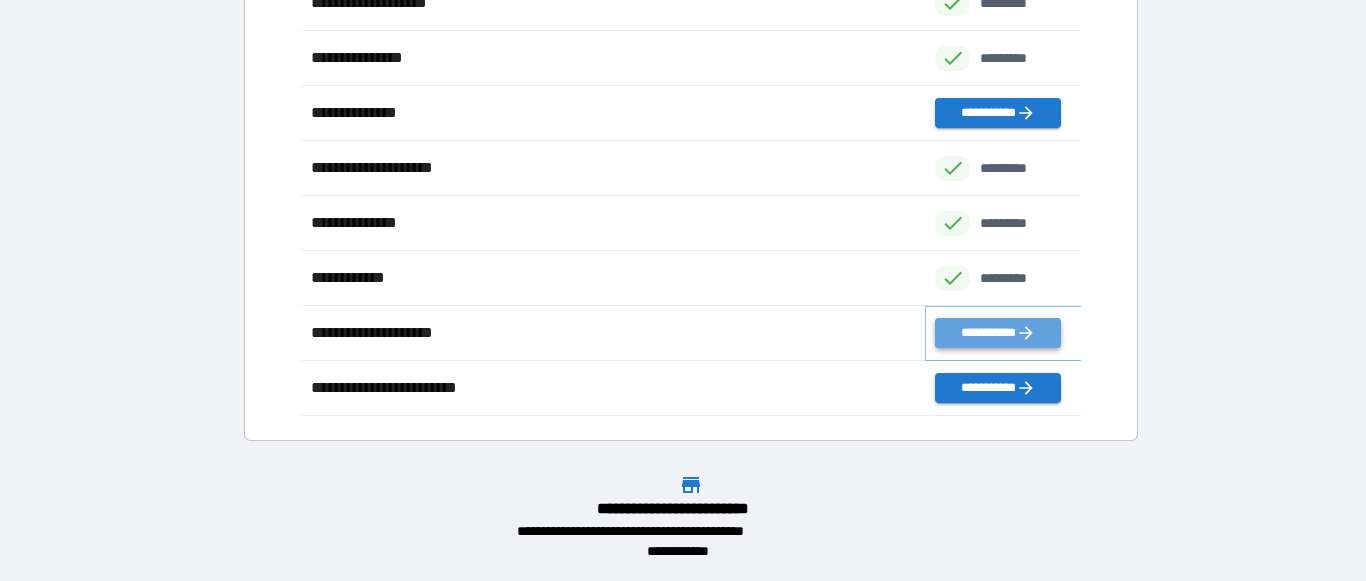 click on "**********" at bounding box center (997, 333) 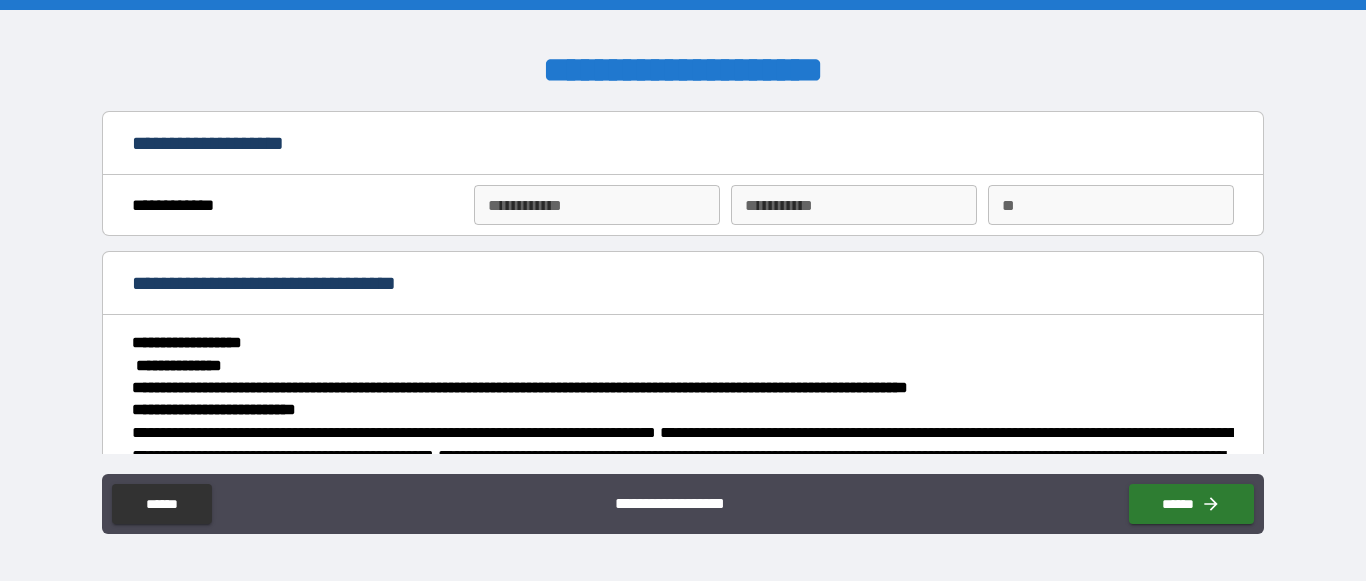 click on "**********" at bounding box center [597, 205] 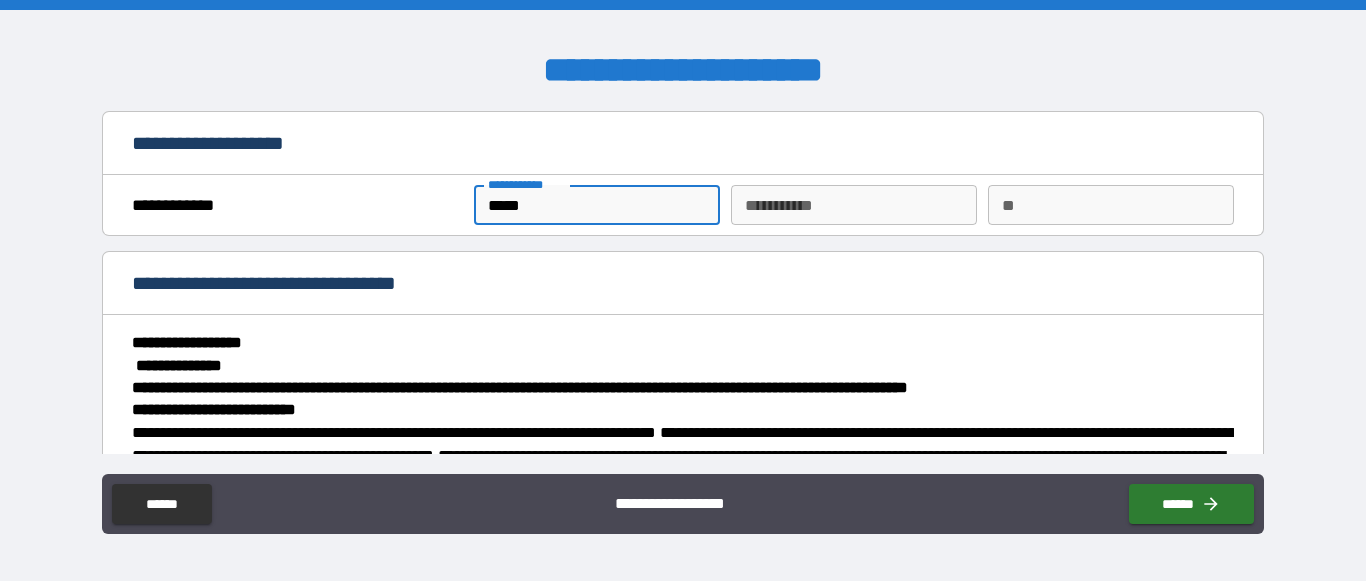 click on "*********   *" at bounding box center (854, 205) 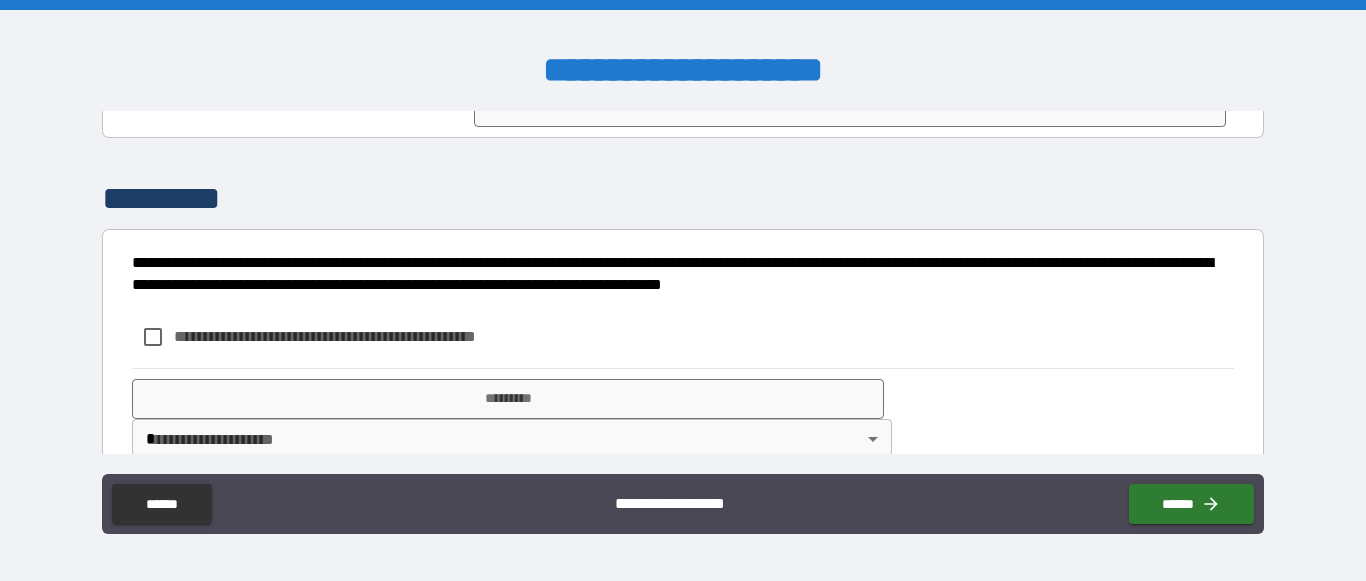scroll, scrollTop: 3729, scrollLeft: 0, axis: vertical 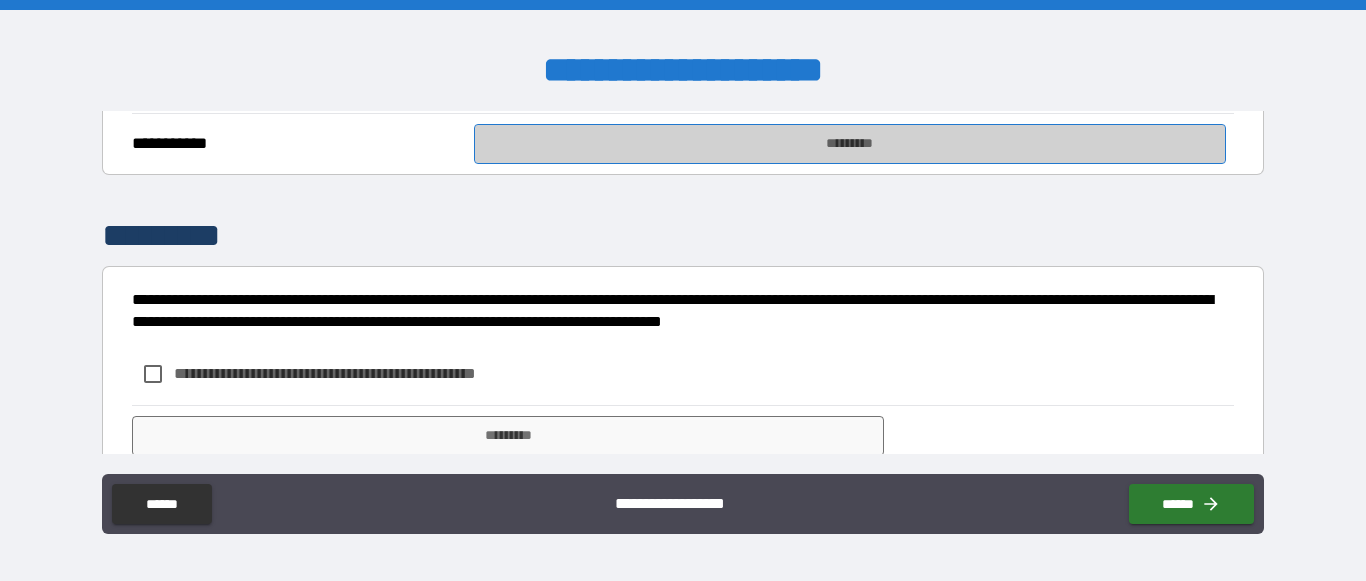 click on "*********" at bounding box center (850, 144) 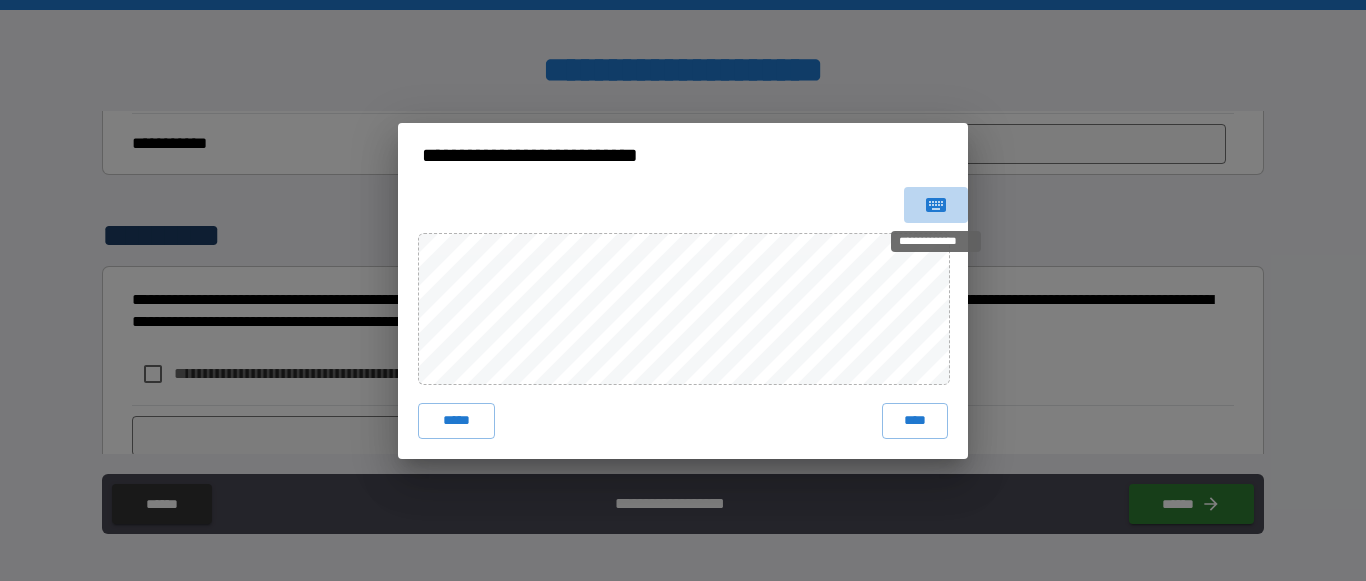 click 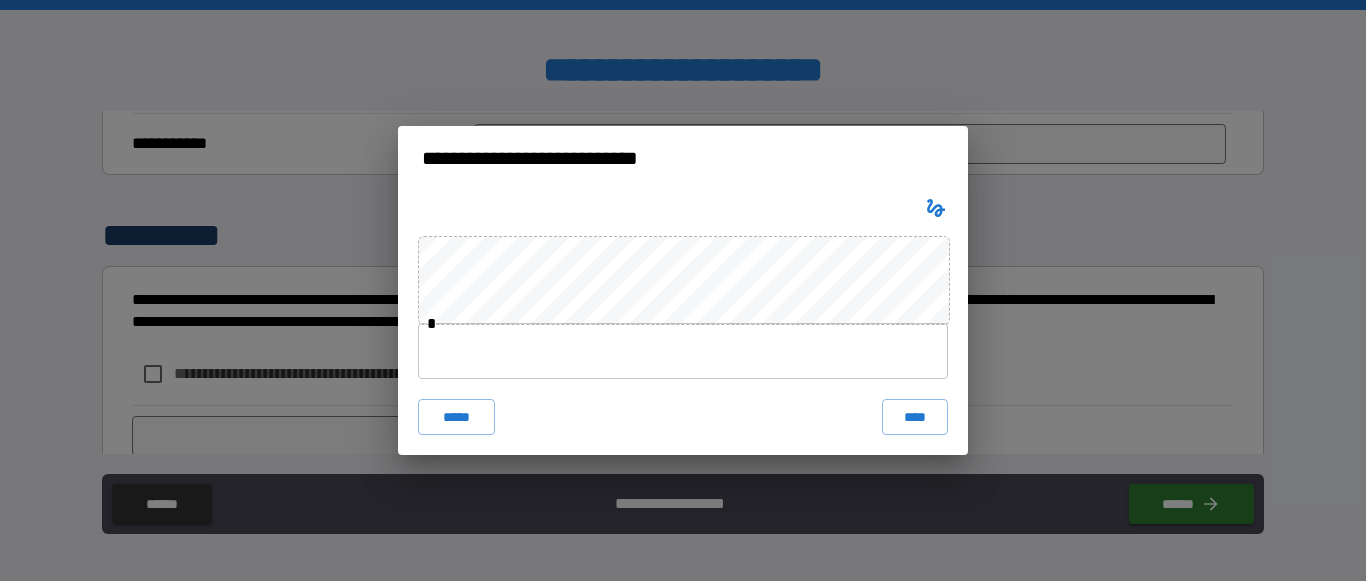 click at bounding box center [683, 351] 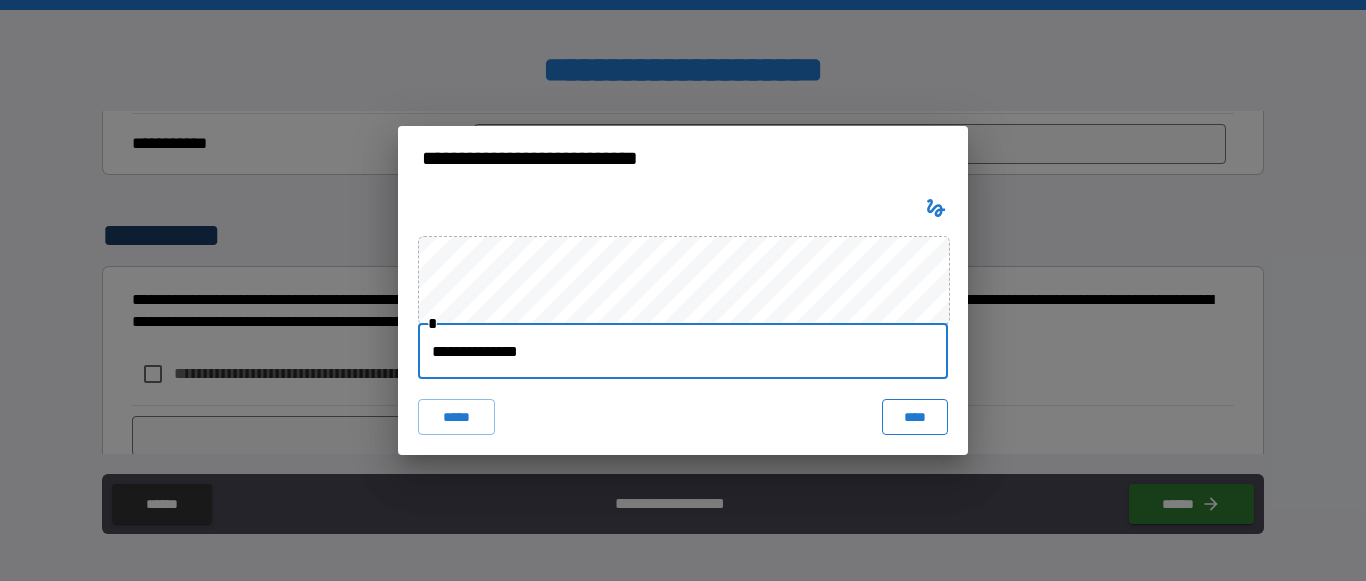 click on "****" at bounding box center (915, 417) 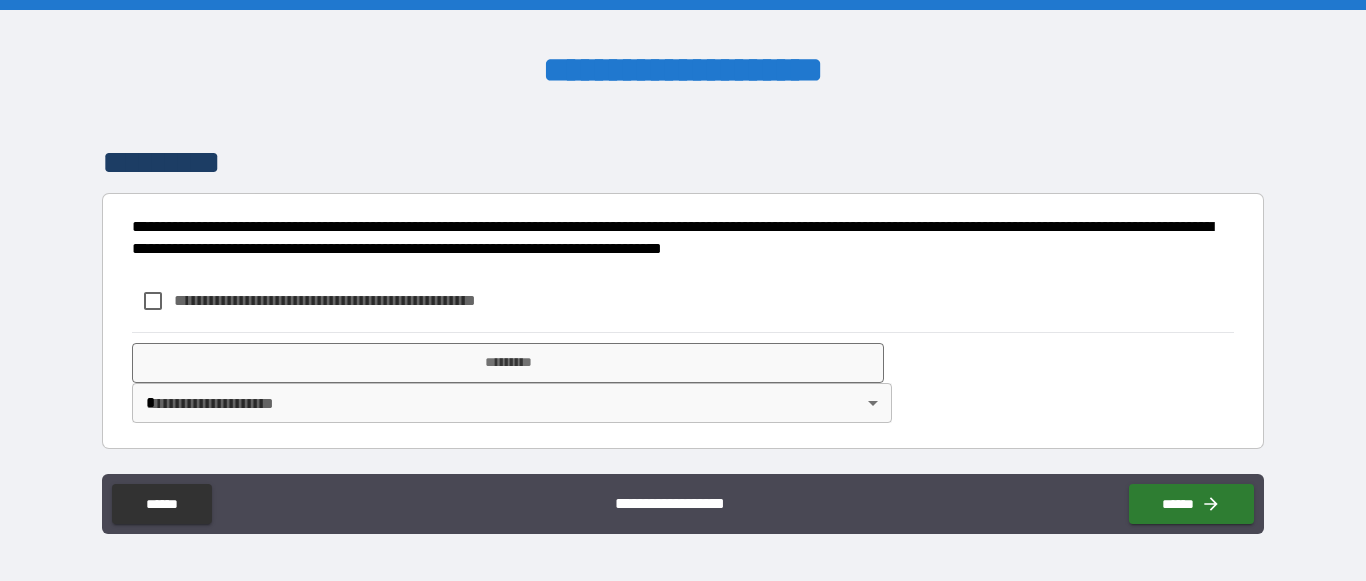 scroll, scrollTop: 4063, scrollLeft: 0, axis: vertical 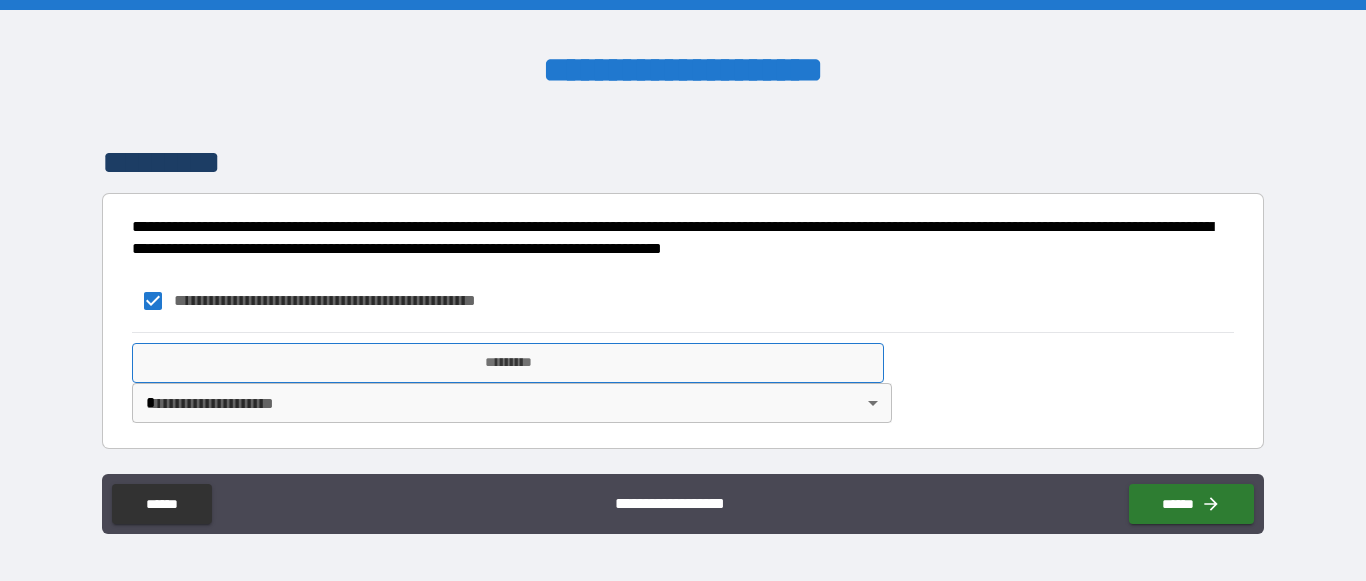 click on "*********" at bounding box center (508, 363) 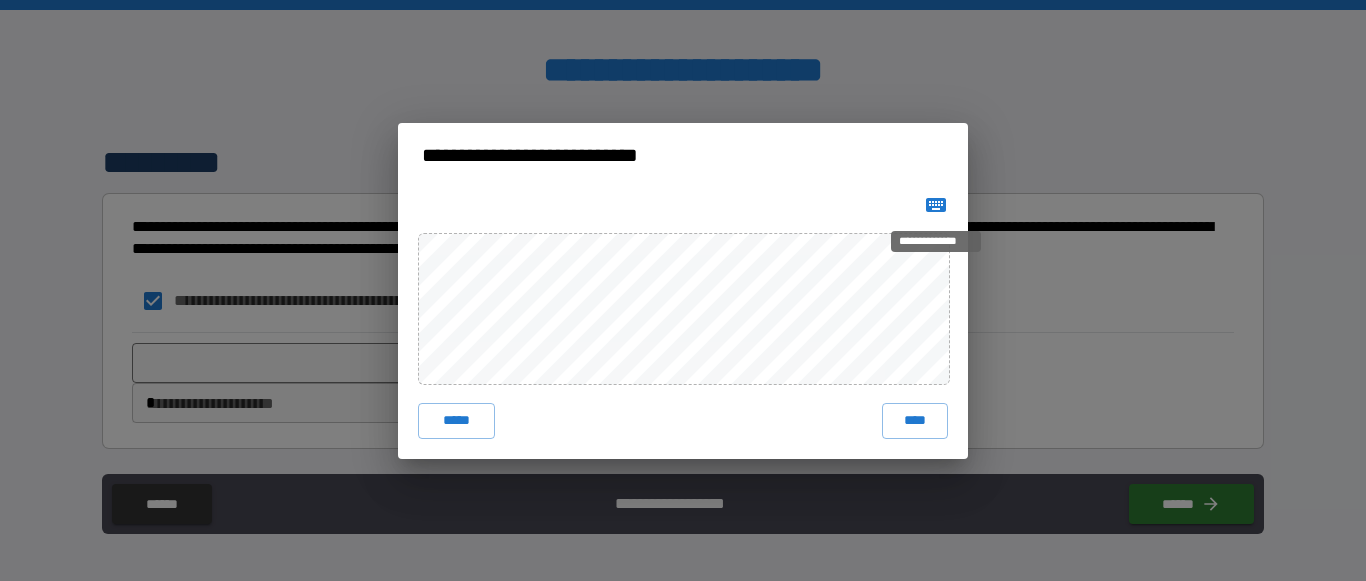 click 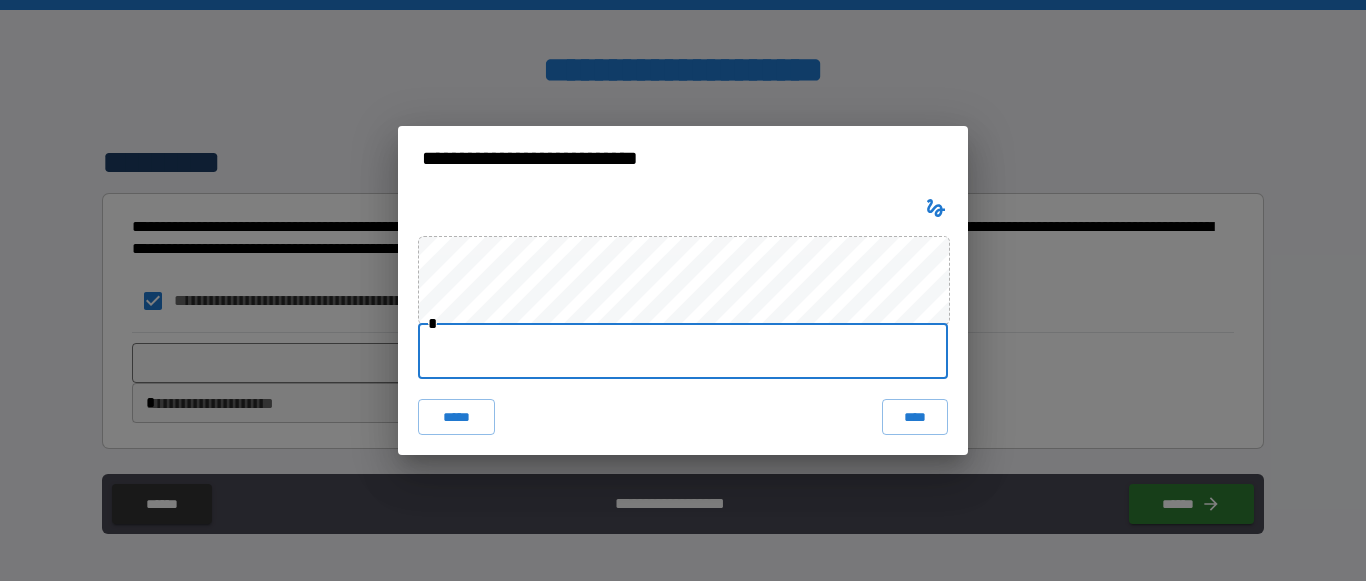 click at bounding box center [683, 351] 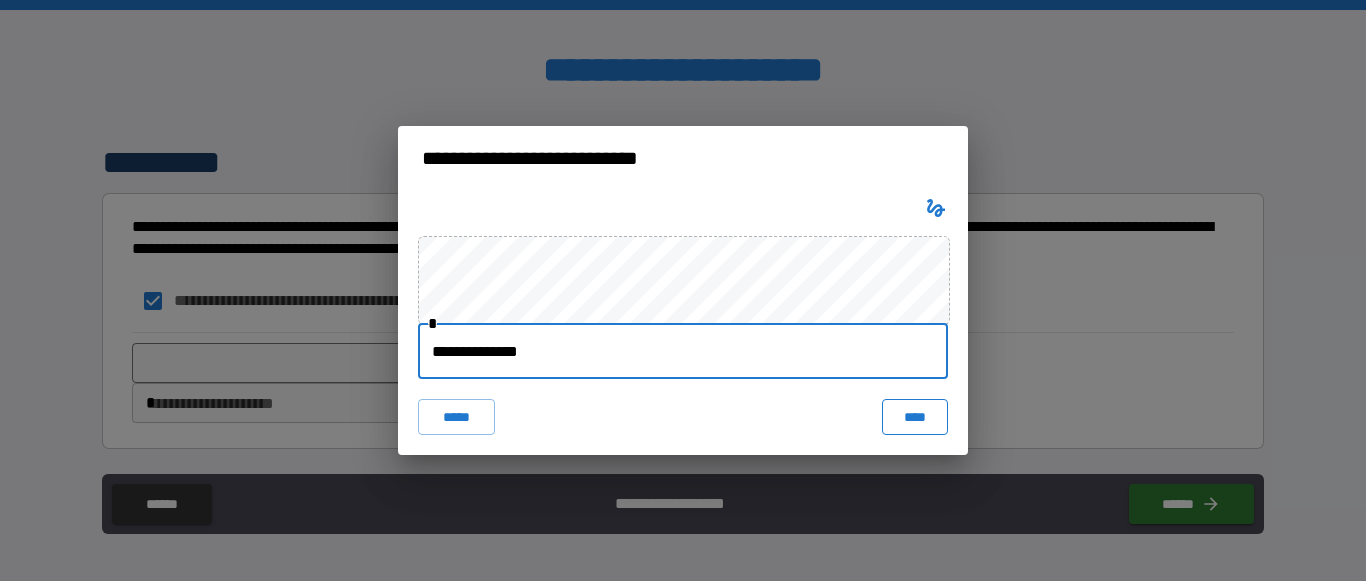 click on "****" at bounding box center [915, 417] 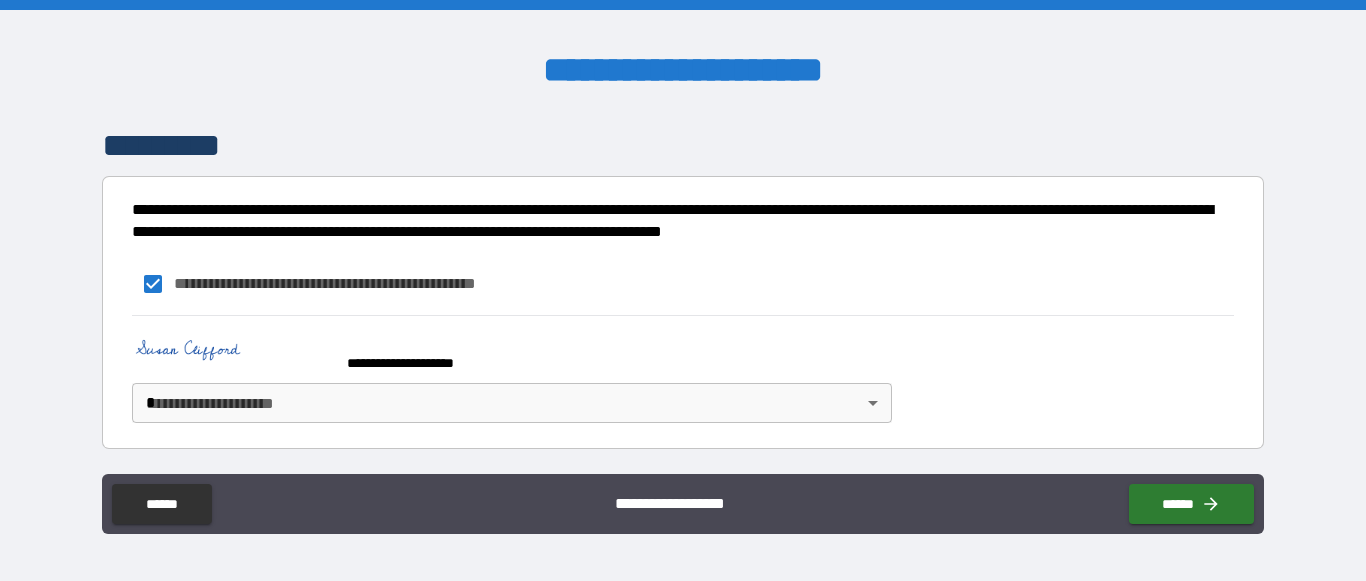 scroll, scrollTop: 4080, scrollLeft: 0, axis: vertical 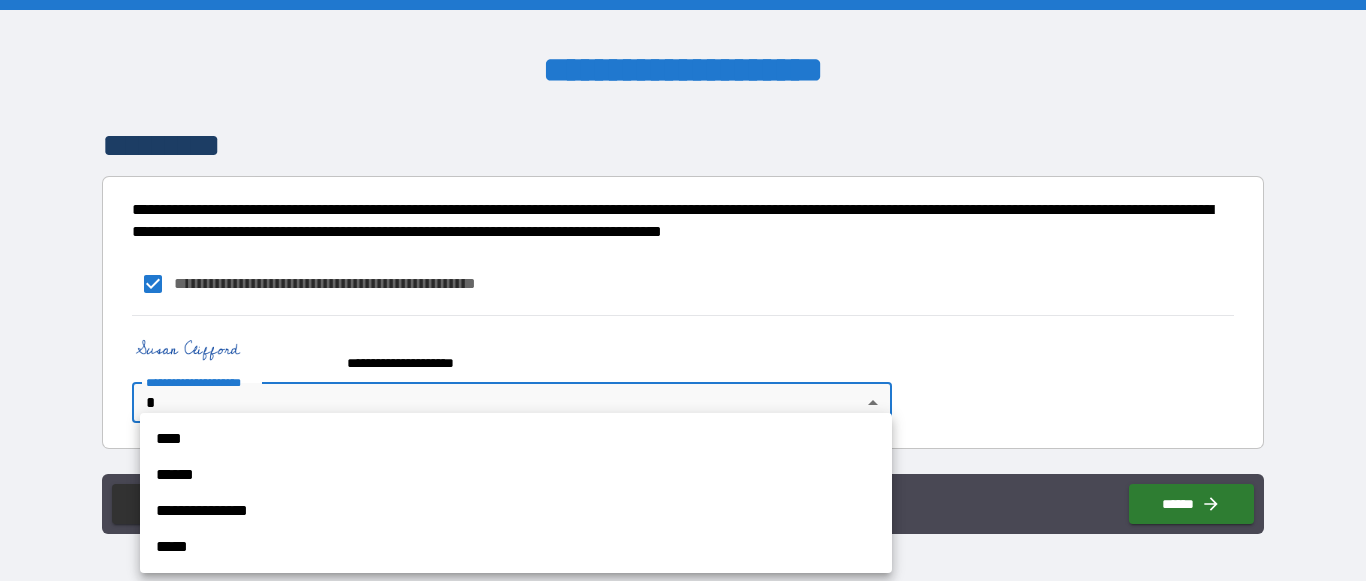 click on "****" at bounding box center (516, 439) 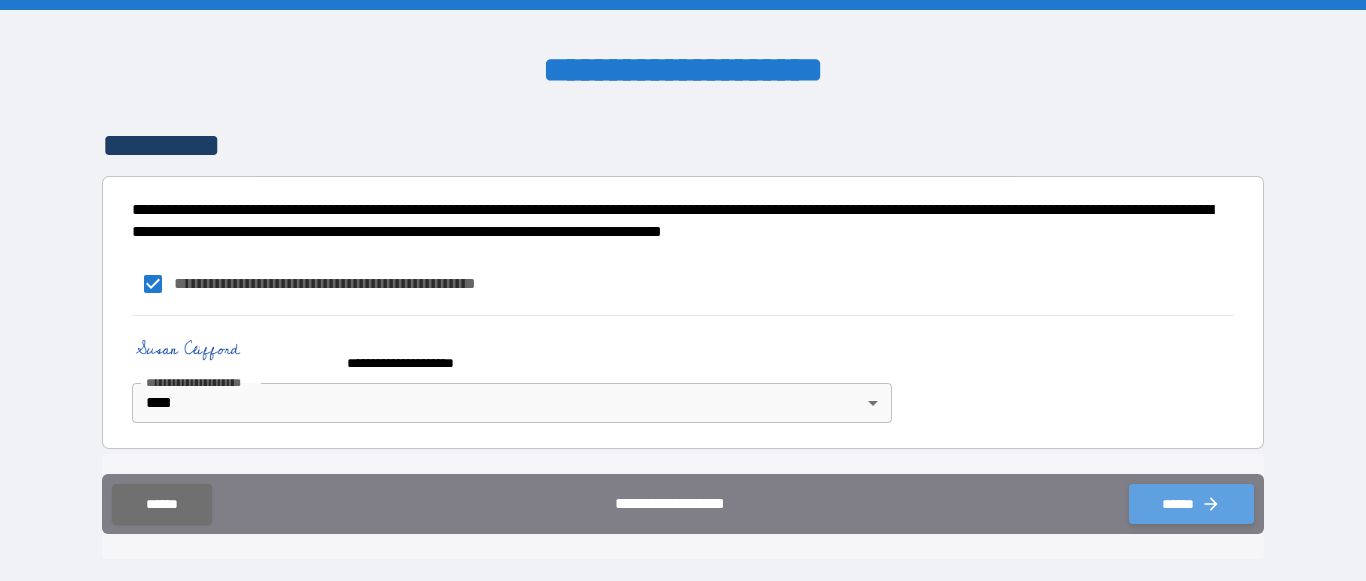 click on "******" at bounding box center [1191, 504] 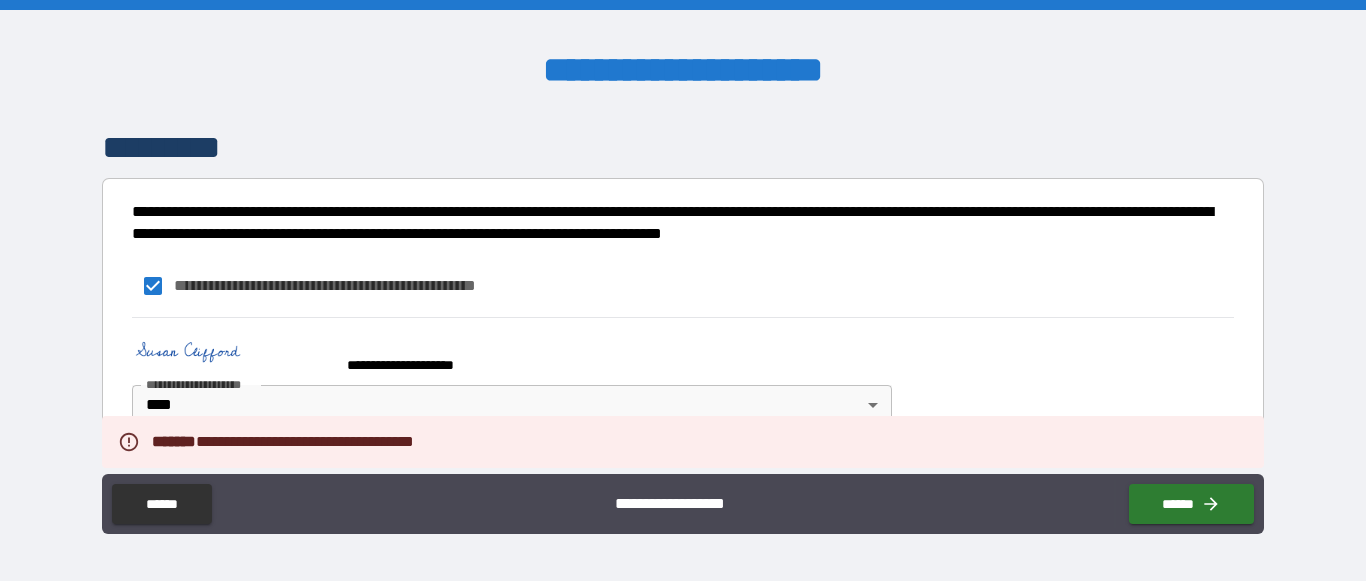 scroll, scrollTop: 3887, scrollLeft: 0, axis: vertical 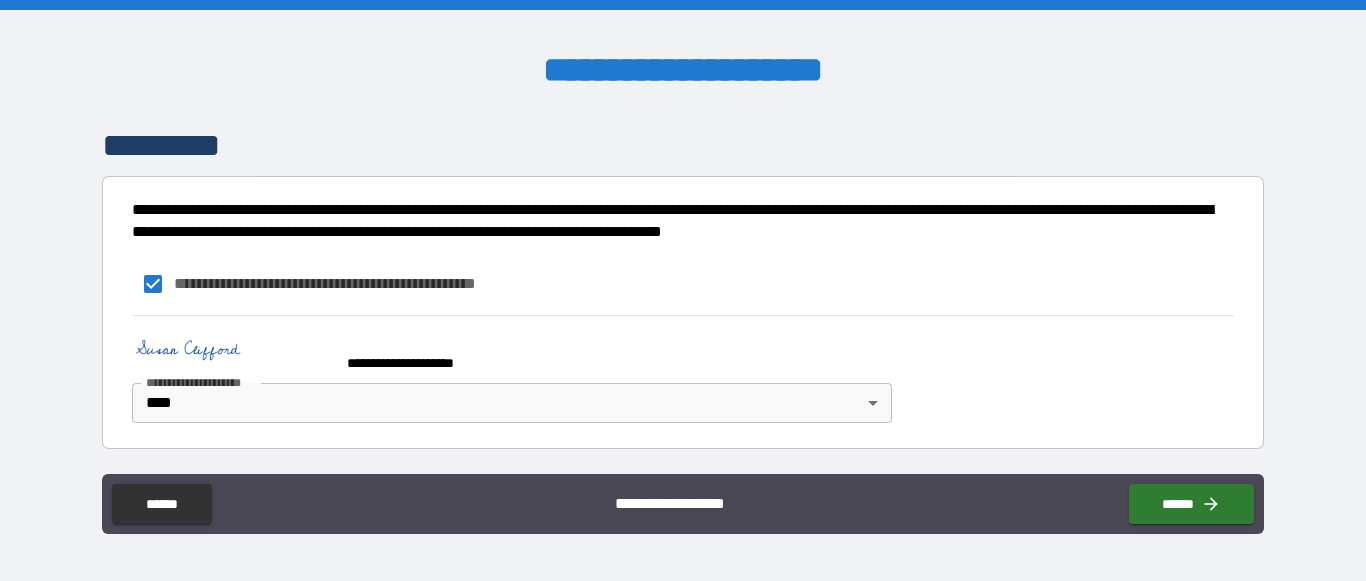 click 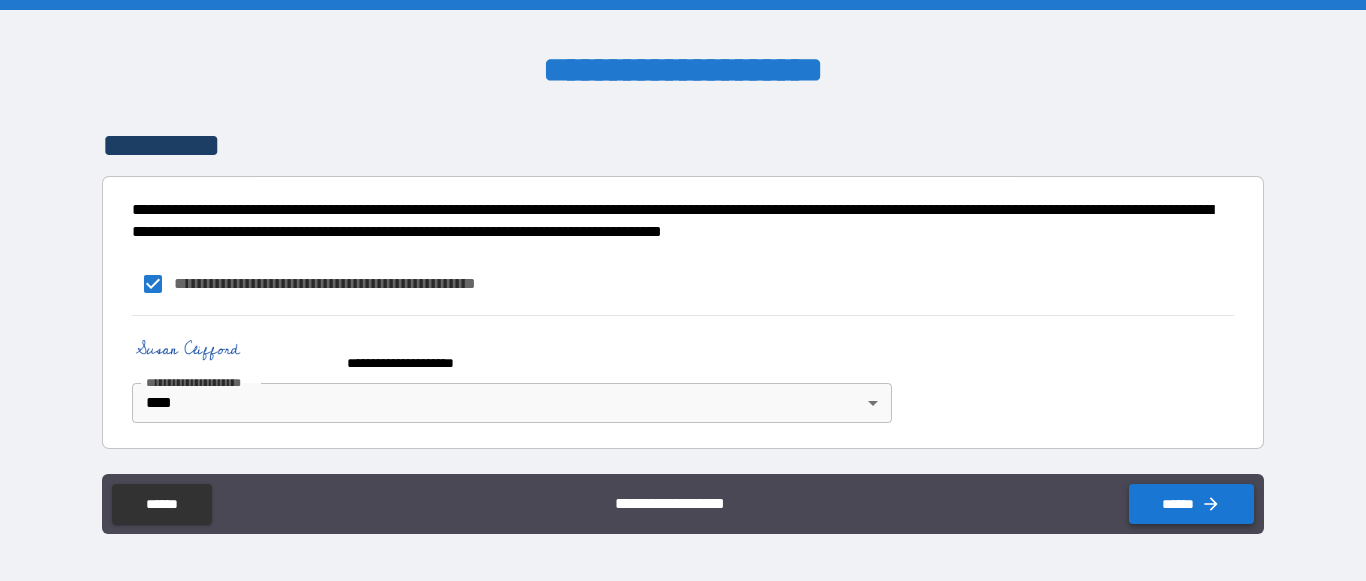 click on "******" at bounding box center (1191, 504) 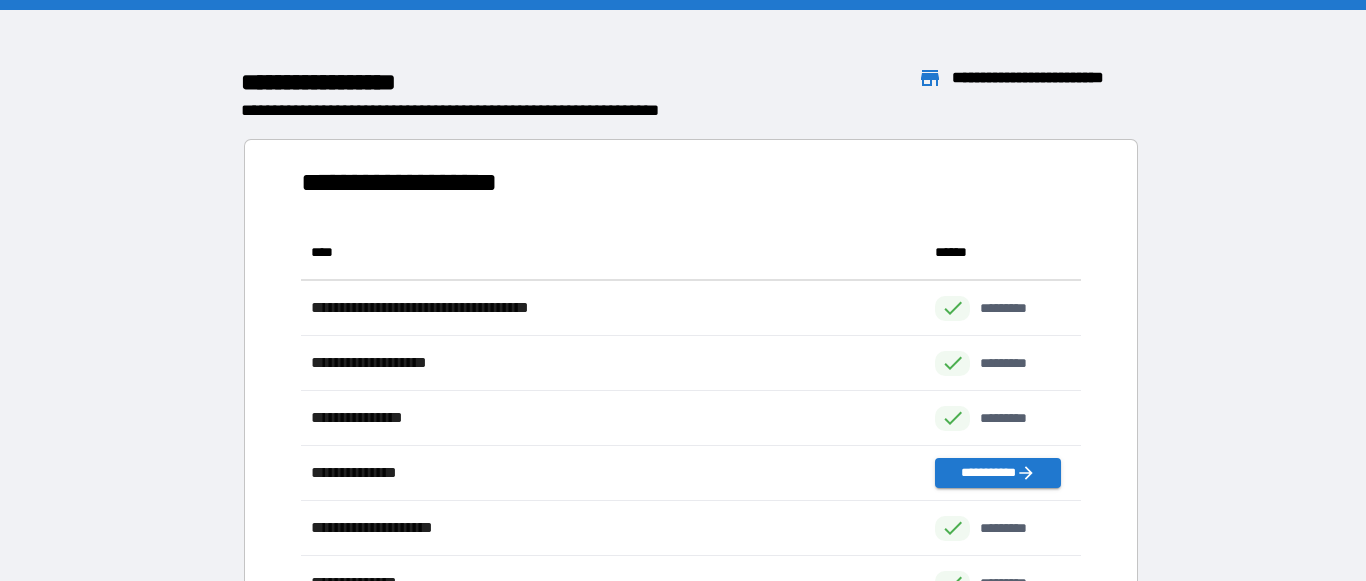 scroll, scrollTop: 1, scrollLeft: 1, axis: both 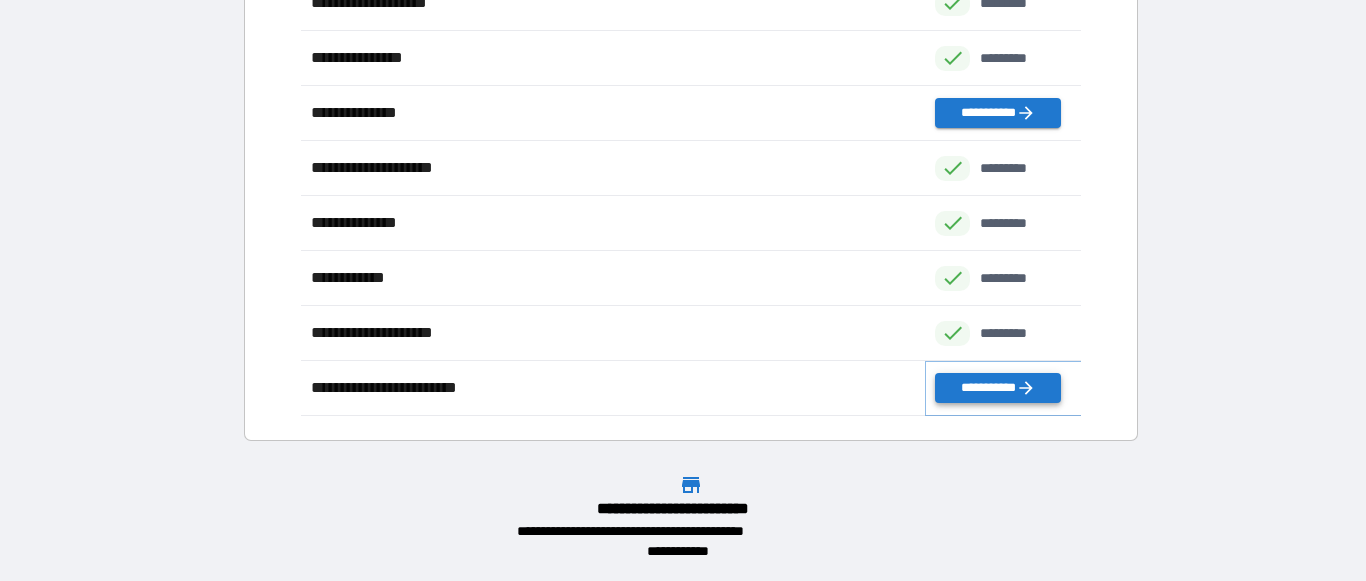 click on "**********" at bounding box center (997, 388) 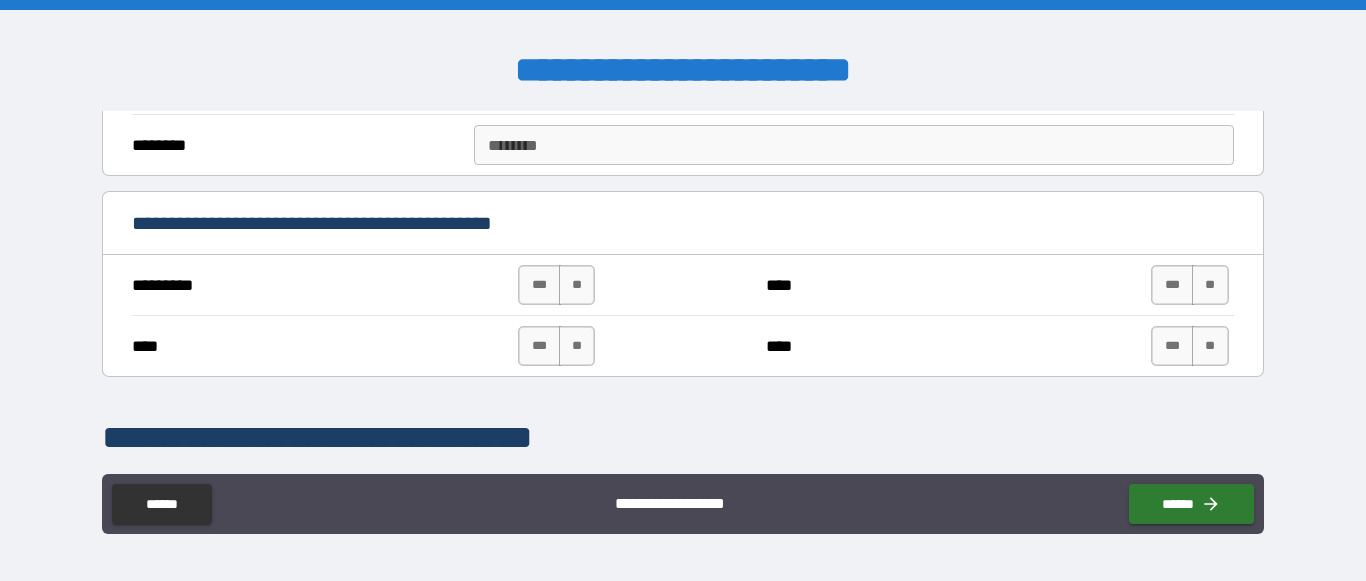 scroll, scrollTop: 542, scrollLeft: 0, axis: vertical 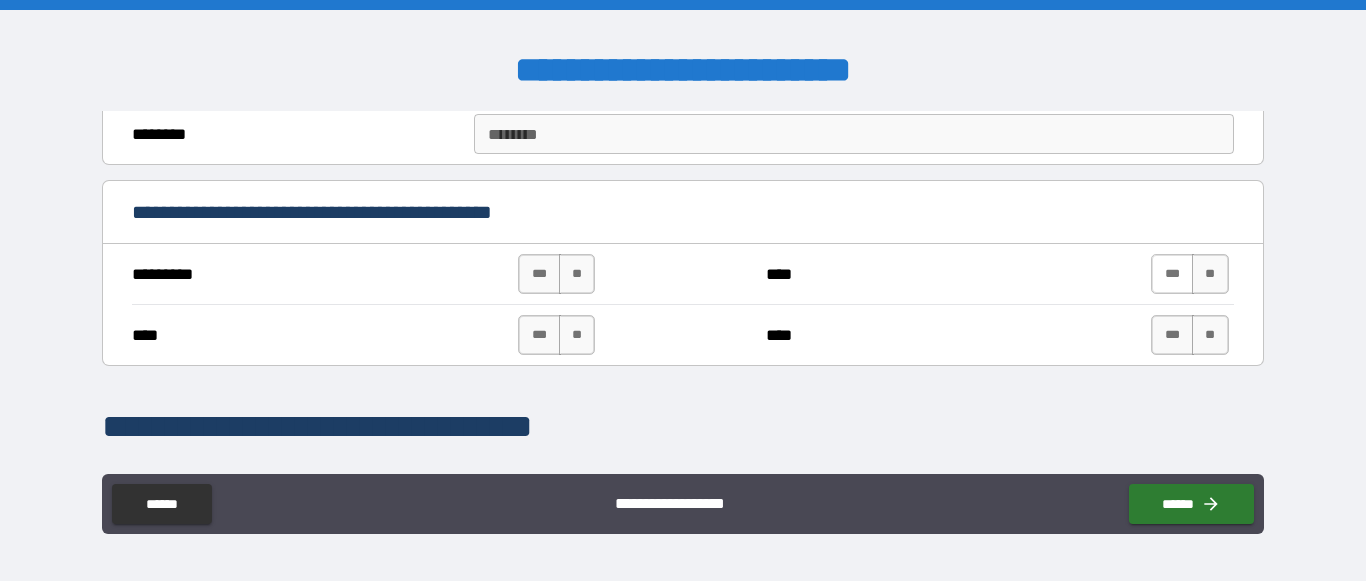 click on "***" at bounding box center [1172, 274] 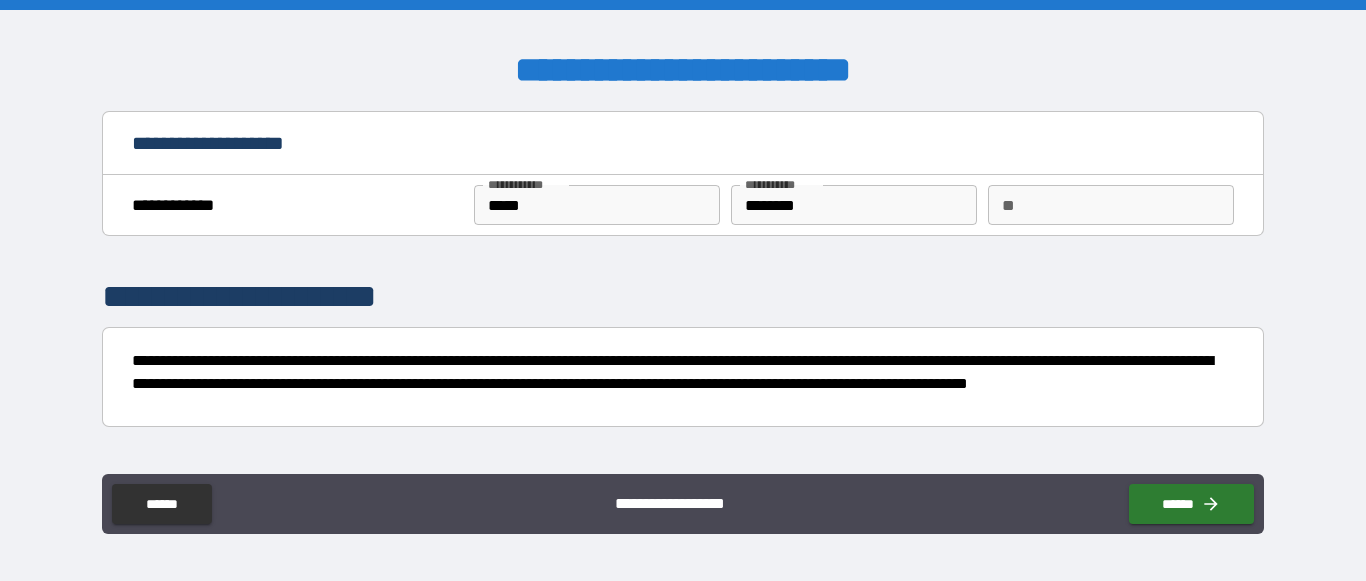 scroll, scrollTop: 0, scrollLeft: 0, axis: both 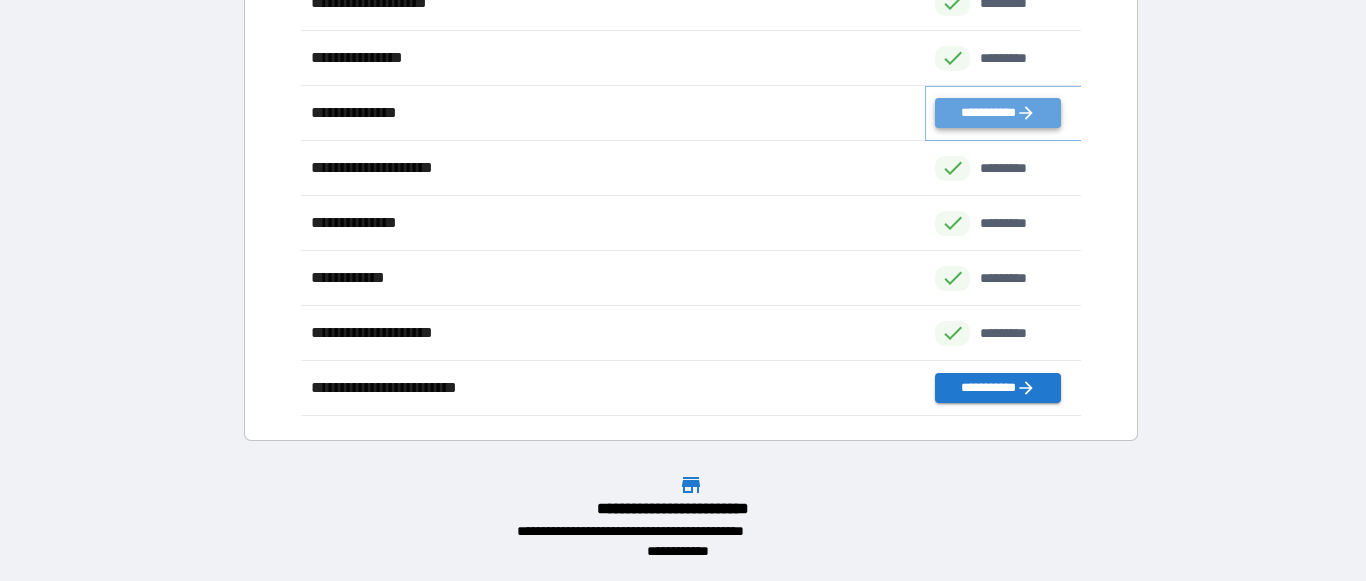 click on "**********" at bounding box center [997, 113] 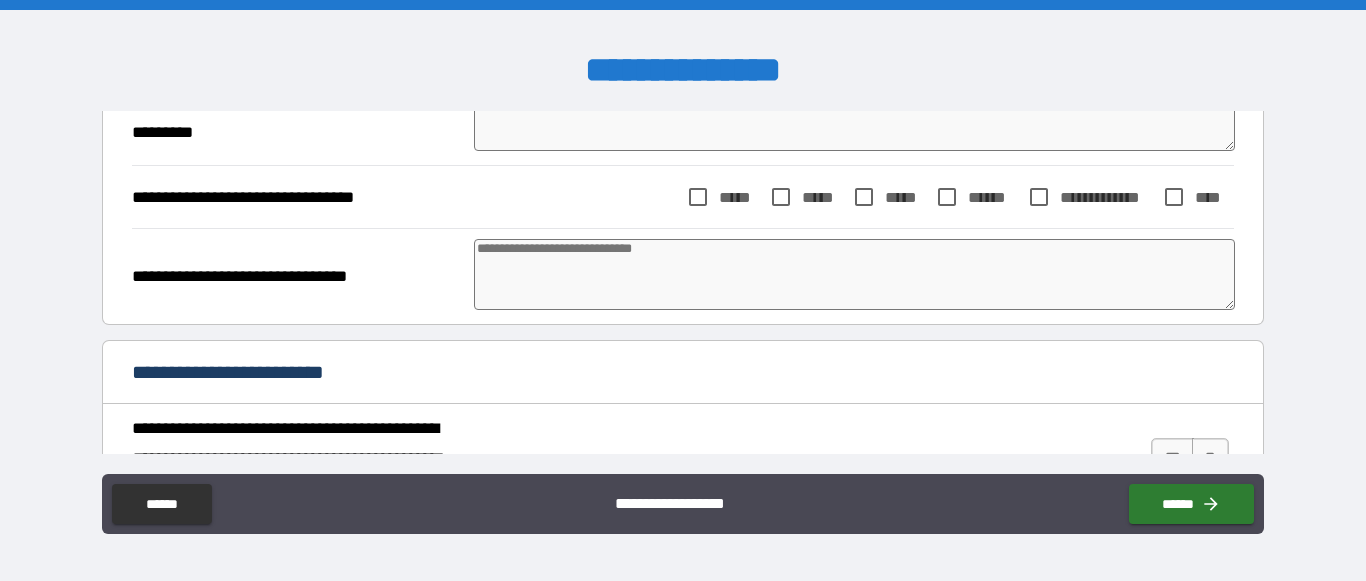 scroll, scrollTop: 752, scrollLeft: 0, axis: vertical 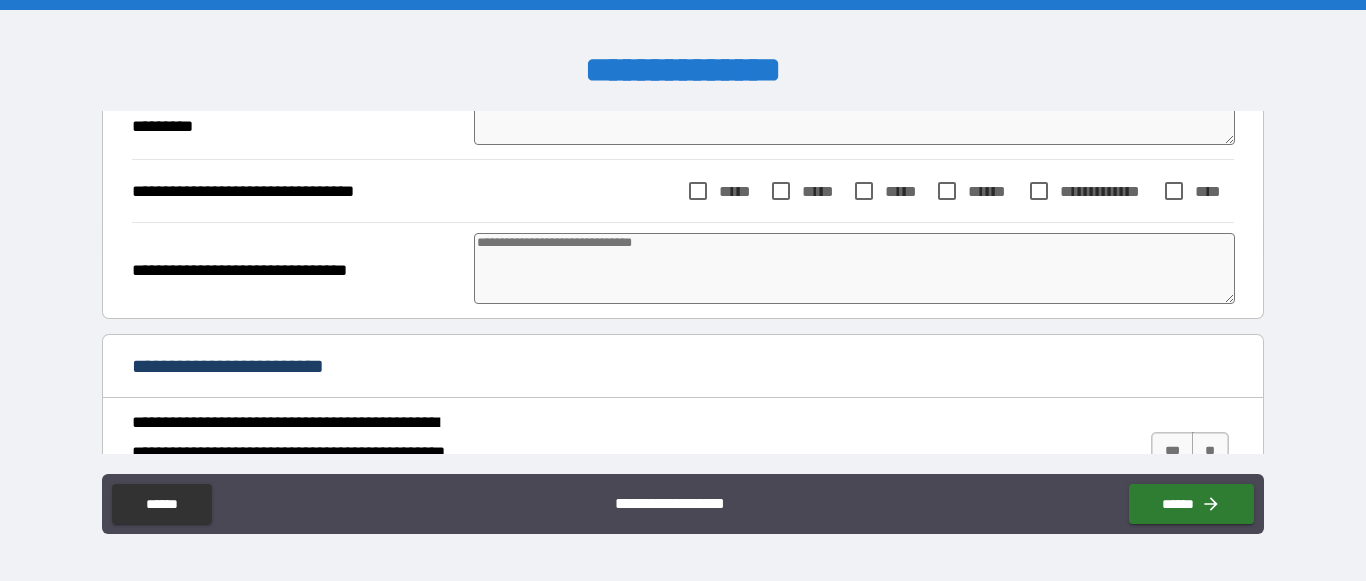 click at bounding box center (854, 268) 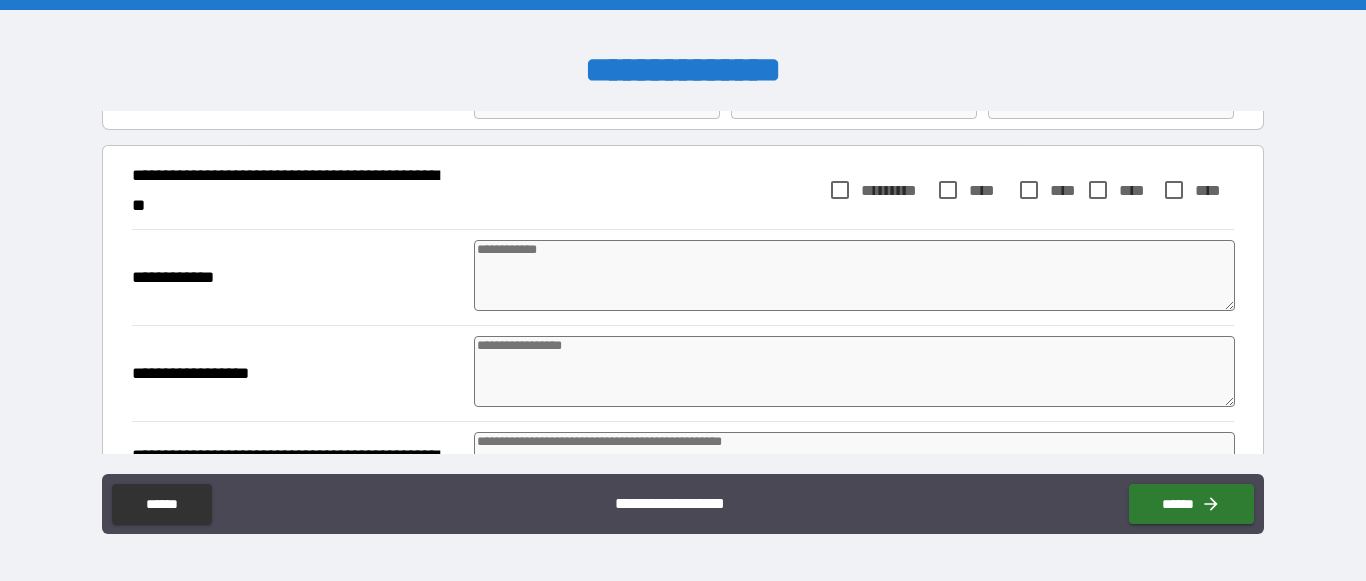 scroll, scrollTop: 104, scrollLeft: 0, axis: vertical 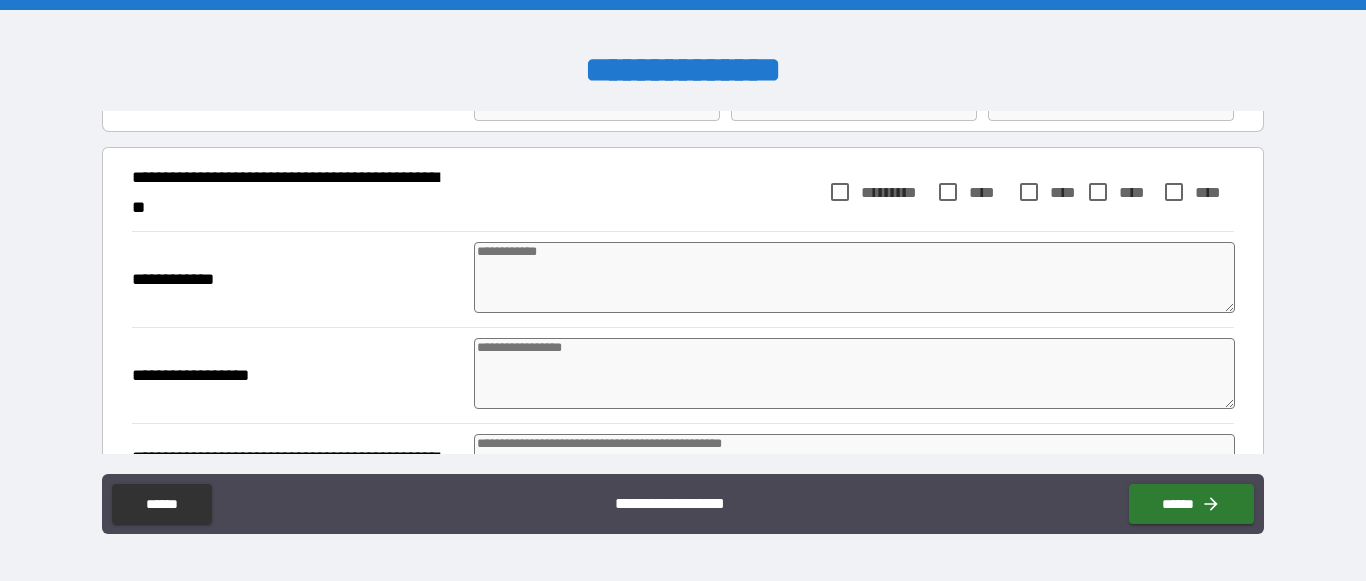 click at bounding box center [854, 277] 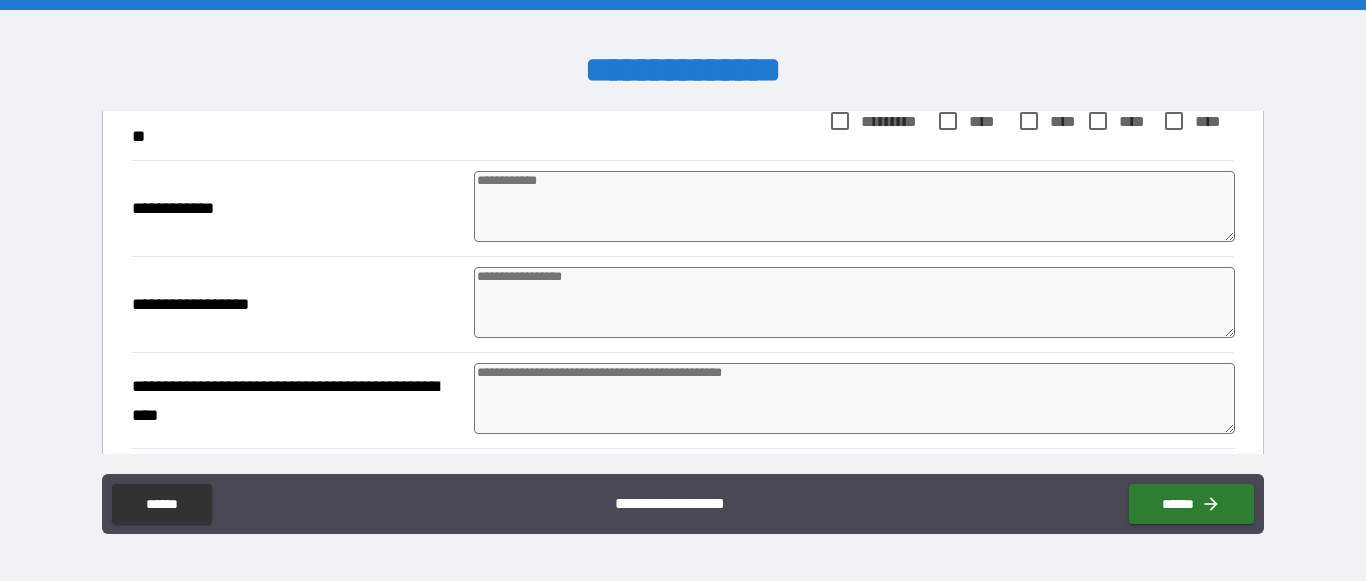 scroll, scrollTop: 163, scrollLeft: 0, axis: vertical 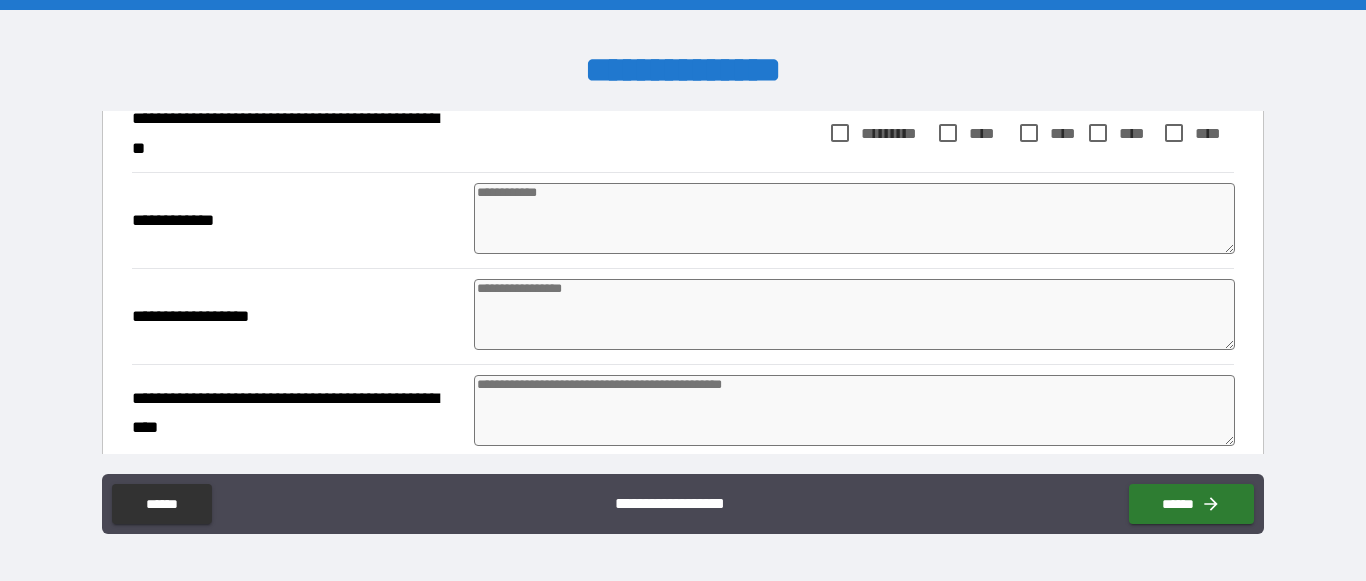 click at bounding box center (854, 218) 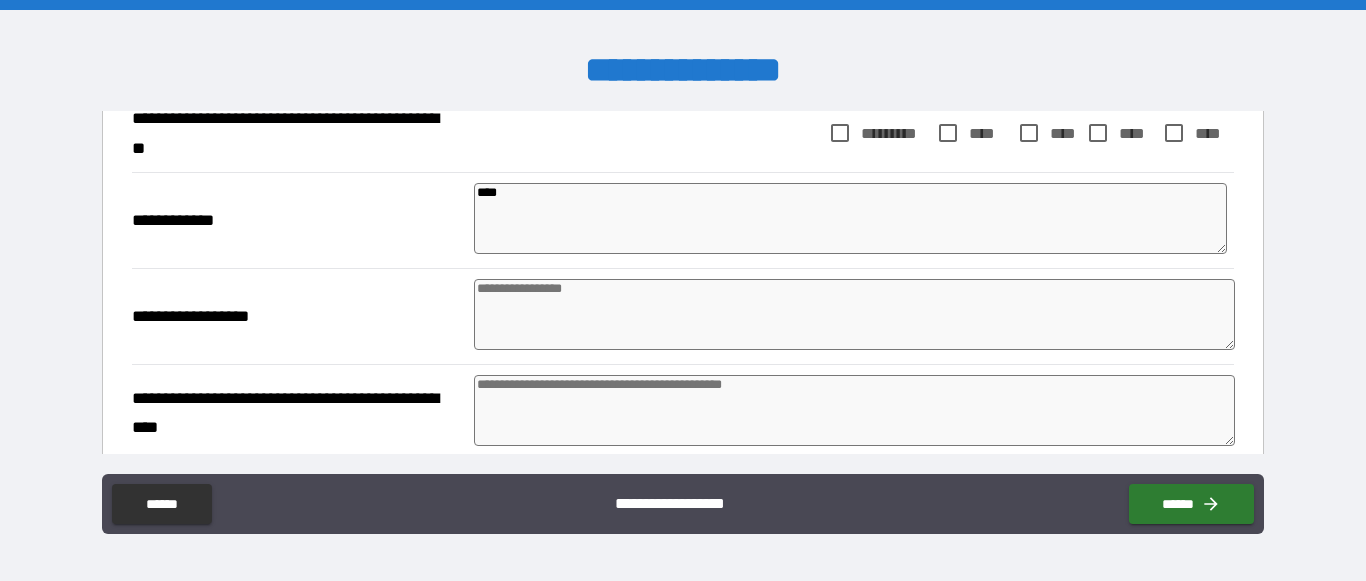 click at bounding box center [854, 314] 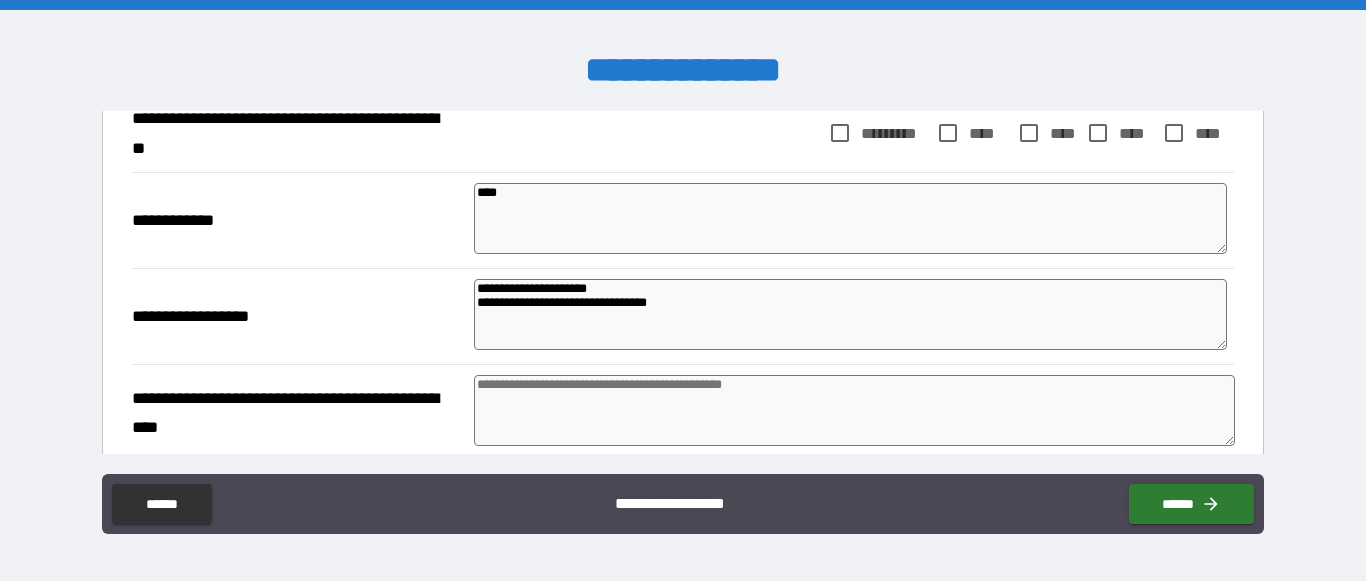 click on "**********" at bounding box center (850, 314) 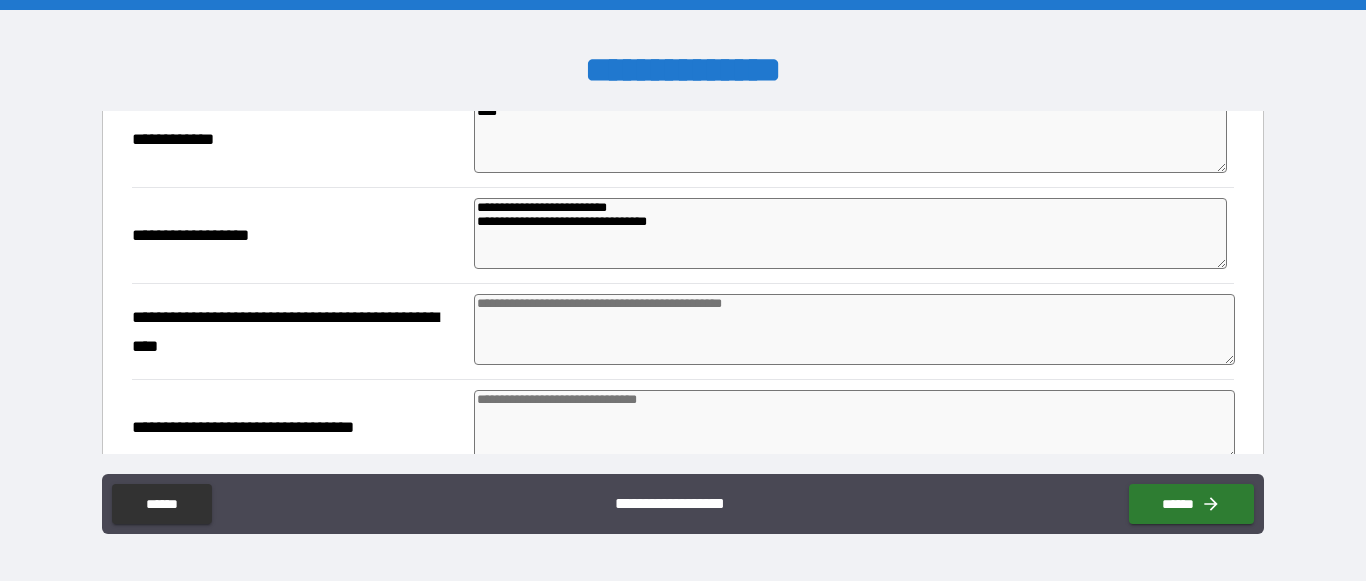 scroll, scrollTop: 246, scrollLeft: 0, axis: vertical 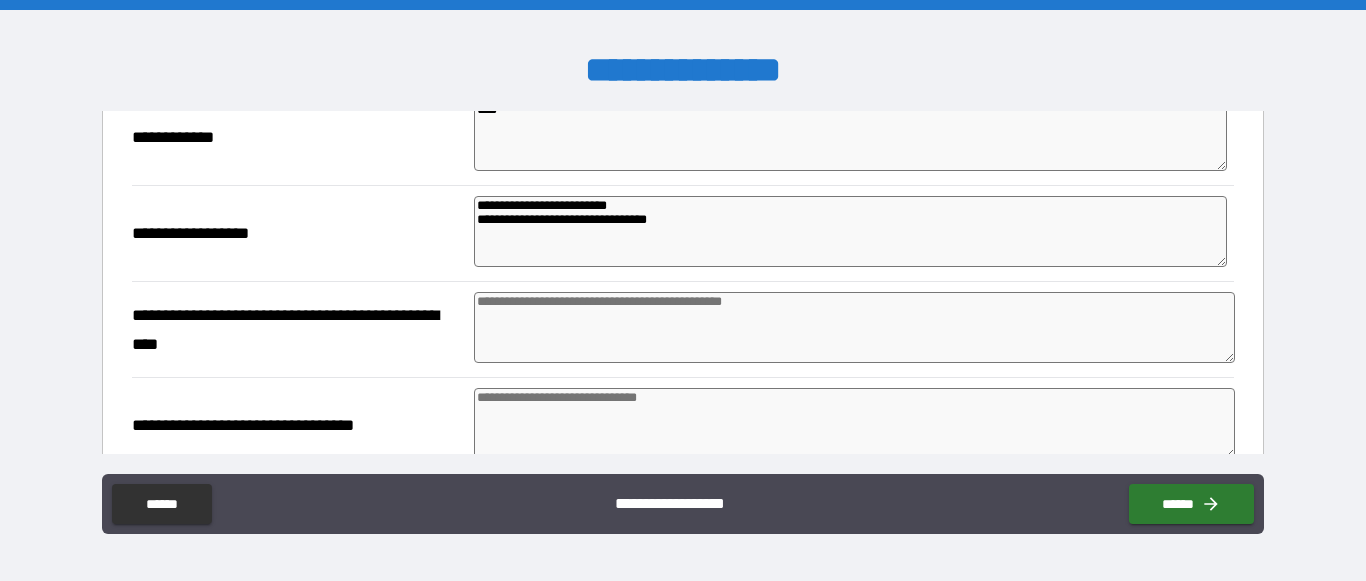 click at bounding box center [854, 327] 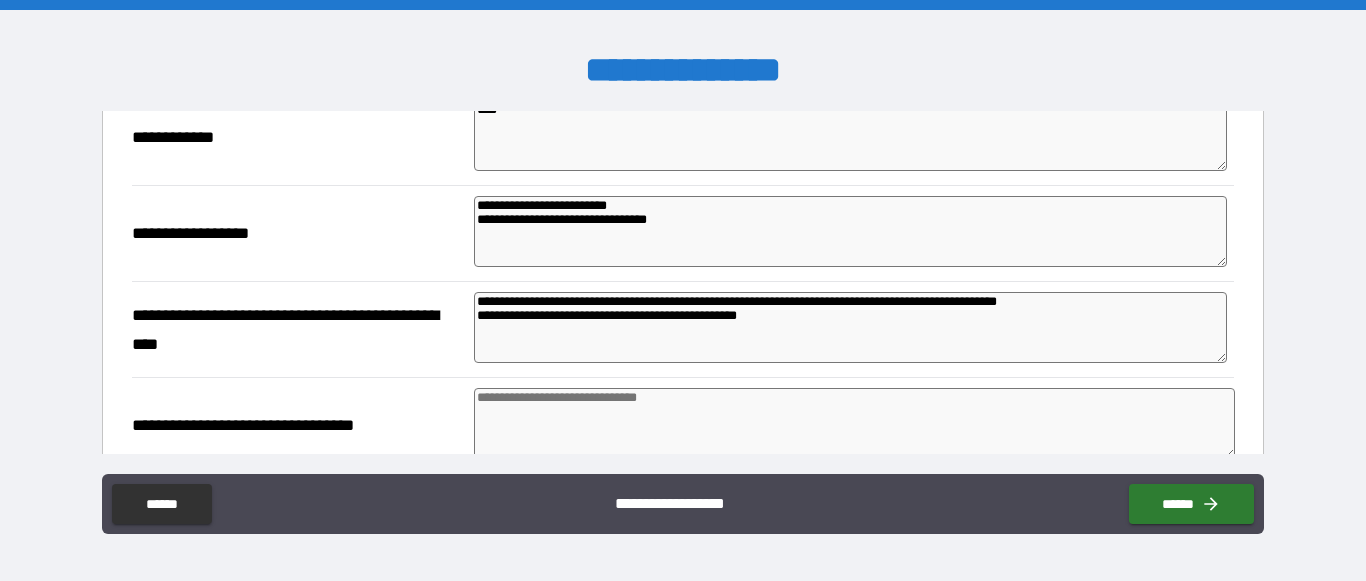 click on "**********" at bounding box center (850, 327) 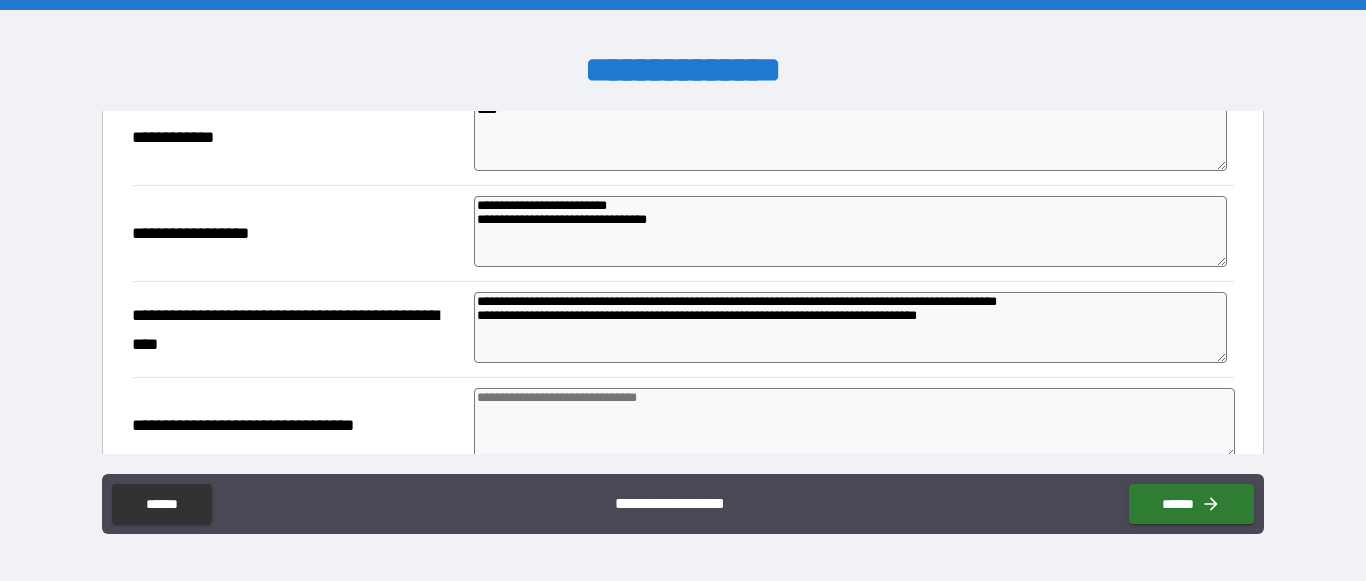 click on "**********" at bounding box center [850, 327] 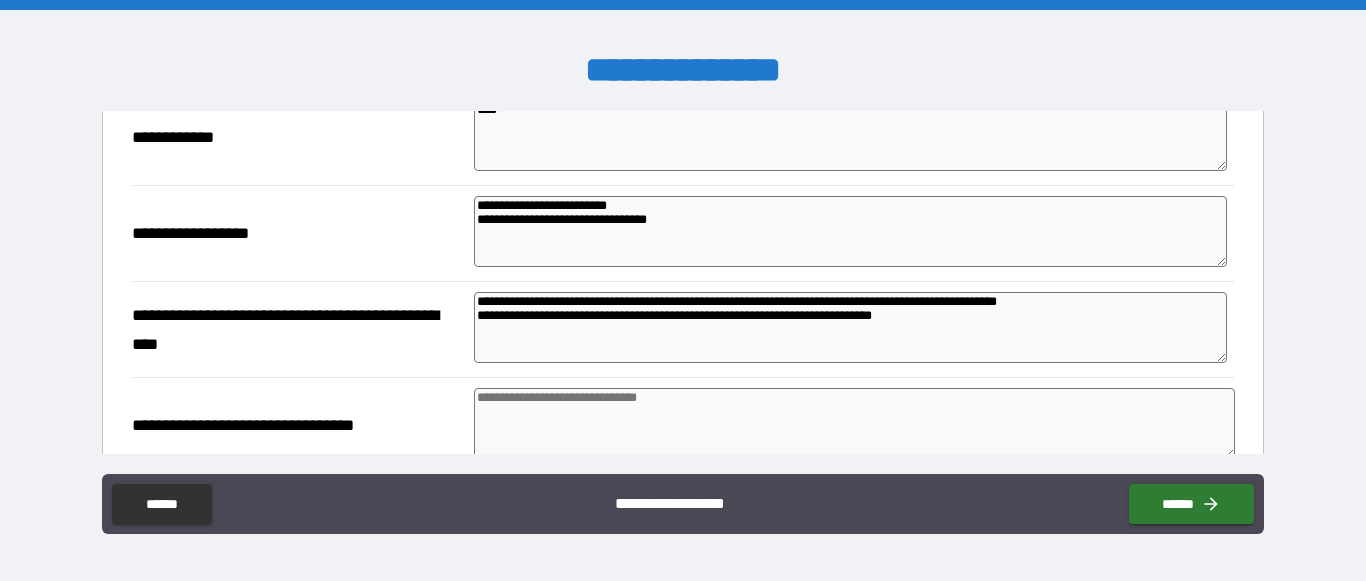 scroll, scrollTop: 266, scrollLeft: 0, axis: vertical 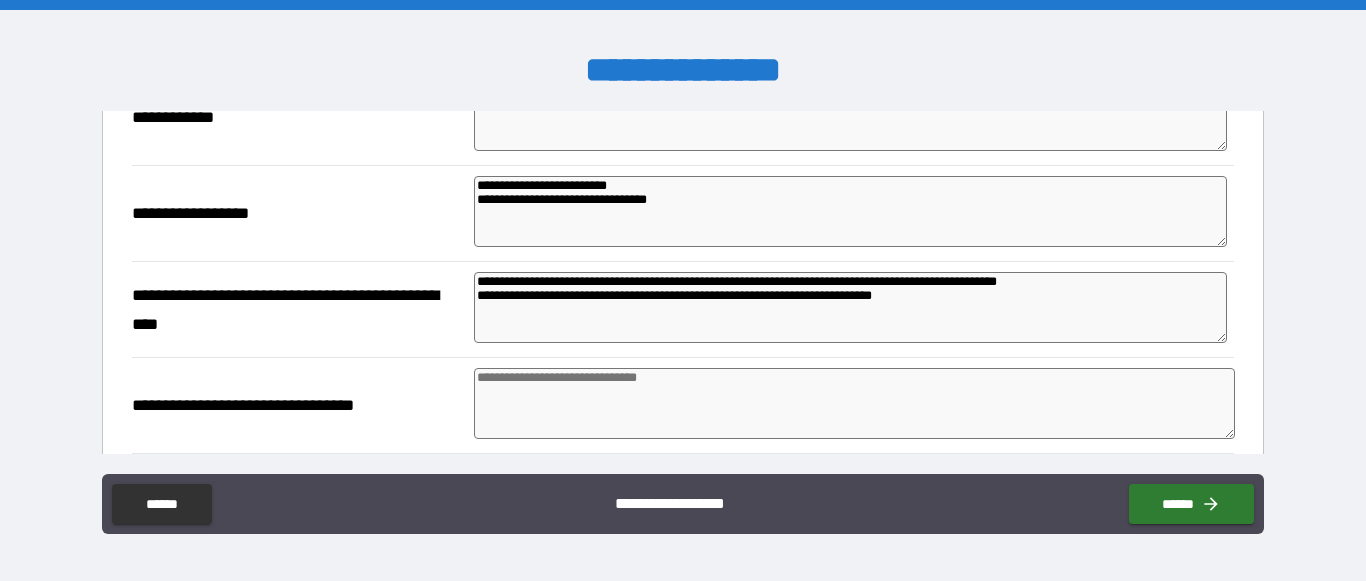 click at bounding box center [854, 403] 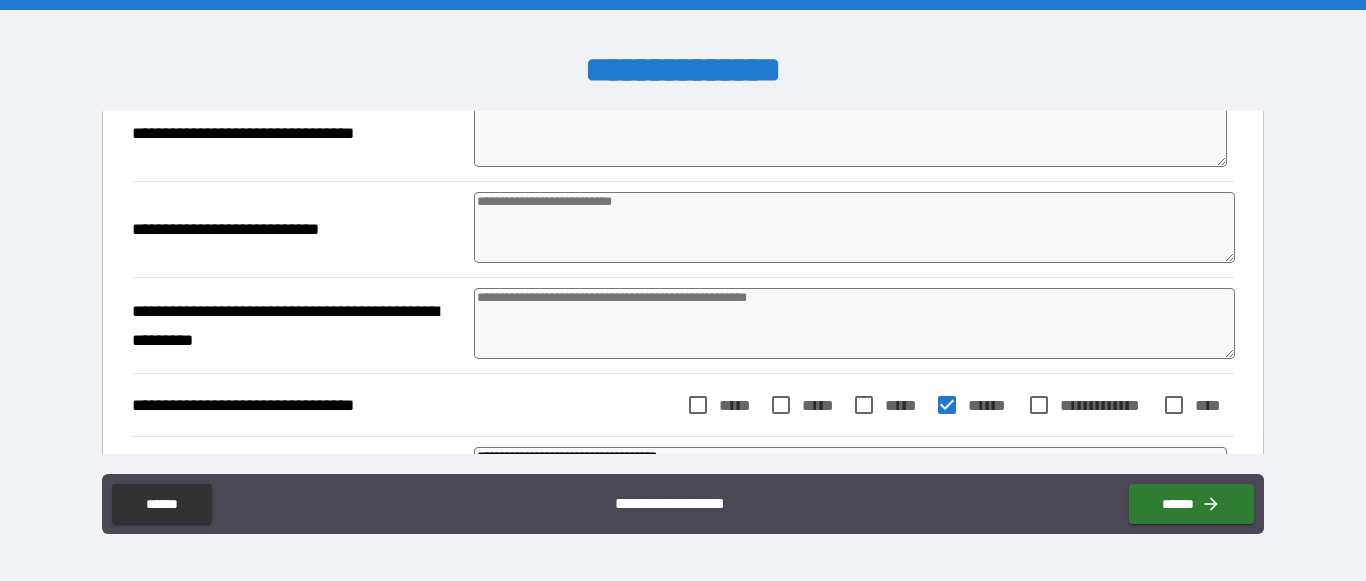 scroll, scrollTop: 540, scrollLeft: 0, axis: vertical 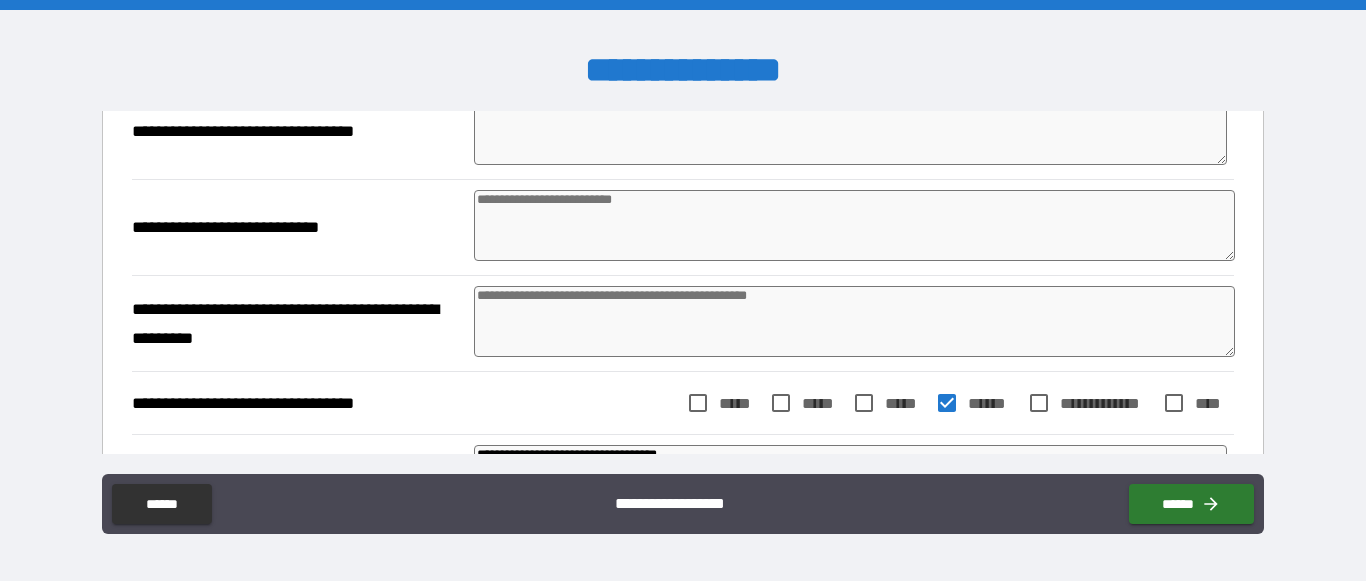 click at bounding box center (854, 225) 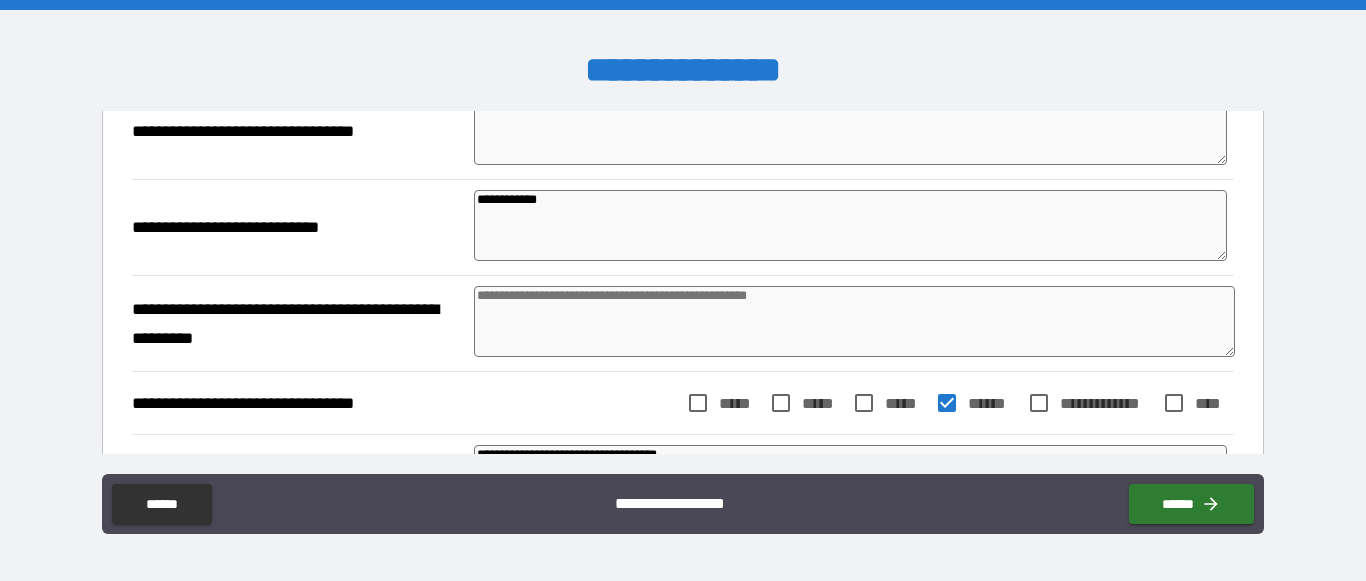 click at bounding box center [854, 321] 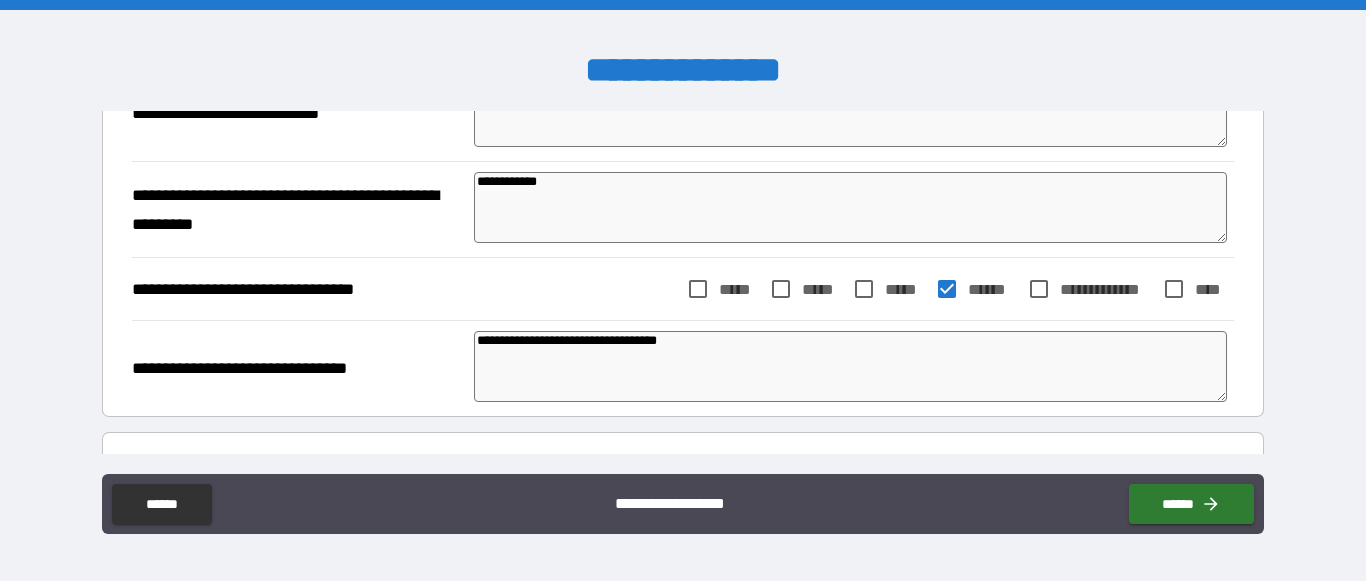 scroll, scrollTop: 655, scrollLeft: 0, axis: vertical 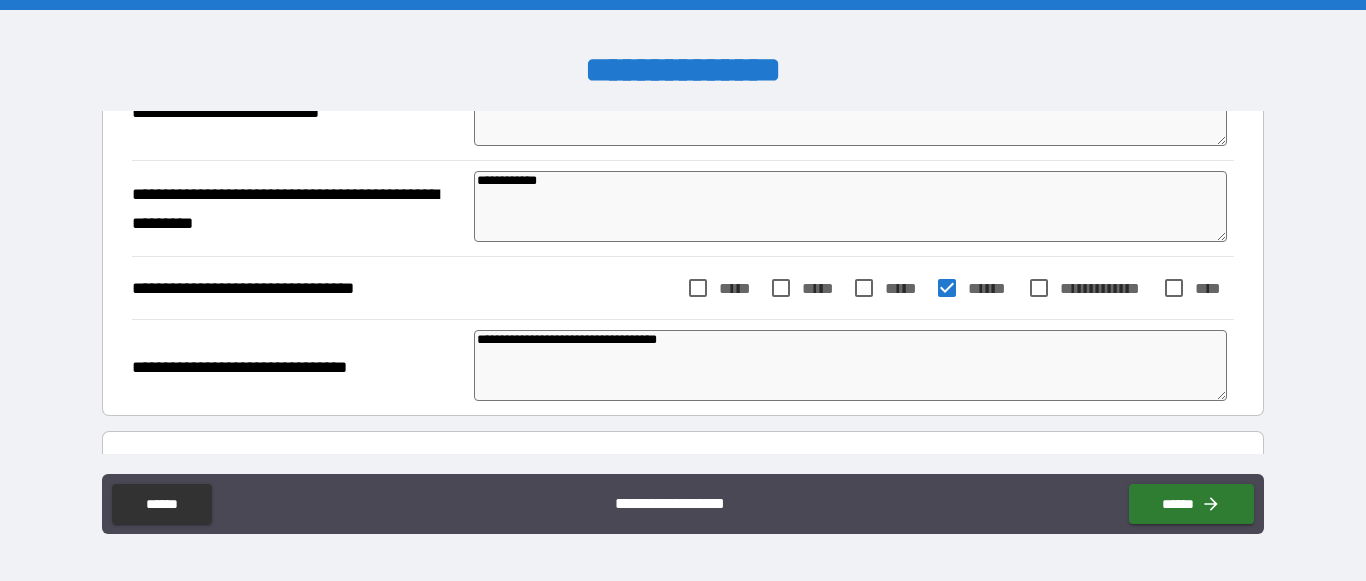 click on "**********" at bounding box center [850, 365] 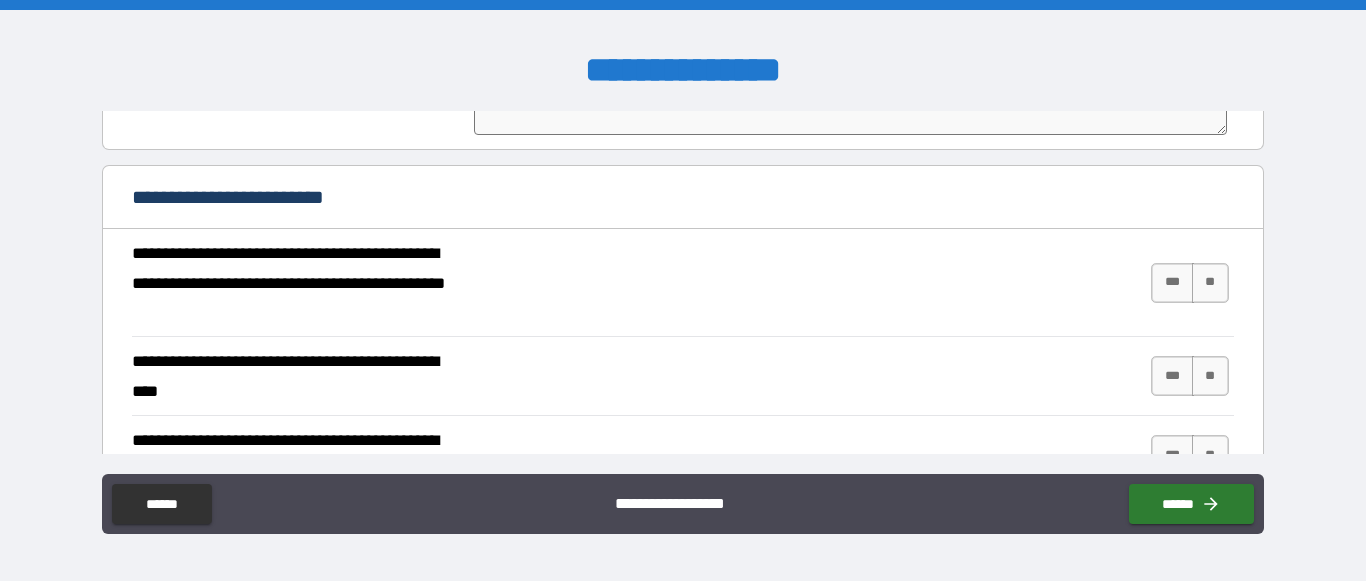 scroll, scrollTop: 923, scrollLeft: 0, axis: vertical 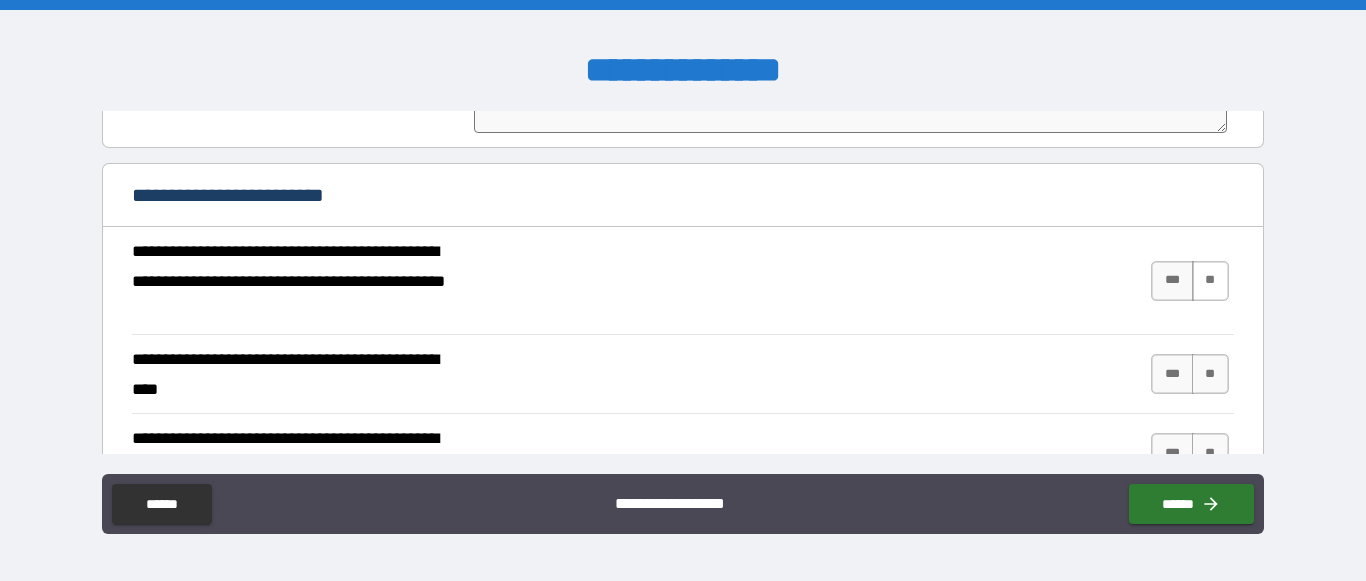 click on "**" at bounding box center [1210, 281] 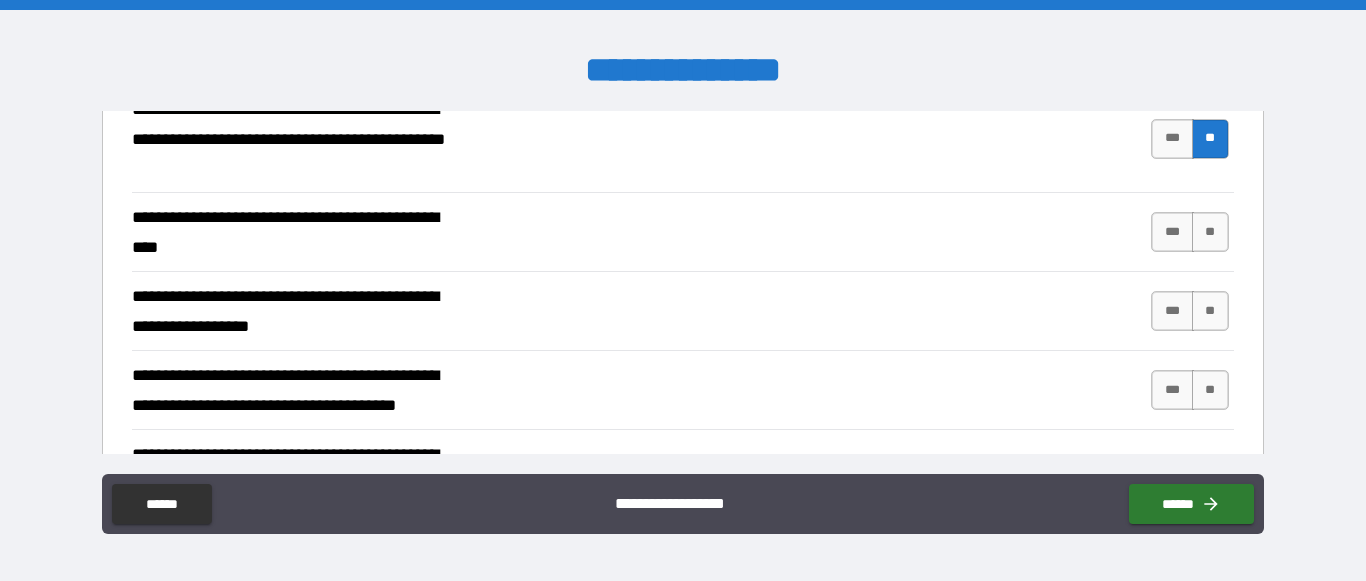 scroll, scrollTop: 1066, scrollLeft: 0, axis: vertical 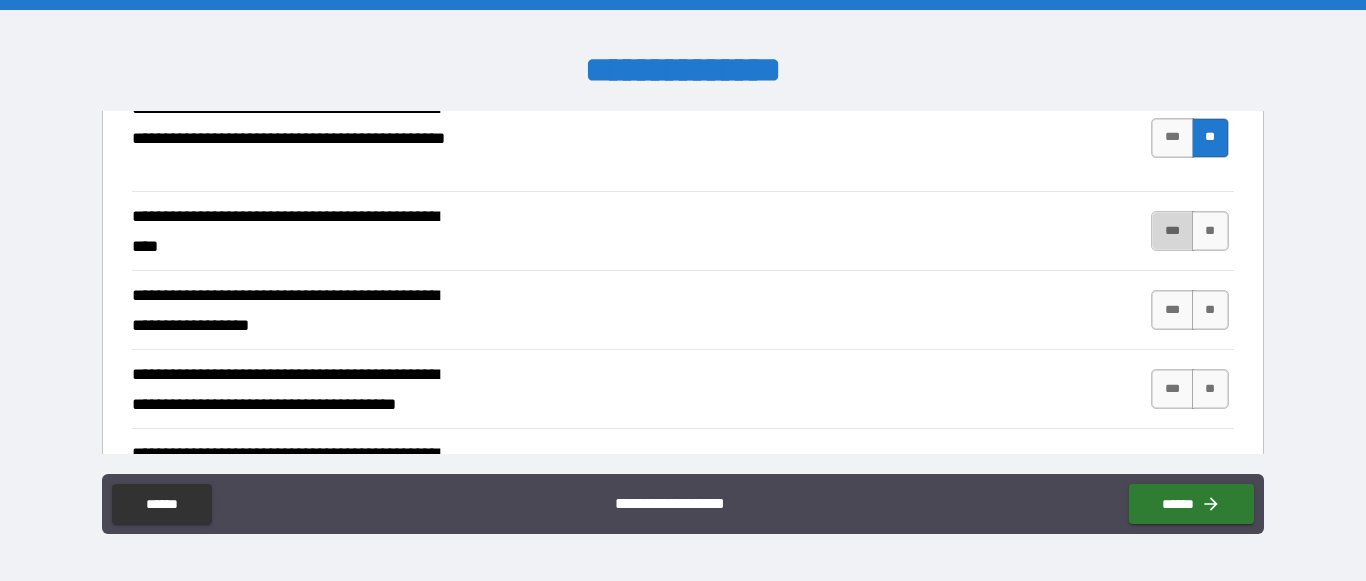 click on "***" at bounding box center (1172, 231) 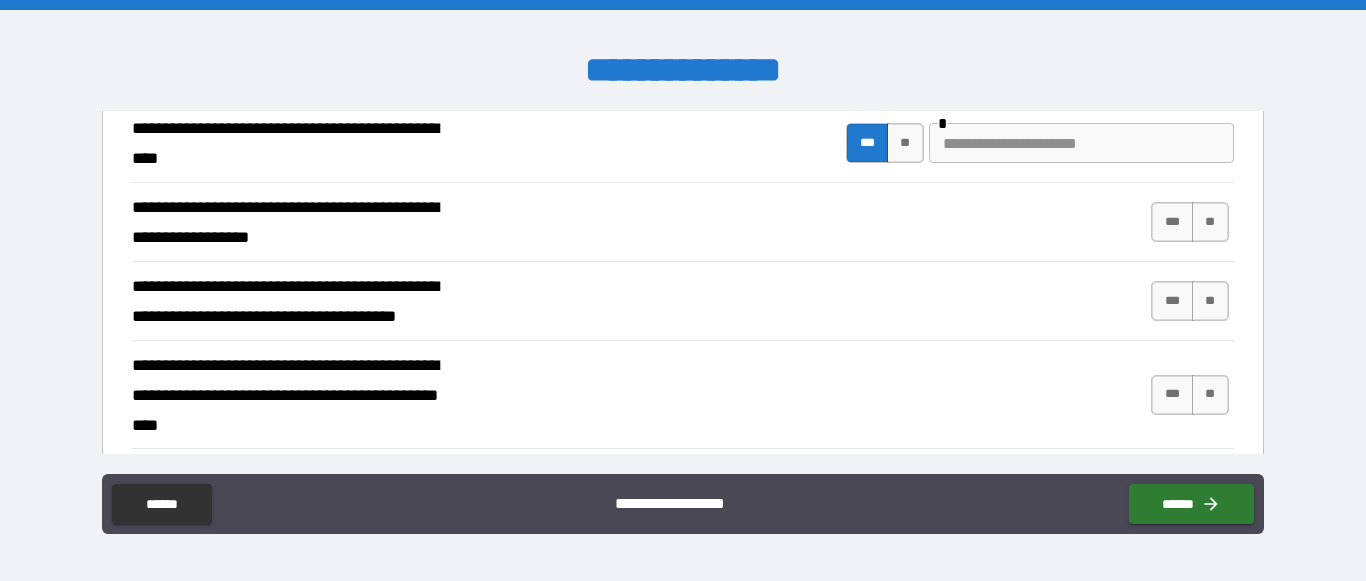 scroll, scrollTop: 1155, scrollLeft: 0, axis: vertical 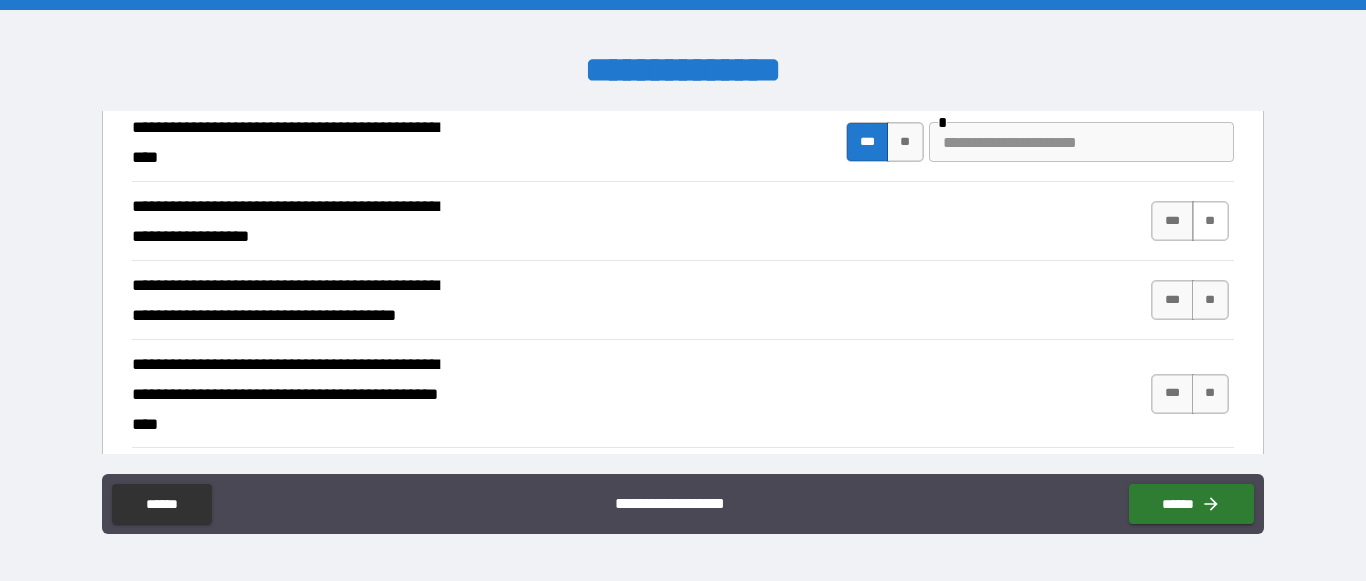 click on "**" at bounding box center (1210, 221) 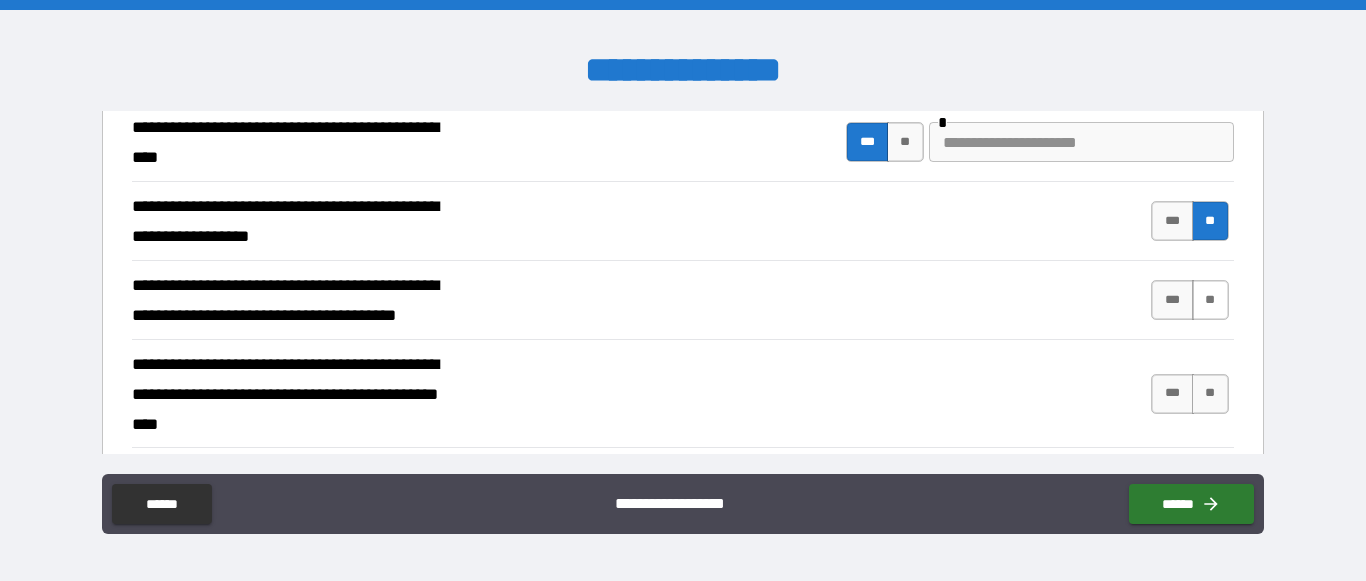 scroll, scrollTop: 1195, scrollLeft: 0, axis: vertical 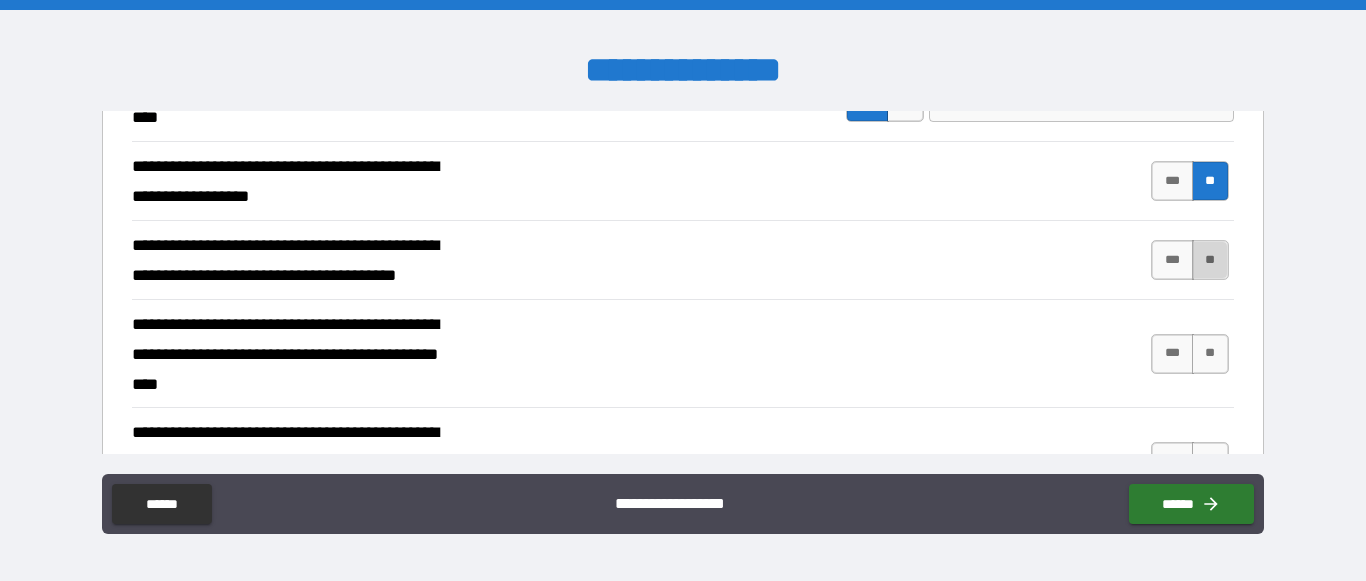 click on "**" at bounding box center [1210, 260] 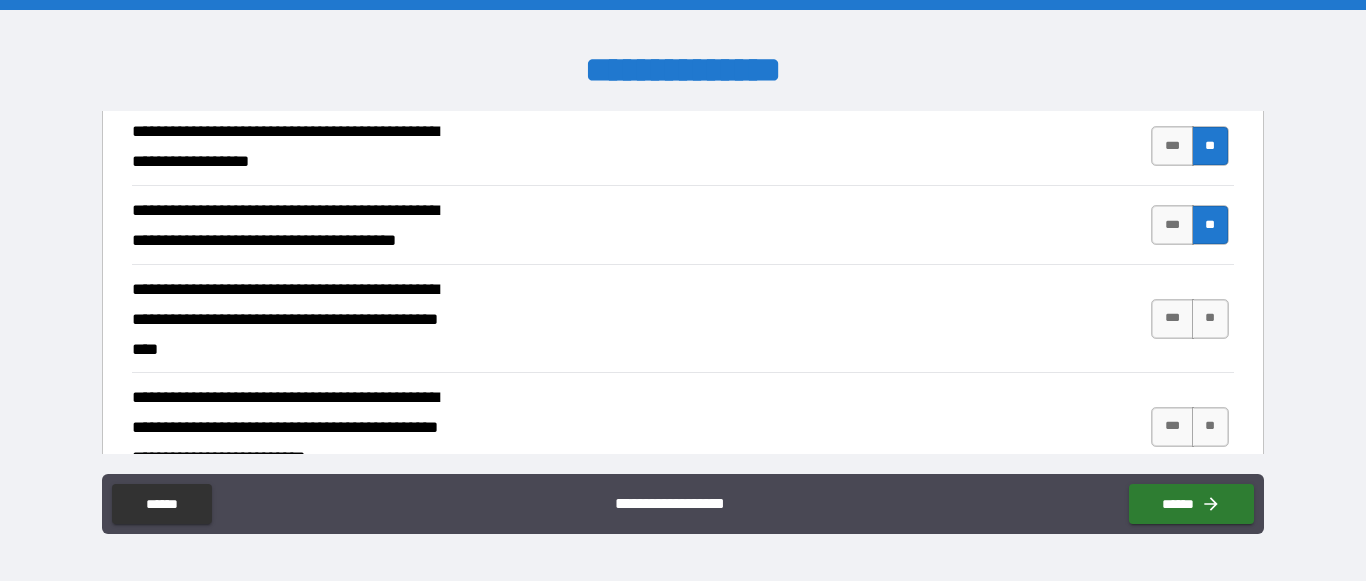 scroll, scrollTop: 1231, scrollLeft: 0, axis: vertical 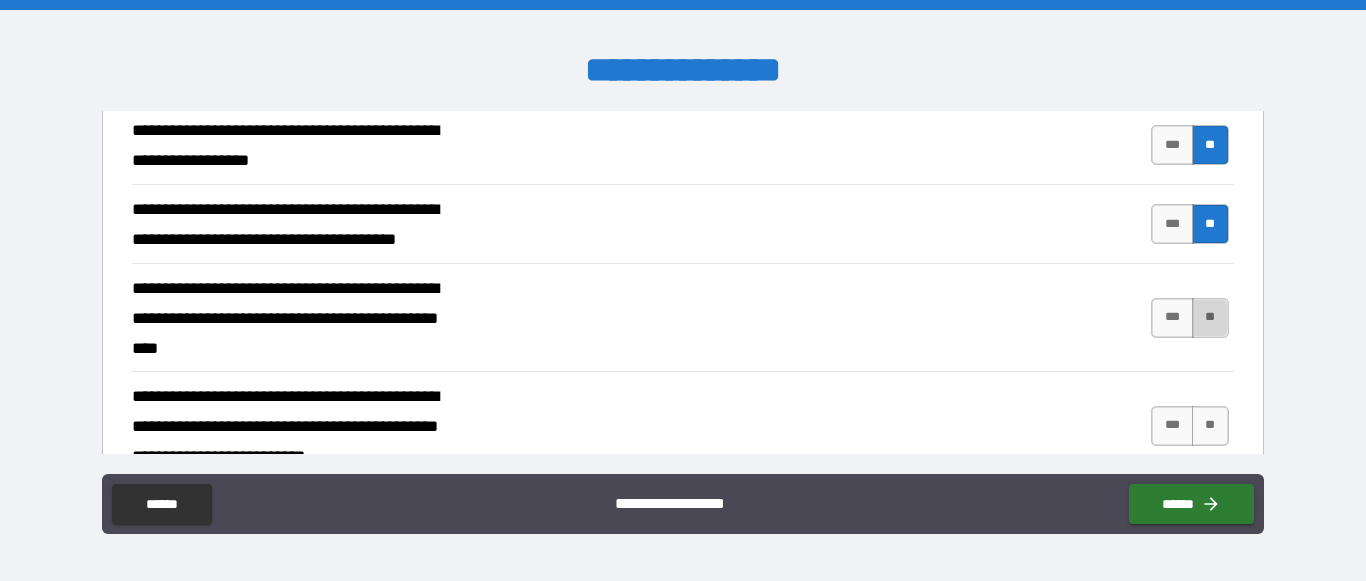 click on "**" at bounding box center [1210, 318] 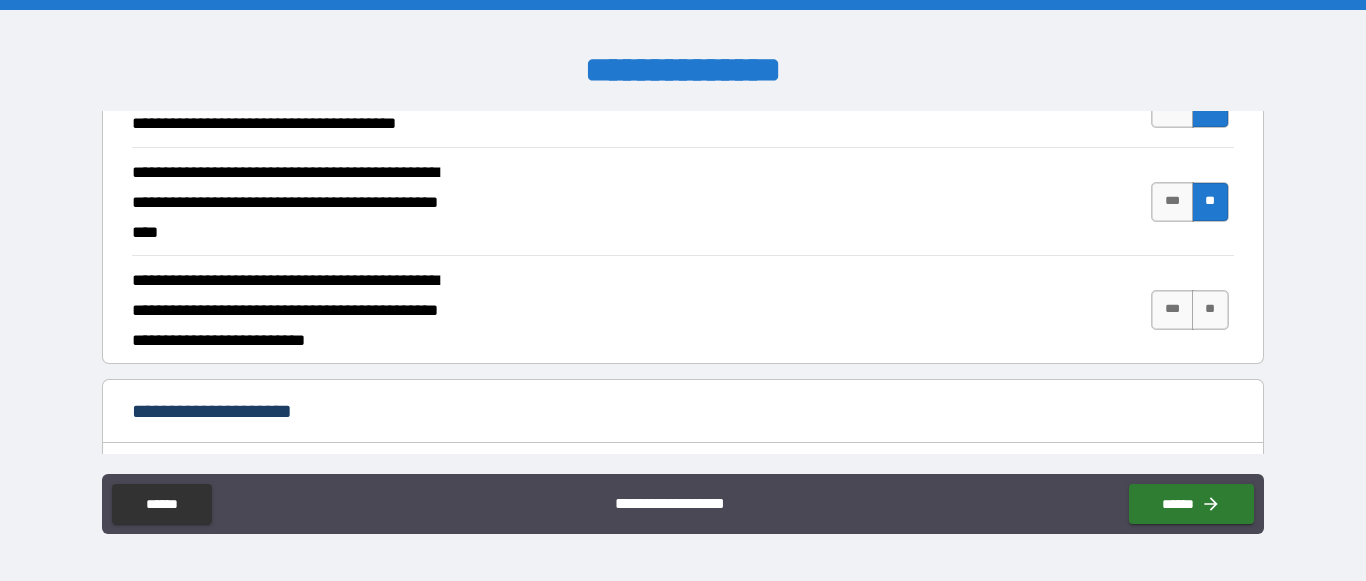 scroll, scrollTop: 1349, scrollLeft: 0, axis: vertical 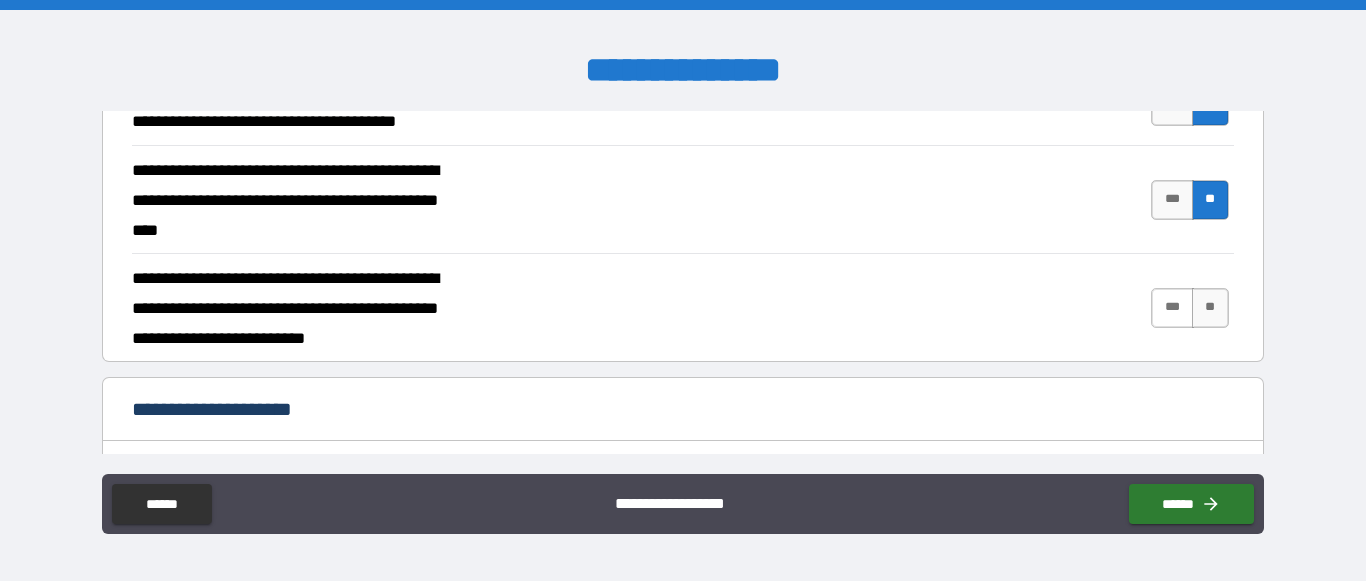 click on "***" at bounding box center (1172, 308) 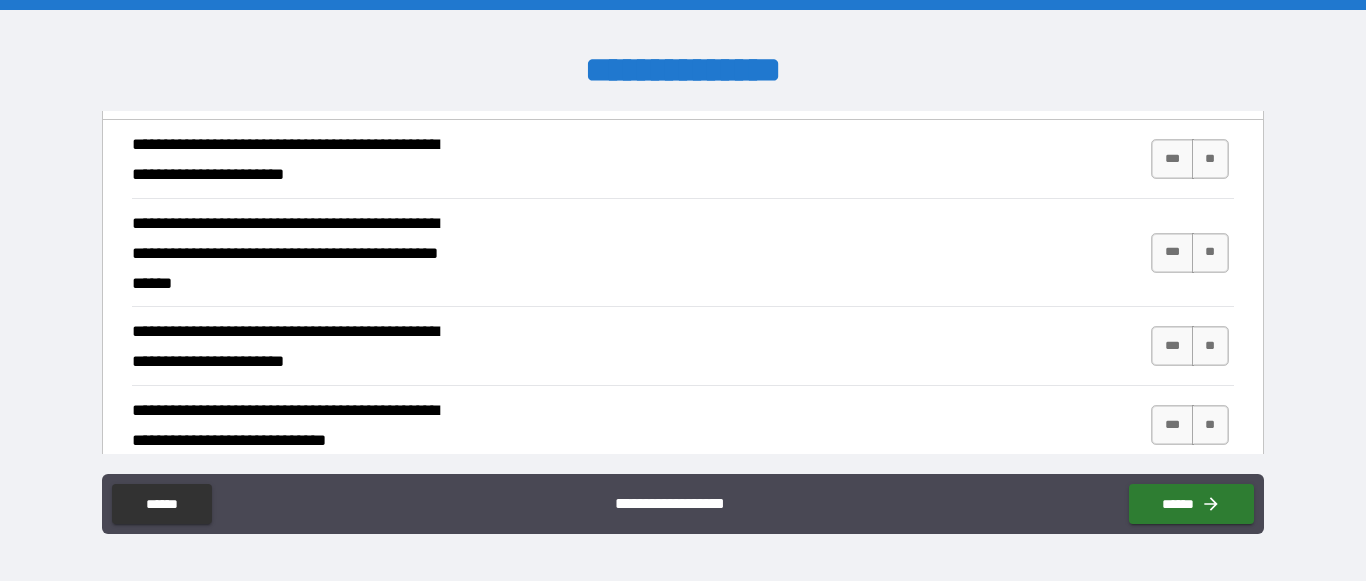 scroll, scrollTop: 1672, scrollLeft: 0, axis: vertical 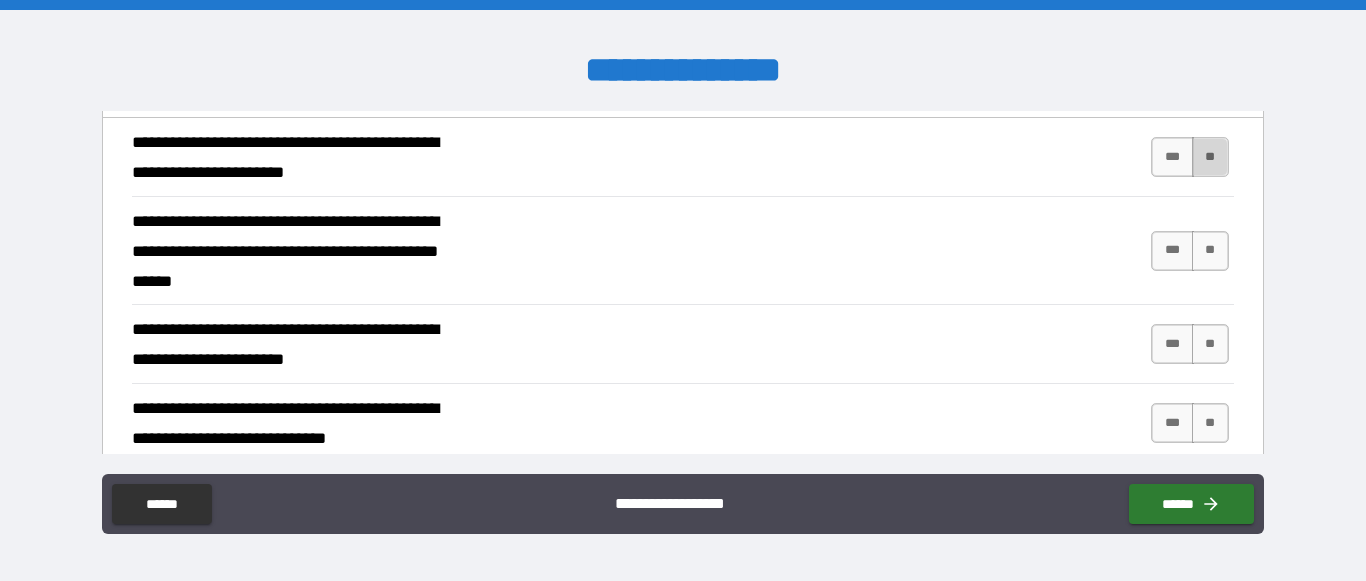 click on "**" at bounding box center [1210, 157] 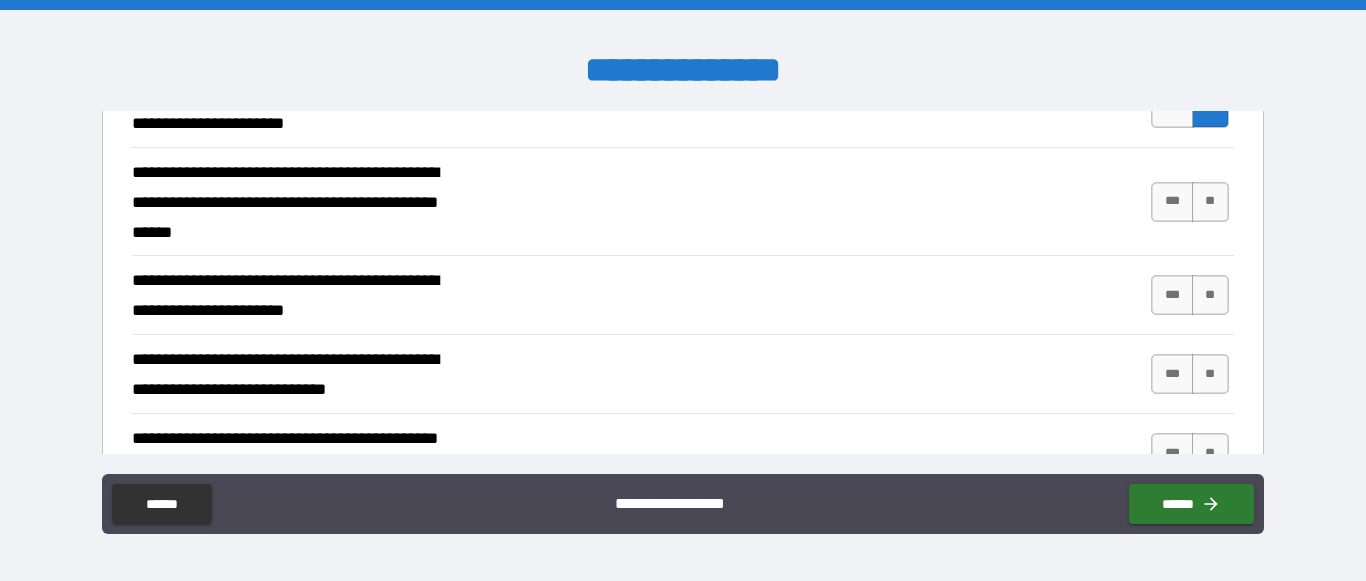 scroll, scrollTop: 1725, scrollLeft: 0, axis: vertical 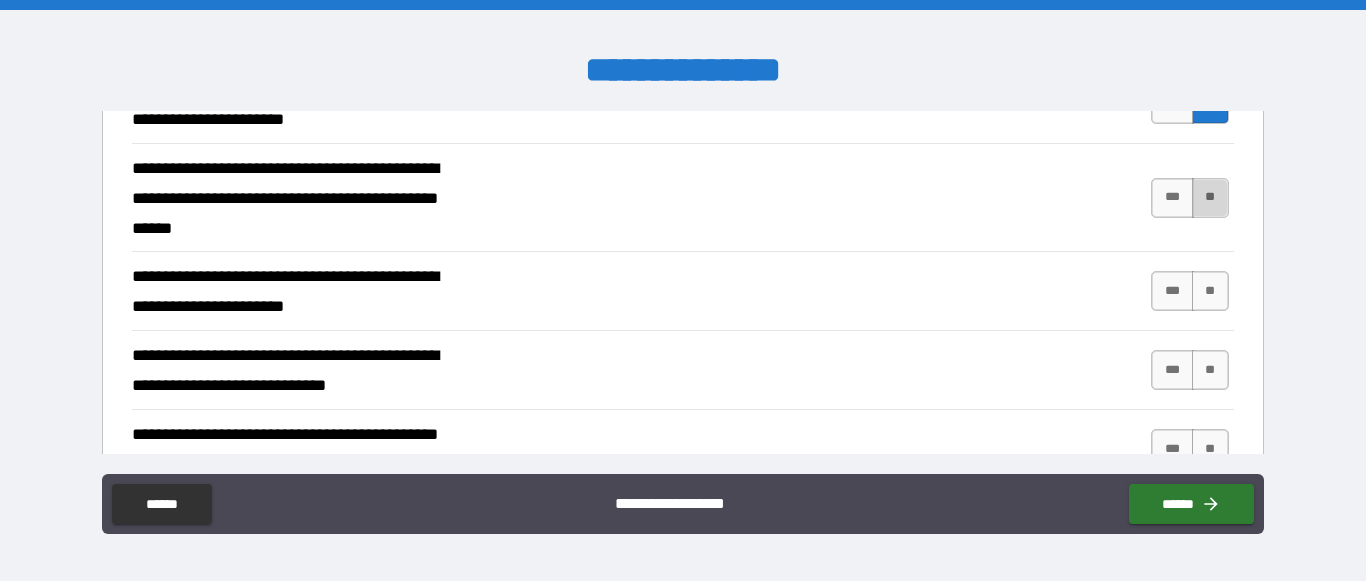 click on "**" at bounding box center [1210, 198] 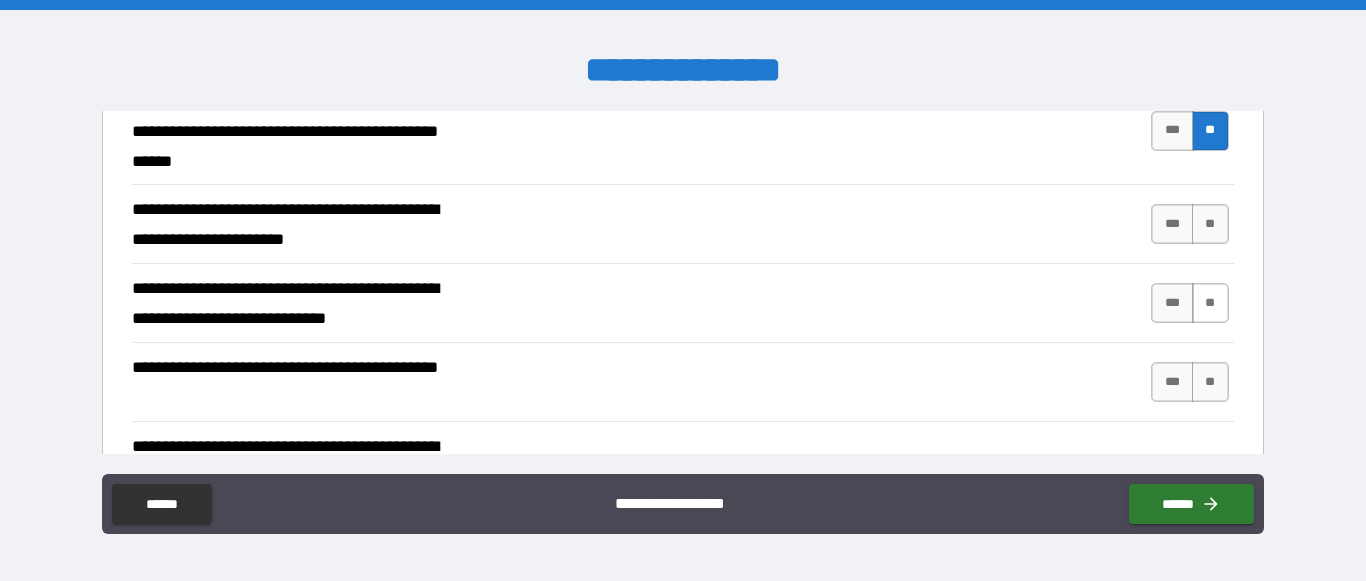scroll, scrollTop: 1794, scrollLeft: 0, axis: vertical 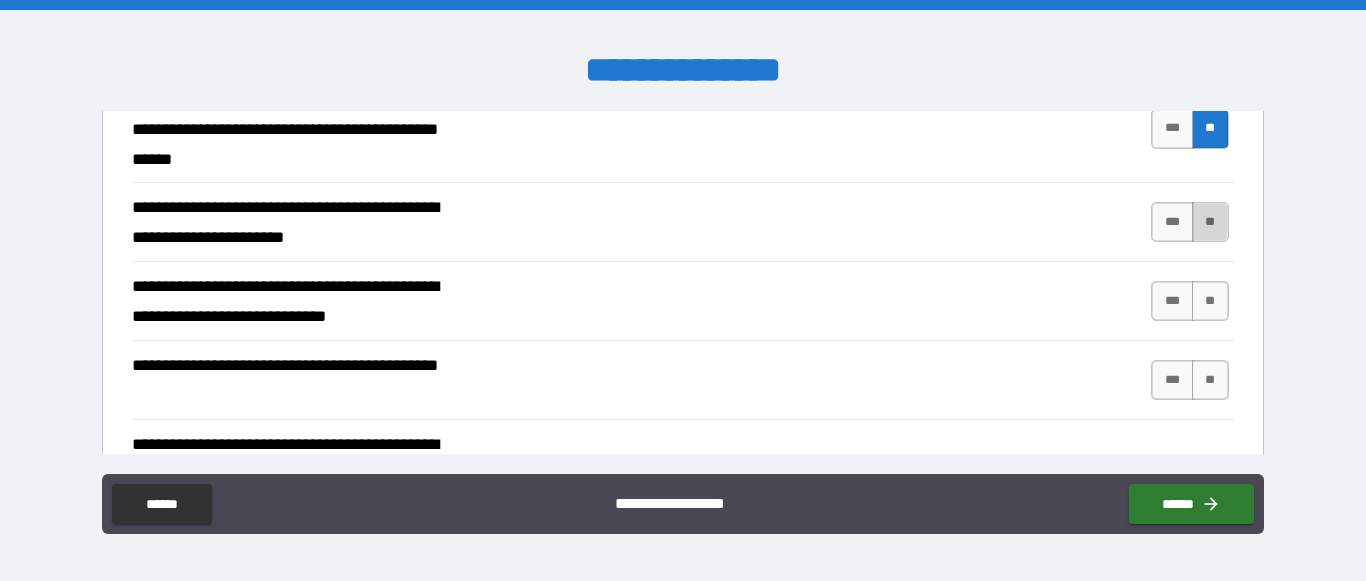 click on "**" at bounding box center [1210, 222] 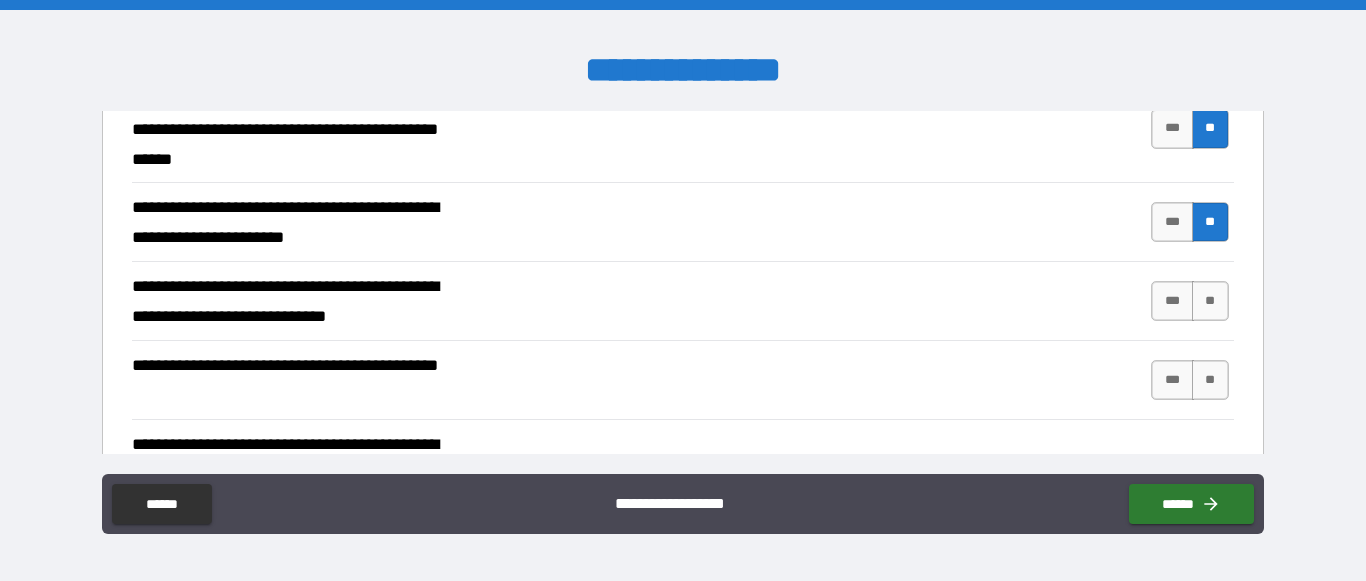 scroll, scrollTop: 1811, scrollLeft: 0, axis: vertical 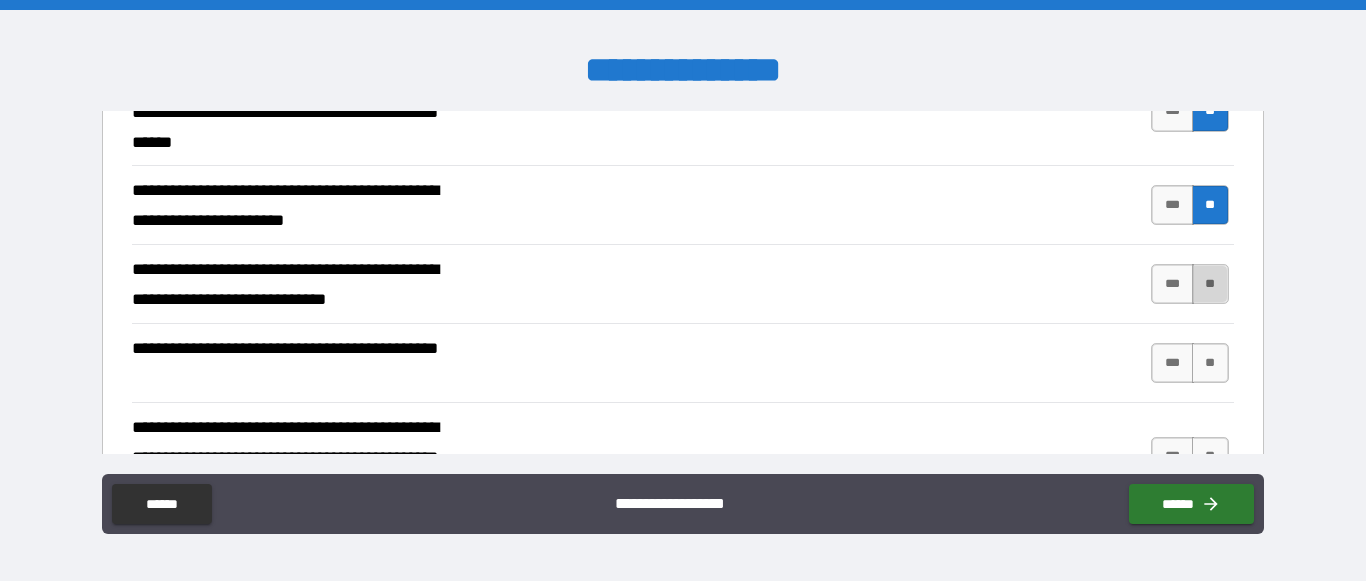 click on "**" at bounding box center [1210, 284] 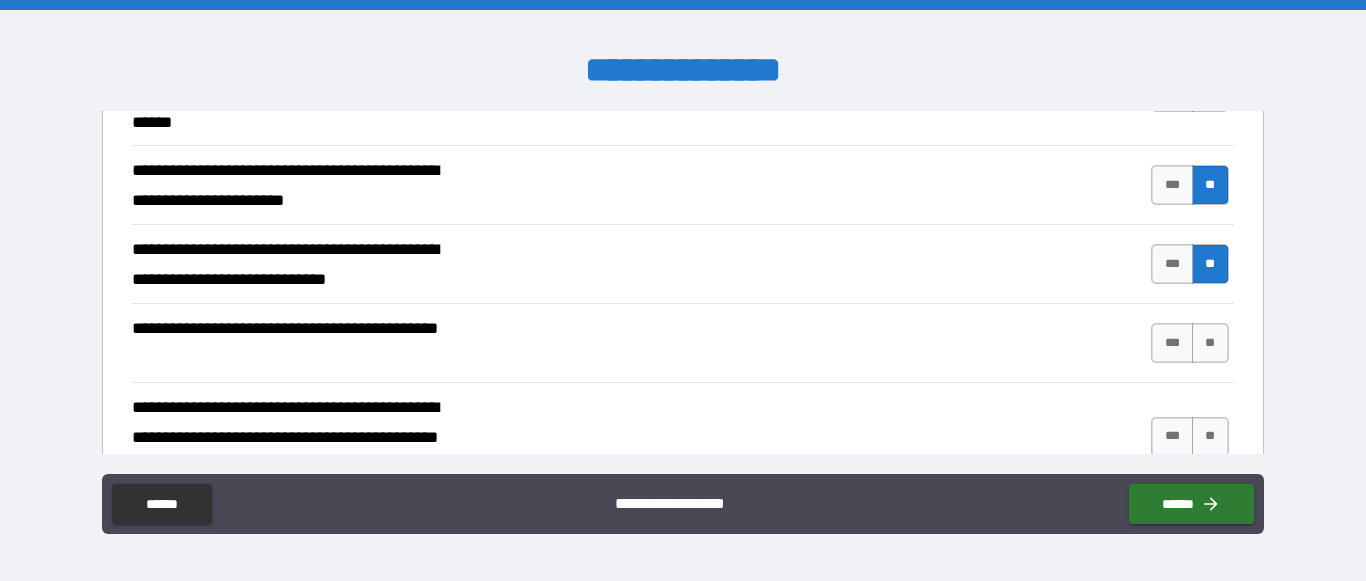 scroll, scrollTop: 1857, scrollLeft: 0, axis: vertical 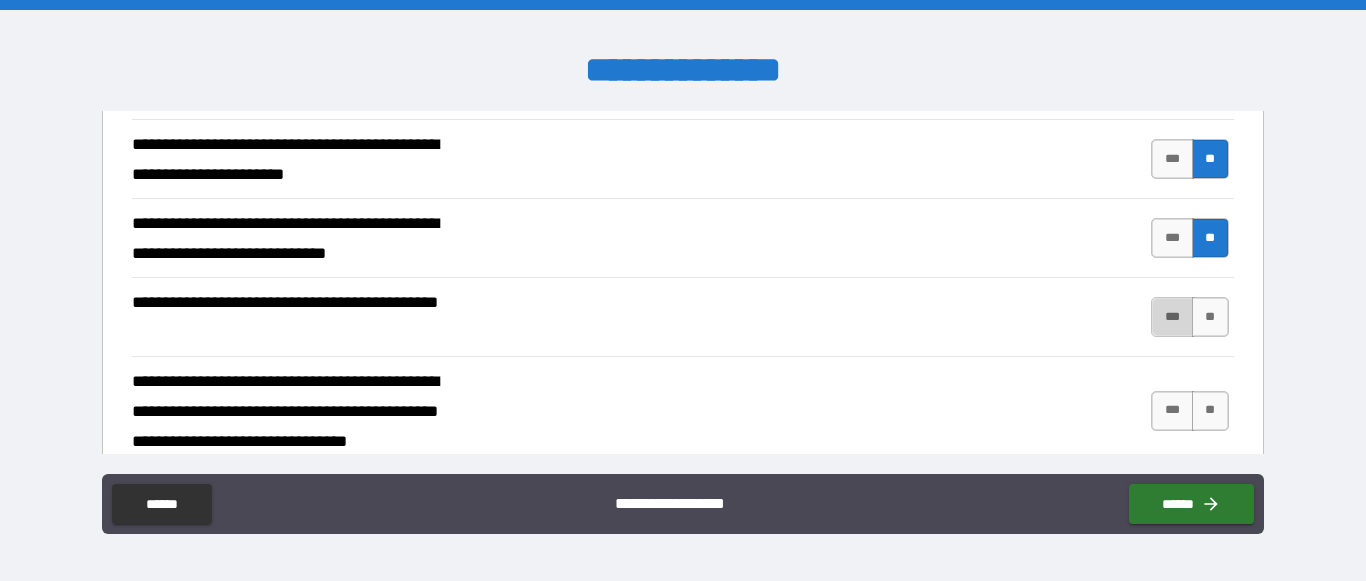 click on "***" at bounding box center (1172, 317) 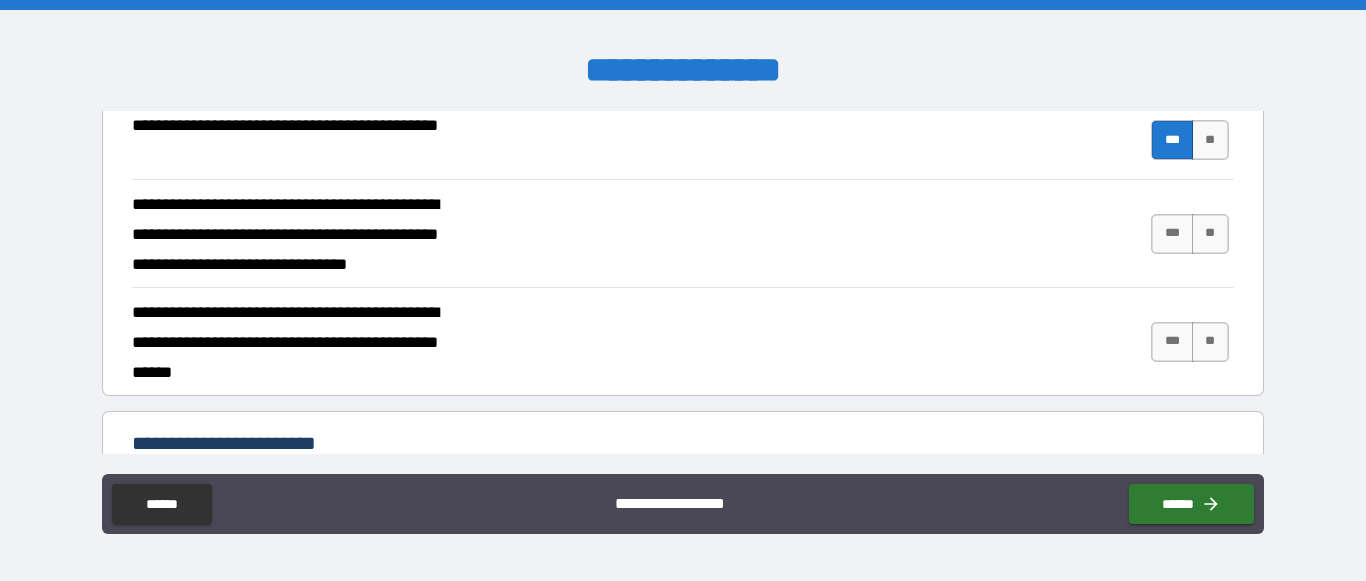 scroll, scrollTop: 2038, scrollLeft: 0, axis: vertical 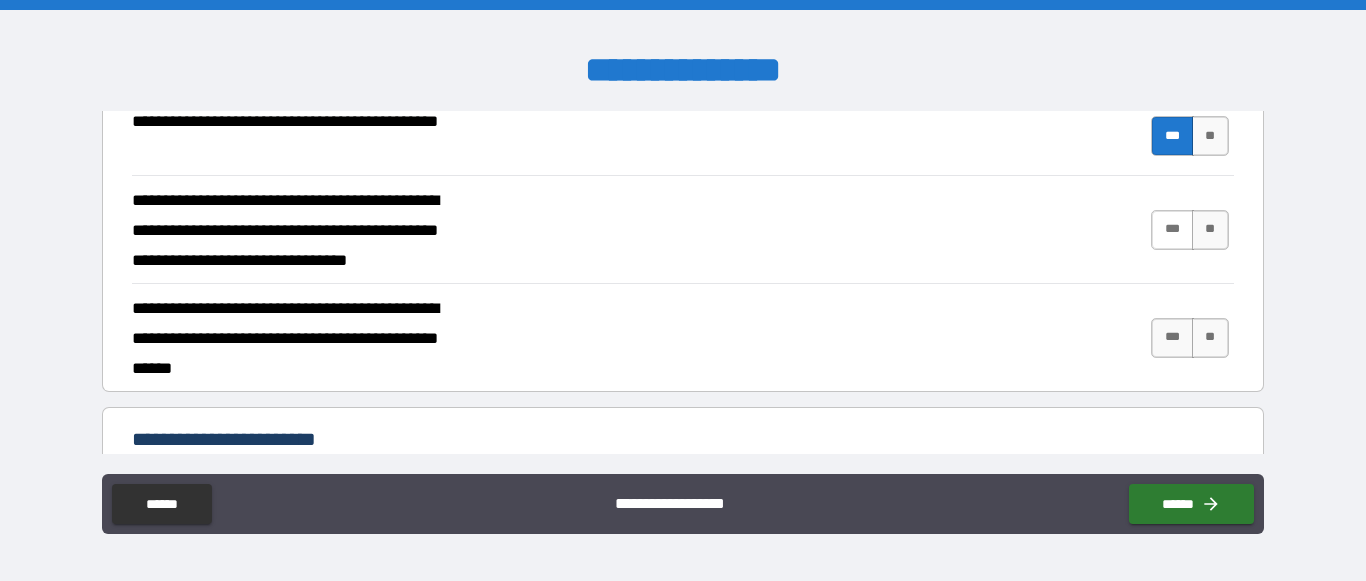 click on "***" at bounding box center [1172, 230] 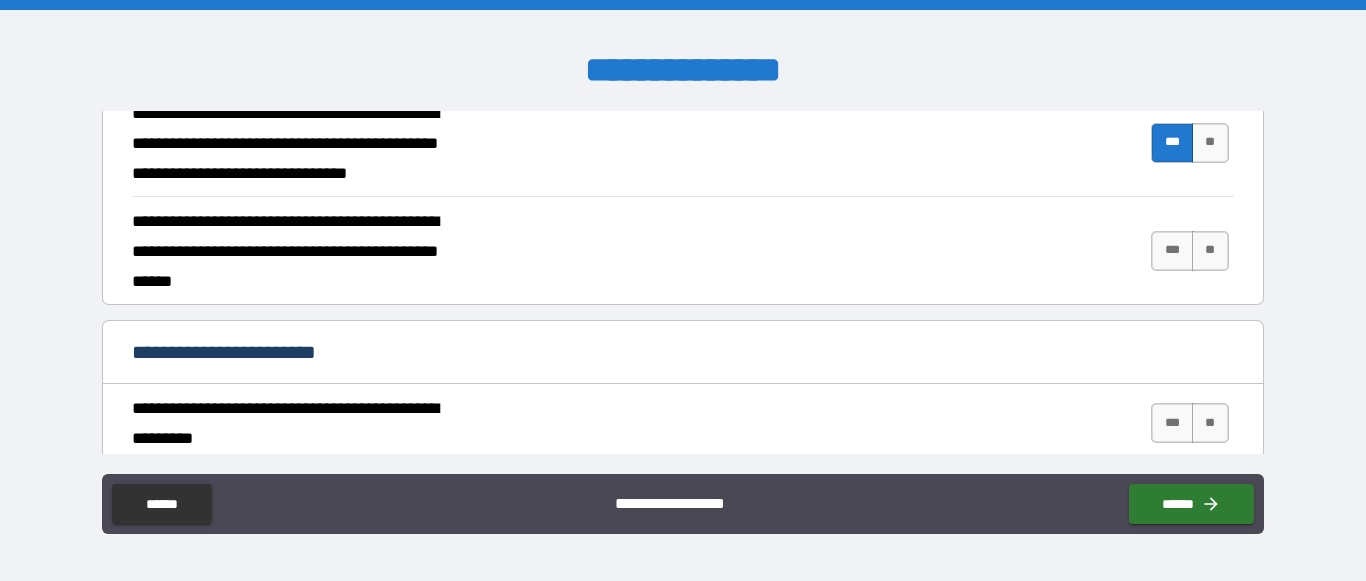 scroll, scrollTop: 2129, scrollLeft: 0, axis: vertical 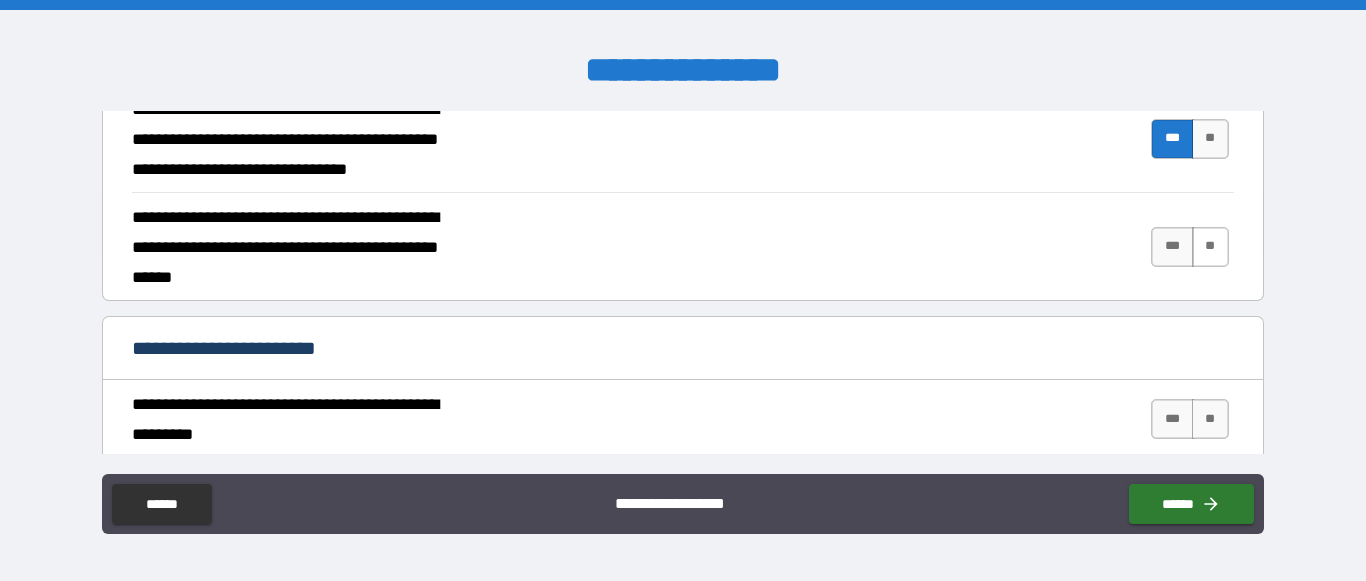 click on "**" at bounding box center (1210, 247) 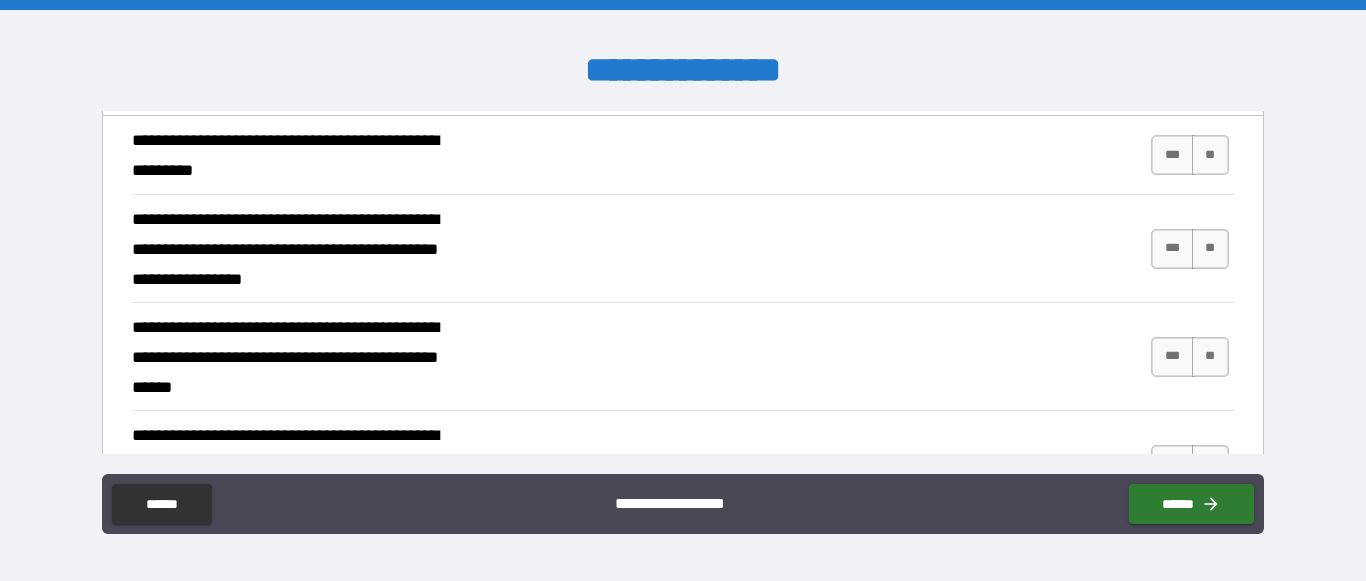 scroll, scrollTop: 2390, scrollLeft: 0, axis: vertical 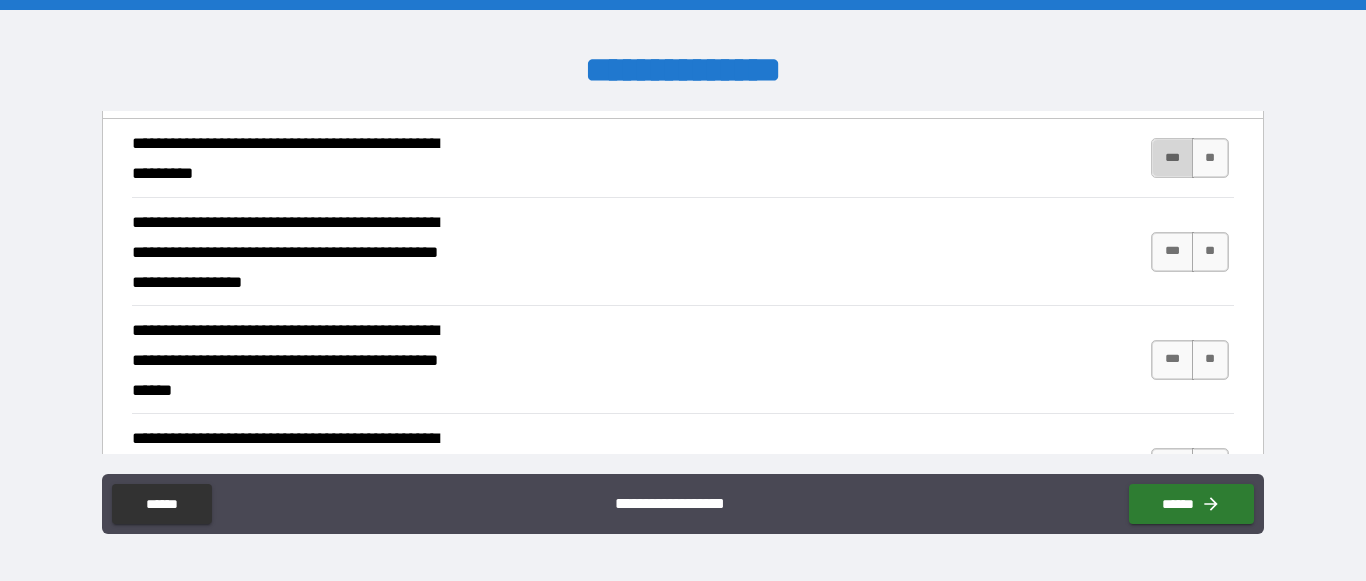 click on "***" at bounding box center (1172, 158) 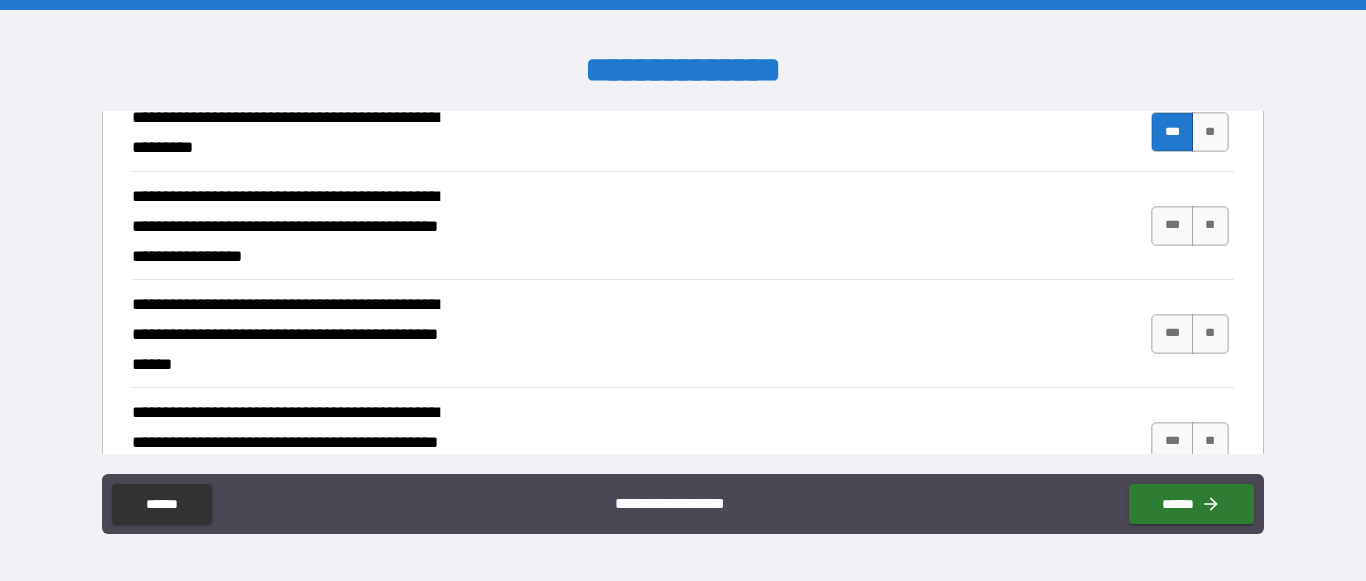 scroll, scrollTop: 2418, scrollLeft: 0, axis: vertical 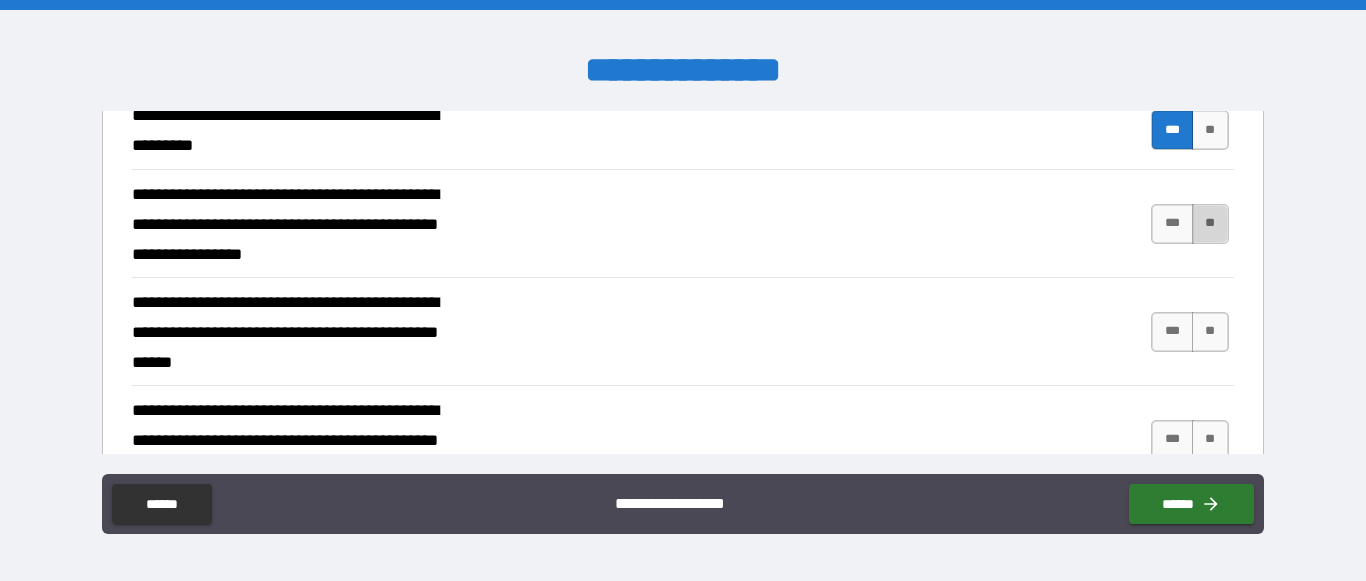 click on "**" at bounding box center (1210, 224) 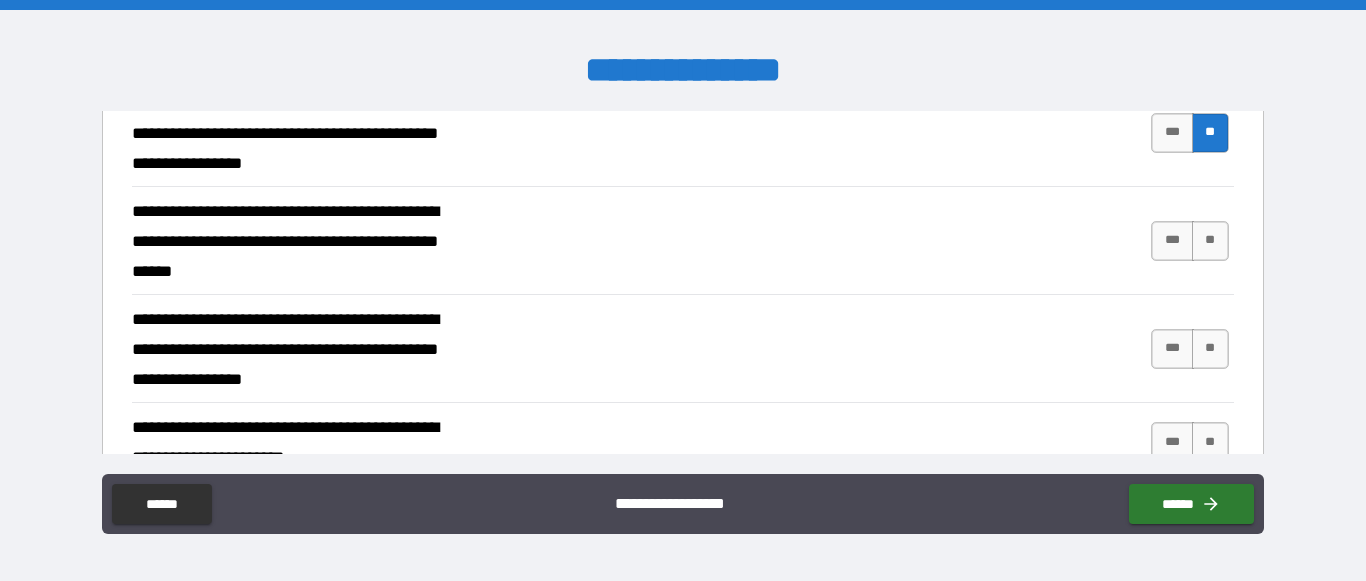 scroll, scrollTop: 2554, scrollLeft: 0, axis: vertical 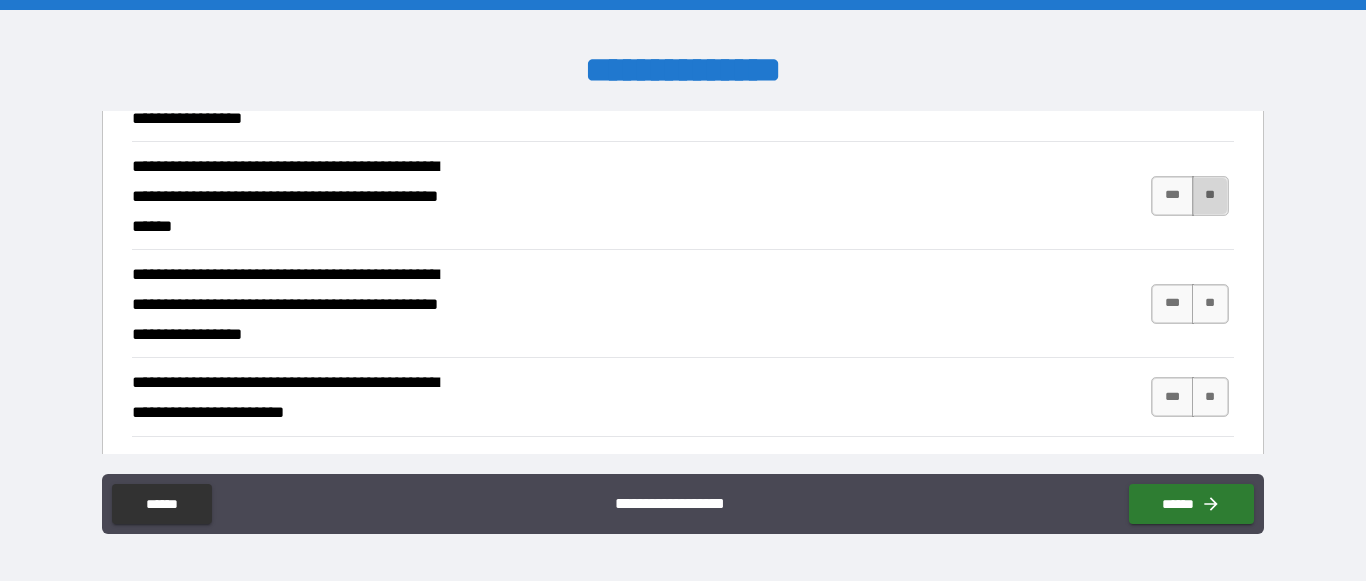 click on "**" at bounding box center (1210, 196) 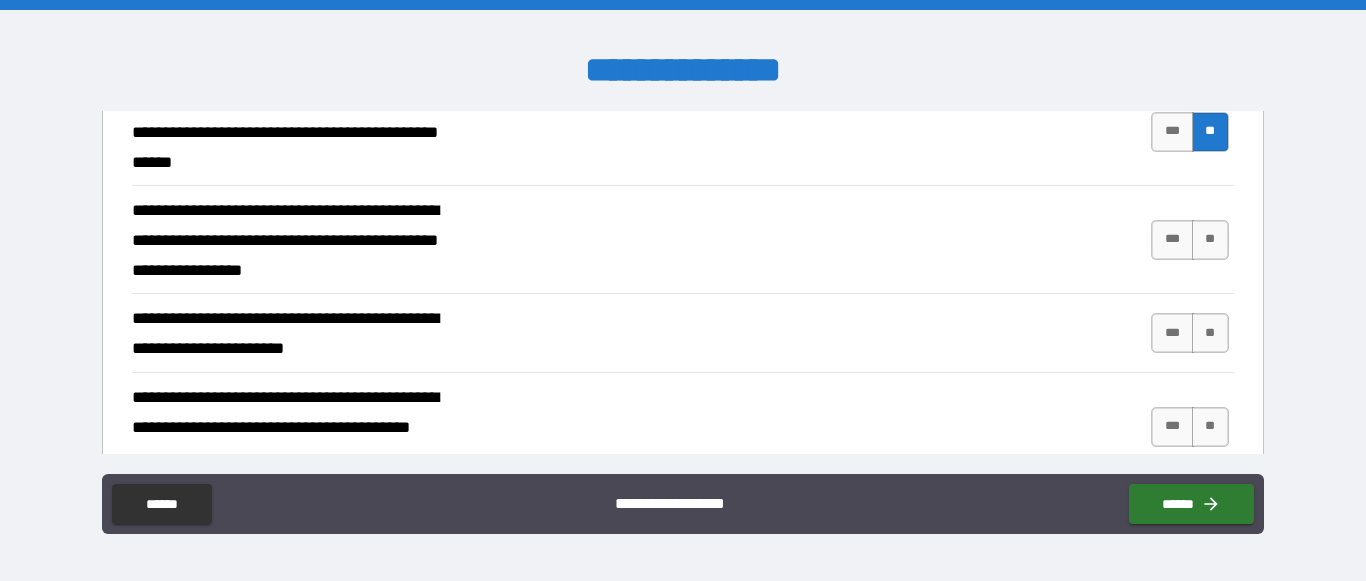 scroll, scrollTop: 2623, scrollLeft: 0, axis: vertical 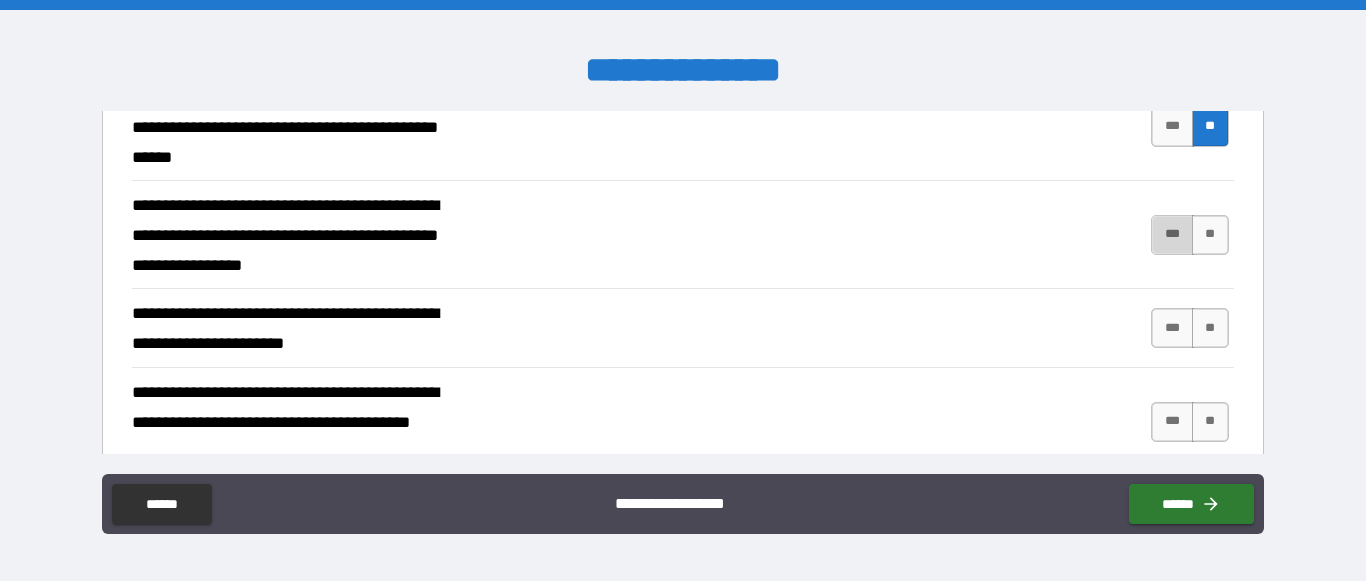 click on "***" at bounding box center [1172, 235] 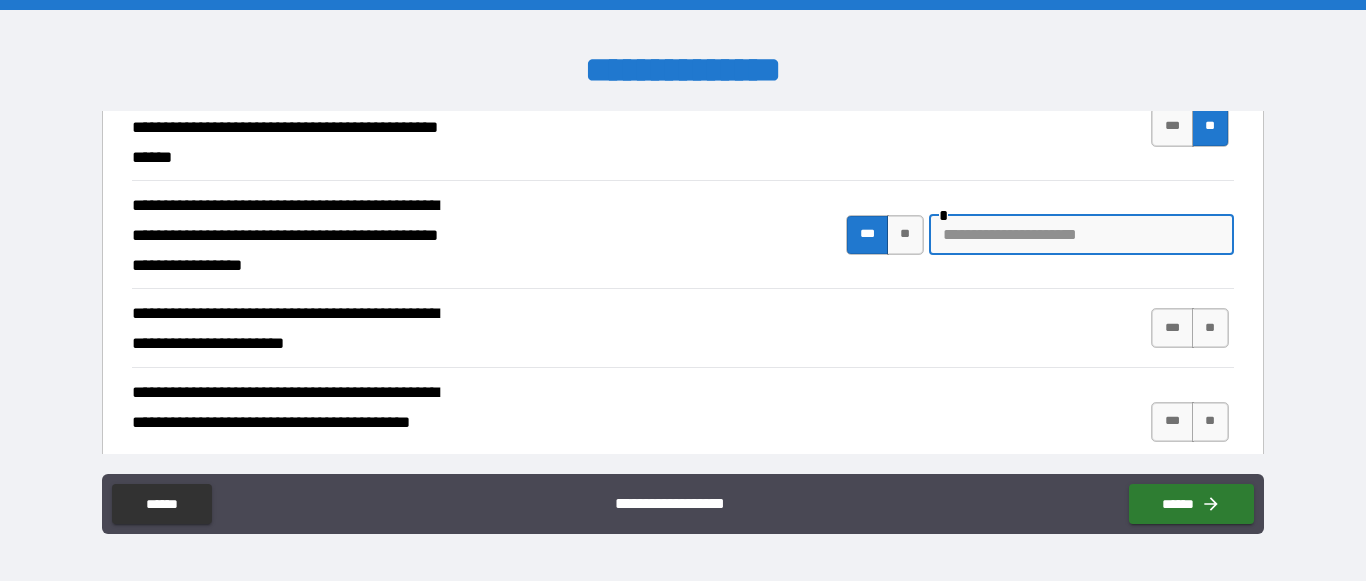 click at bounding box center [1081, 235] 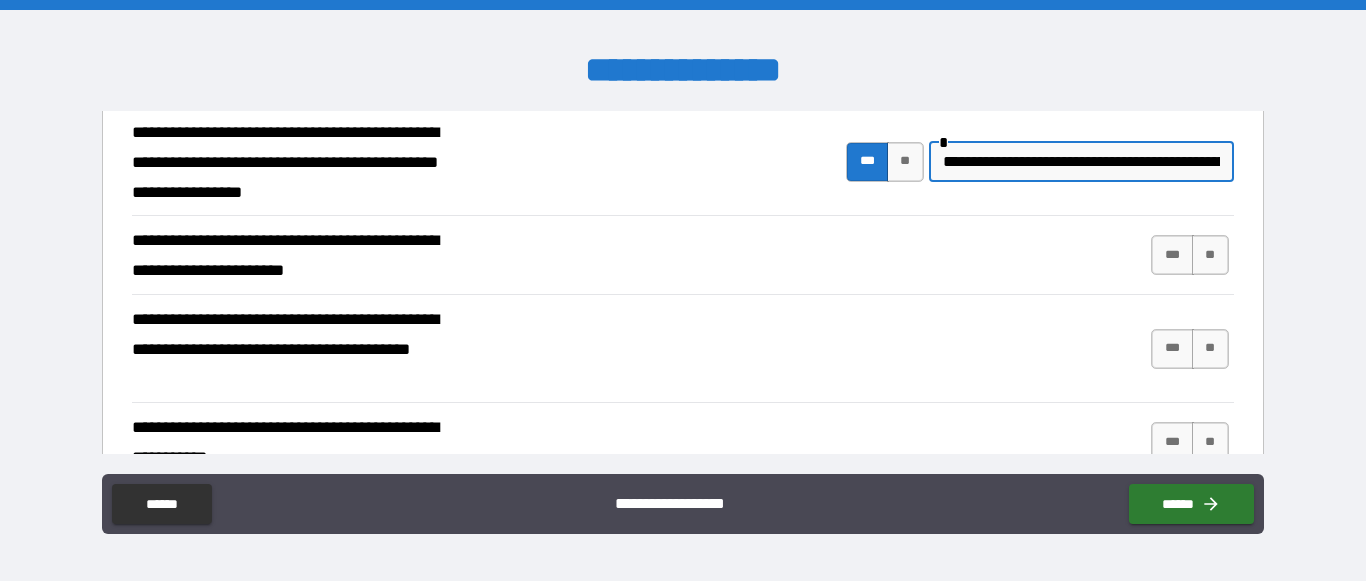 scroll, scrollTop: 2699, scrollLeft: 0, axis: vertical 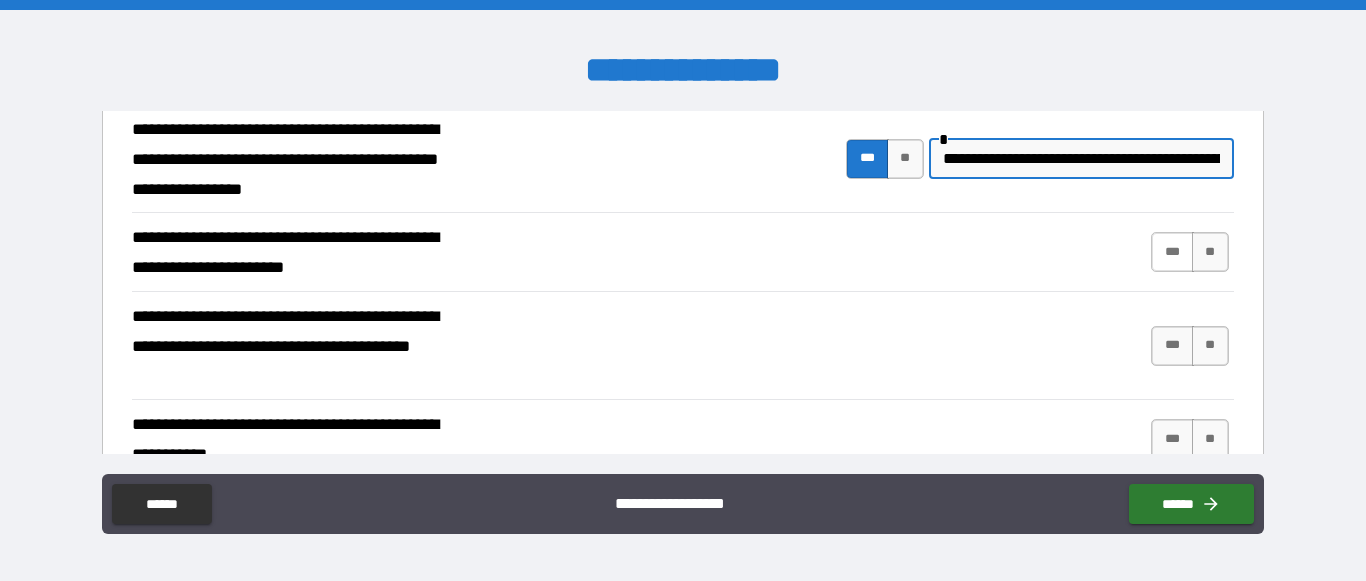 click on "***" at bounding box center (1172, 252) 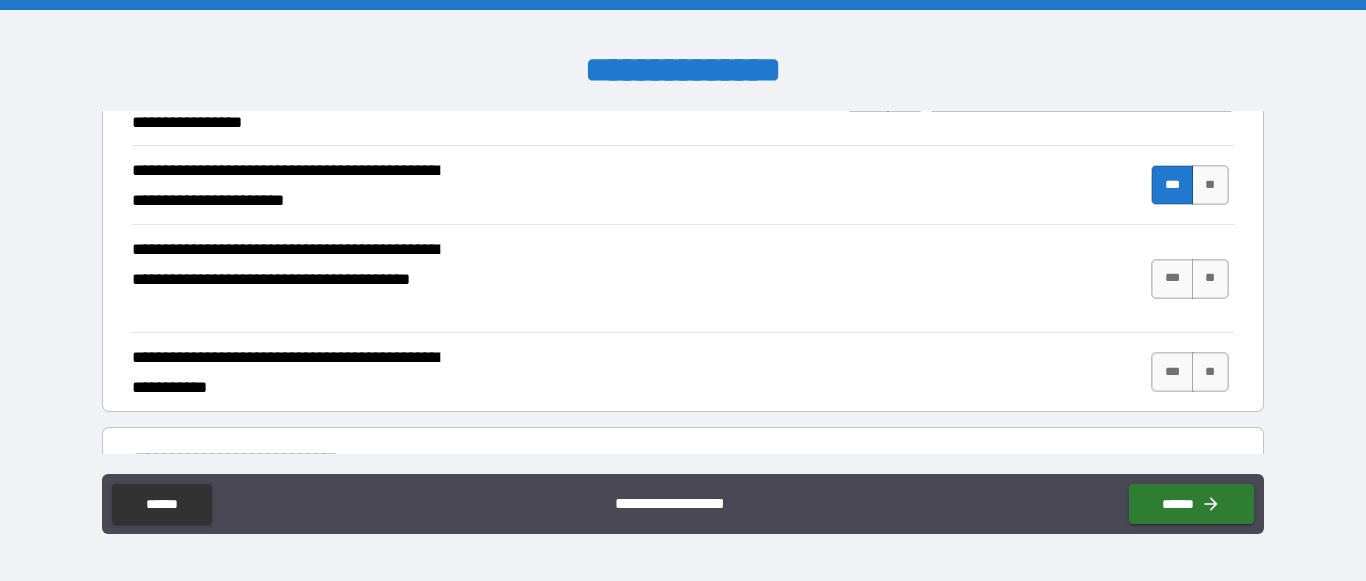 scroll, scrollTop: 2767, scrollLeft: 0, axis: vertical 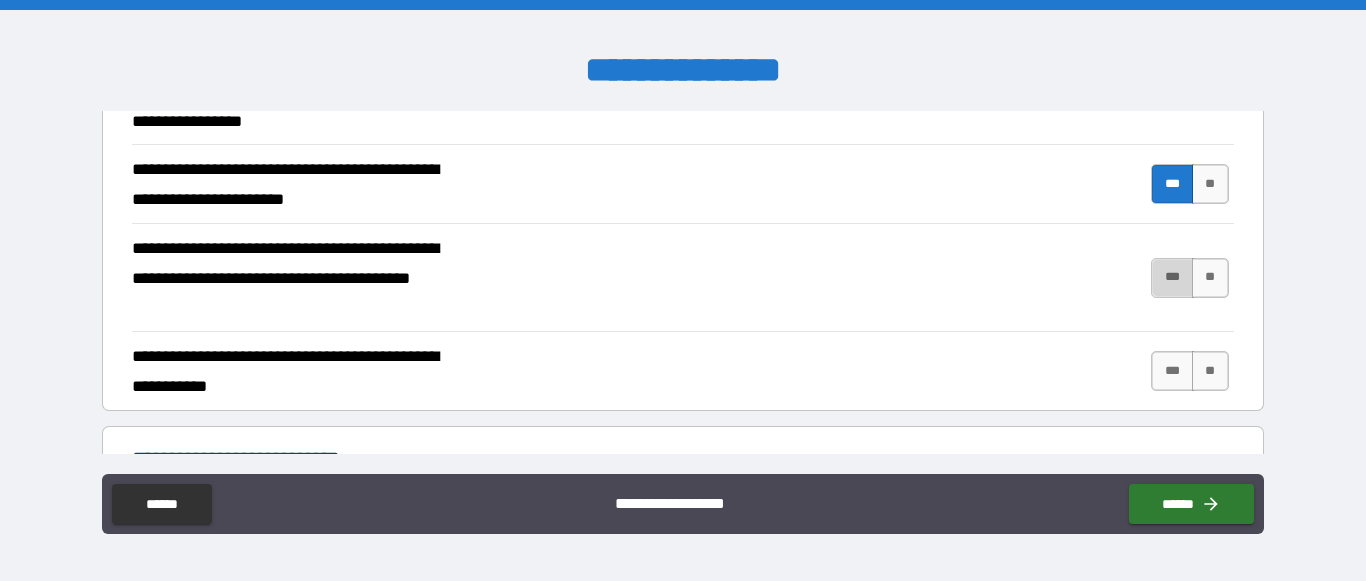 click on "***" at bounding box center [1172, 278] 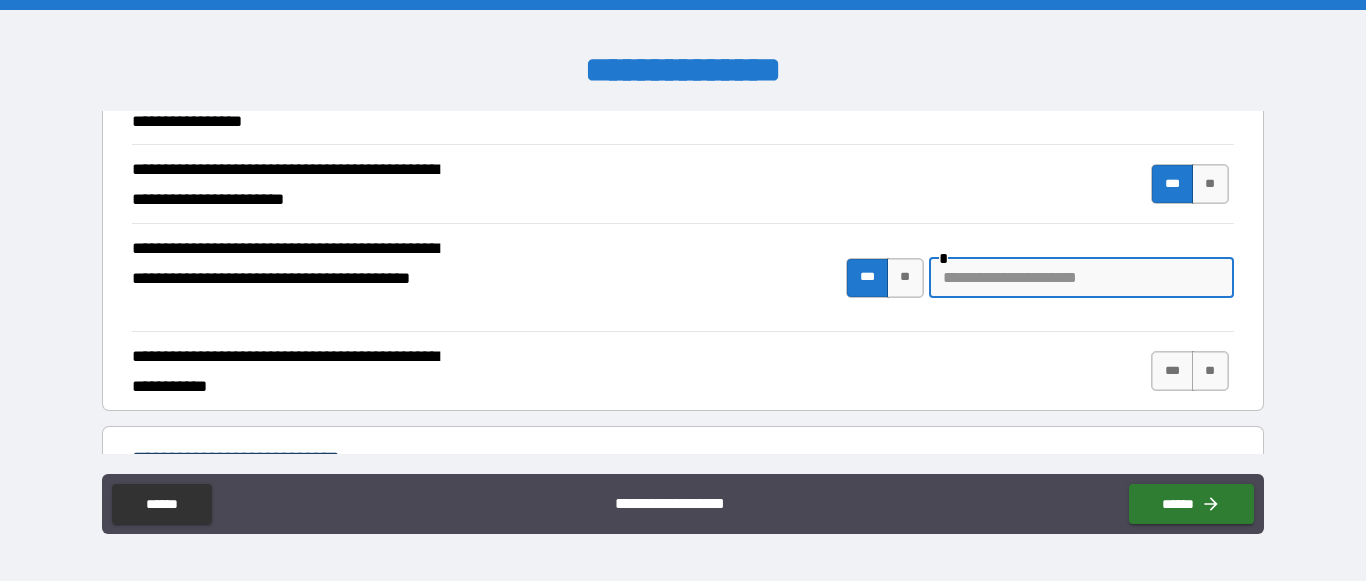 click at bounding box center [1081, 278] 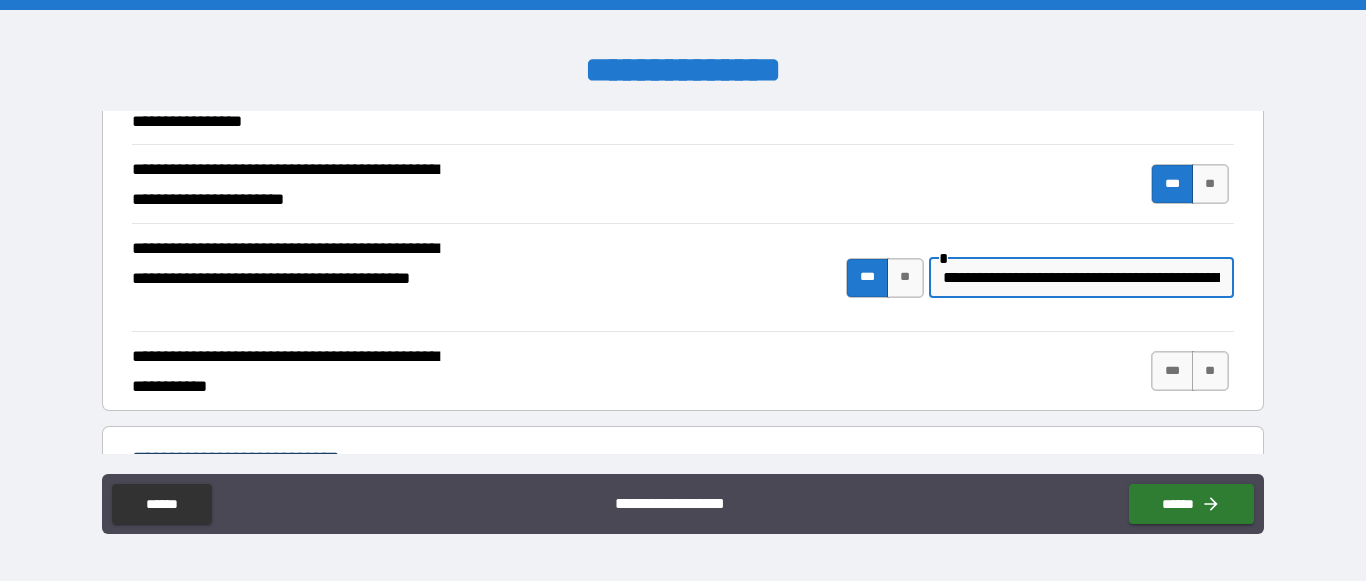 scroll, scrollTop: 2803, scrollLeft: 0, axis: vertical 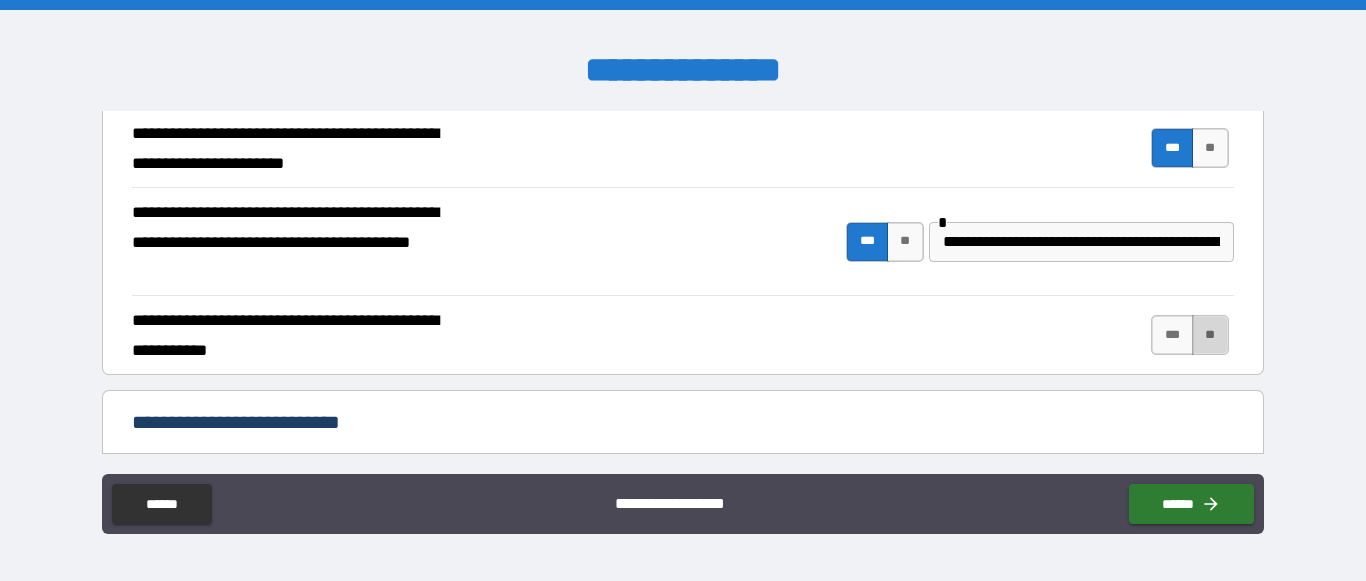 click on "**" at bounding box center (1210, 335) 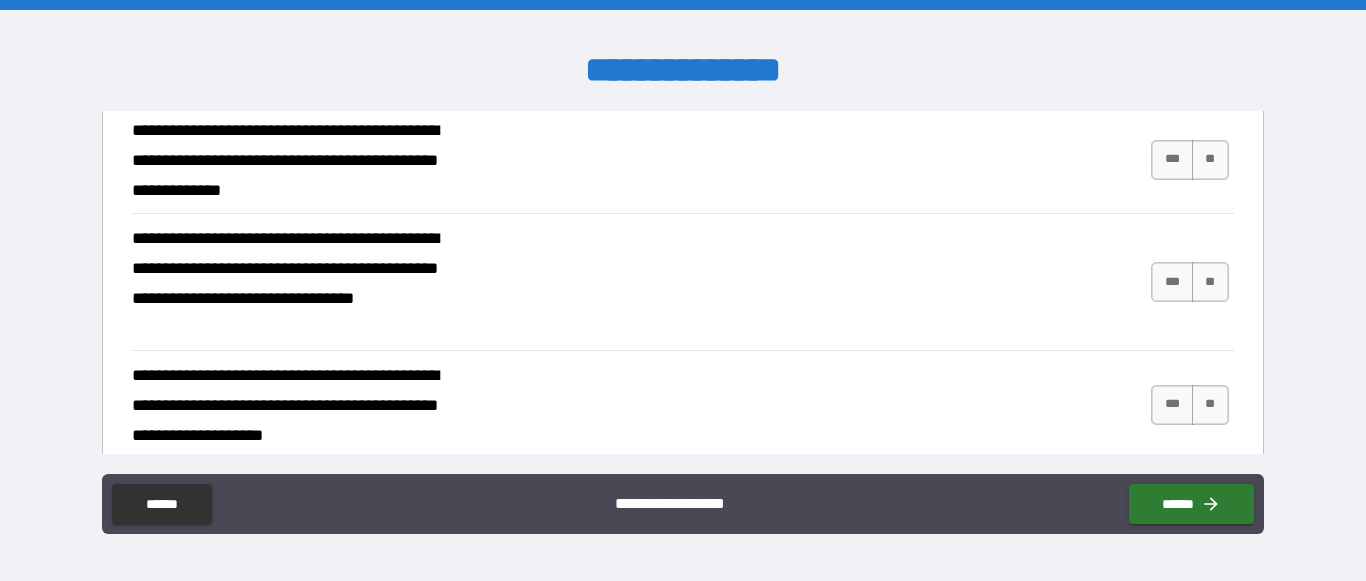 scroll, scrollTop: 3258, scrollLeft: 0, axis: vertical 